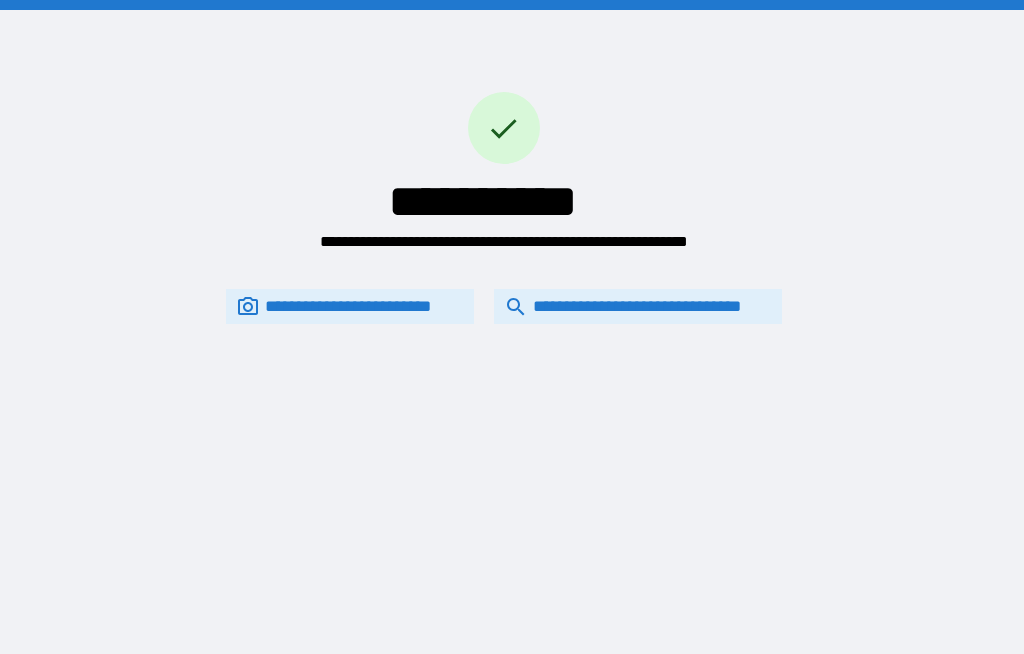 scroll, scrollTop: 69, scrollLeft: 0, axis: vertical 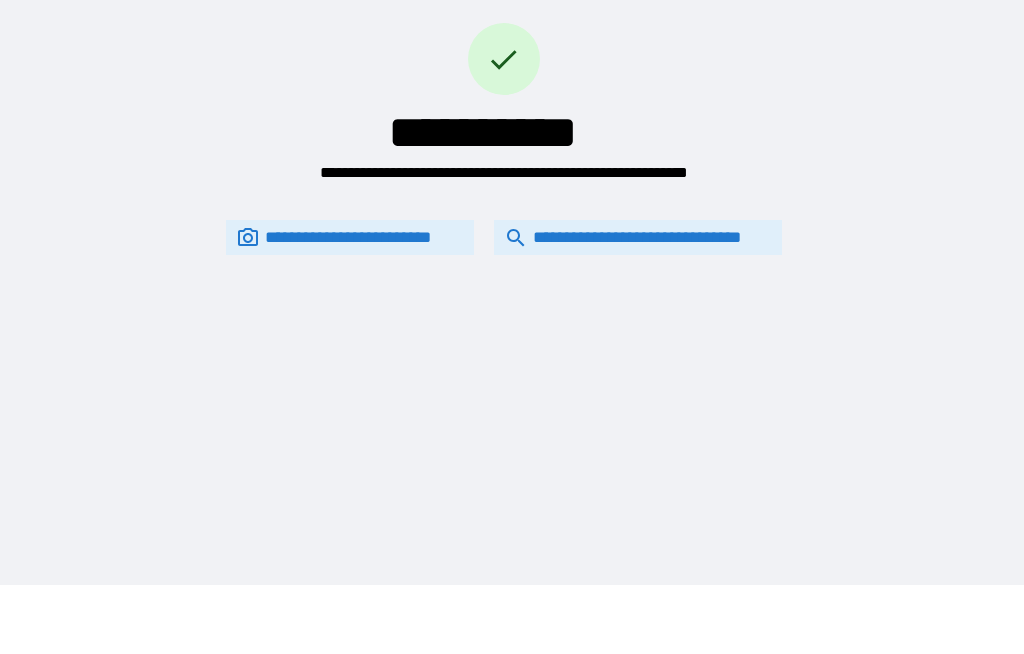 click on "**********" at bounding box center [638, 237] 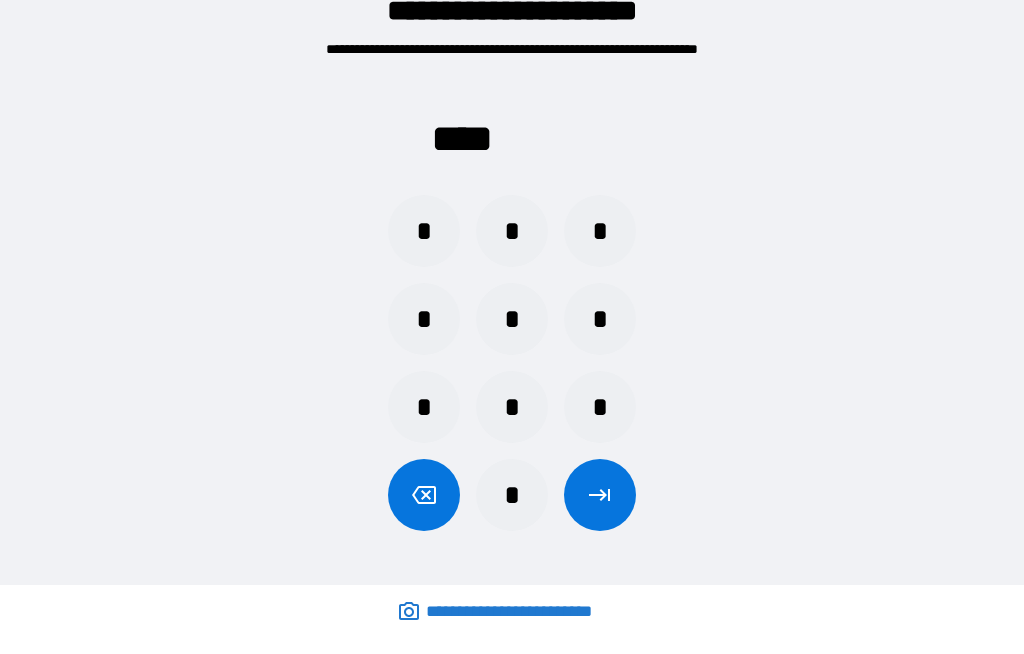 click on "*" at bounding box center (424, 319) 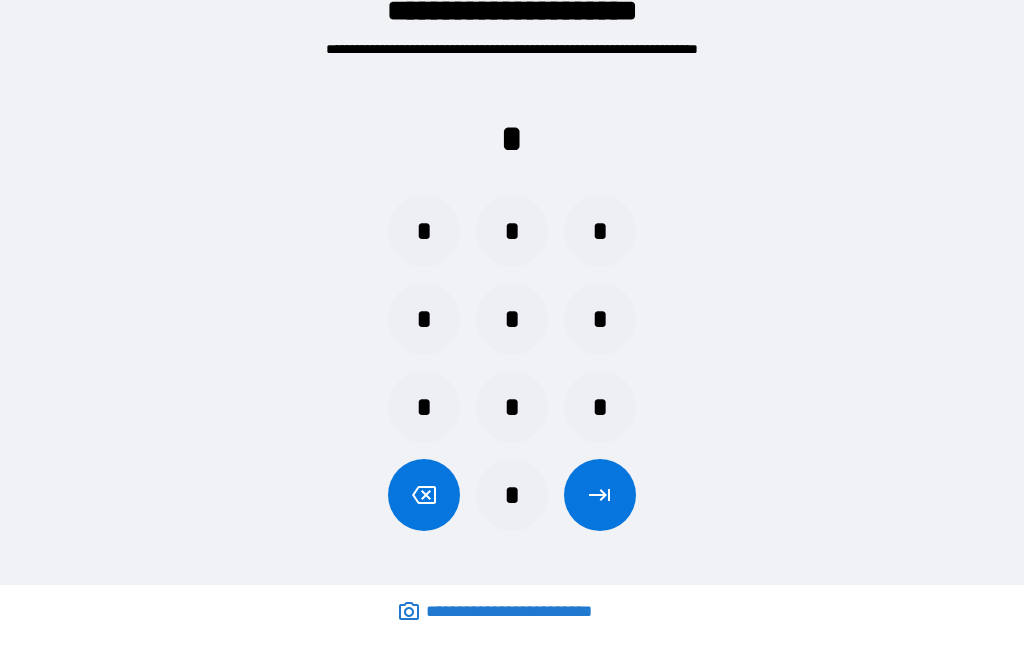 click on "*" at bounding box center [512, 319] 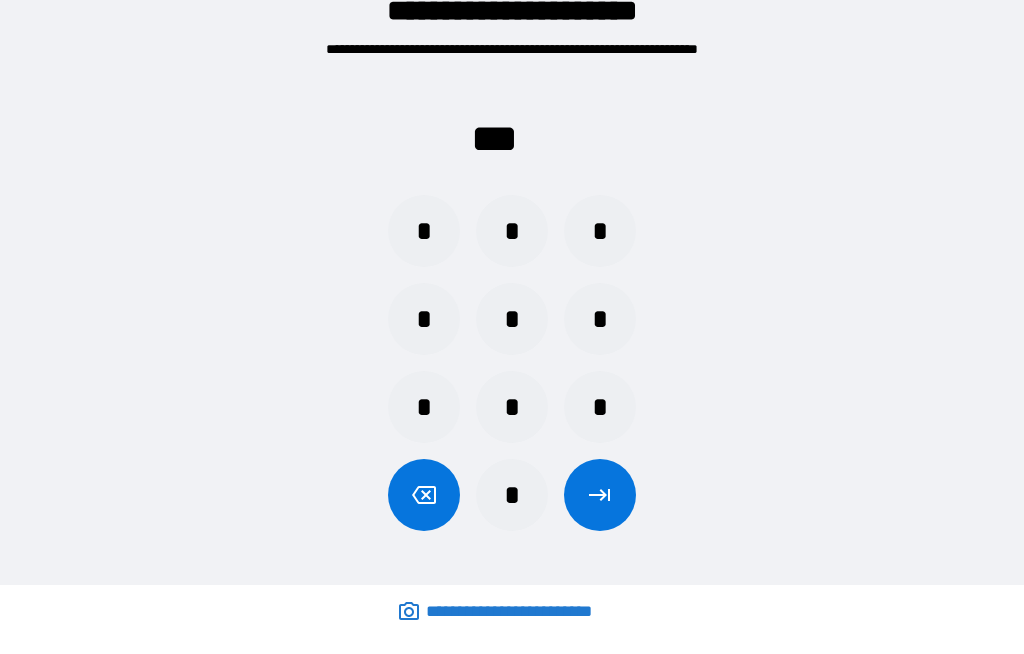 click on "*" at bounding box center (512, 407) 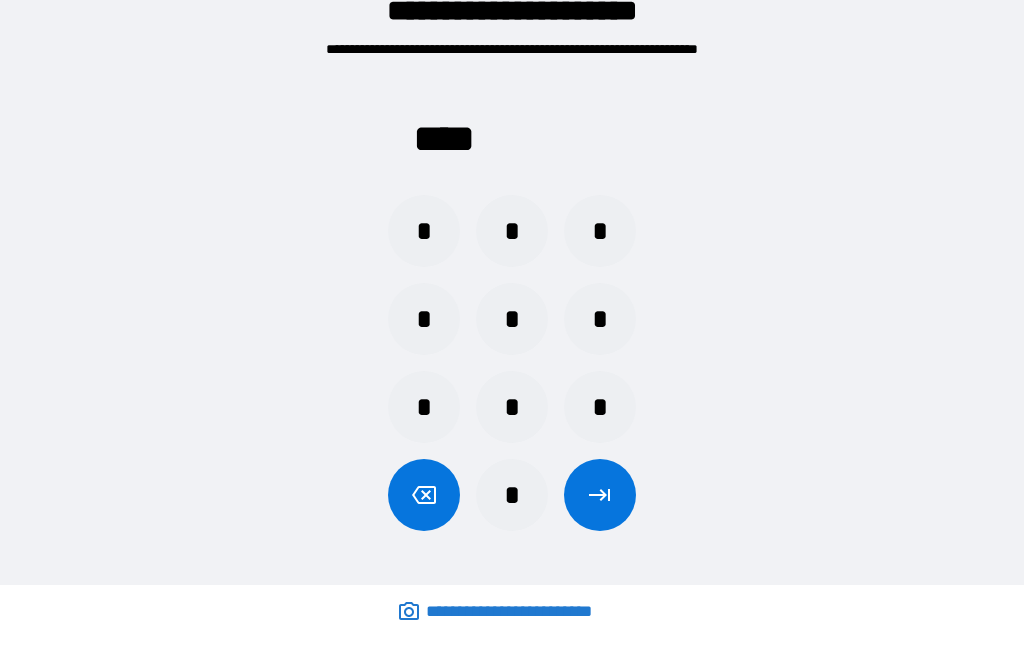 click 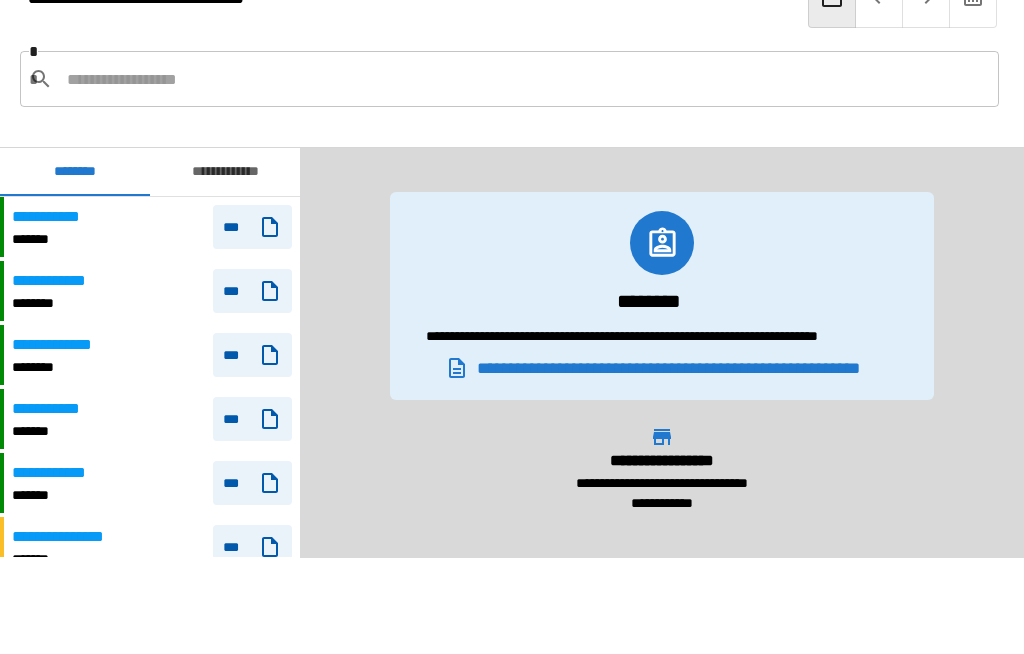 scroll, scrollTop: 240, scrollLeft: 0, axis: vertical 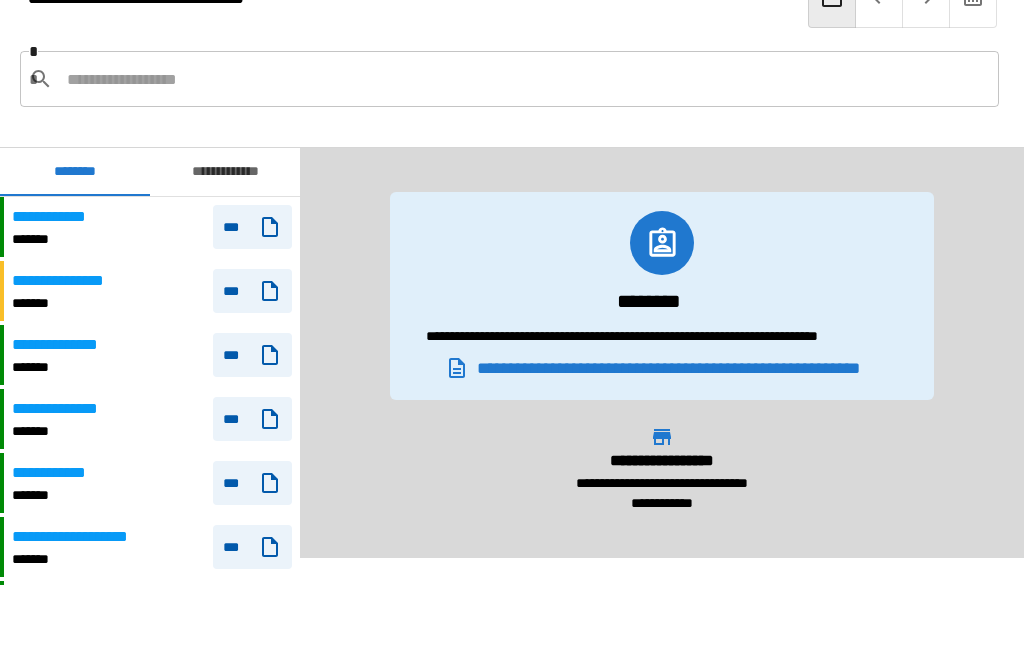 click at bounding box center (525, 79) 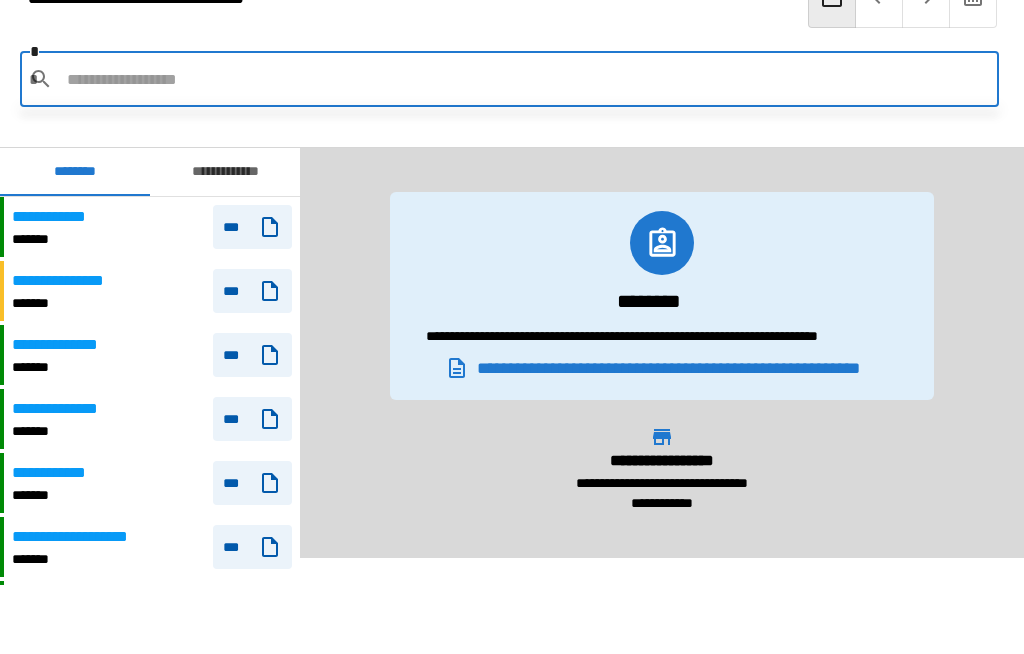 scroll, scrollTop: 68, scrollLeft: 0, axis: vertical 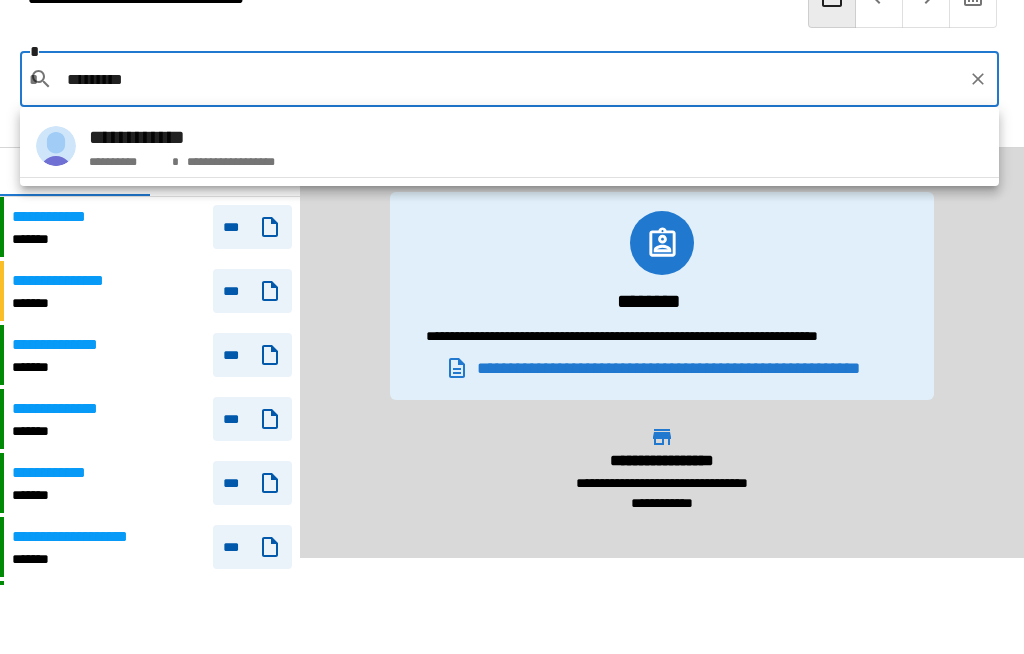 click on "**********" at bounding box center [182, 138] 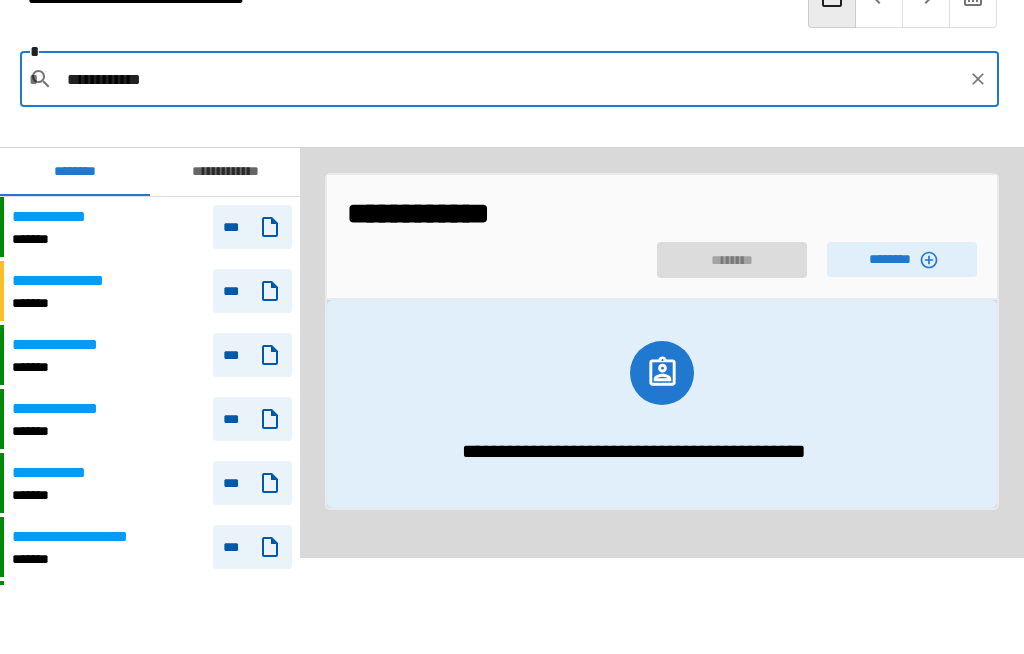 click 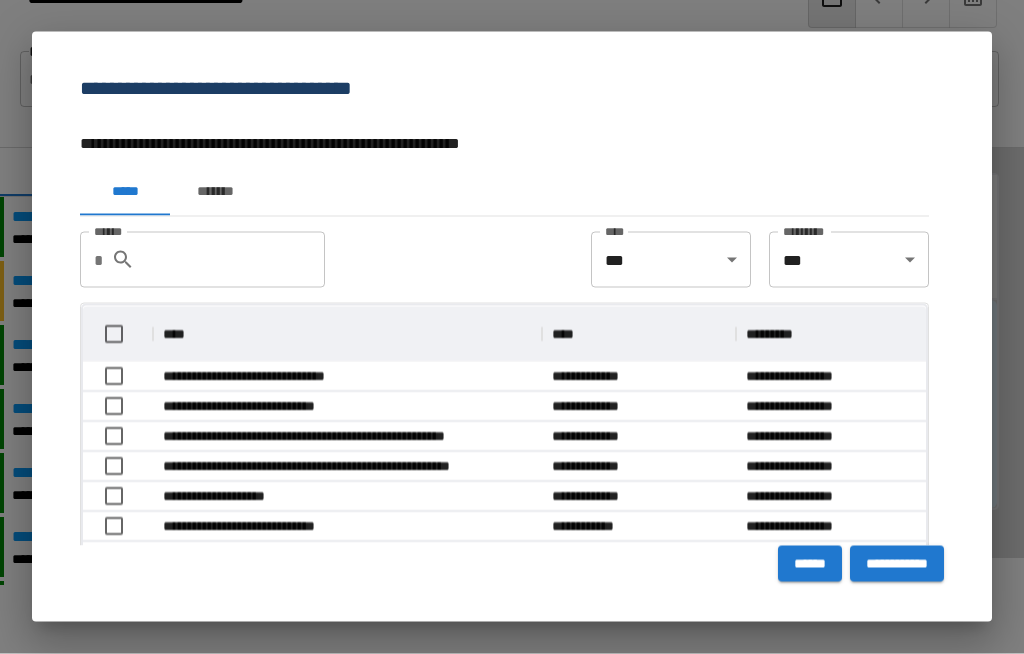 scroll, scrollTop: 69, scrollLeft: 0, axis: vertical 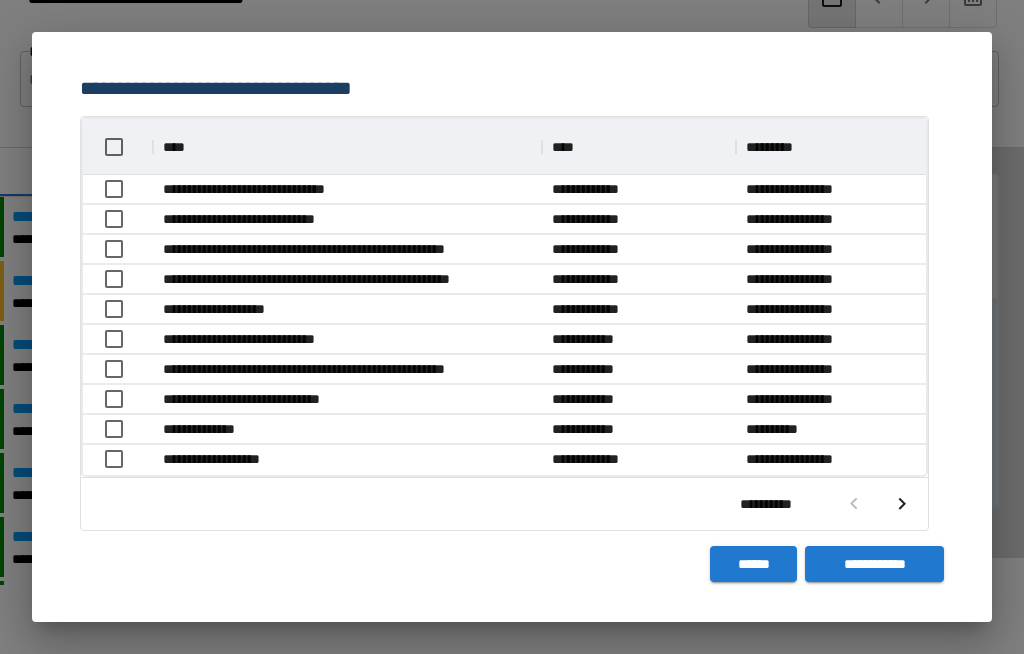 click 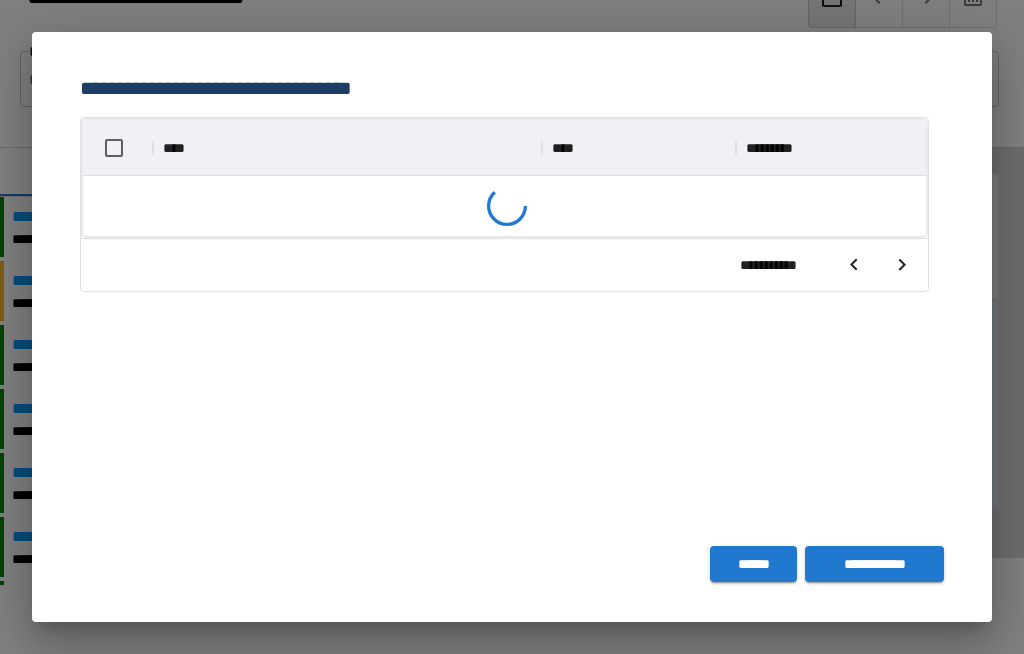 scroll, scrollTop: 116, scrollLeft: 843, axis: both 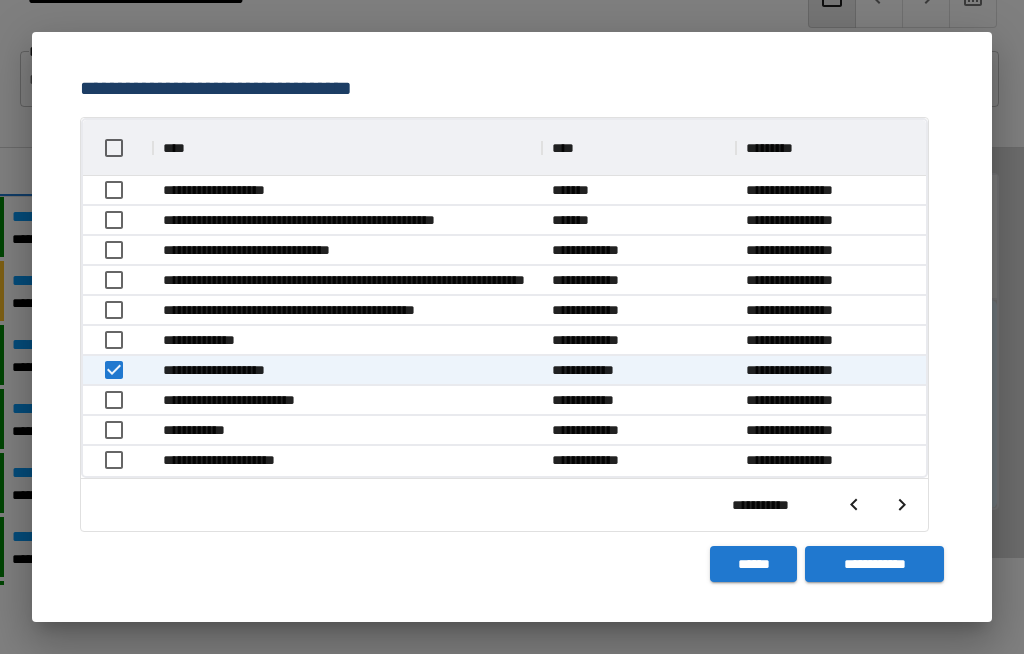 click on "**********" at bounding box center [874, 564] 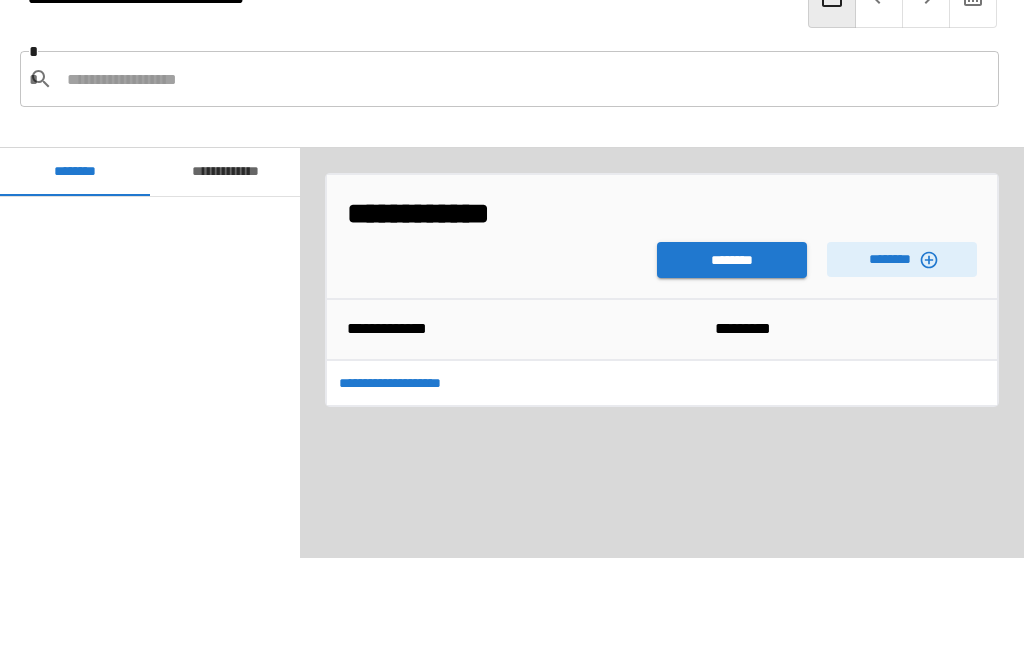 scroll, scrollTop: 240, scrollLeft: 0, axis: vertical 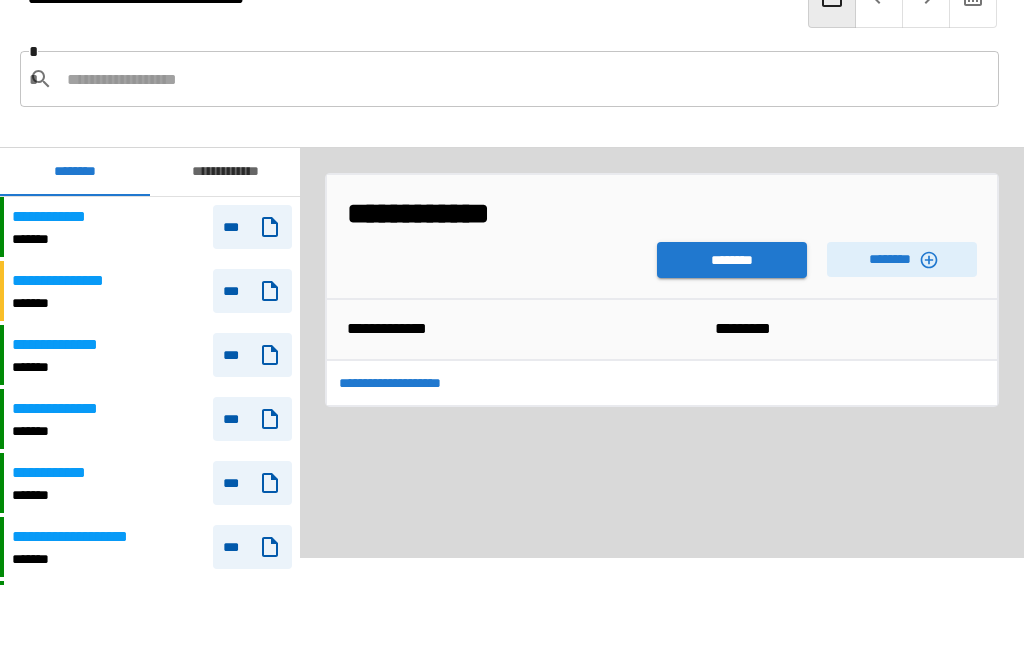 click on "********" at bounding box center (732, 260) 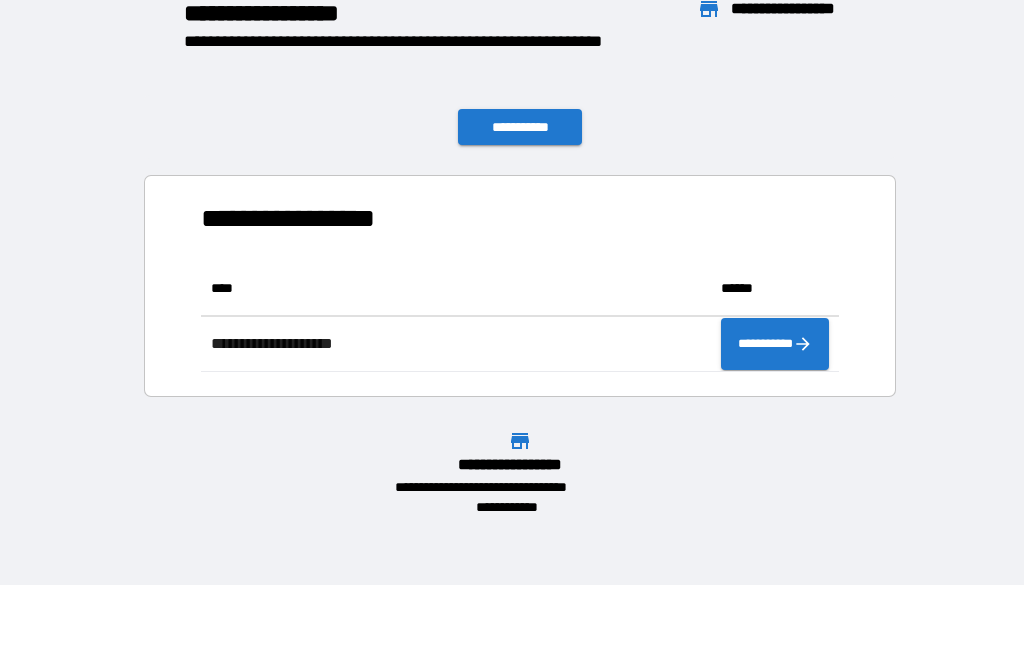 scroll, scrollTop: 111, scrollLeft: 638, axis: both 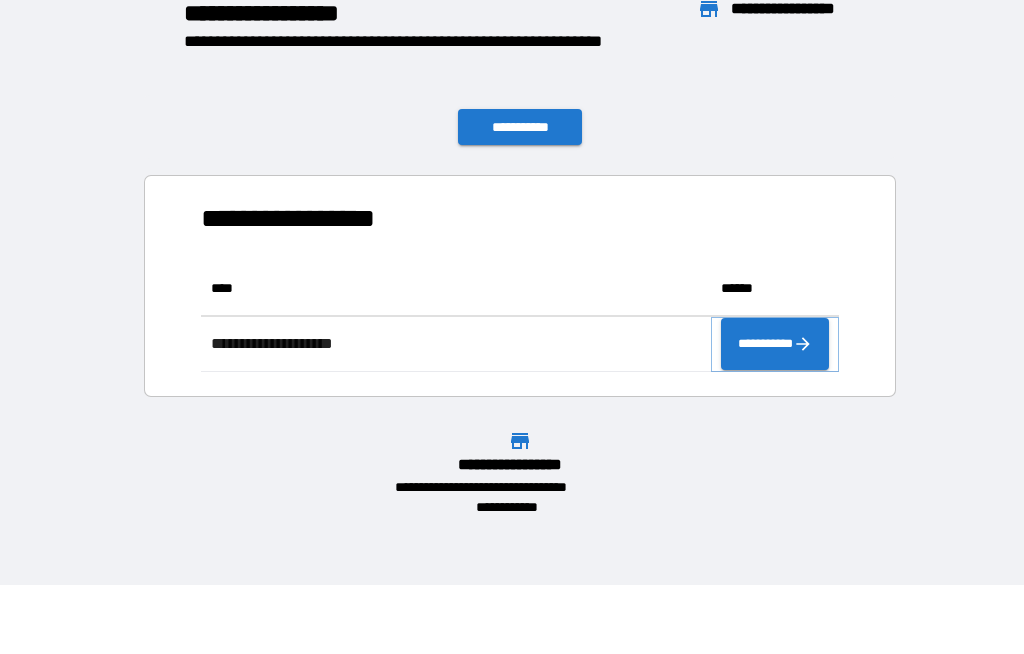 click on "**********" at bounding box center [775, 344] 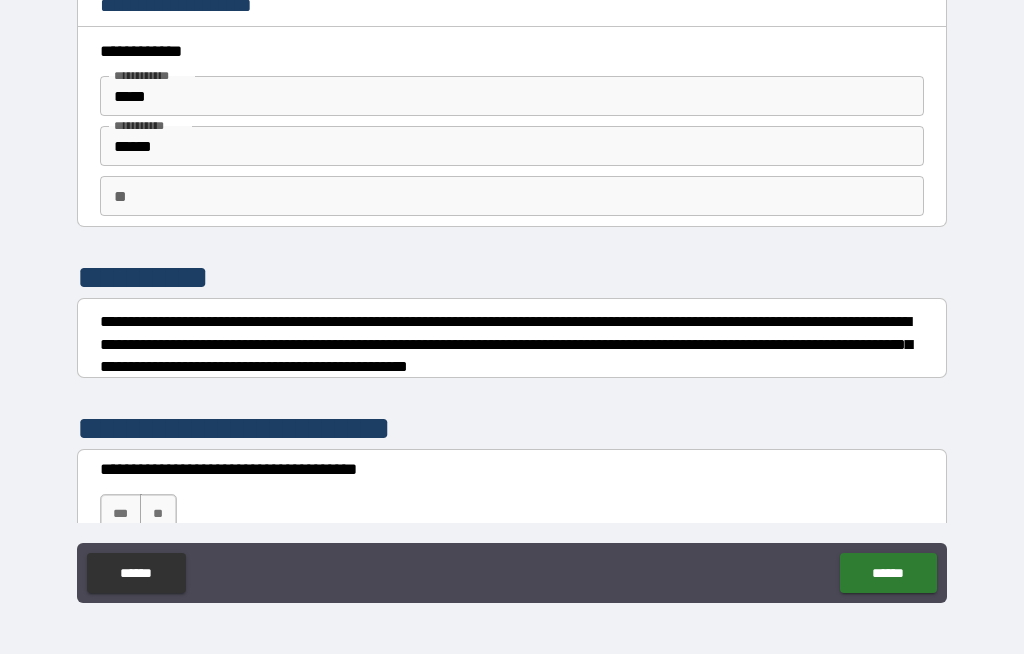 click on "***" at bounding box center (121, 514) 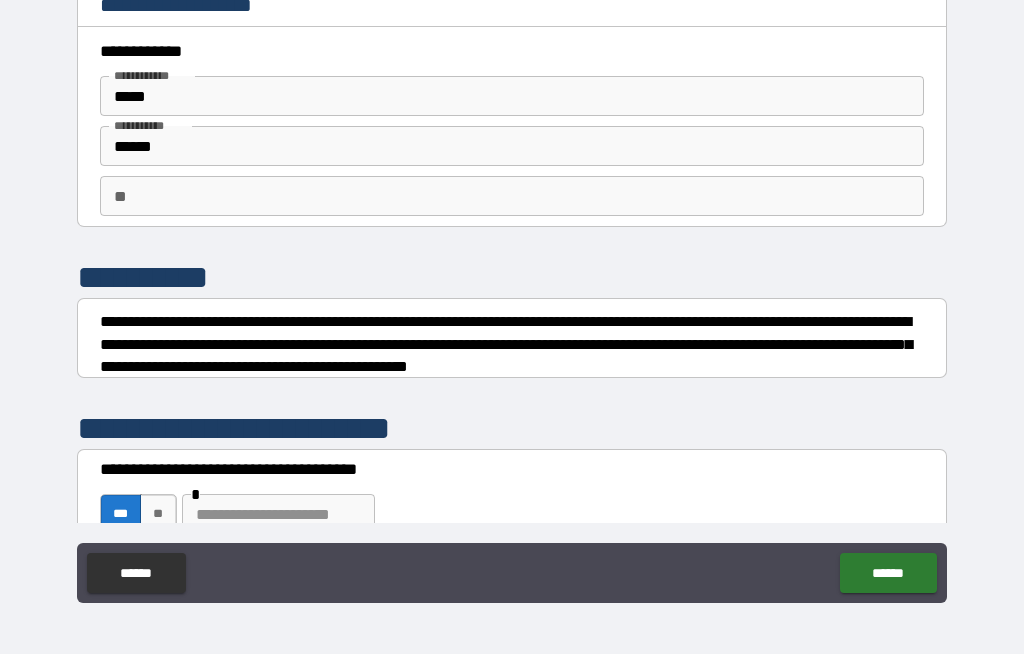 click on "**" at bounding box center [158, 514] 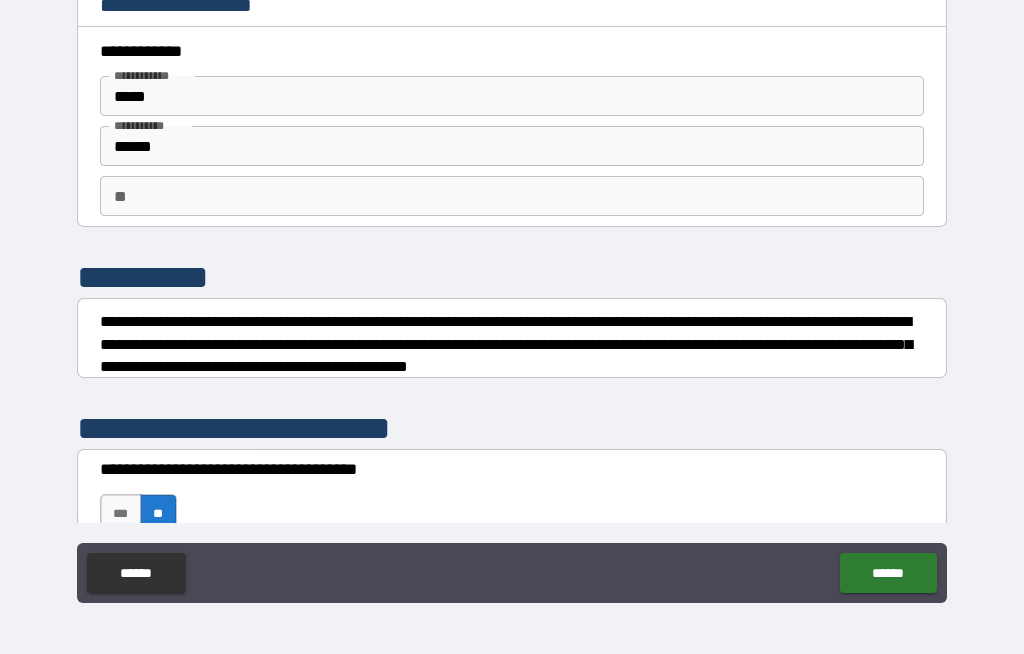 click on "***" at bounding box center (121, 514) 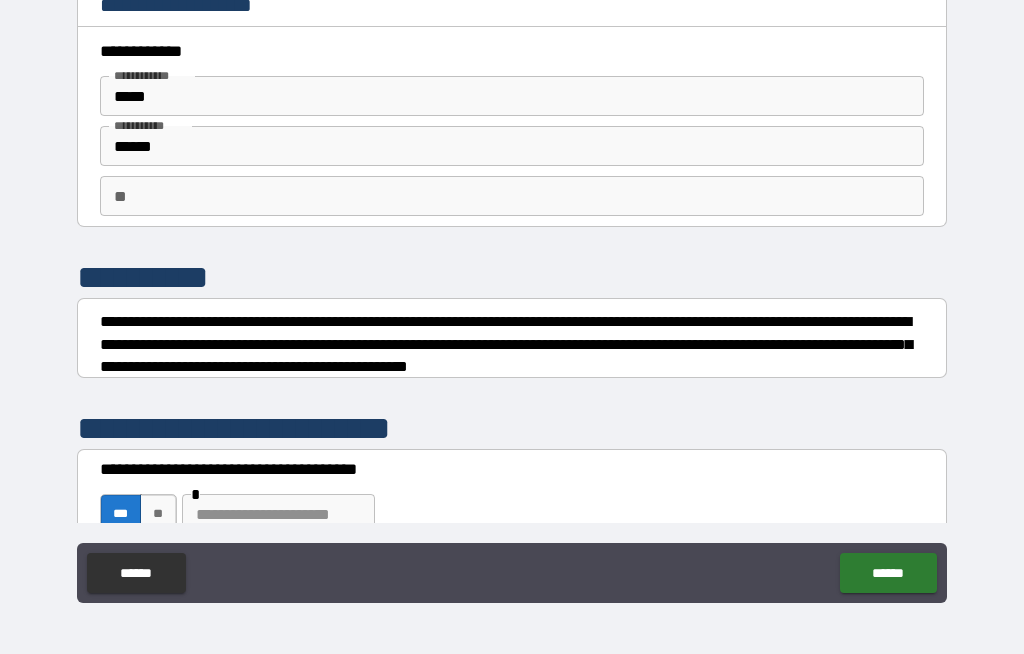 click at bounding box center [278, 514] 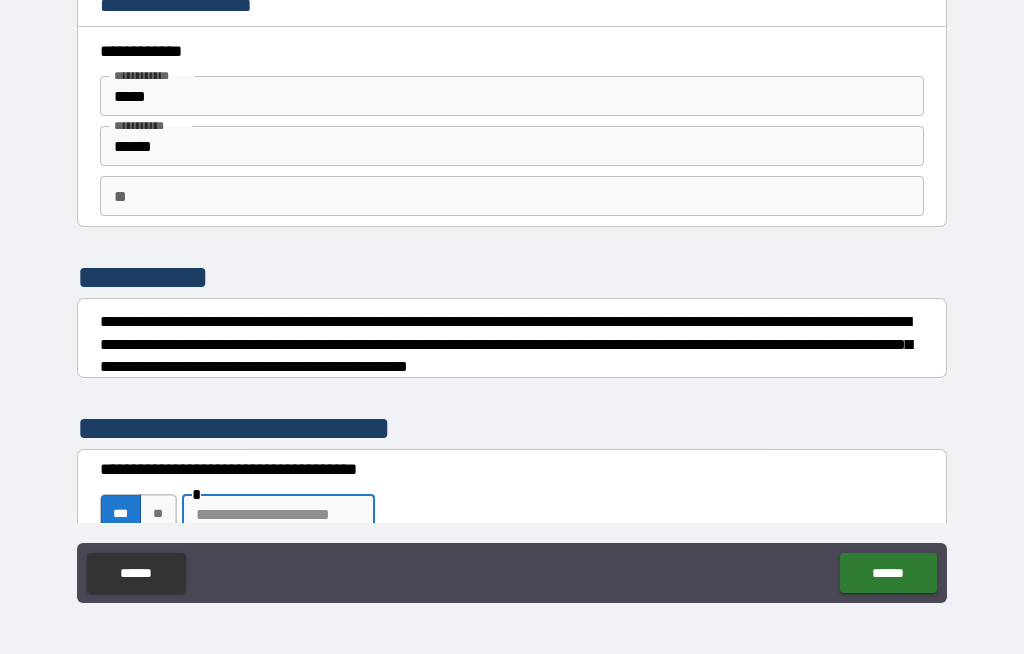 scroll, scrollTop: 68, scrollLeft: 0, axis: vertical 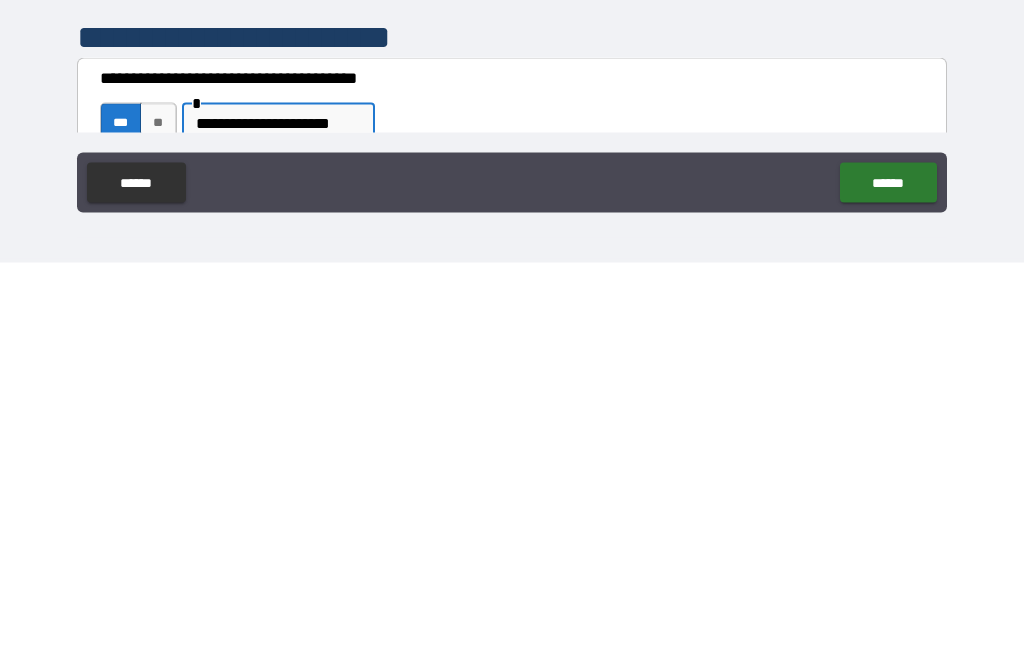 type on "**********" 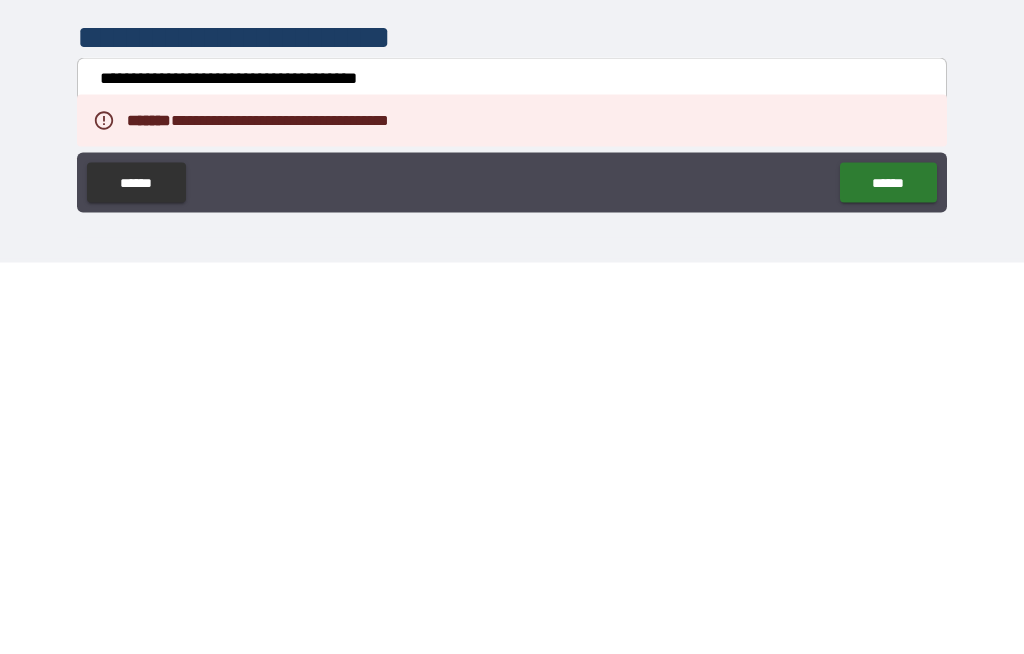 scroll, scrollTop: 69, scrollLeft: 0, axis: vertical 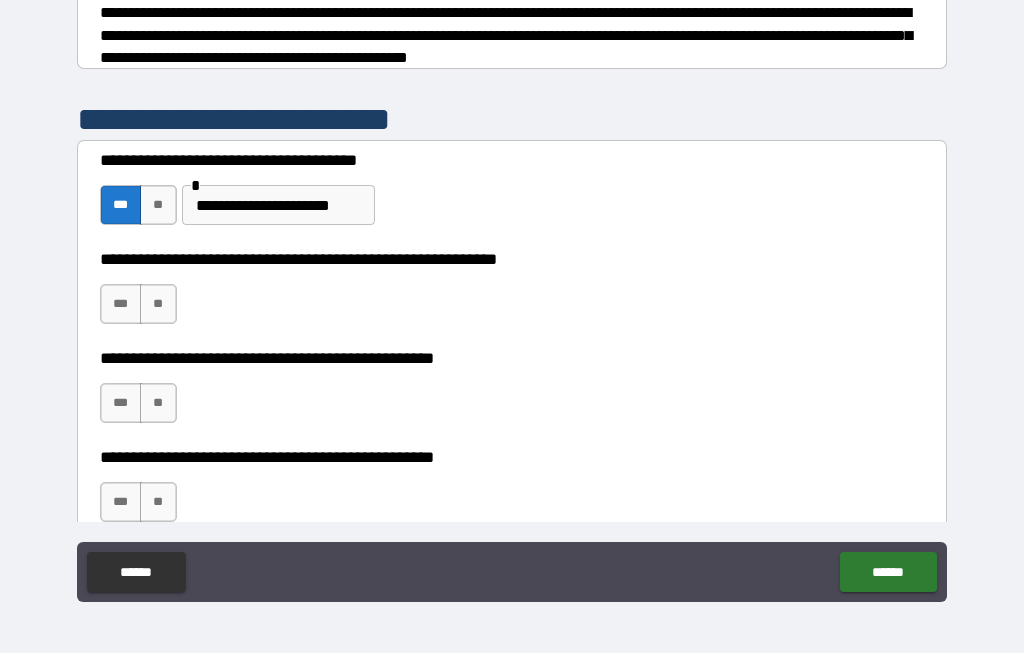 click on "**" at bounding box center [158, 305] 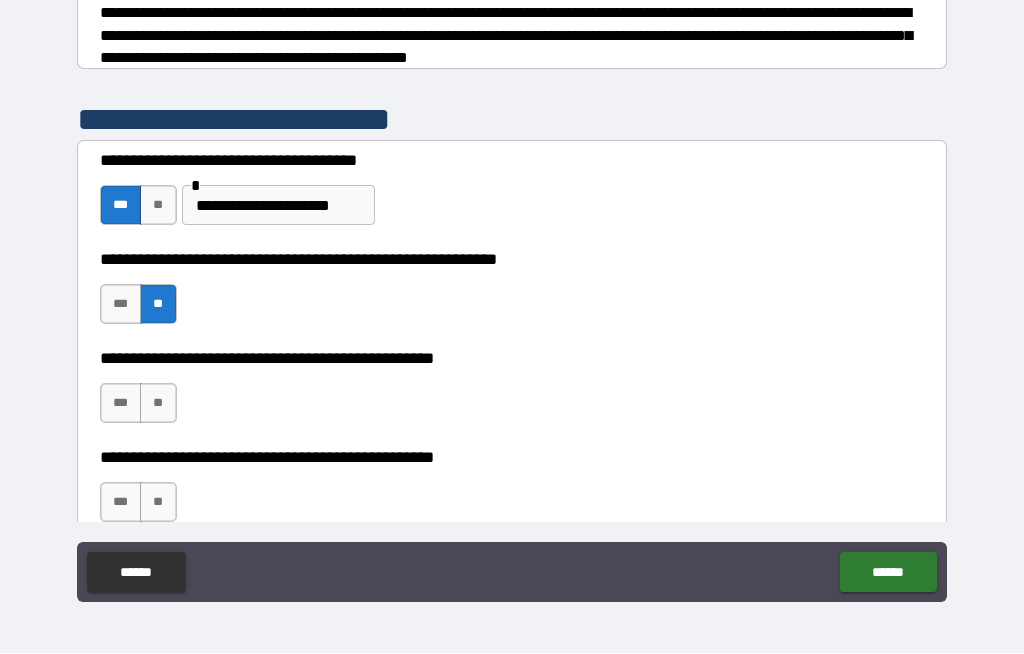 click on "**" at bounding box center (158, 404) 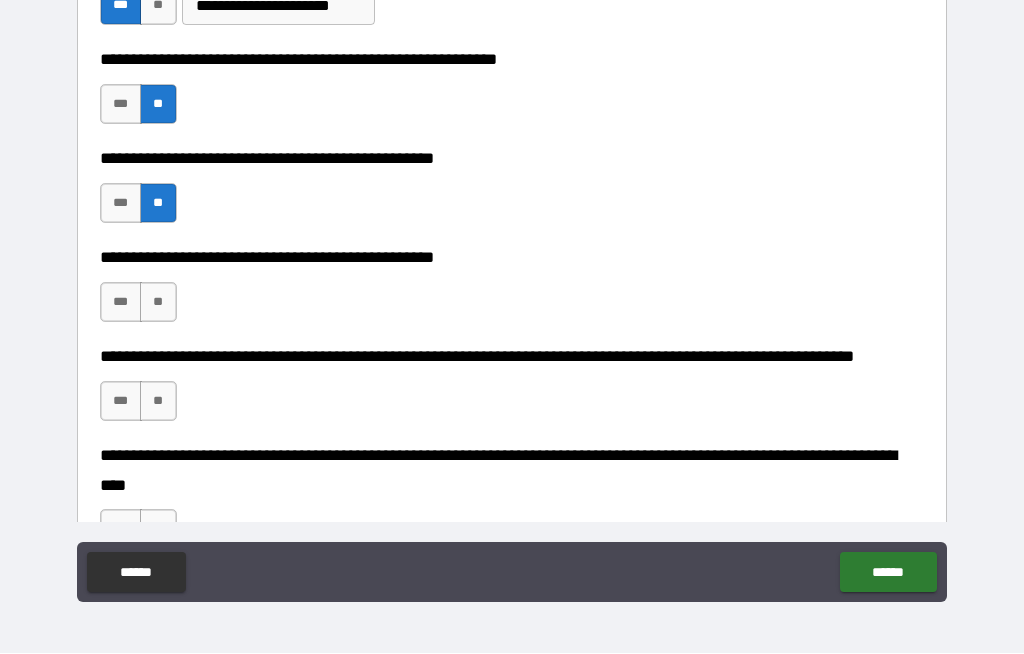 scroll, scrollTop: 509, scrollLeft: 0, axis: vertical 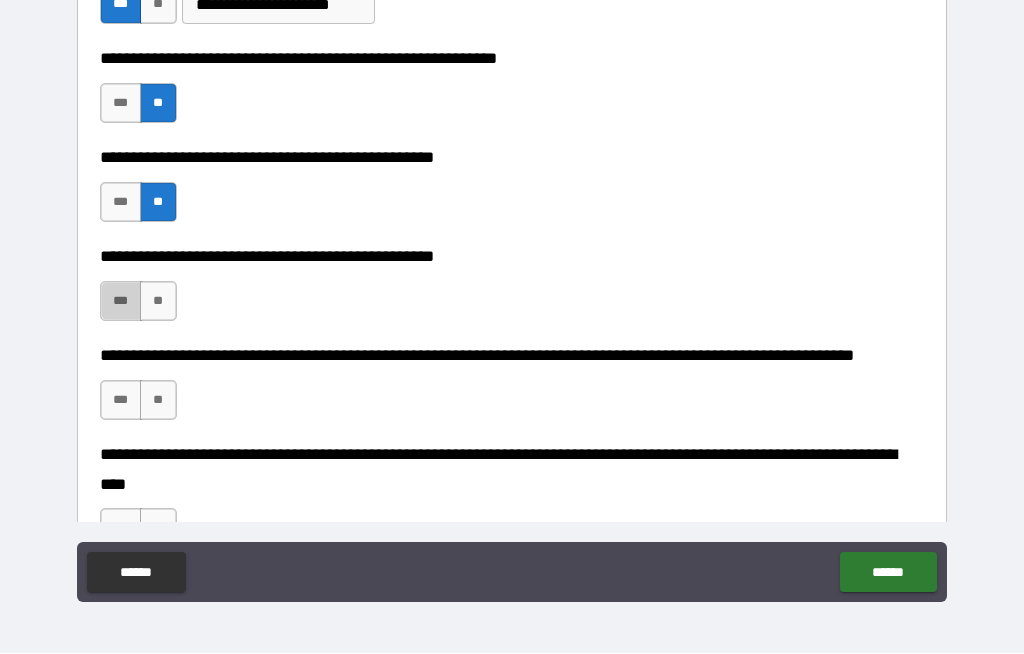 click on "***" at bounding box center (121, 302) 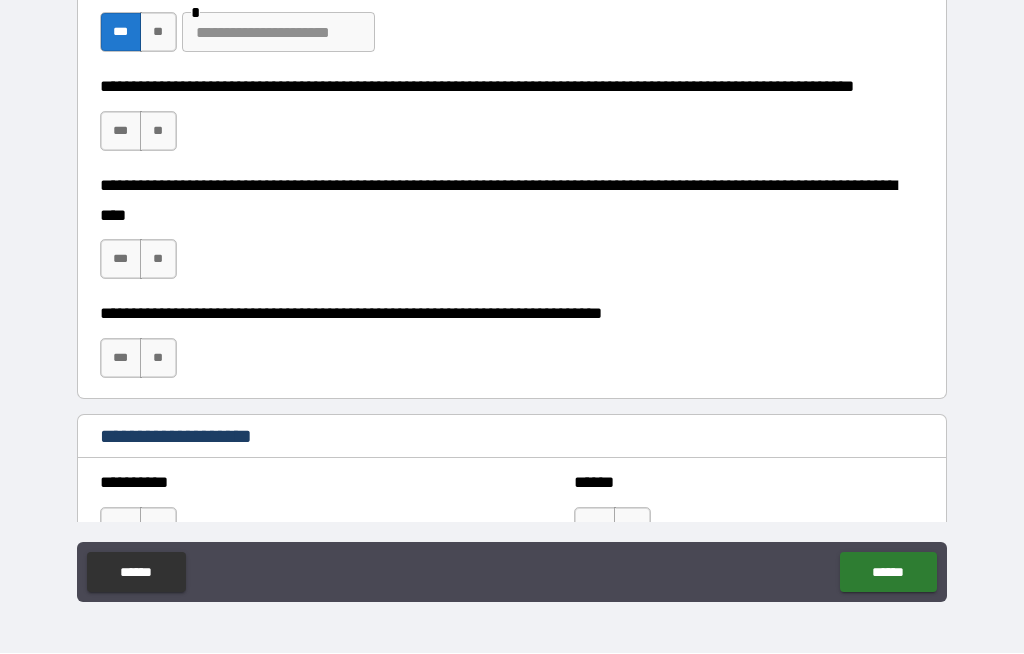 scroll, scrollTop: 779, scrollLeft: 0, axis: vertical 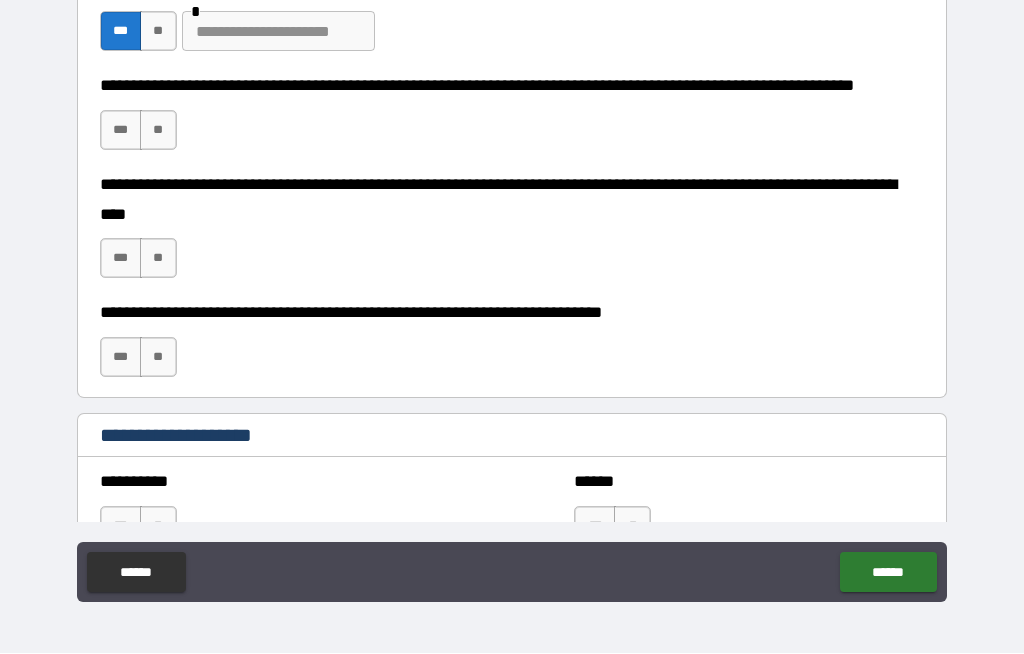 click on "**" at bounding box center (158, 131) 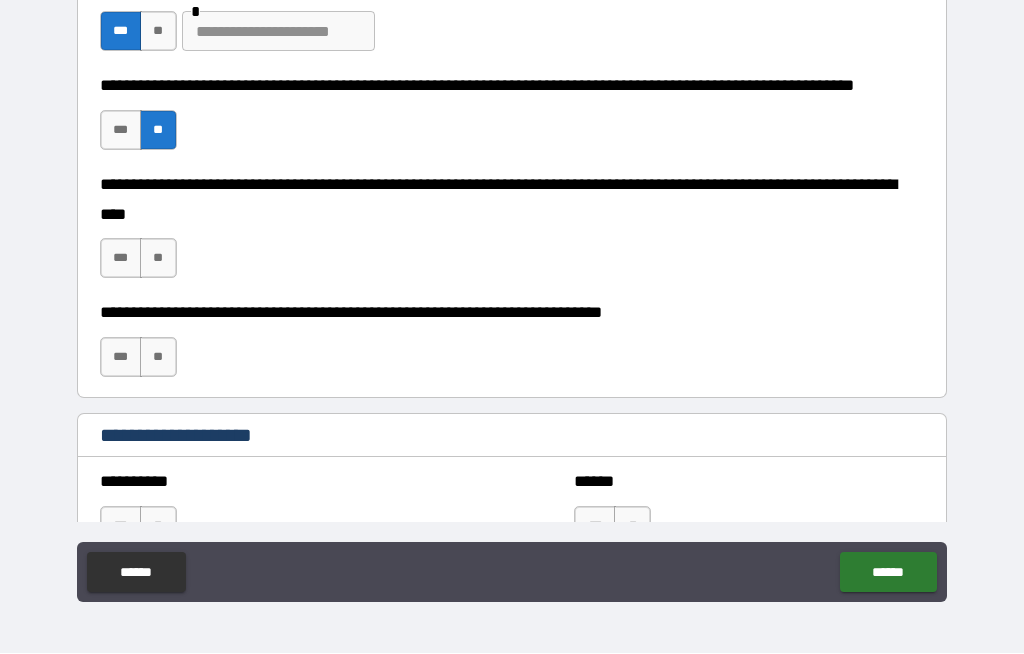 click on "**" at bounding box center (158, 259) 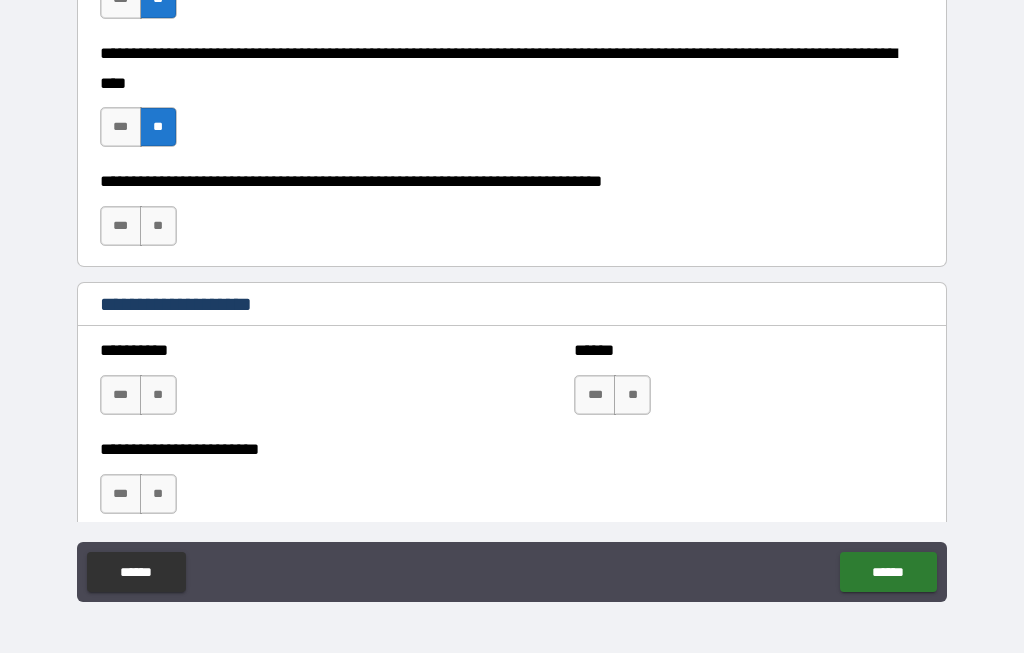scroll, scrollTop: 912, scrollLeft: 0, axis: vertical 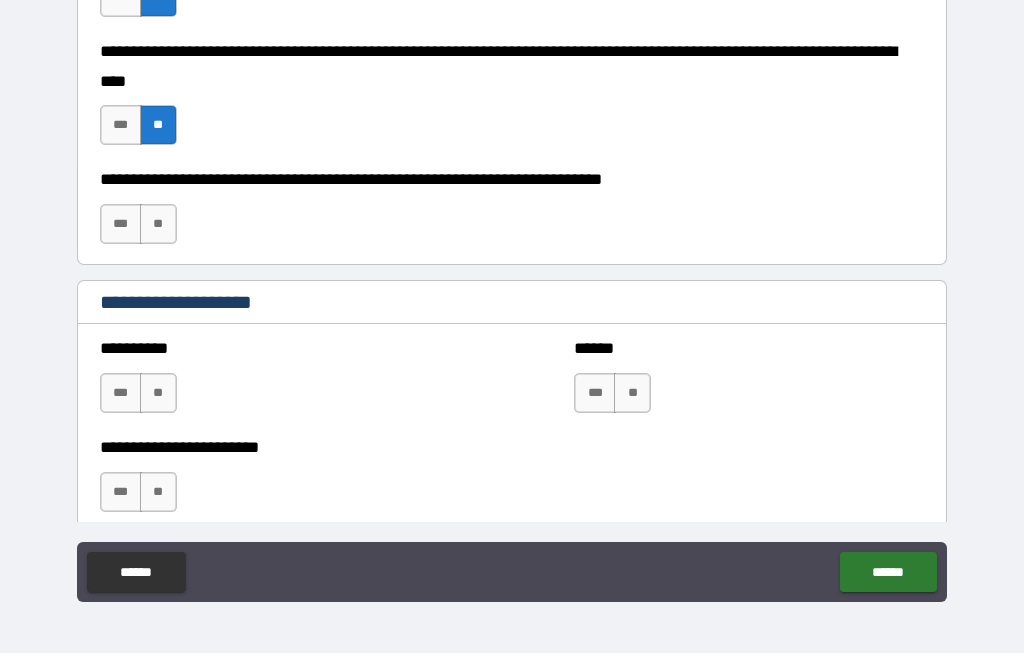 click on "**" at bounding box center (158, 225) 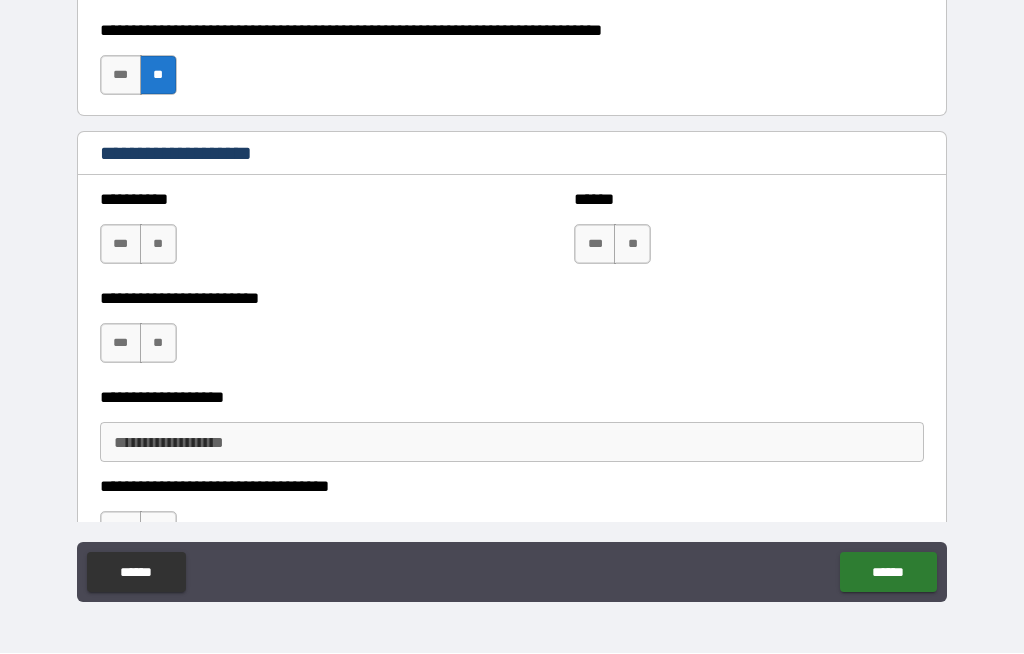 scroll, scrollTop: 1063, scrollLeft: 0, axis: vertical 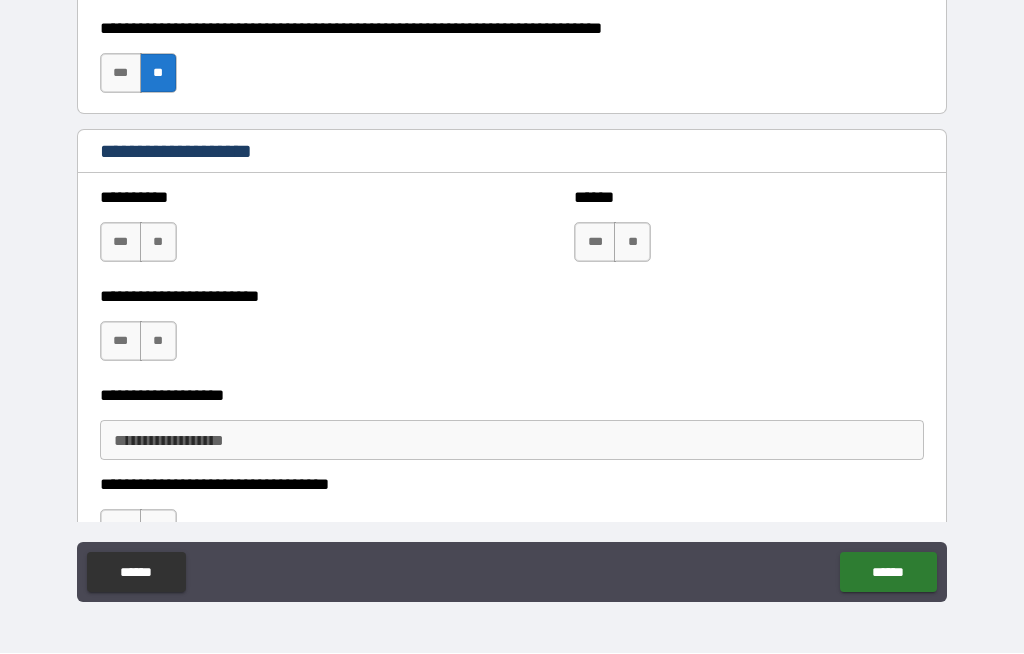 click on "**" at bounding box center (158, 243) 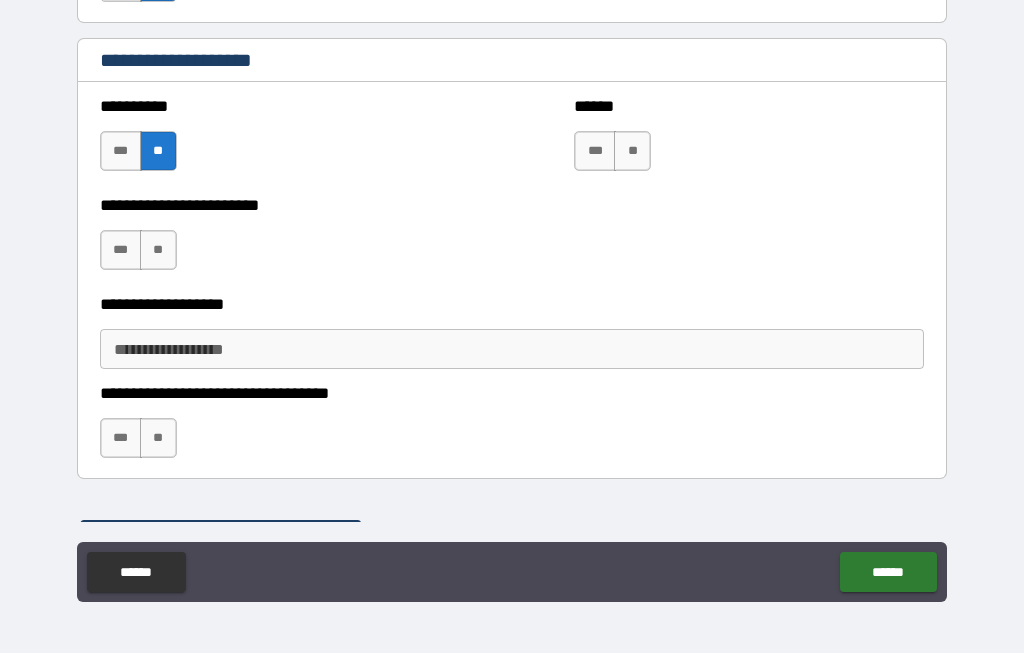 scroll, scrollTop: 1154, scrollLeft: 0, axis: vertical 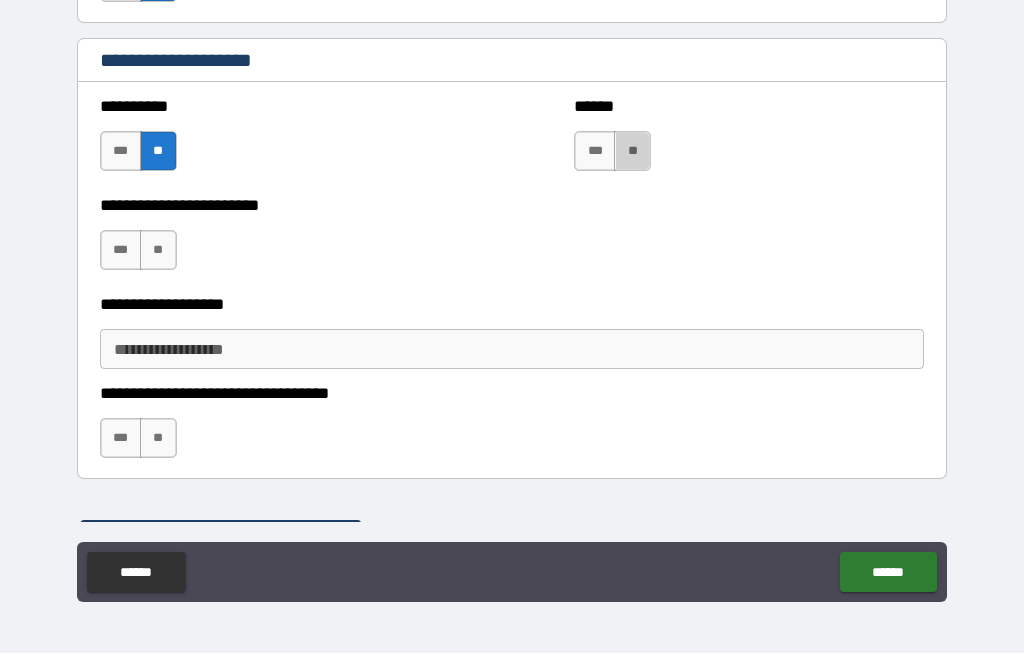 click on "**" at bounding box center [632, 152] 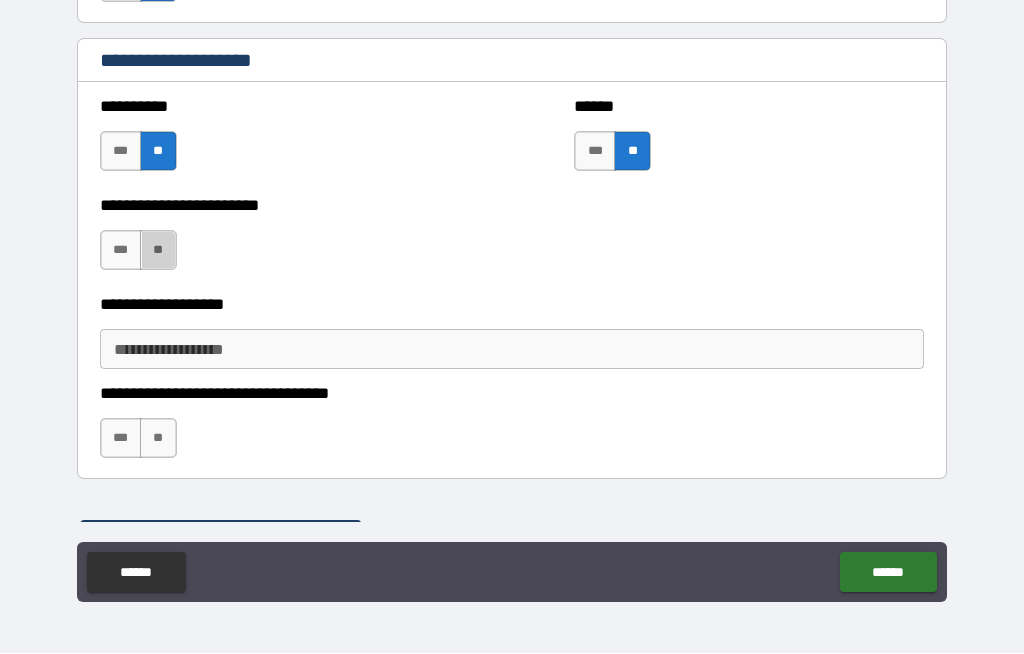 click on "**" at bounding box center [158, 251] 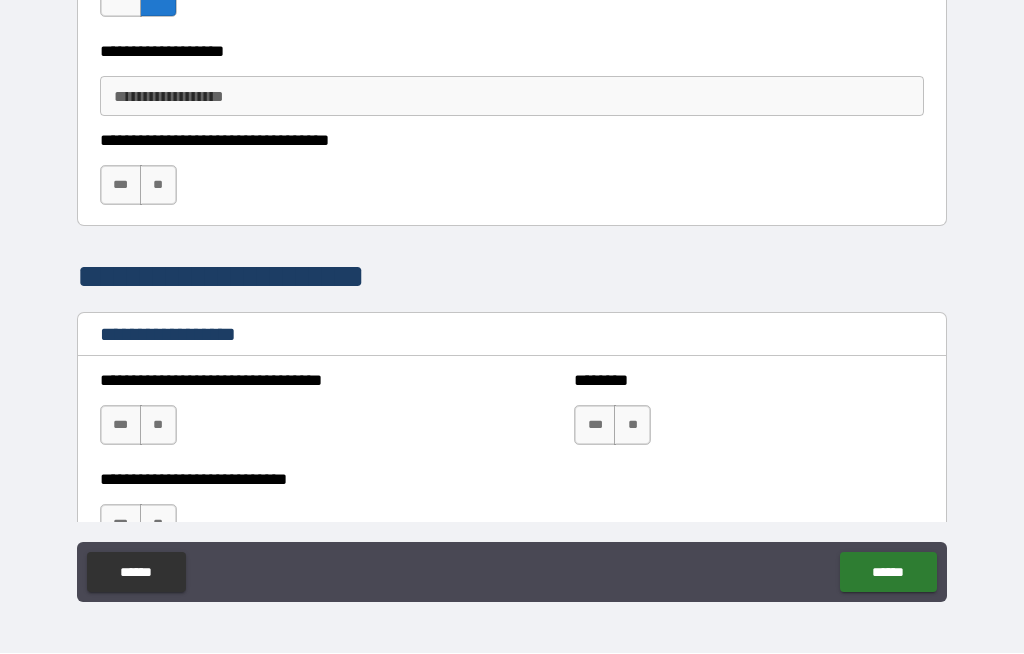 scroll, scrollTop: 1409, scrollLeft: 0, axis: vertical 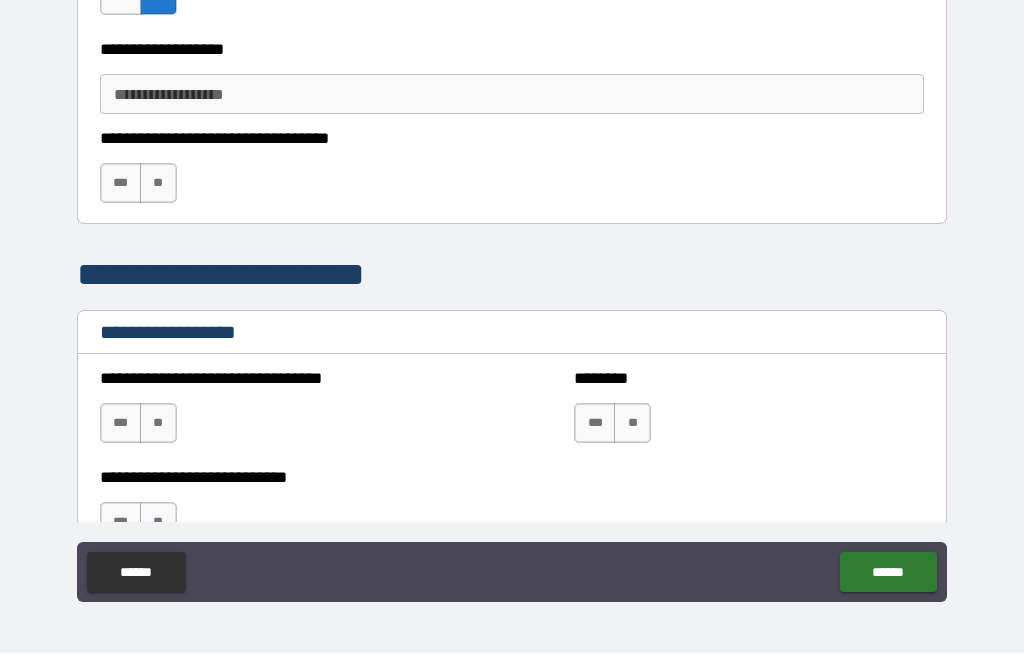 click on "**" at bounding box center (158, 184) 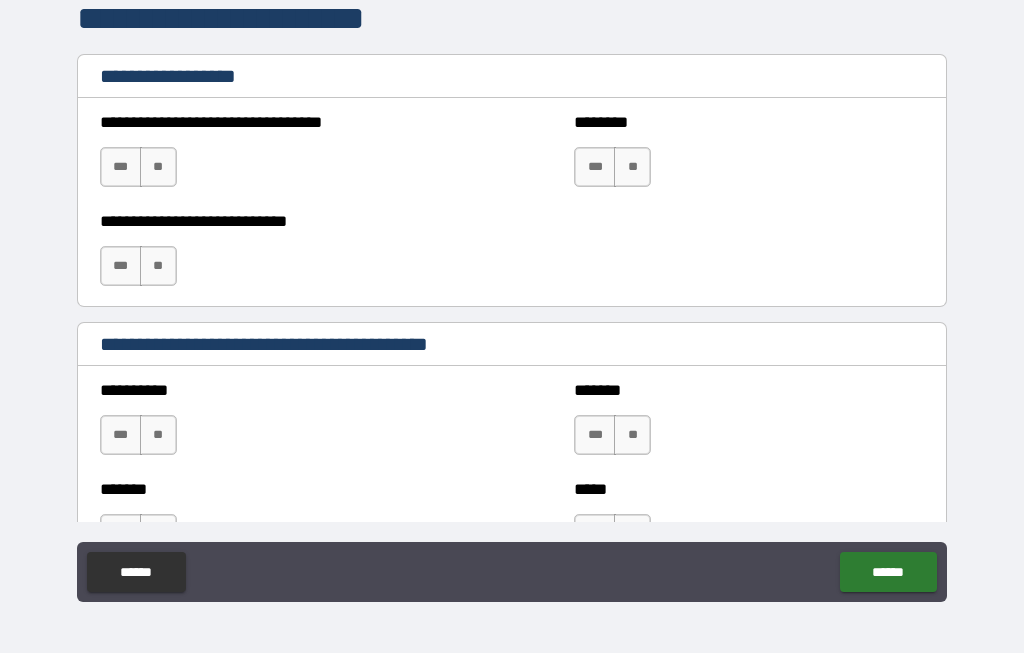 scroll, scrollTop: 1666, scrollLeft: 0, axis: vertical 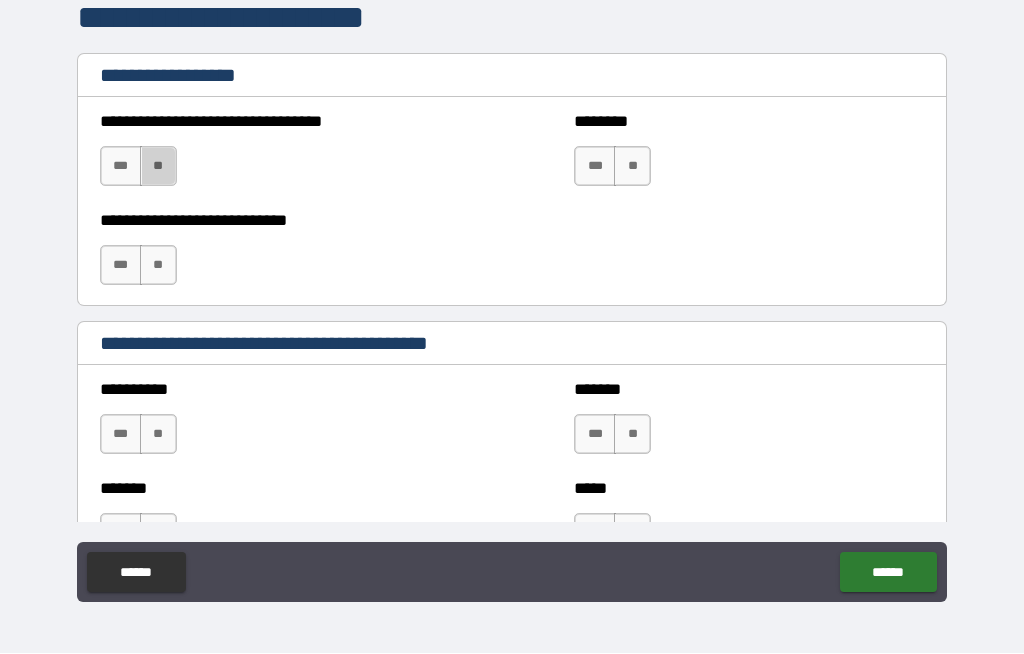 click on "**" at bounding box center [158, 167] 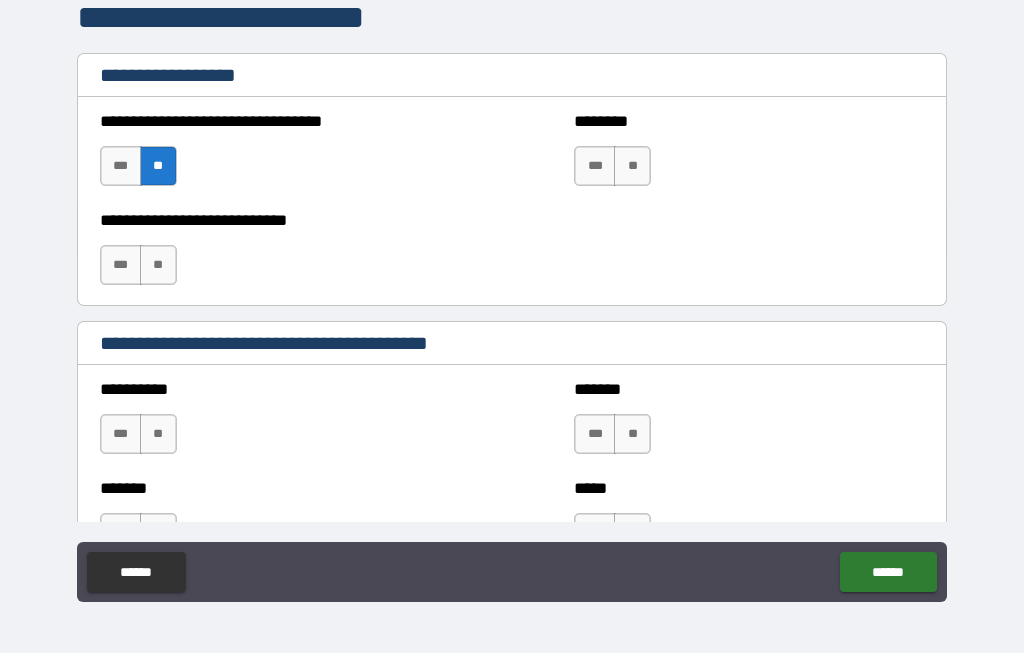 click on "**" at bounding box center (632, 167) 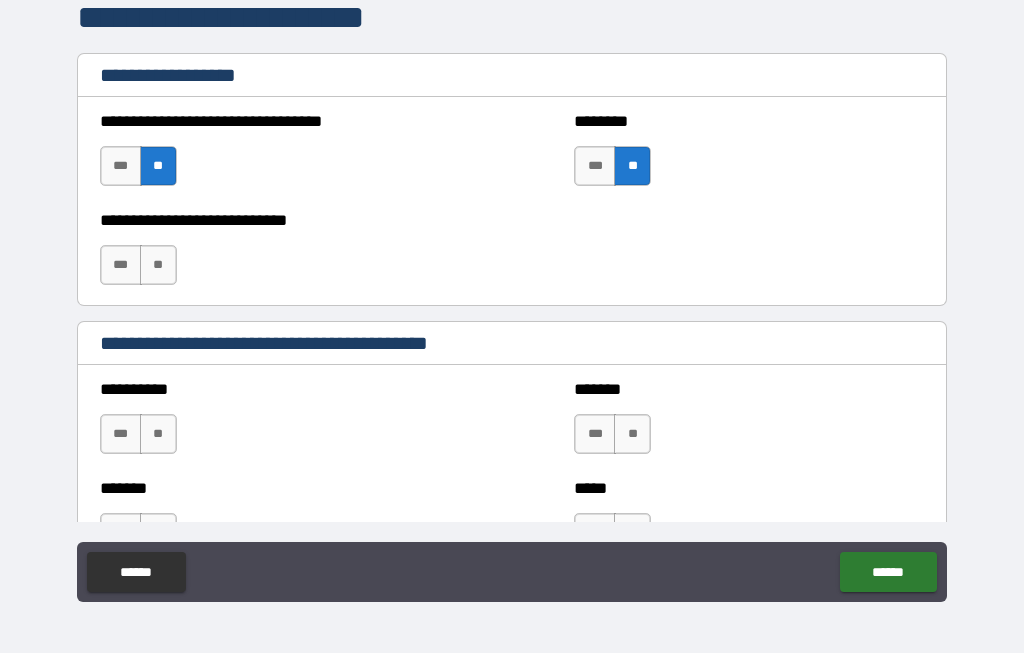 click on "**" at bounding box center [158, 266] 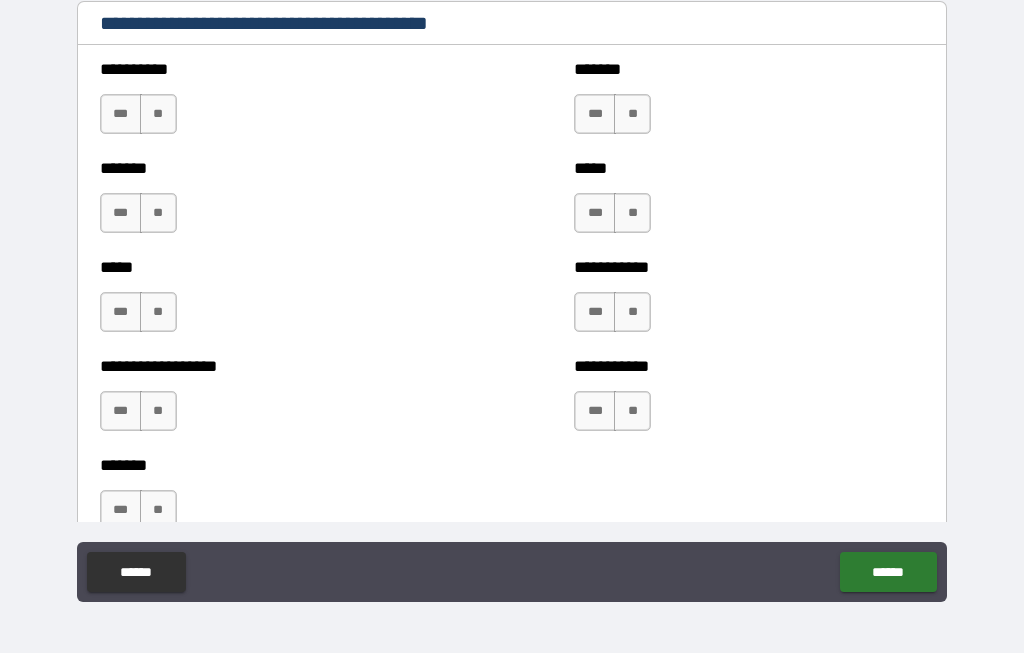 scroll, scrollTop: 1988, scrollLeft: 0, axis: vertical 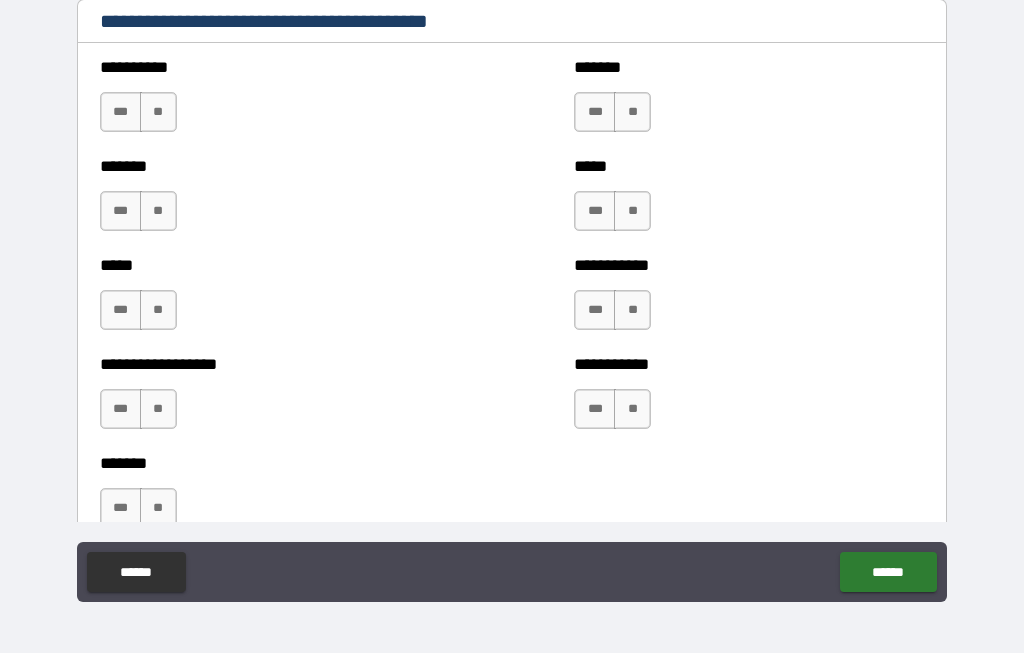 click on "**" at bounding box center (158, 113) 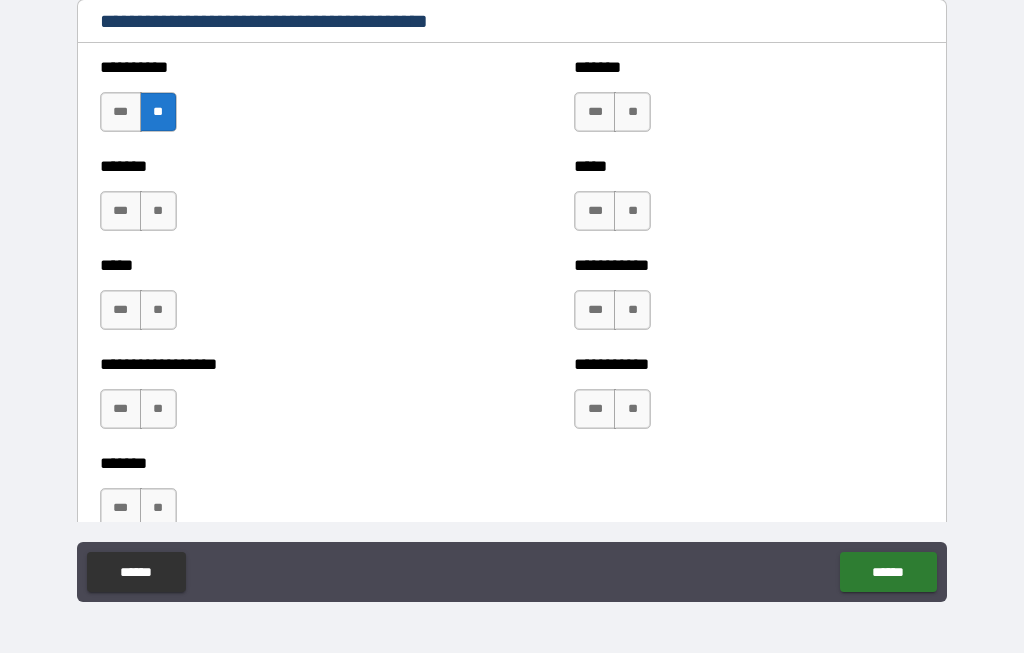 click on "**" at bounding box center (632, 113) 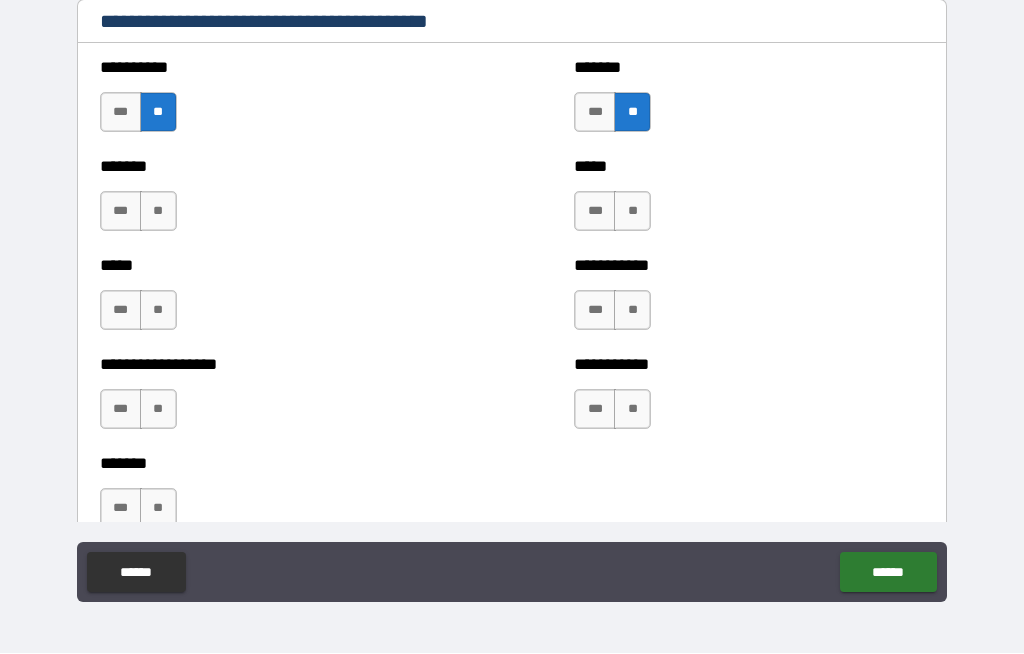 click on "**" at bounding box center (158, 212) 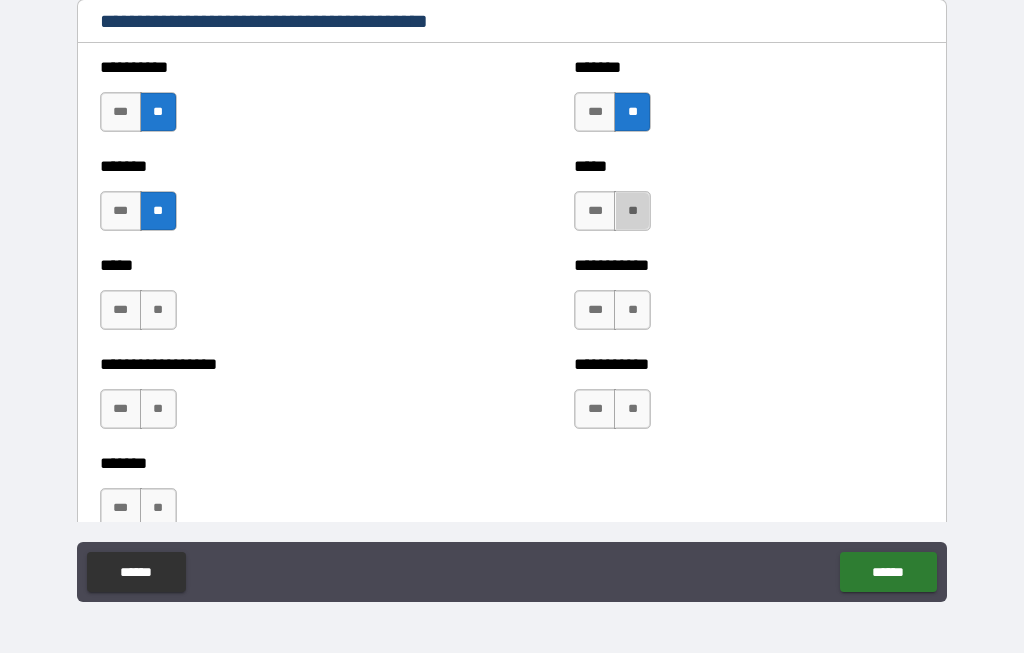 click on "**" at bounding box center (632, 212) 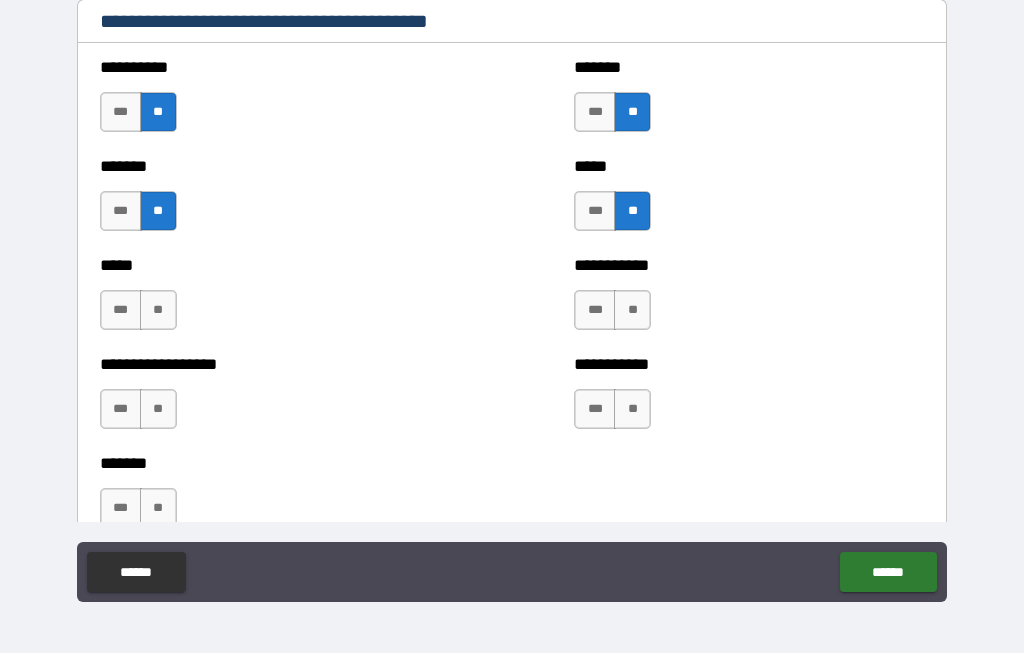 click on "**" at bounding box center [158, 311] 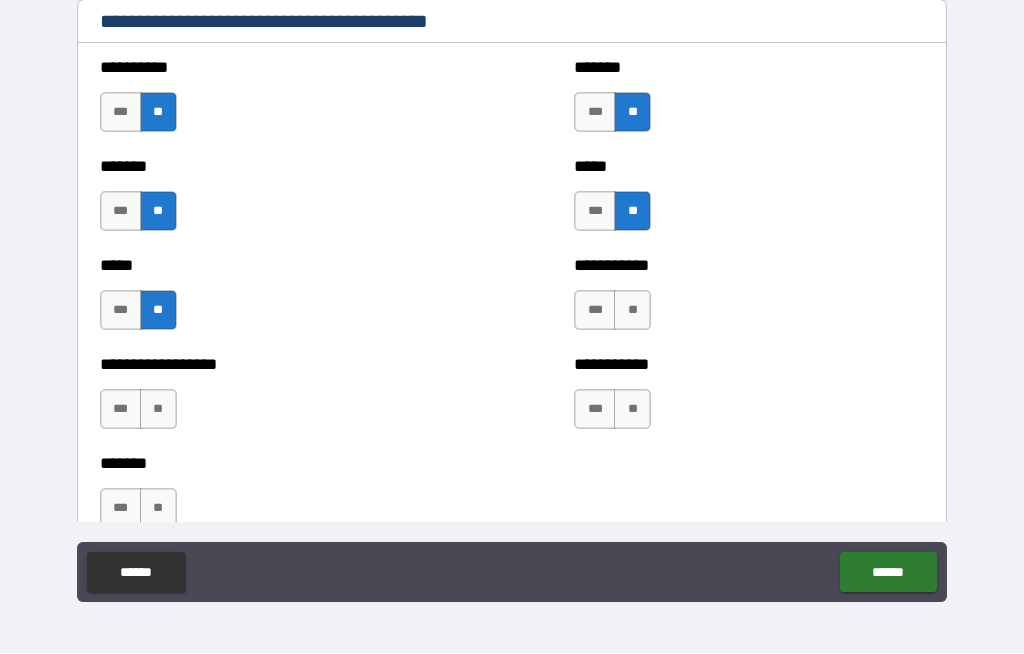 click on "**" at bounding box center (632, 311) 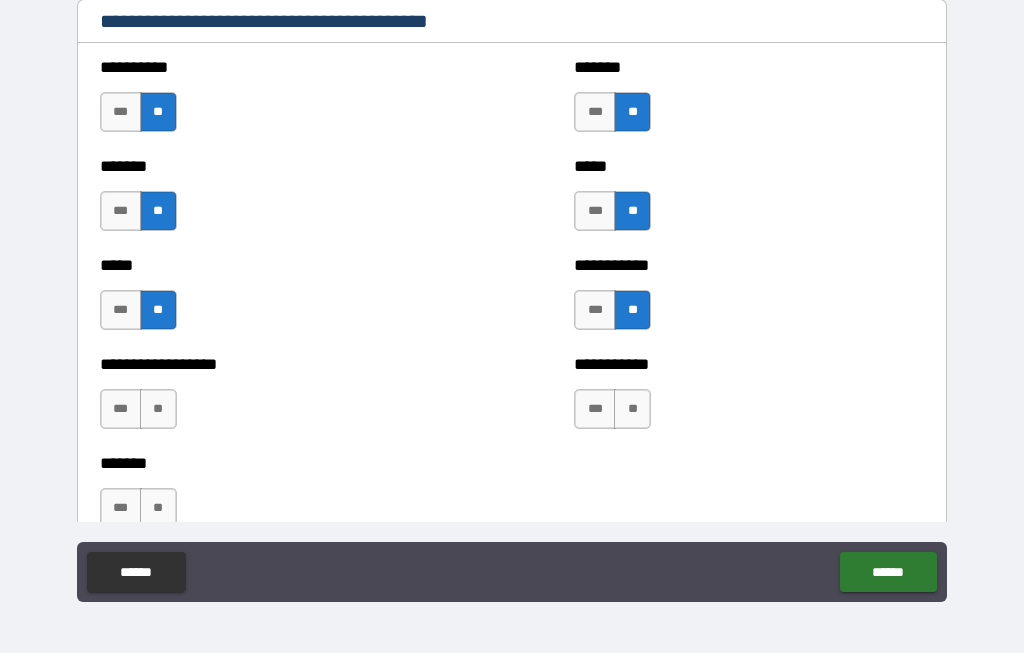 click on "**" at bounding box center [158, 410] 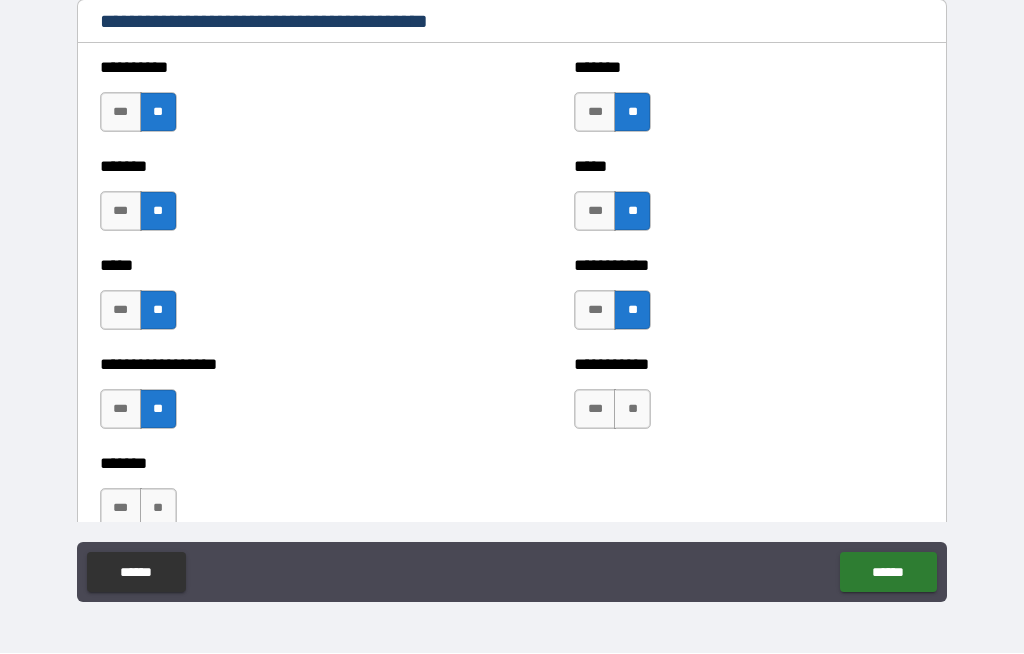 click on "**" at bounding box center [632, 410] 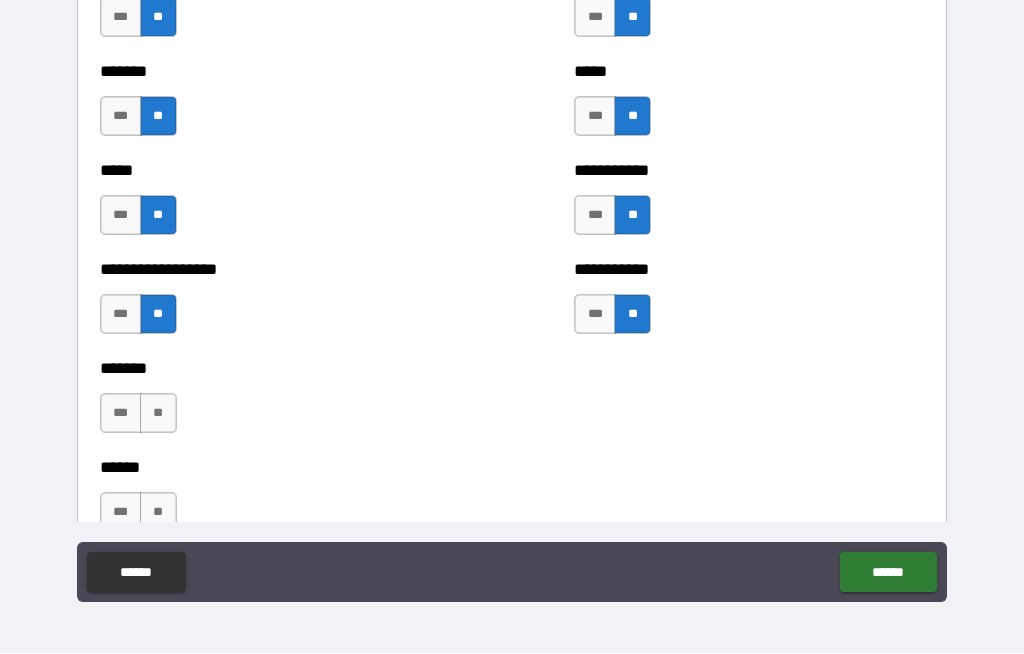 scroll, scrollTop: 2089, scrollLeft: 0, axis: vertical 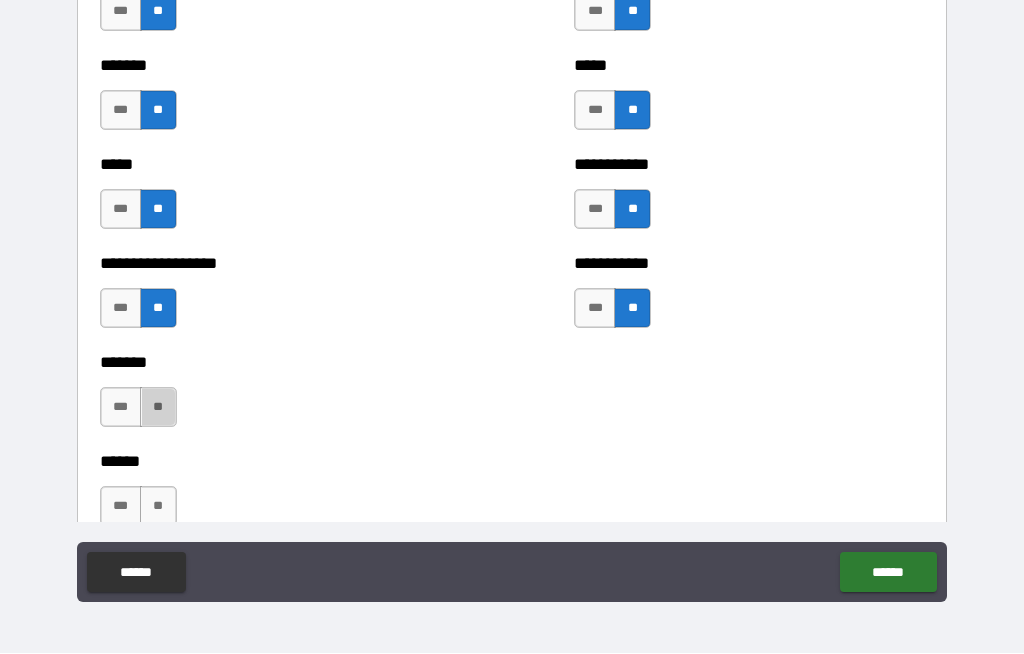 click on "**" at bounding box center [158, 408] 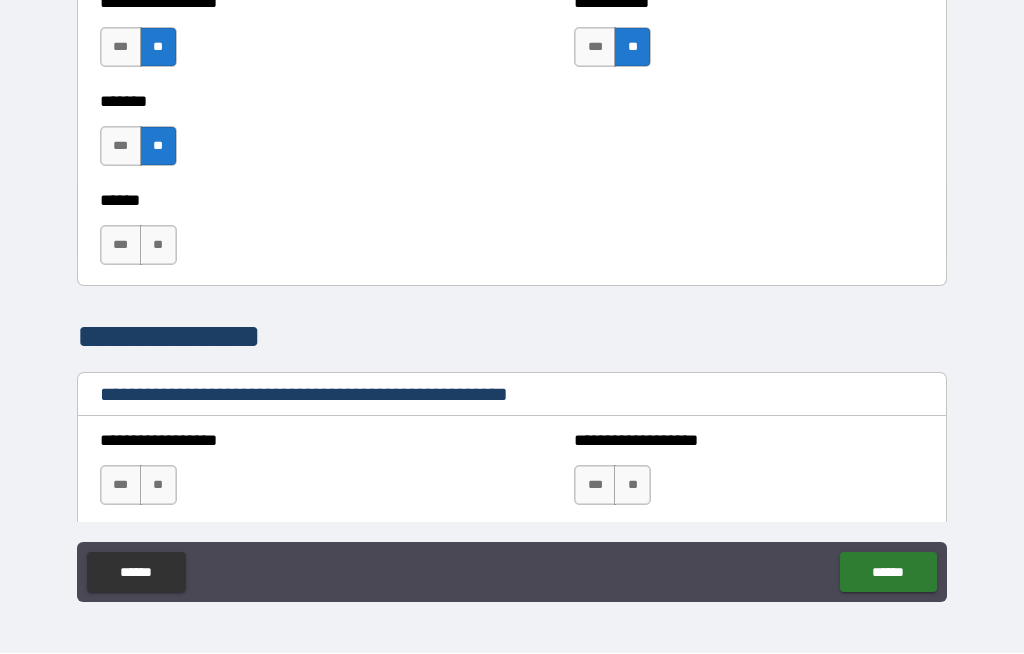scroll, scrollTop: 2360, scrollLeft: 0, axis: vertical 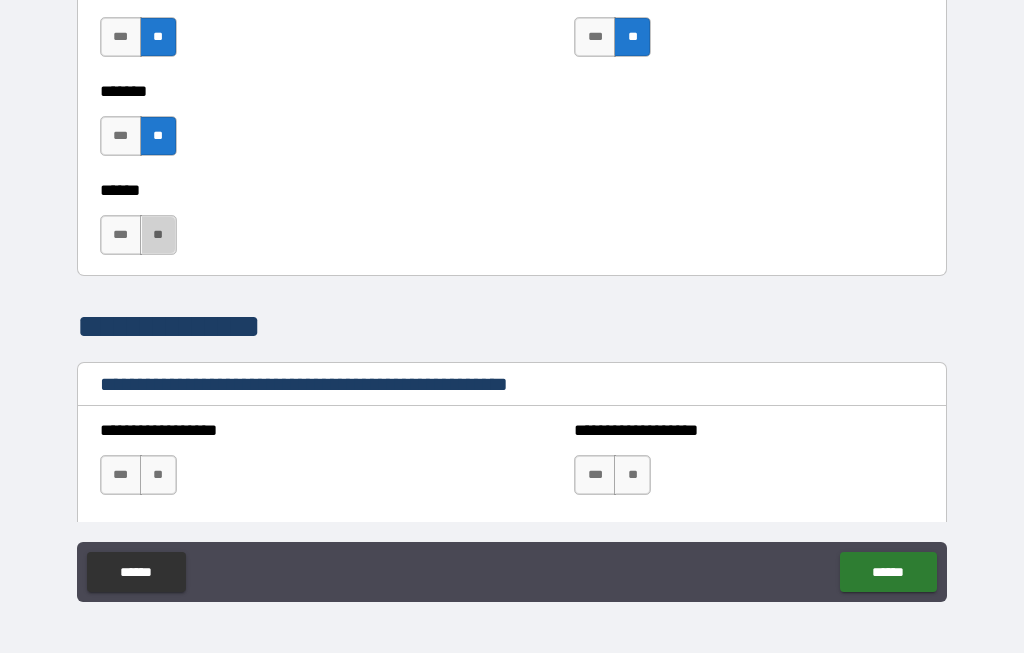 click on "**" at bounding box center [158, 236] 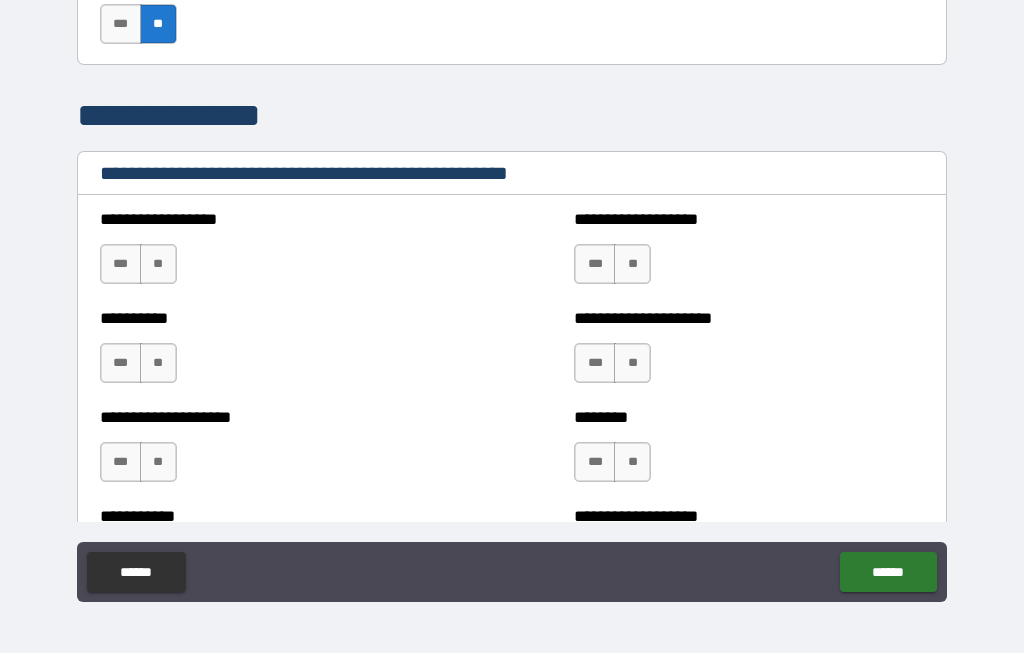 scroll, scrollTop: 2582, scrollLeft: 0, axis: vertical 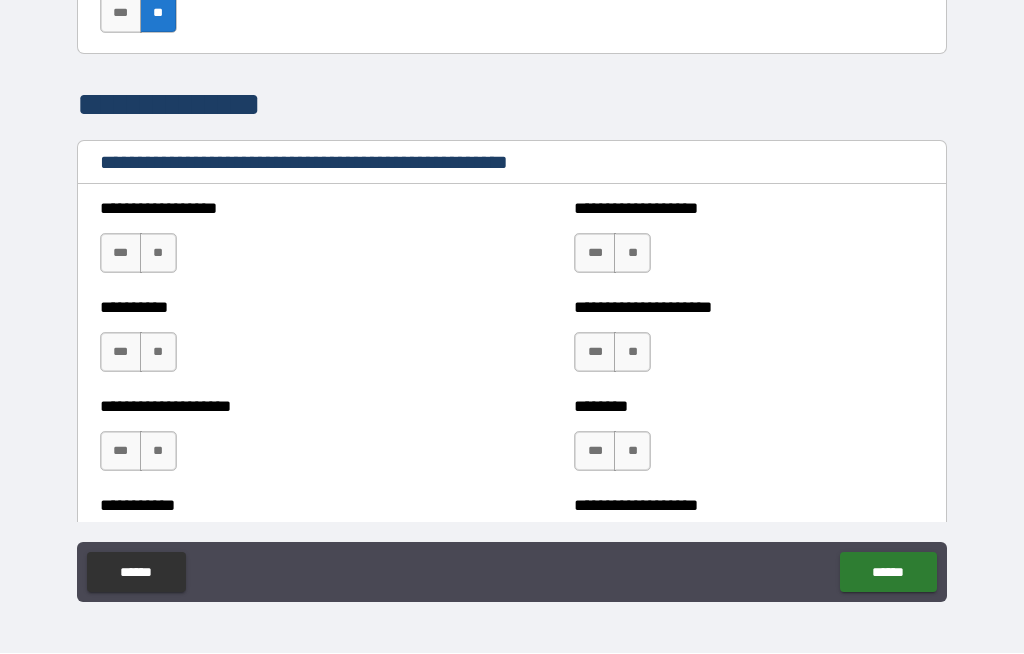 click on "**" at bounding box center [158, 254] 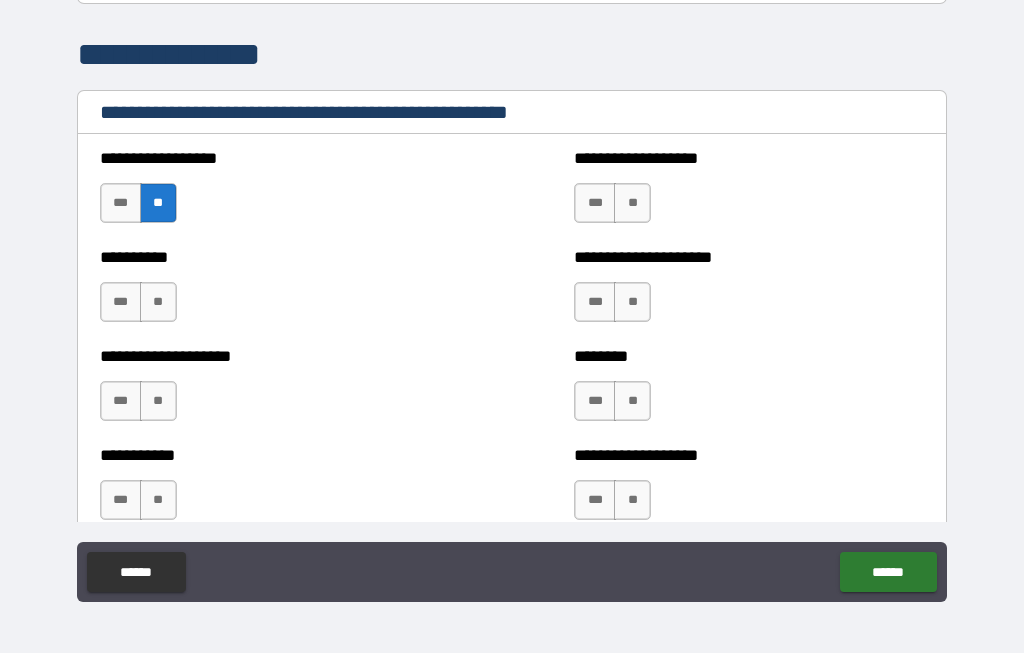 scroll, scrollTop: 2635, scrollLeft: 0, axis: vertical 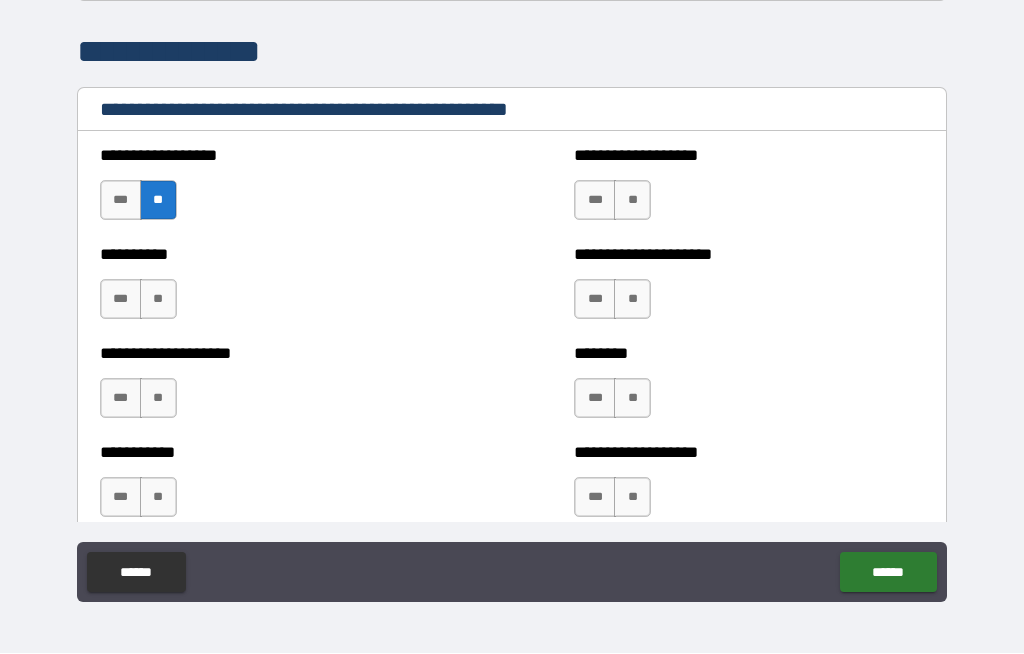 click on "**" at bounding box center (158, 300) 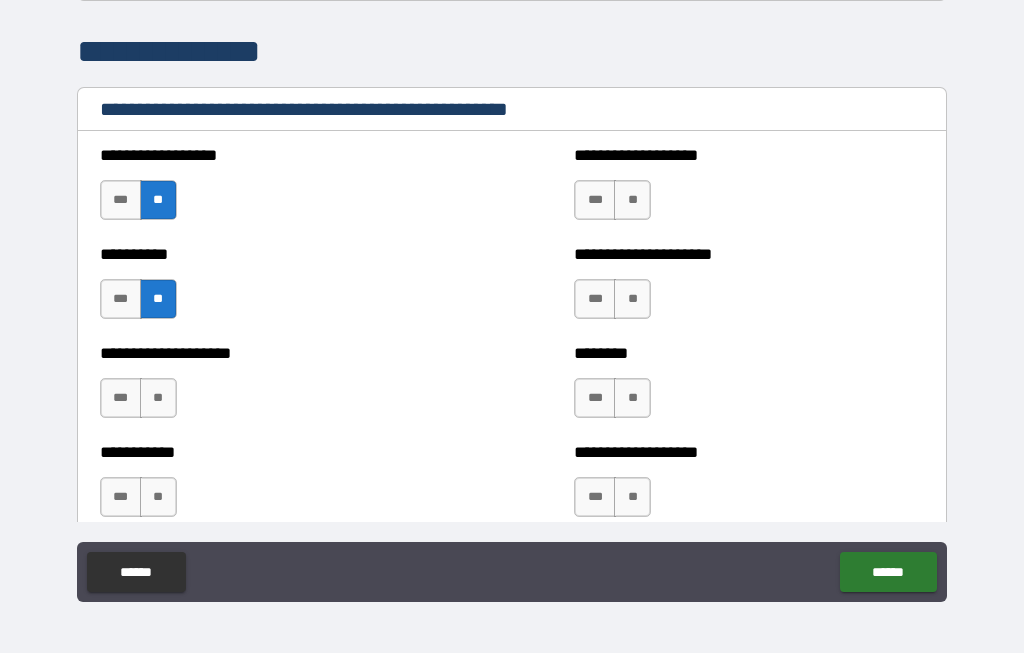 click on "**" at bounding box center (158, 399) 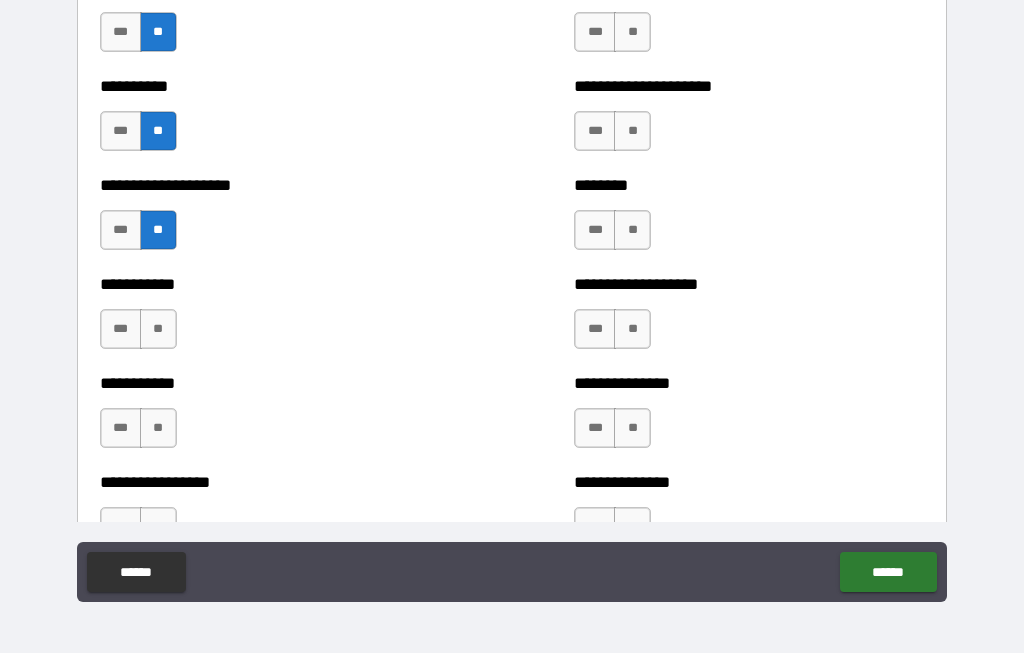 scroll, scrollTop: 2801, scrollLeft: 0, axis: vertical 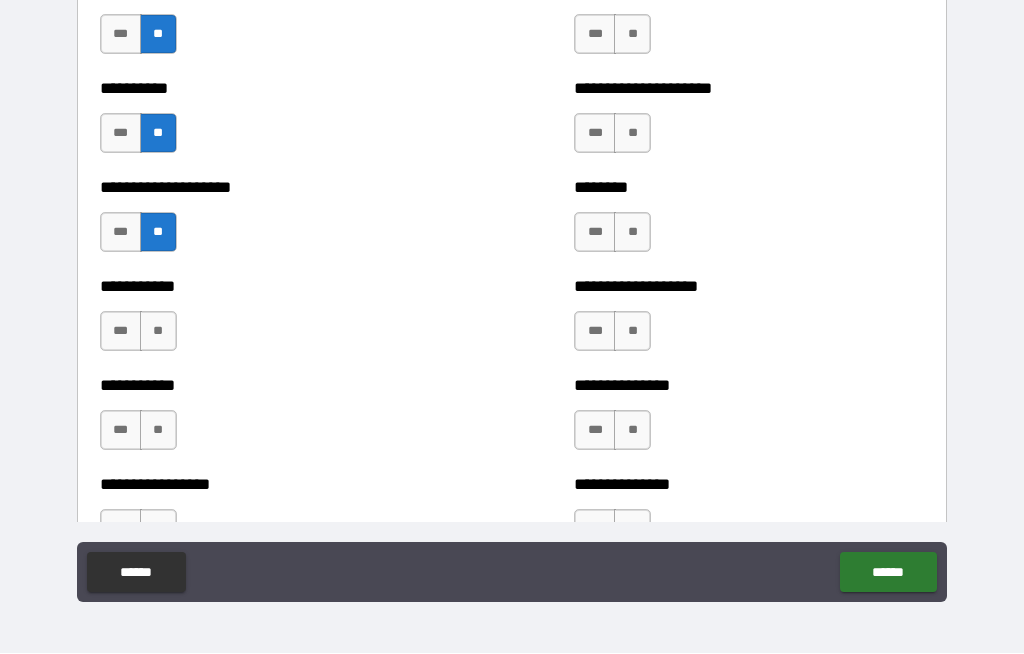 click on "**" at bounding box center (158, 332) 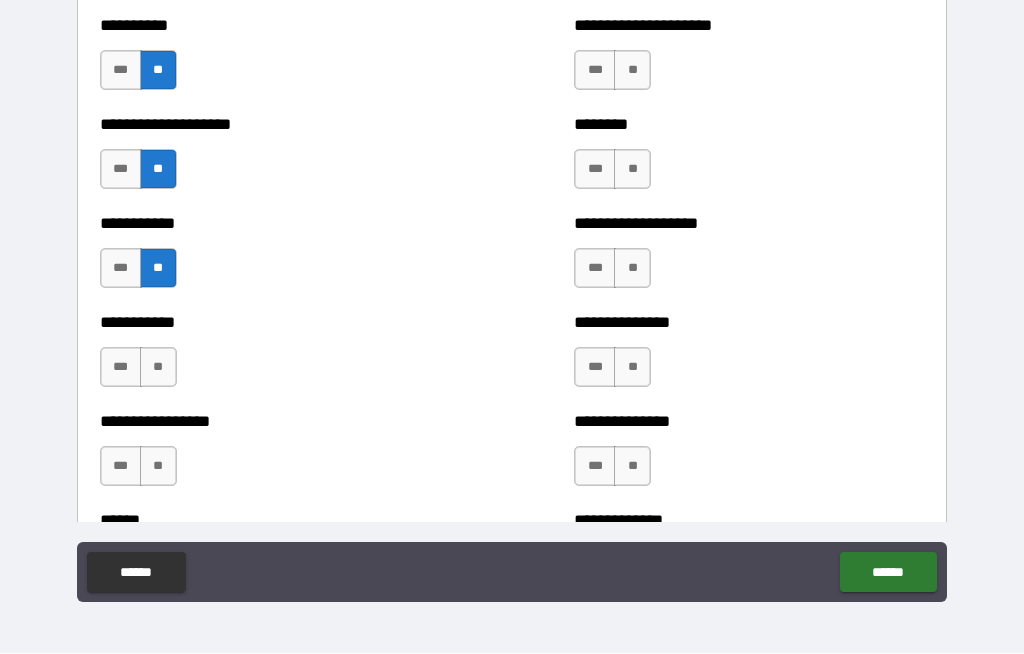 scroll, scrollTop: 2864, scrollLeft: 0, axis: vertical 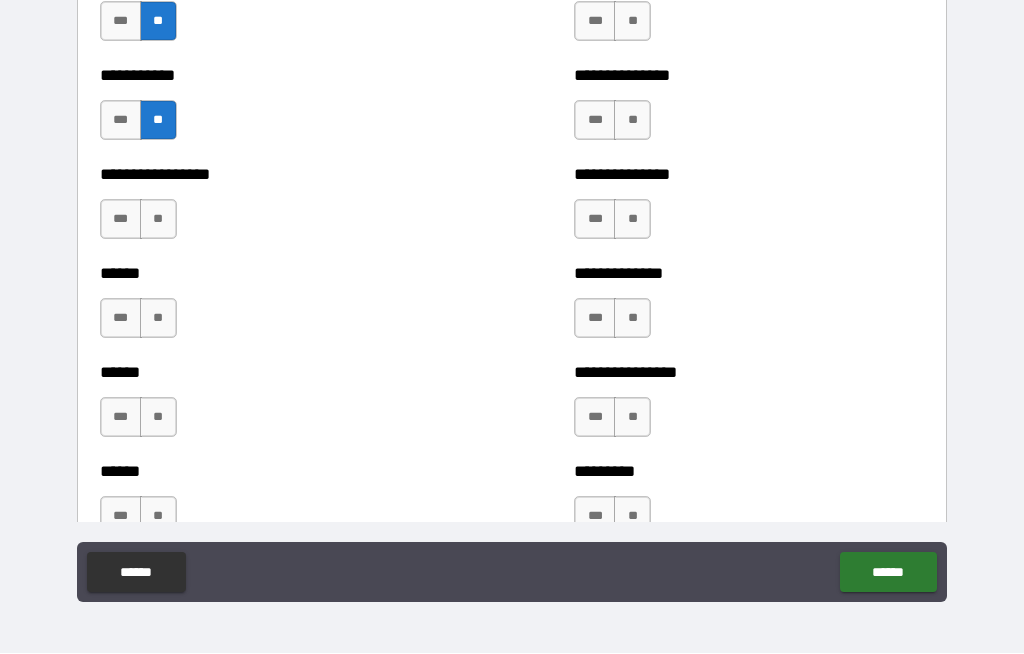 click on "**" at bounding box center [158, 220] 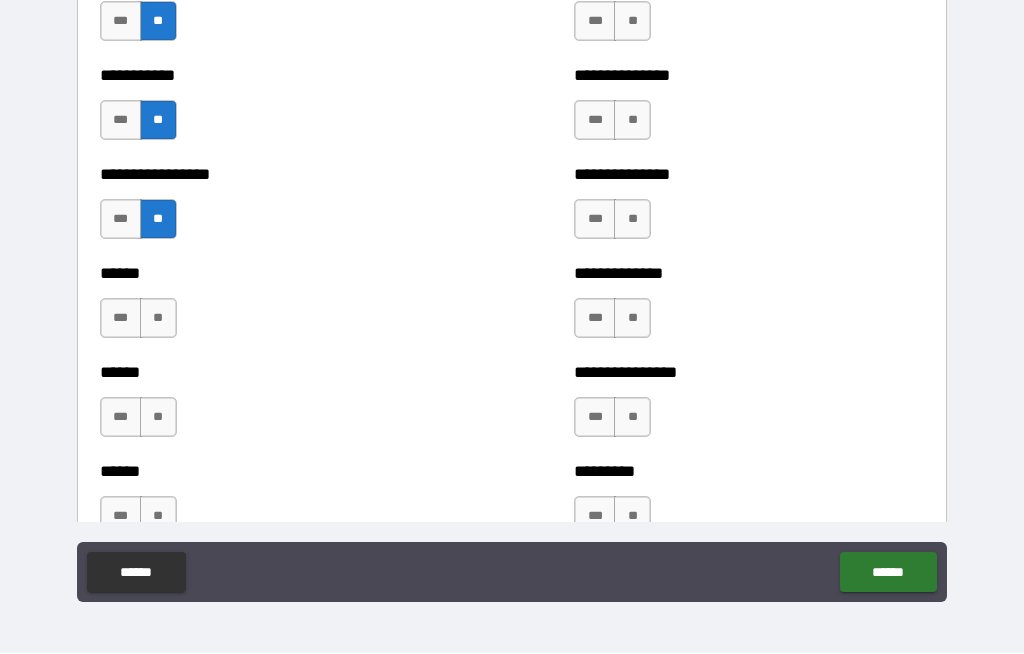 click on "**" at bounding box center [158, 319] 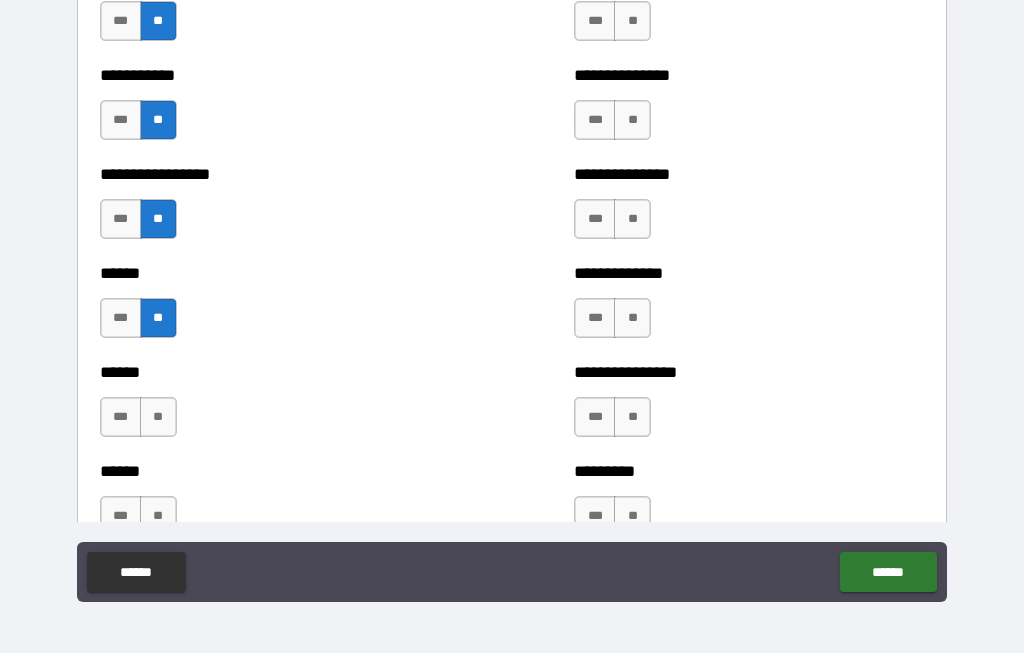 click on "**" at bounding box center [158, 418] 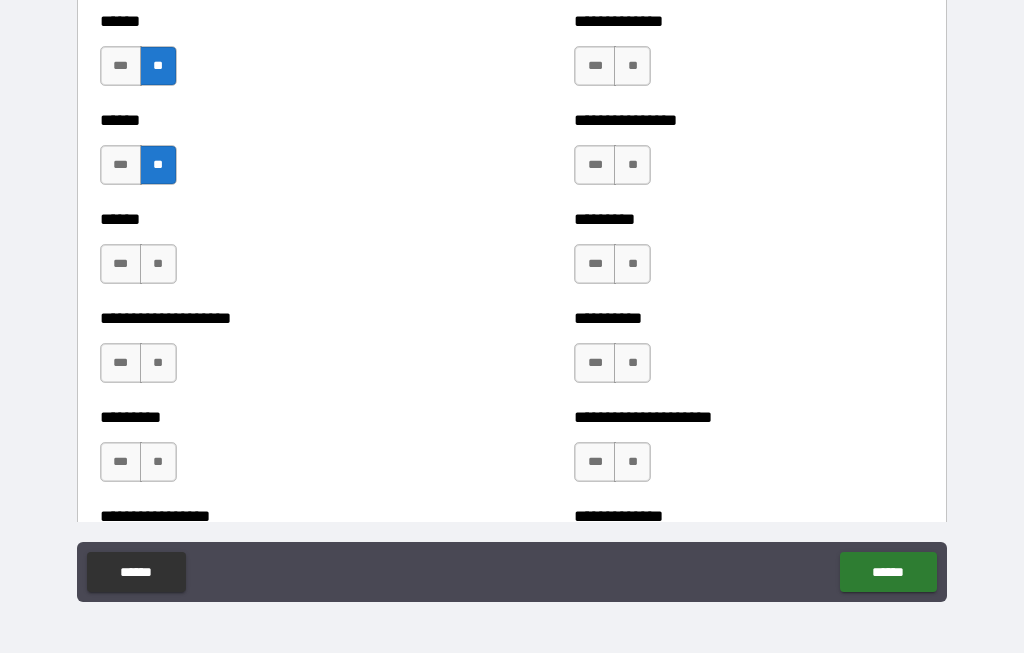 scroll, scrollTop: 3364, scrollLeft: 0, axis: vertical 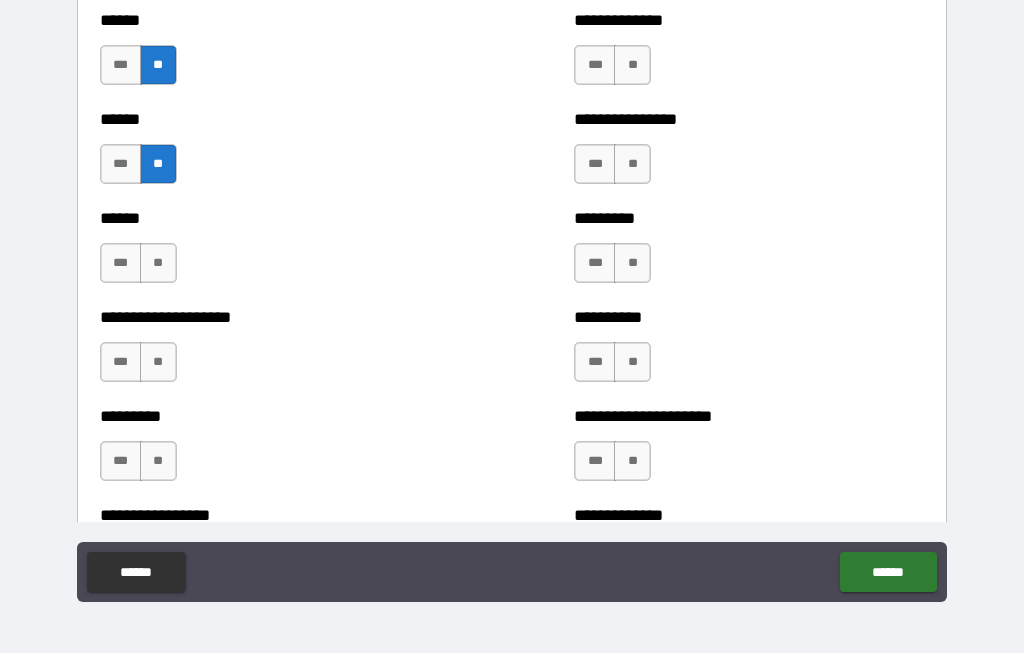 click on "**" at bounding box center (158, 264) 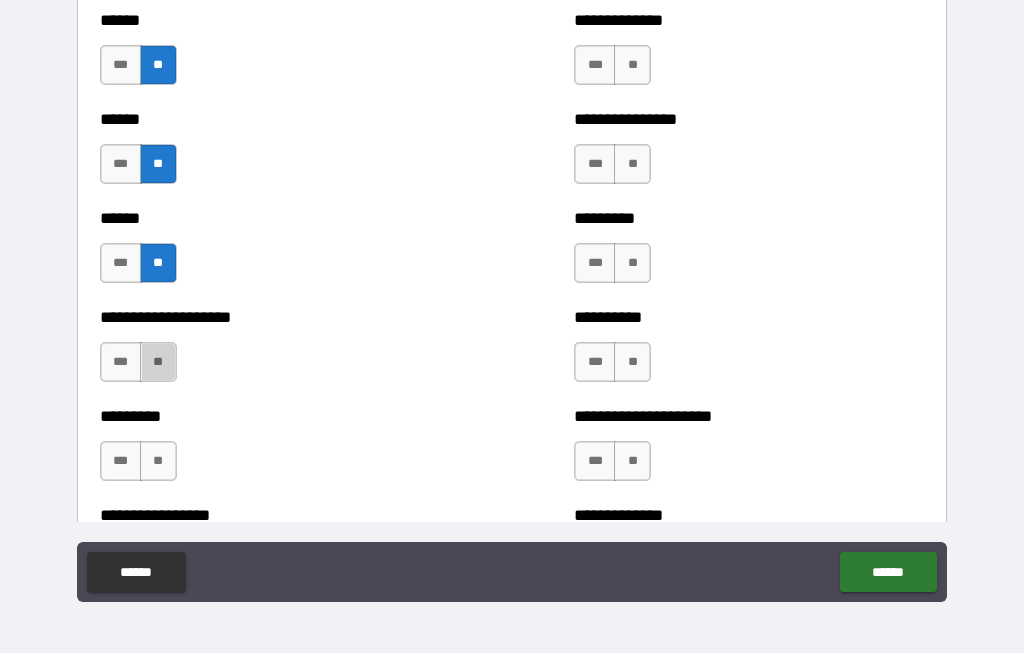 click on "**" at bounding box center [158, 363] 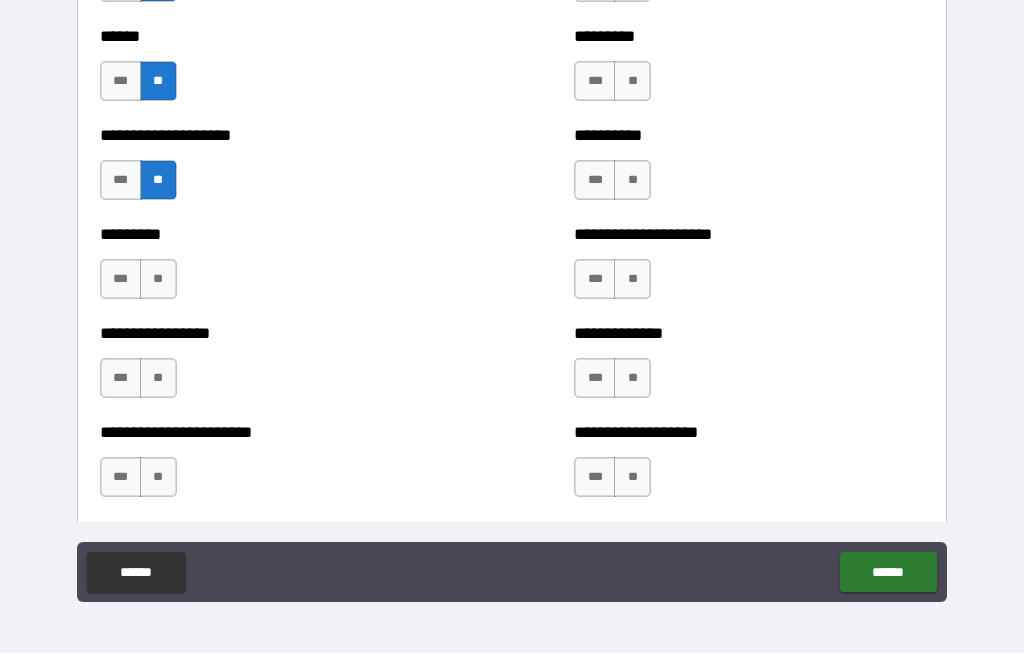 scroll, scrollTop: 3547, scrollLeft: 0, axis: vertical 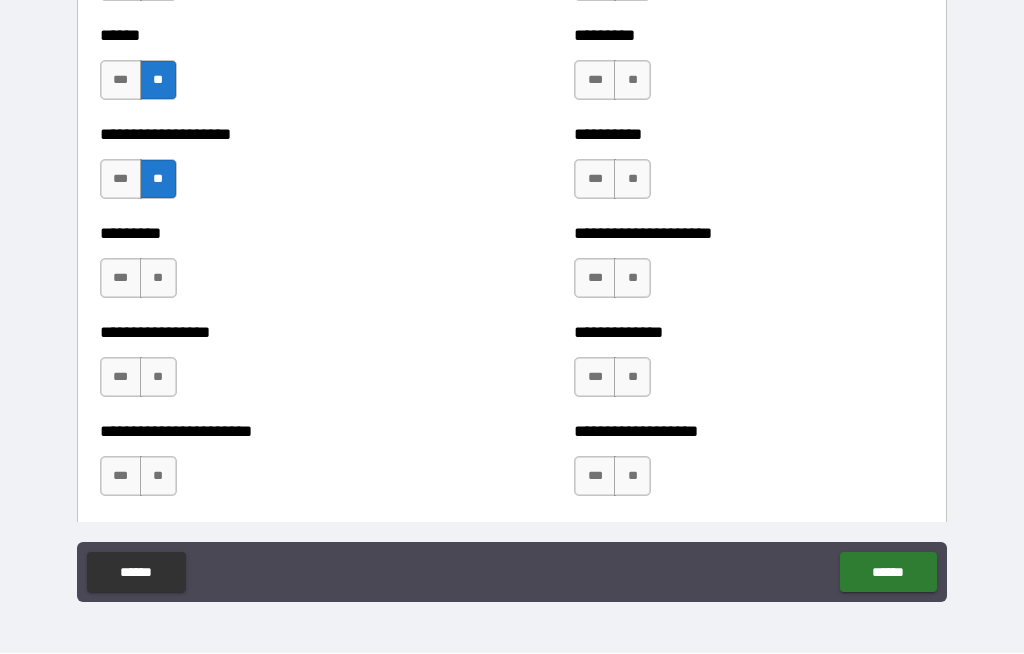 click on "**" at bounding box center (158, 279) 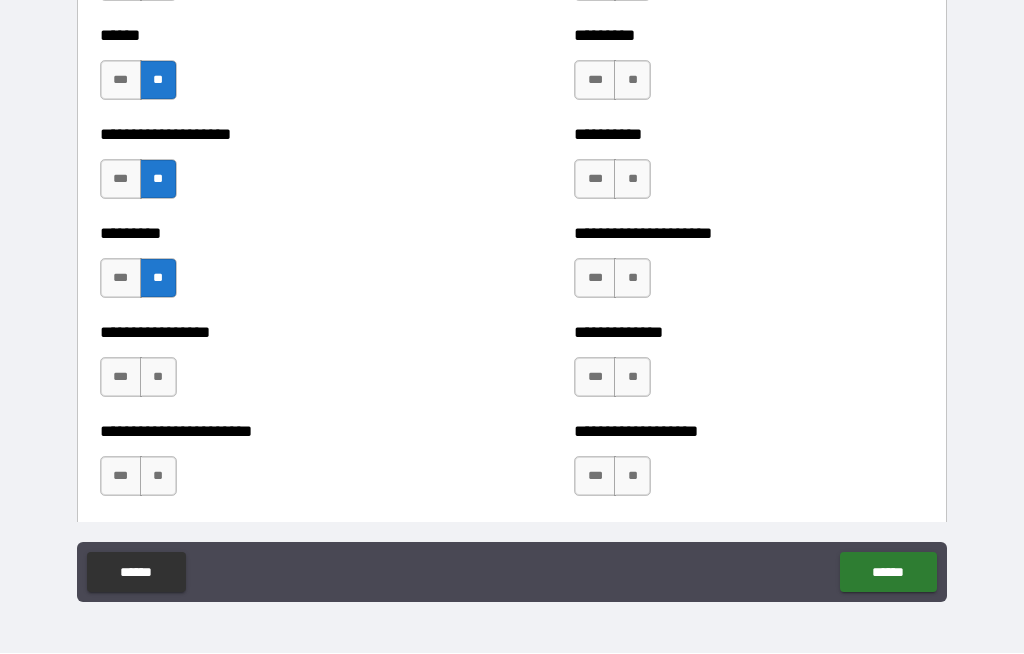 click on "**" at bounding box center (158, 378) 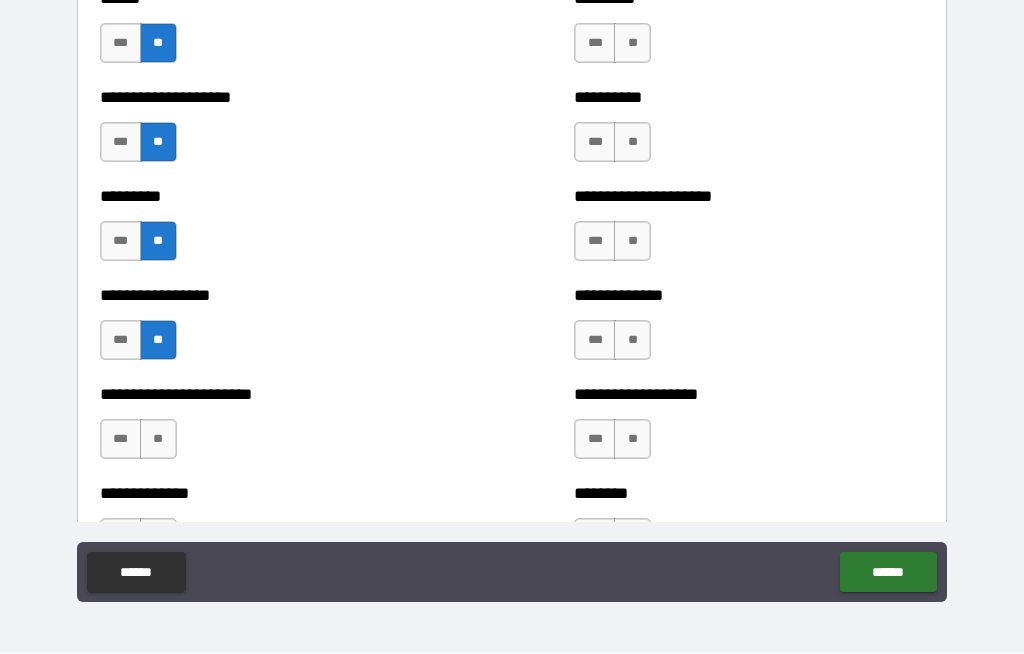 scroll, scrollTop: 3590, scrollLeft: 0, axis: vertical 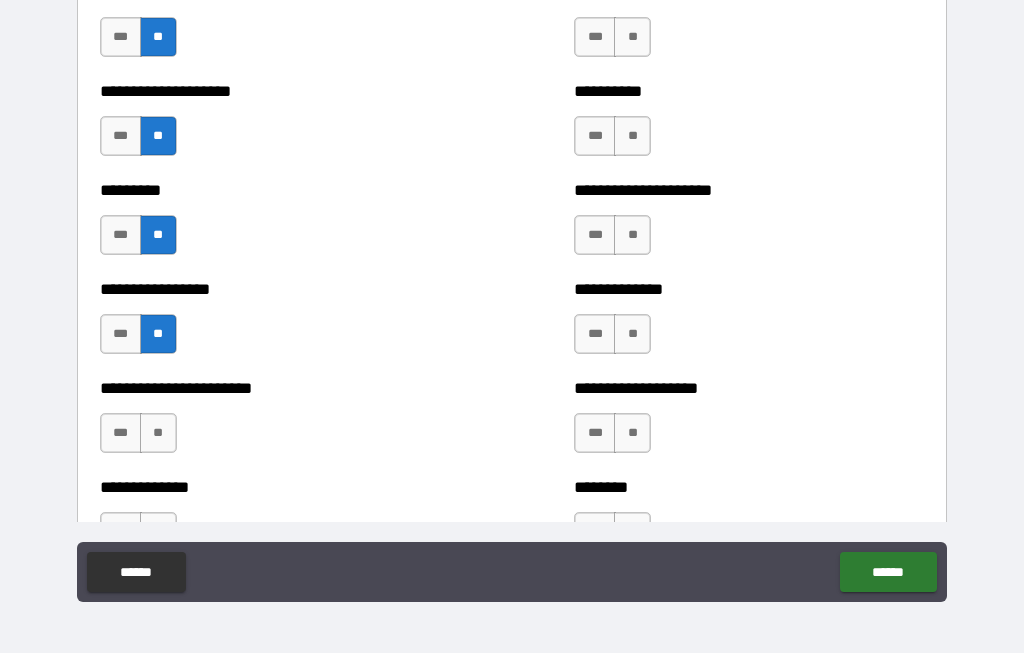 click on "**" at bounding box center [158, 434] 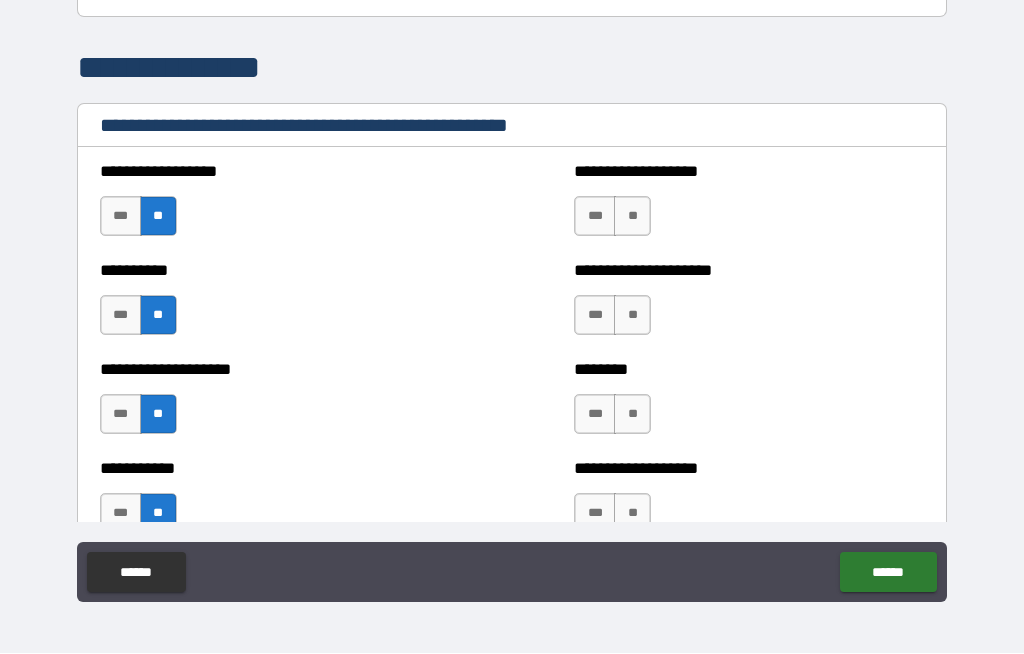 scroll, scrollTop: 2623, scrollLeft: 0, axis: vertical 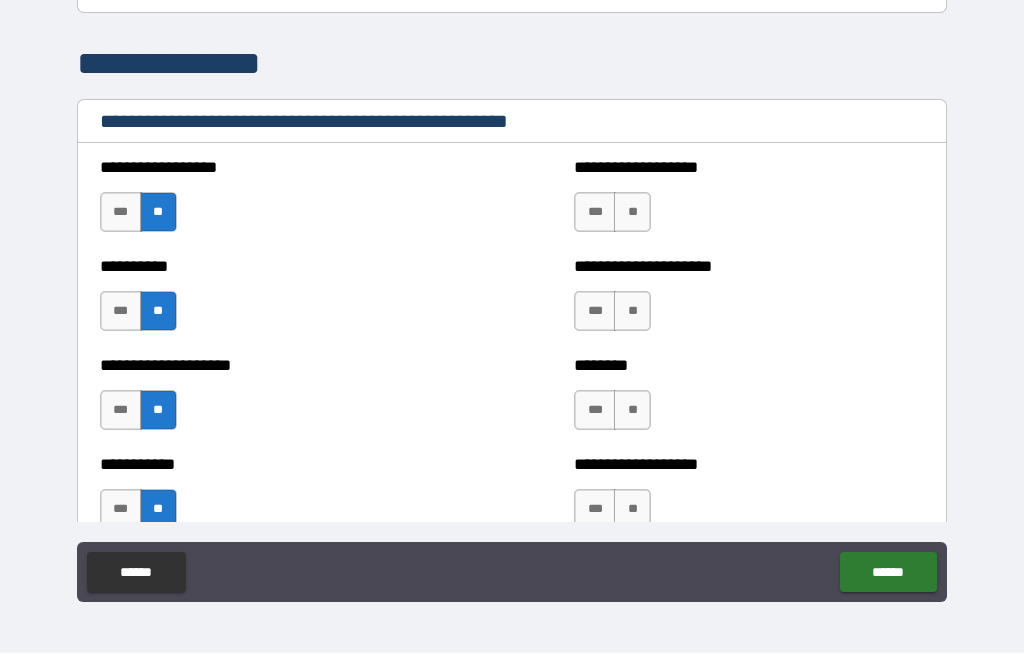 click on "***" at bounding box center [595, 213] 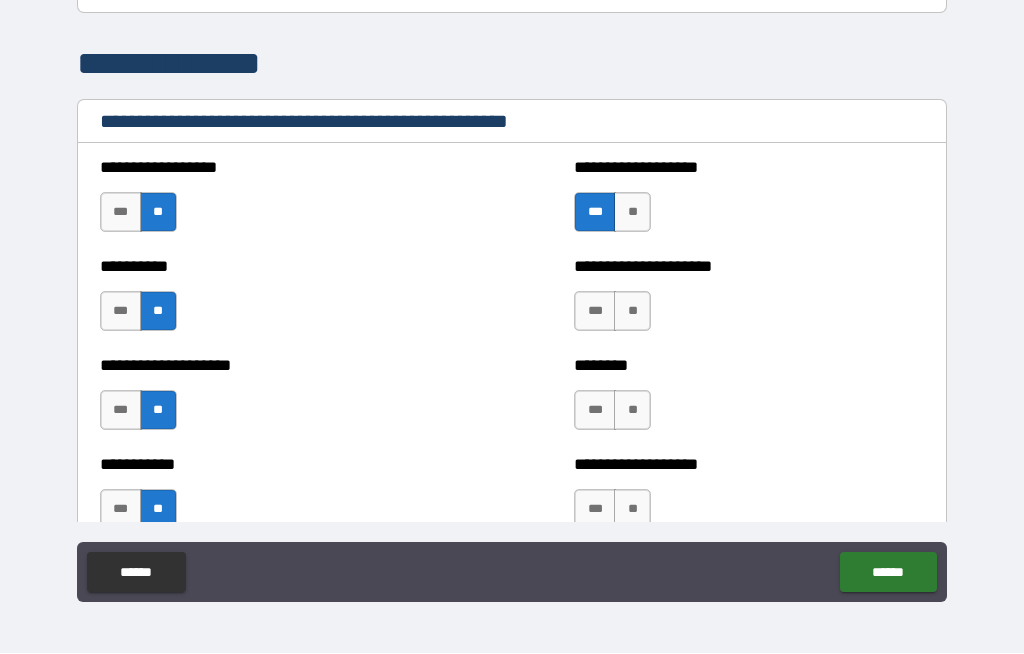 scroll, scrollTop: 2685, scrollLeft: 0, axis: vertical 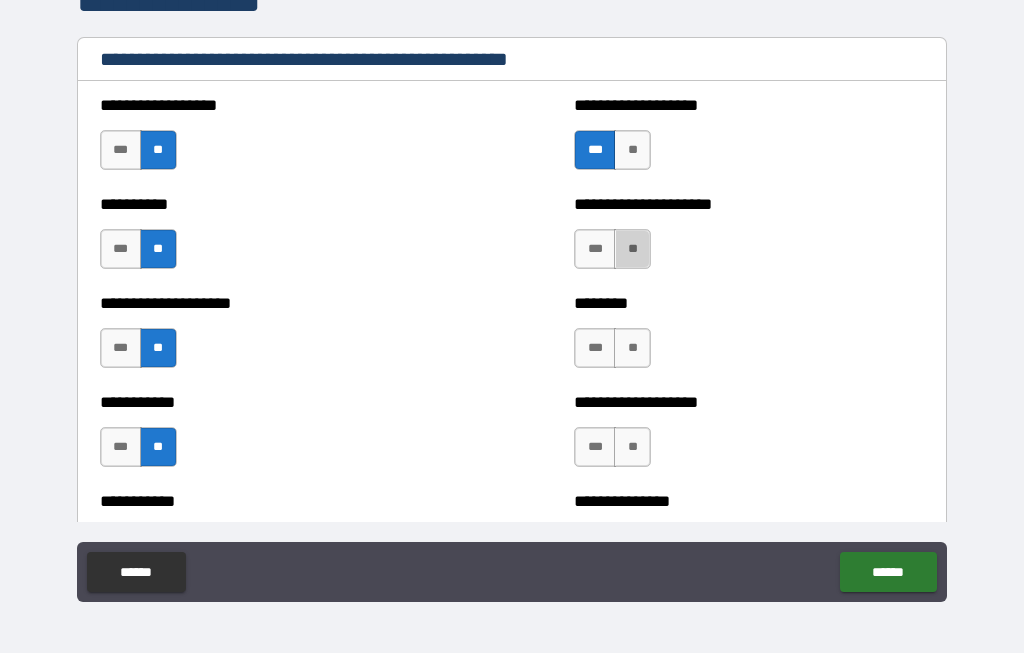 click on "**" at bounding box center [632, 250] 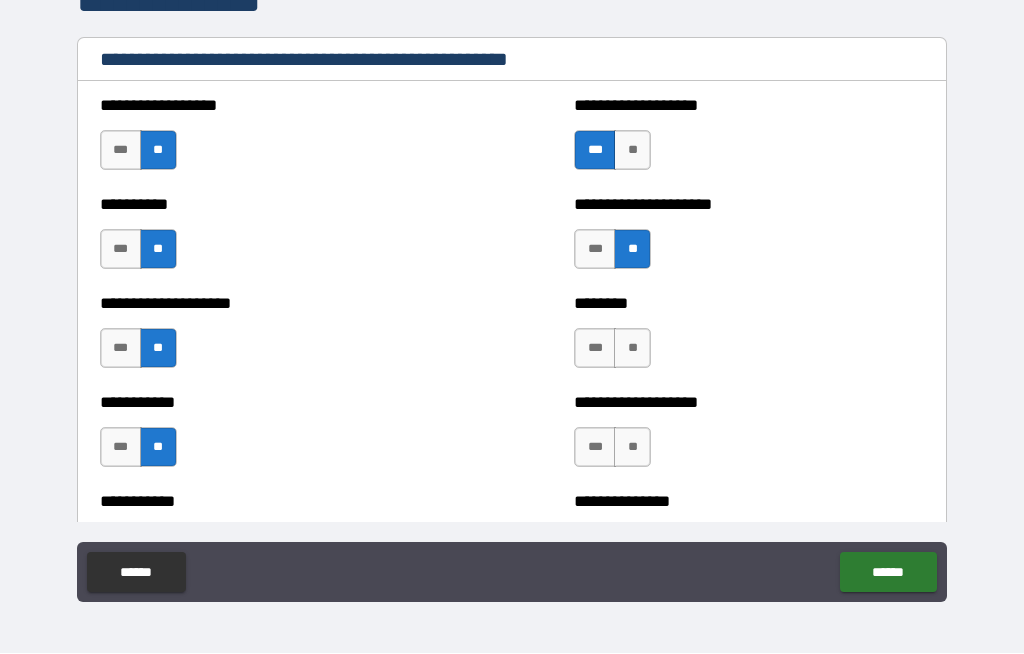 click on "***" at bounding box center [595, 349] 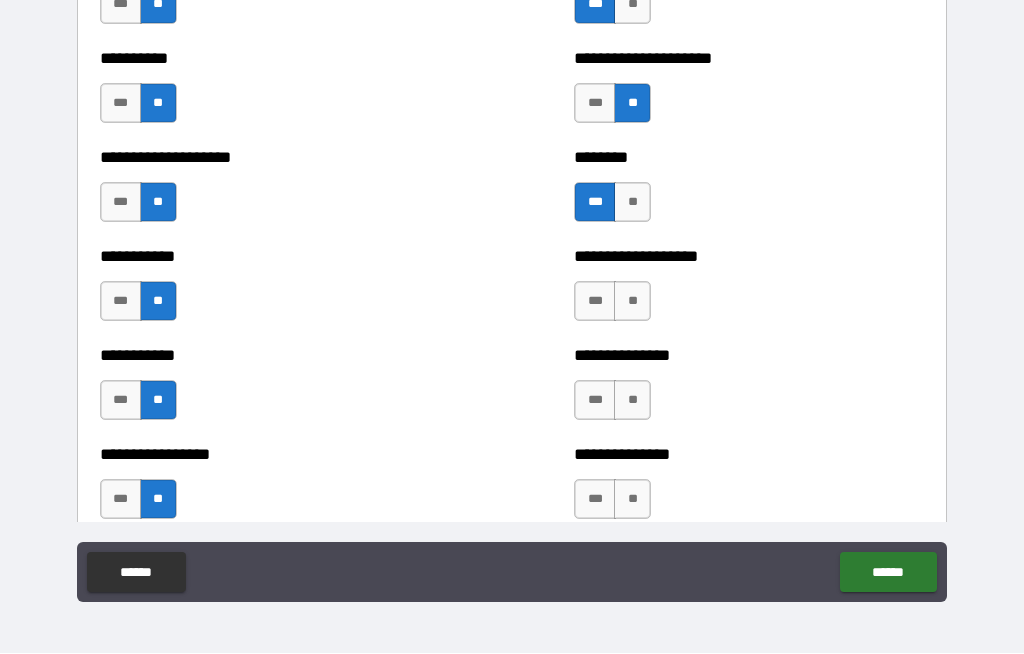 scroll, scrollTop: 2839, scrollLeft: 0, axis: vertical 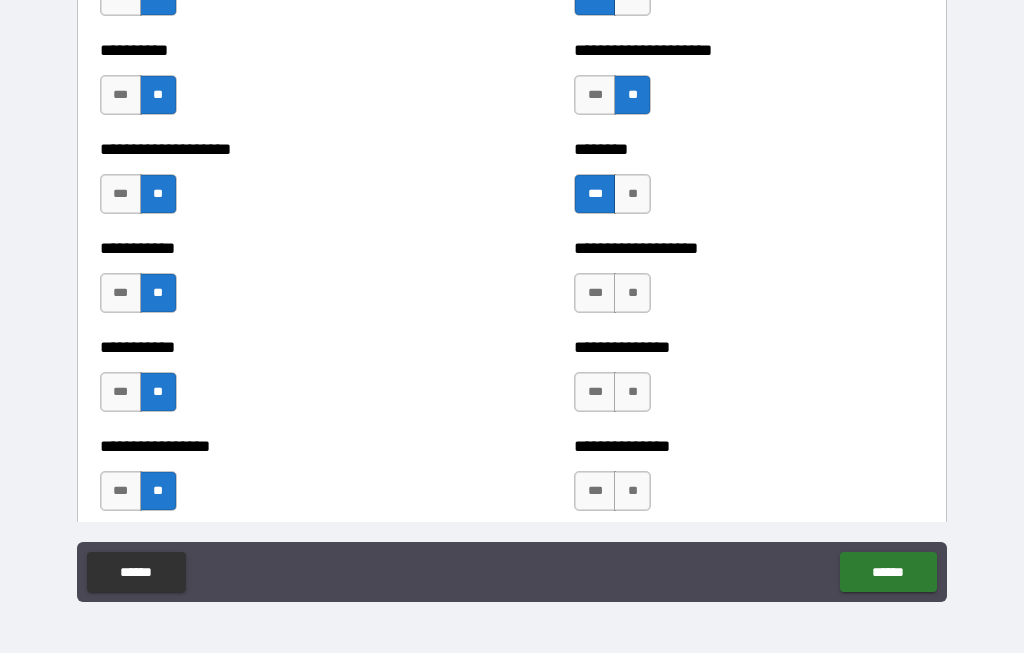 click on "**" at bounding box center [632, 294] 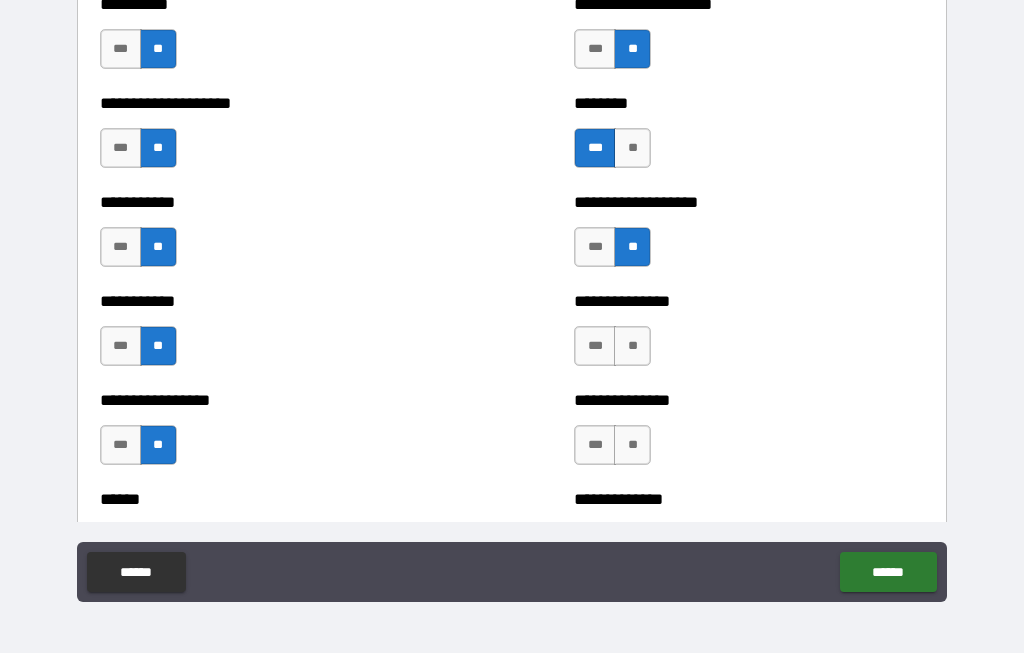 scroll, scrollTop: 2887, scrollLeft: 0, axis: vertical 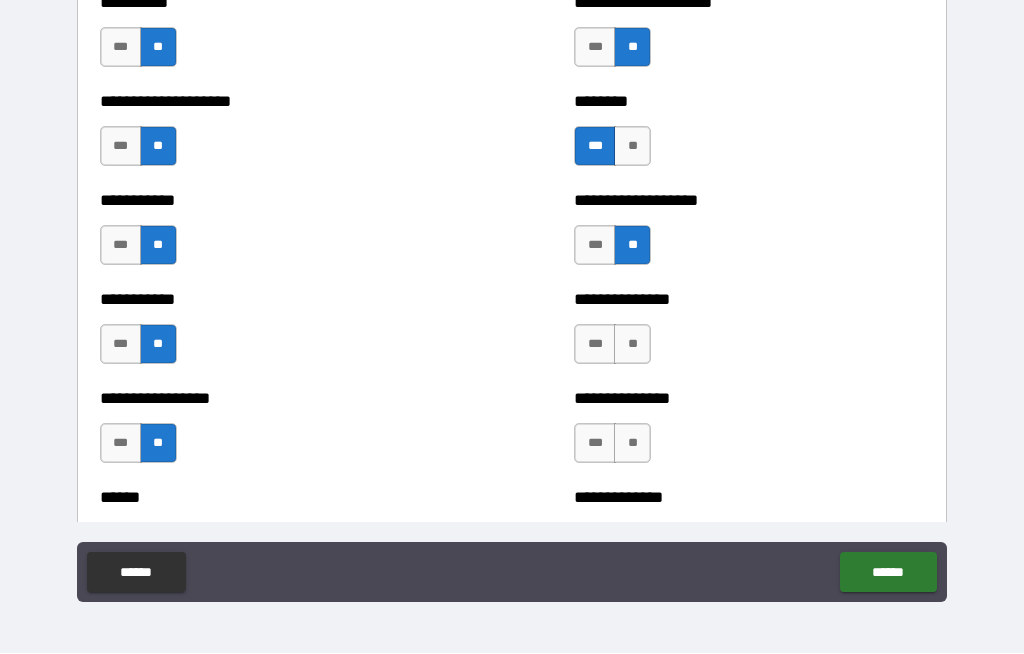 click on "**" at bounding box center (632, 345) 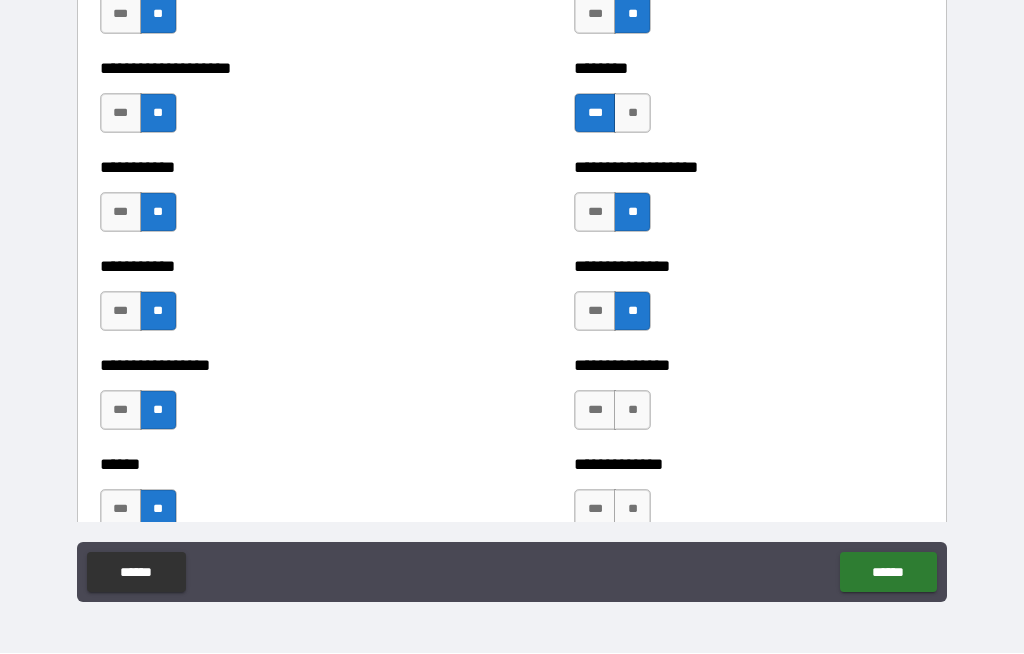 scroll, scrollTop: 2945, scrollLeft: 0, axis: vertical 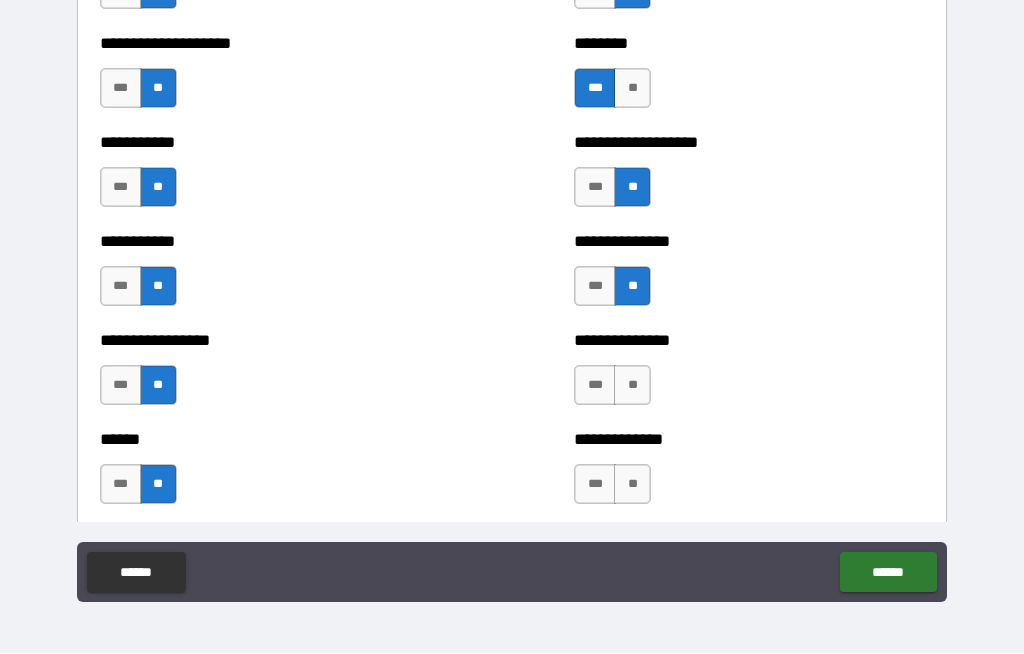 click on "**" at bounding box center [632, 386] 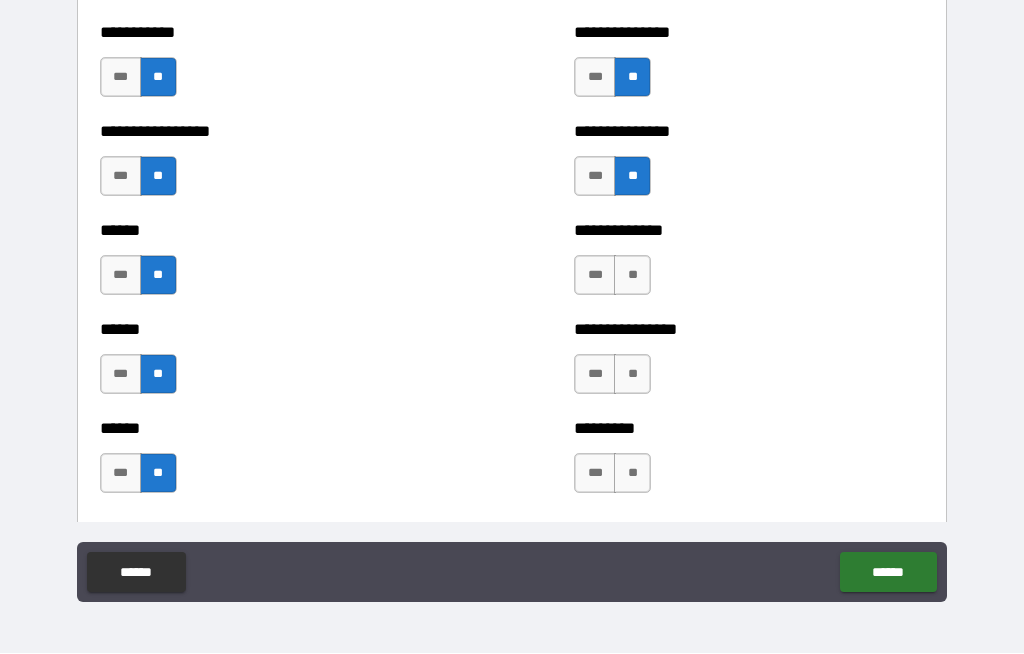 scroll, scrollTop: 3155, scrollLeft: 0, axis: vertical 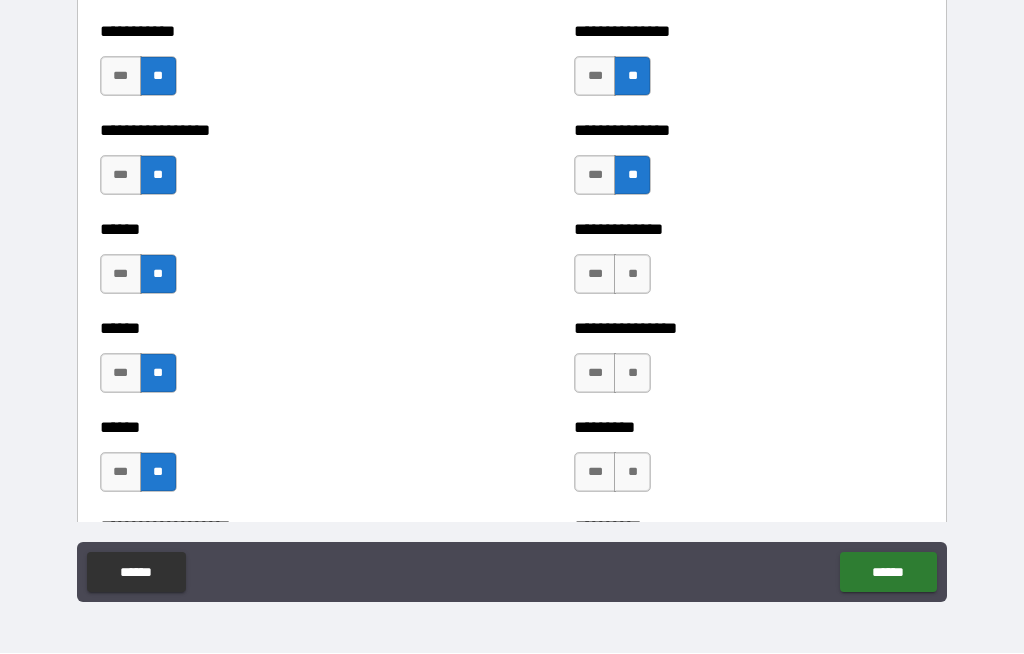 click on "**" at bounding box center (632, 275) 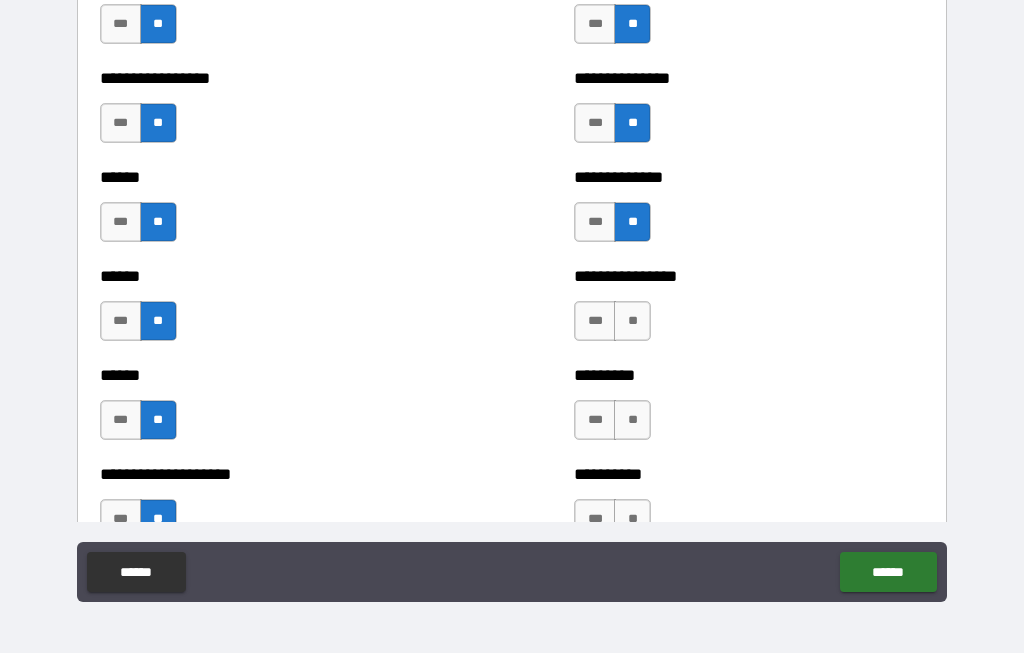 scroll, scrollTop: 3216, scrollLeft: 0, axis: vertical 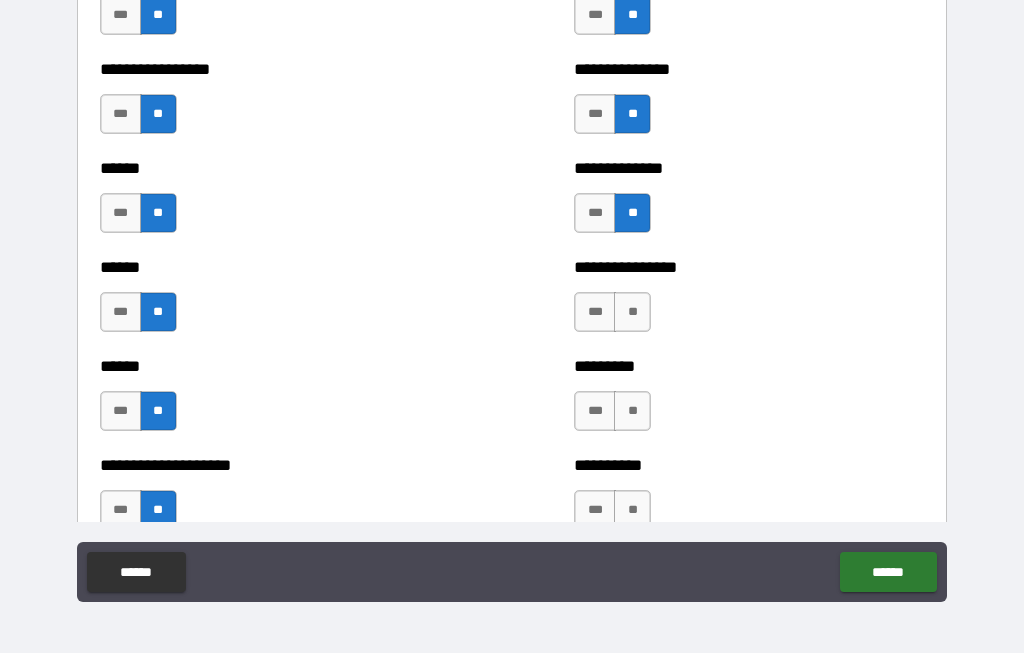 click on "**" at bounding box center (632, 313) 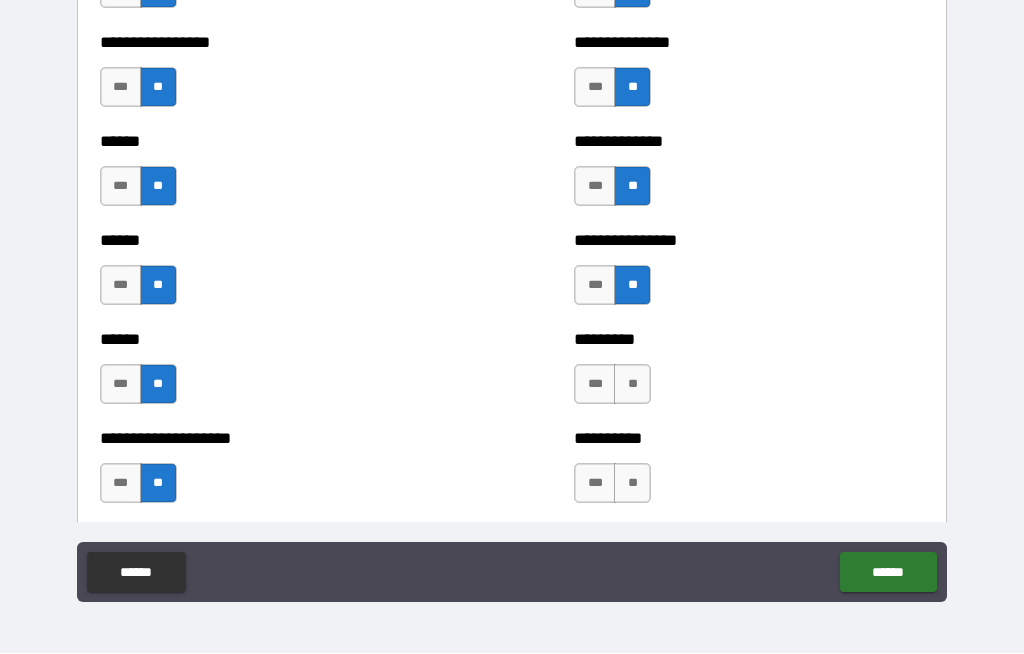 scroll, scrollTop: 3262, scrollLeft: 0, axis: vertical 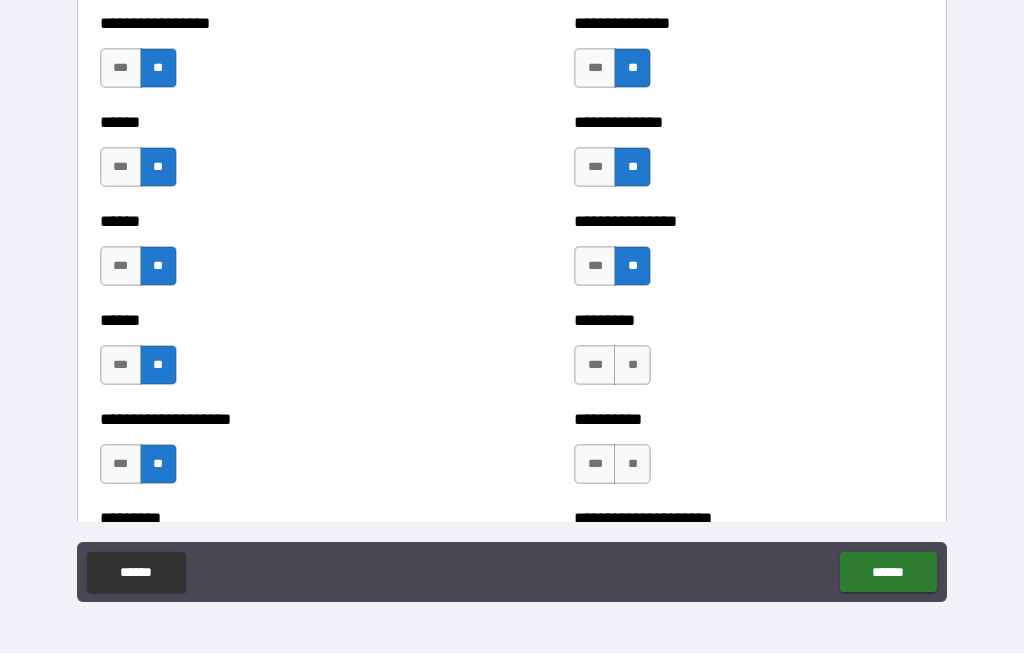 click on "**" at bounding box center (632, 366) 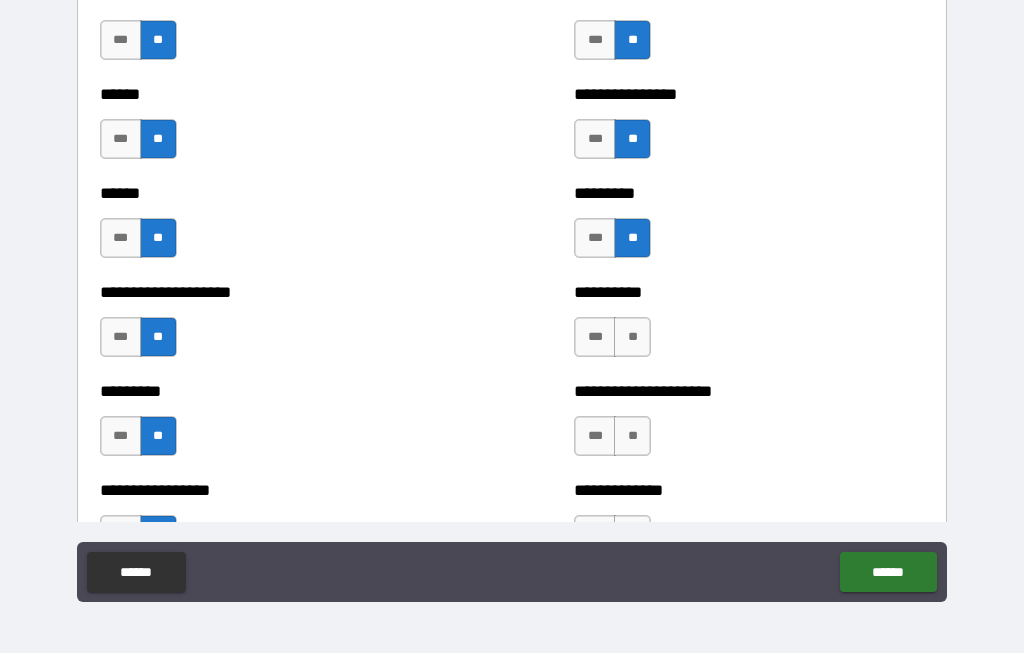 scroll, scrollTop: 3410, scrollLeft: 0, axis: vertical 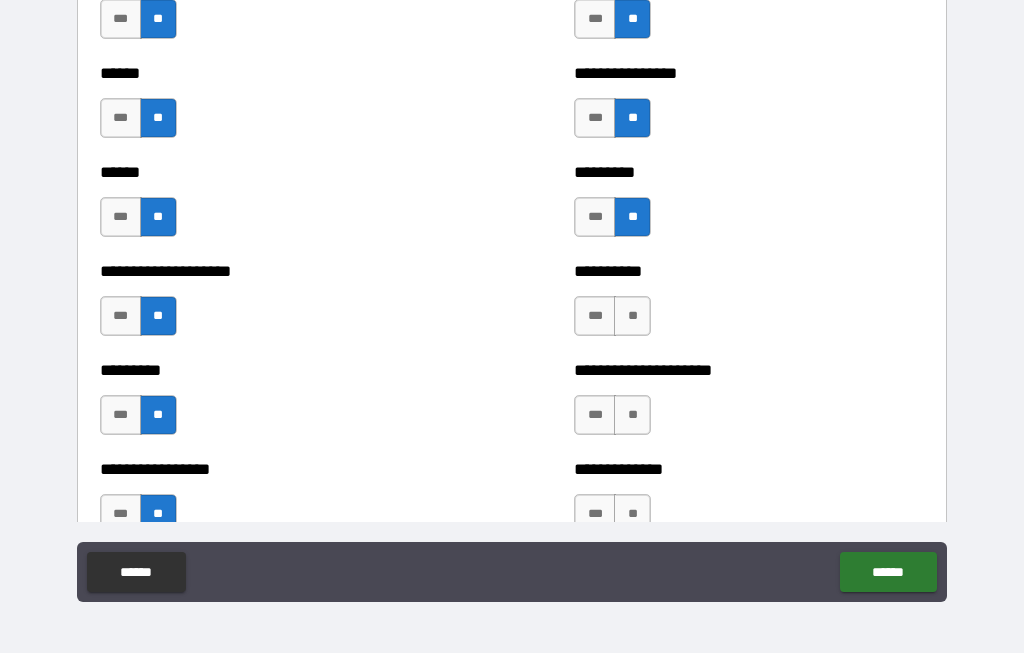 click on "**" at bounding box center (632, 317) 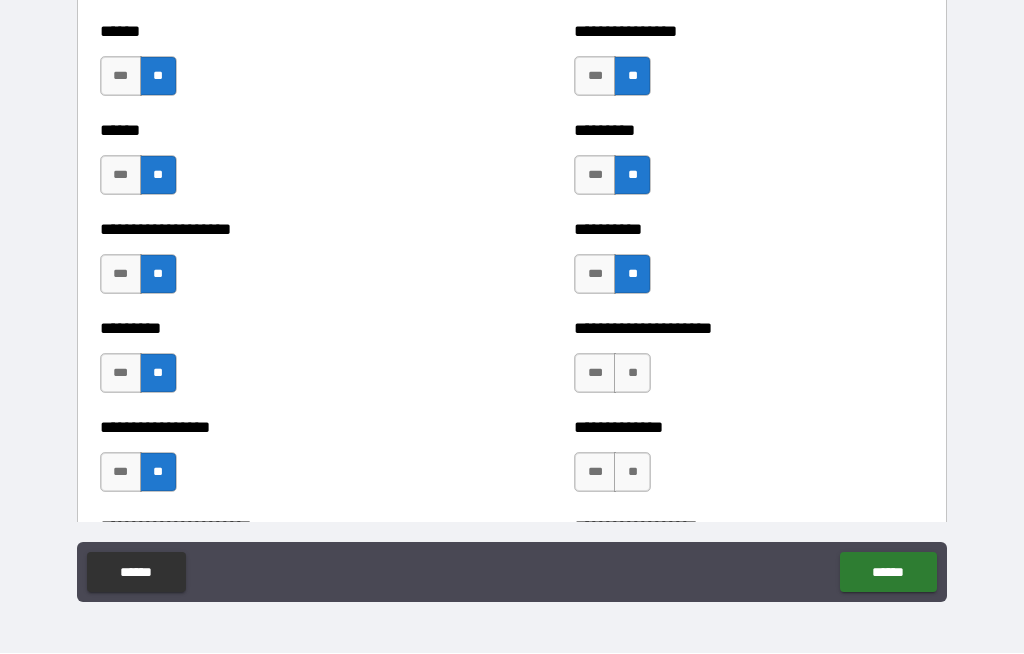 scroll, scrollTop: 3482, scrollLeft: 0, axis: vertical 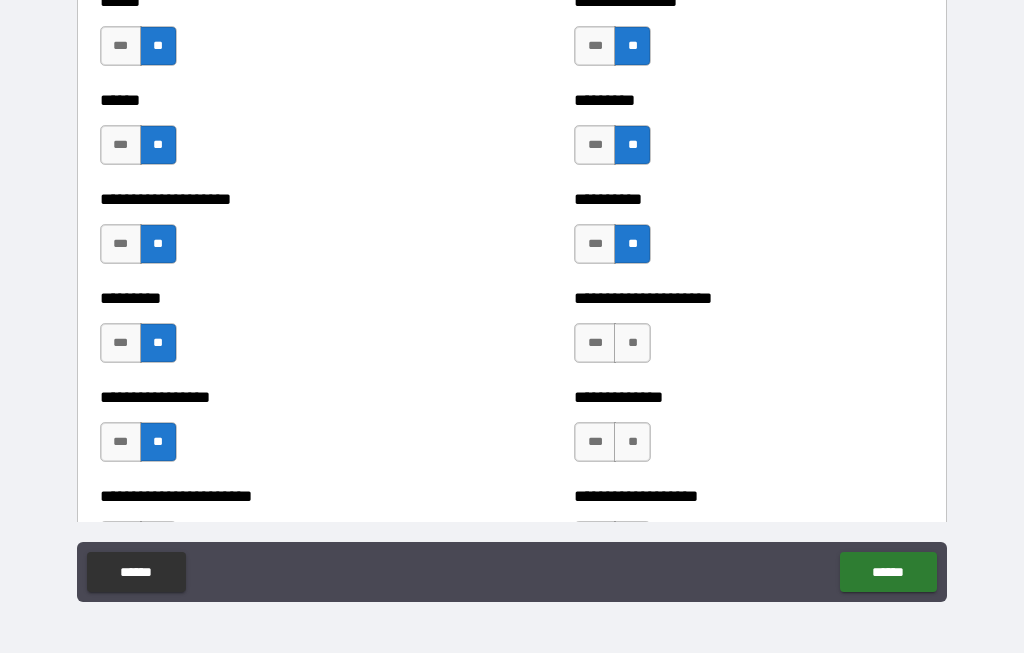 click on "**" at bounding box center [632, 344] 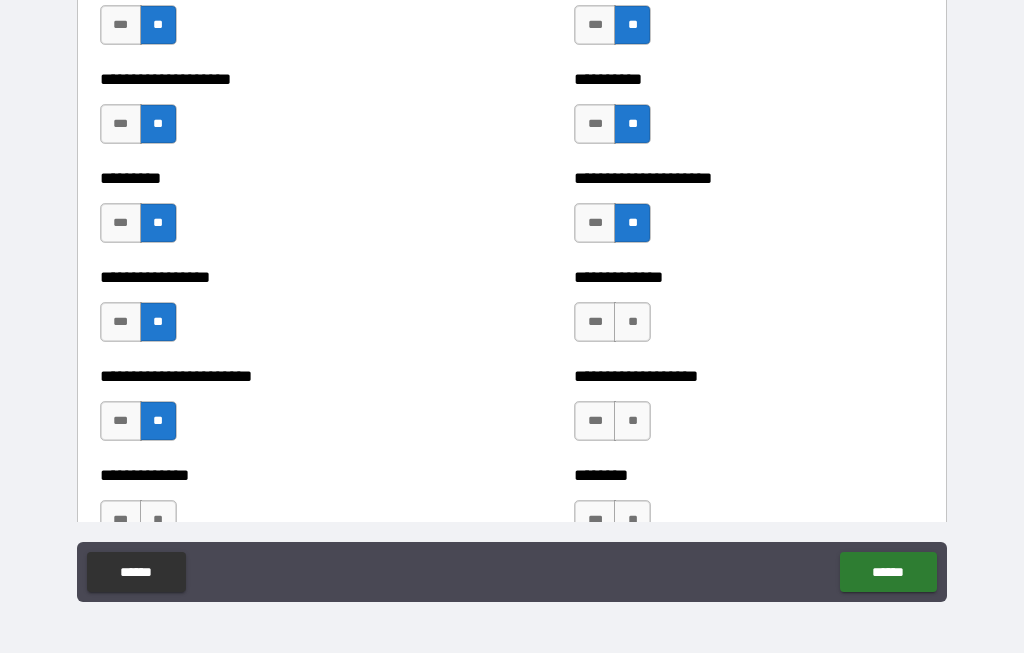 scroll, scrollTop: 3605, scrollLeft: 0, axis: vertical 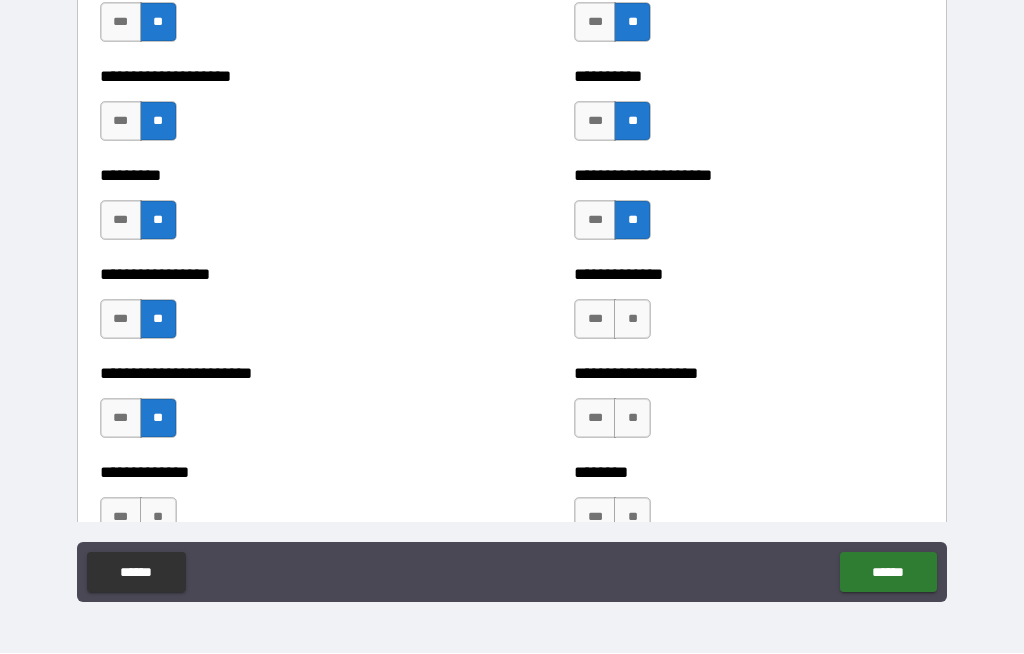click on "**" at bounding box center [632, 320] 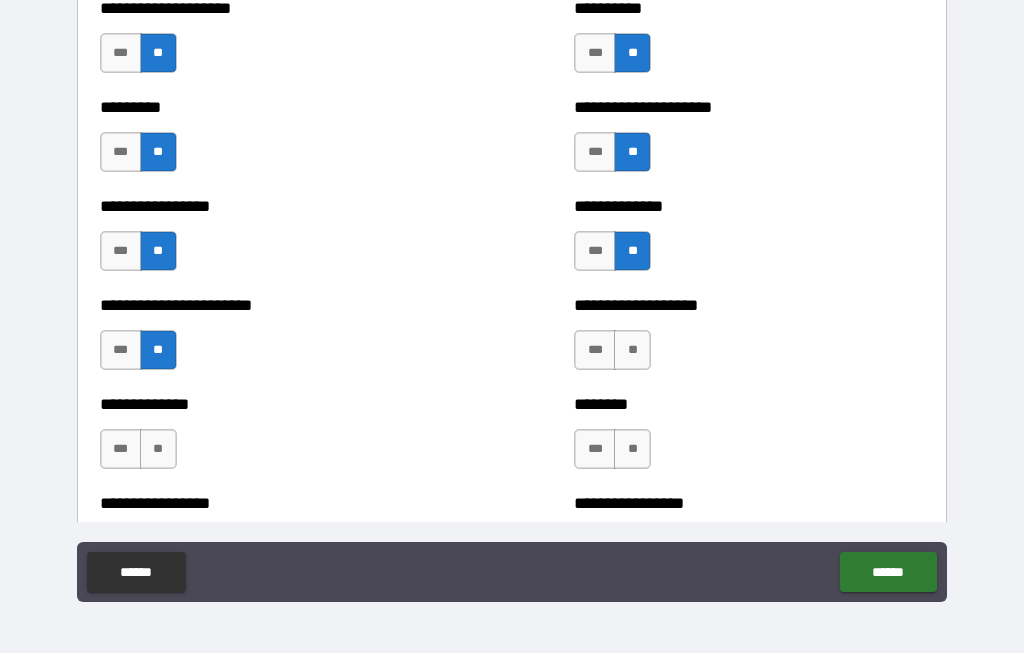 scroll, scrollTop: 3676, scrollLeft: 0, axis: vertical 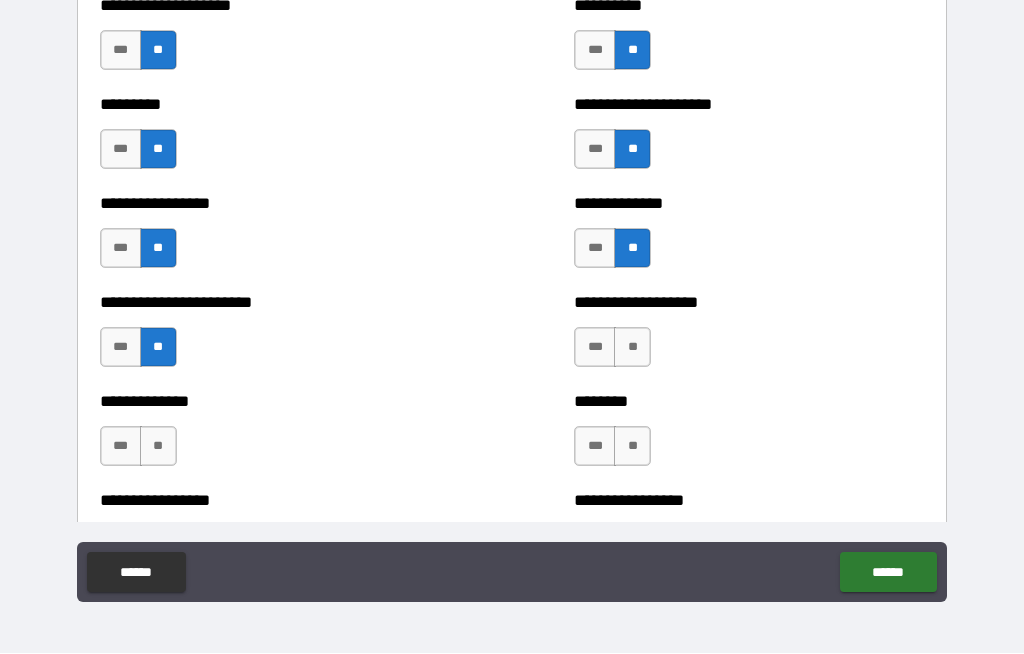 click on "**" at bounding box center [632, 348] 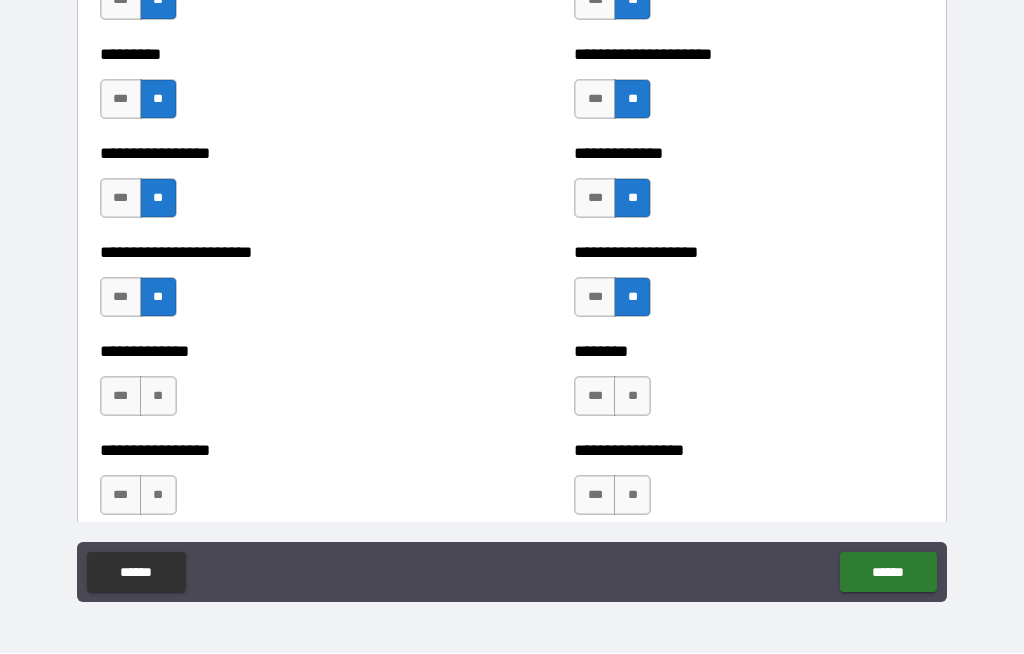 scroll, scrollTop: 3734, scrollLeft: 0, axis: vertical 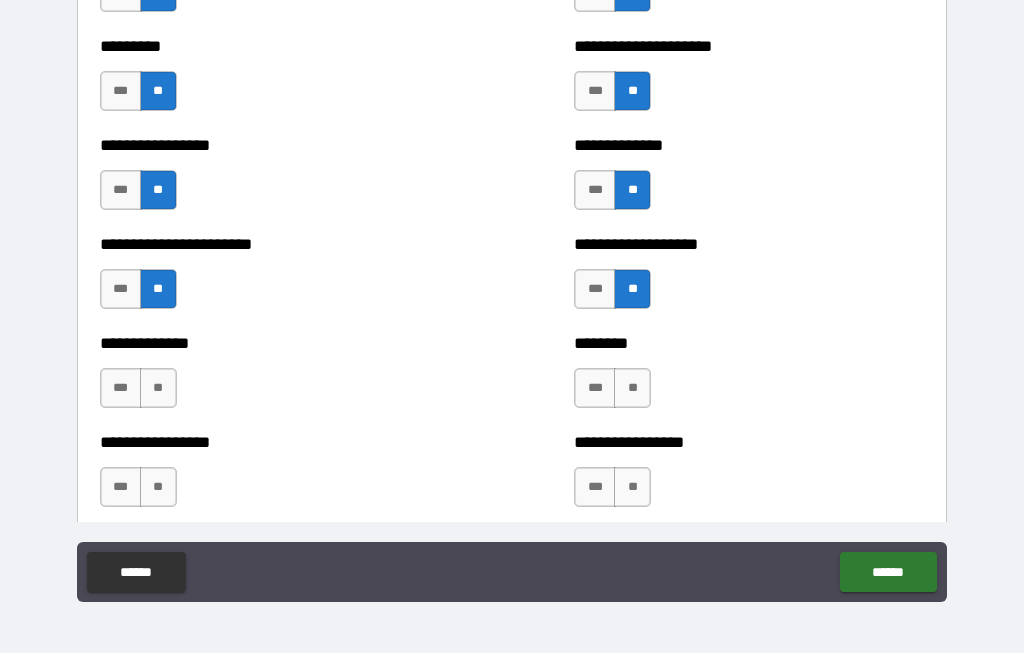 click on "**" at bounding box center (632, 389) 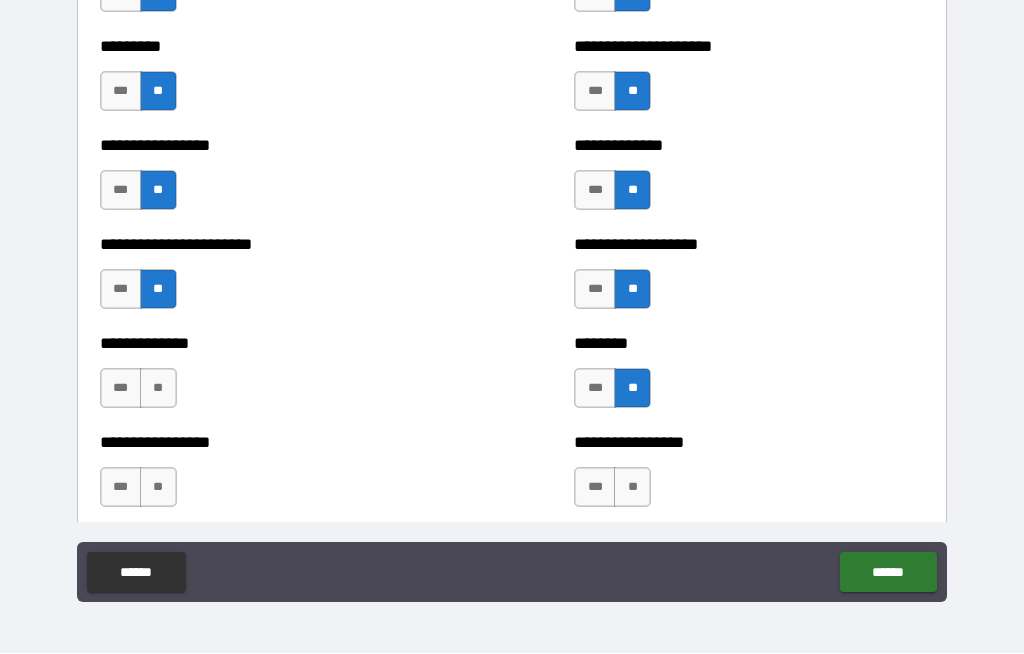 click on "***" at bounding box center [121, 389] 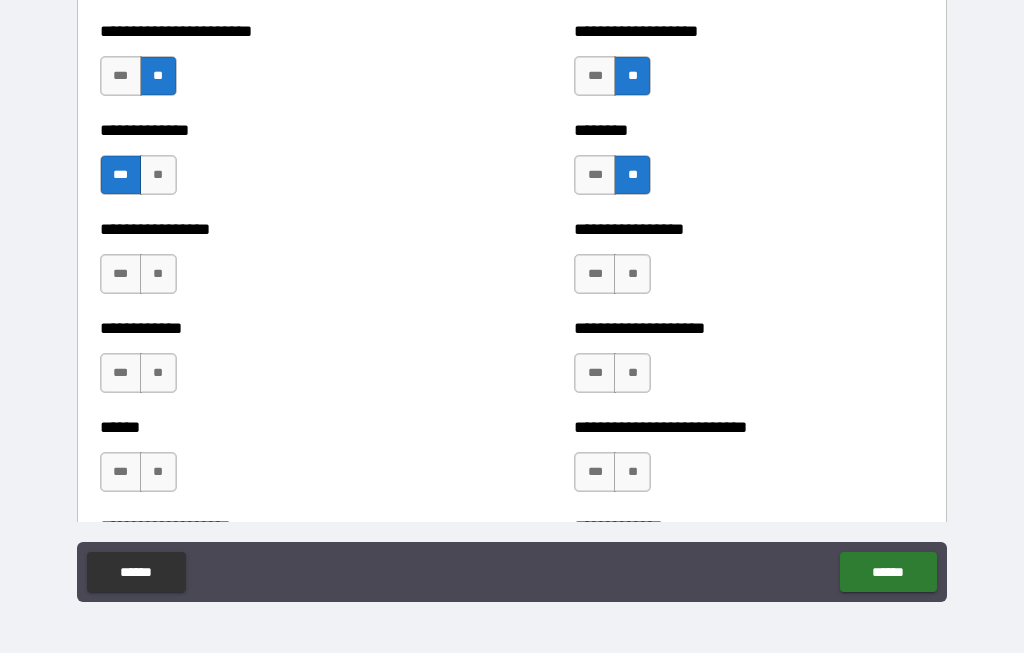 scroll, scrollTop: 3949, scrollLeft: 0, axis: vertical 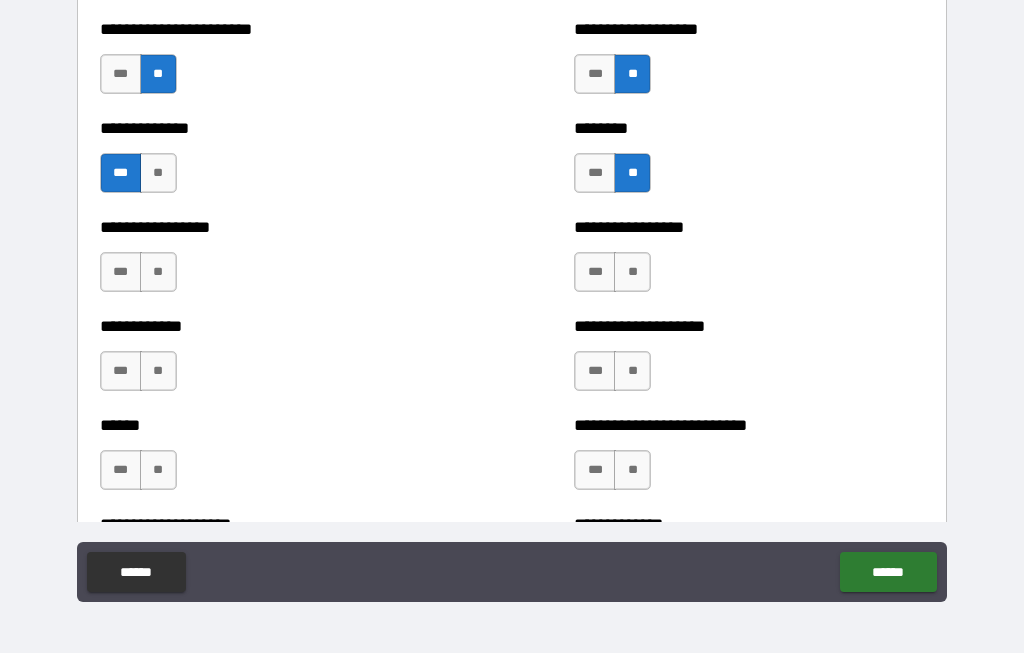 click on "**" at bounding box center [158, 273] 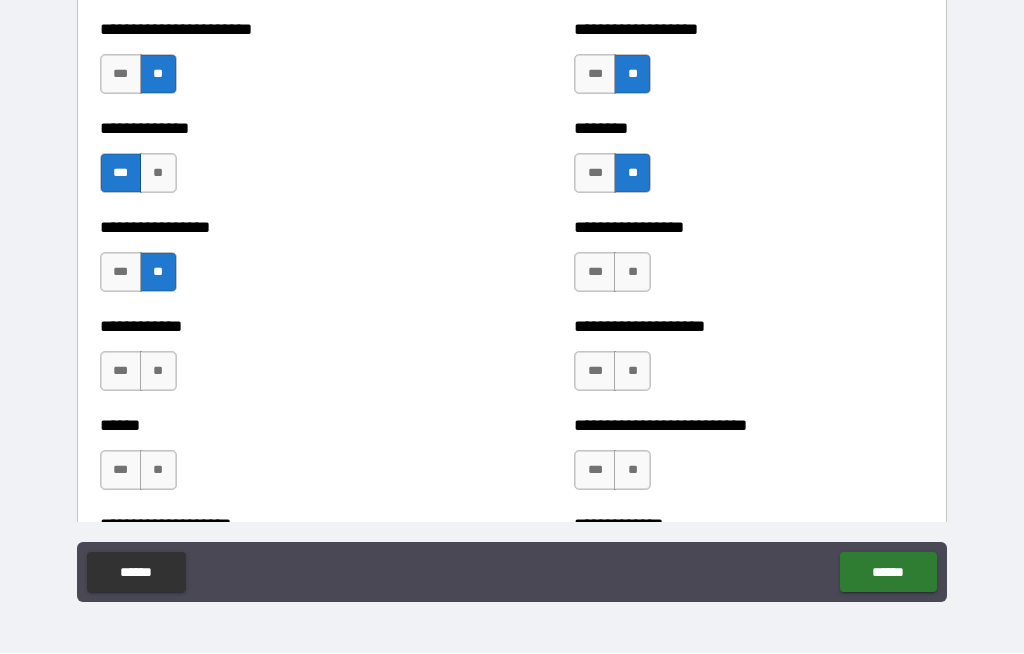 click on "***" at bounding box center [595, 273] 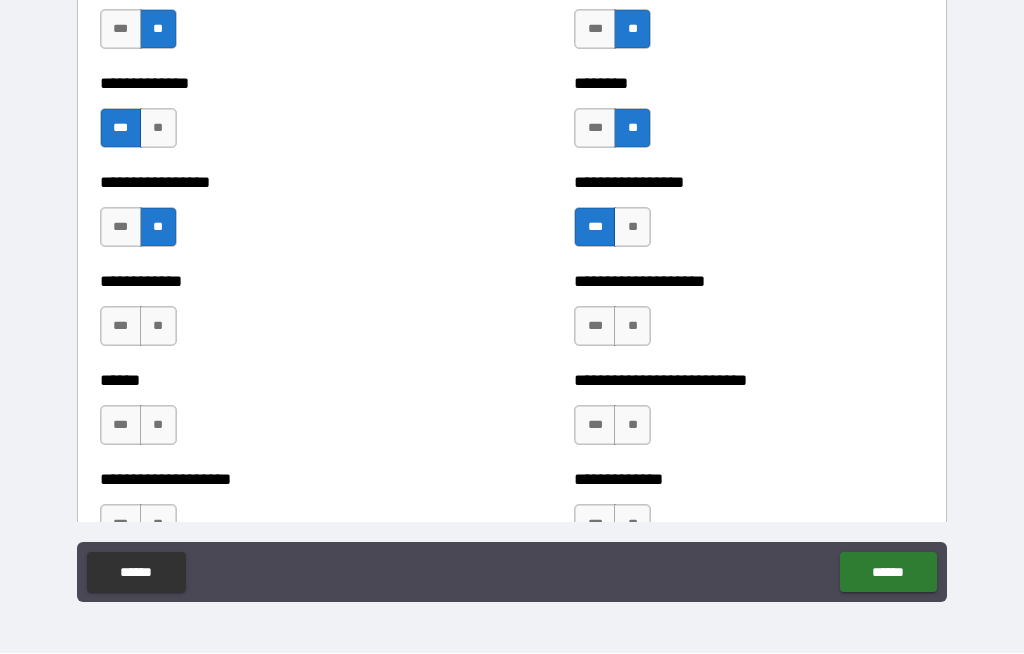scroll, scrollTop: 4008, scrollLeft: 0, axis: vertical 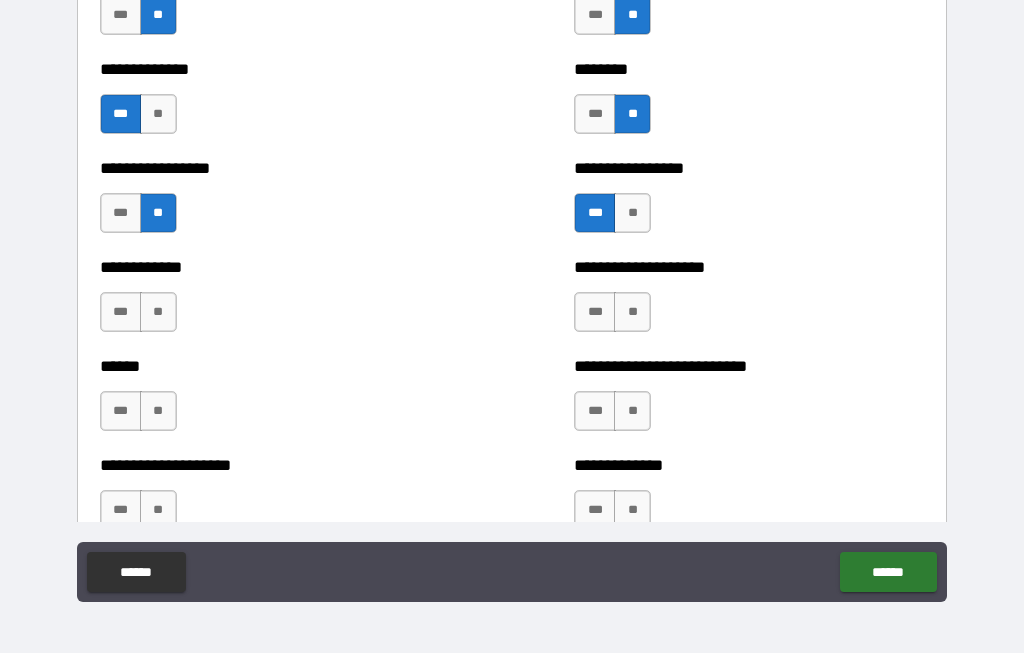 click on "**" at bounding box center [158, 313] 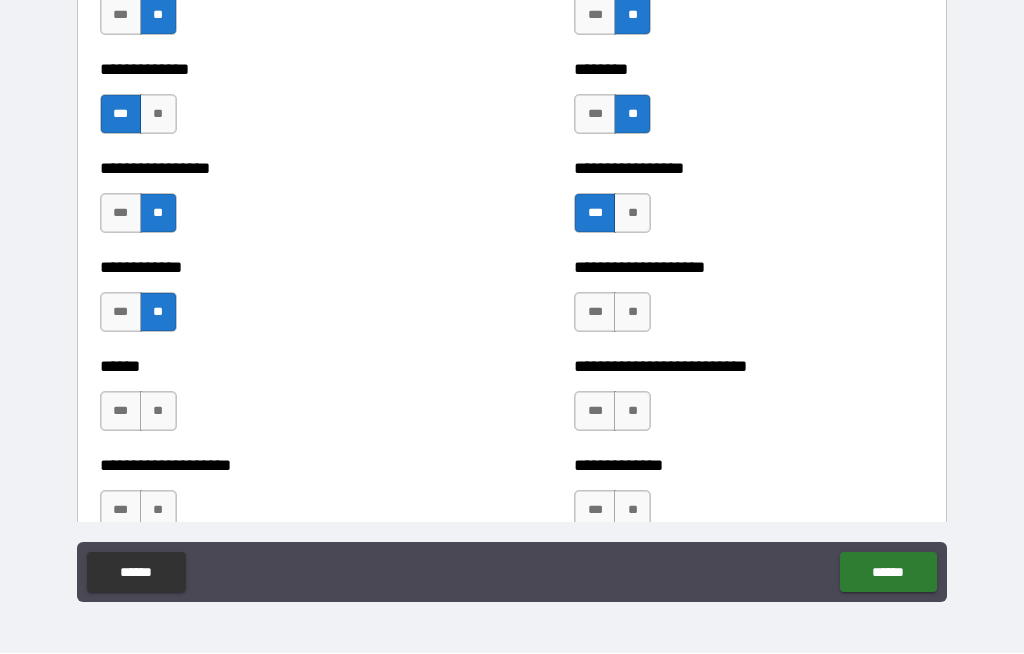 click on "**" at bounding box center [632, 313] 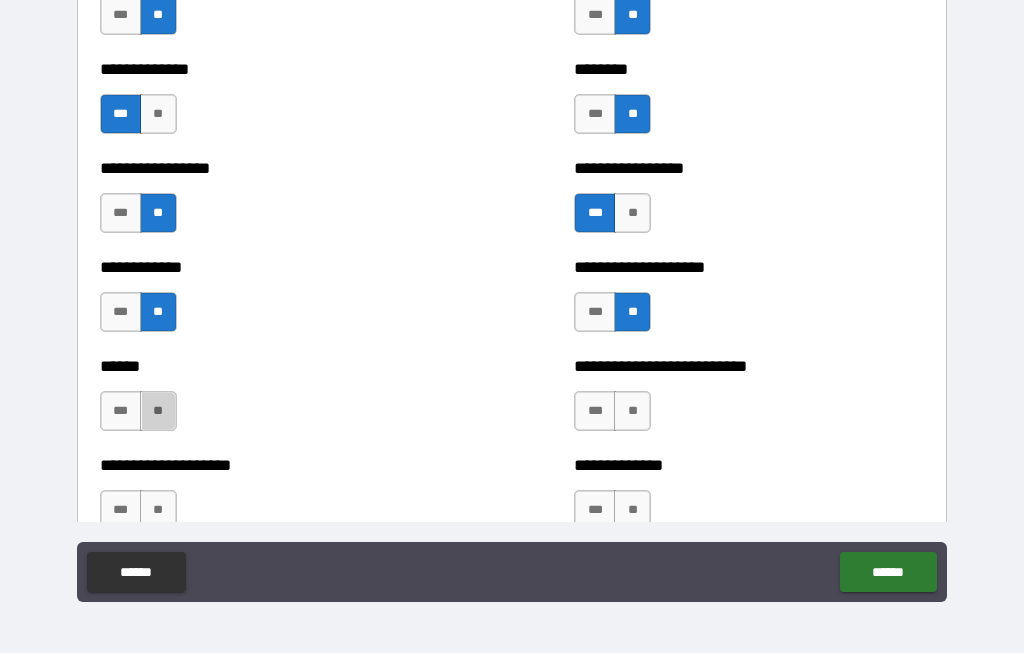 click on "**" at bounding box center [158, 412] 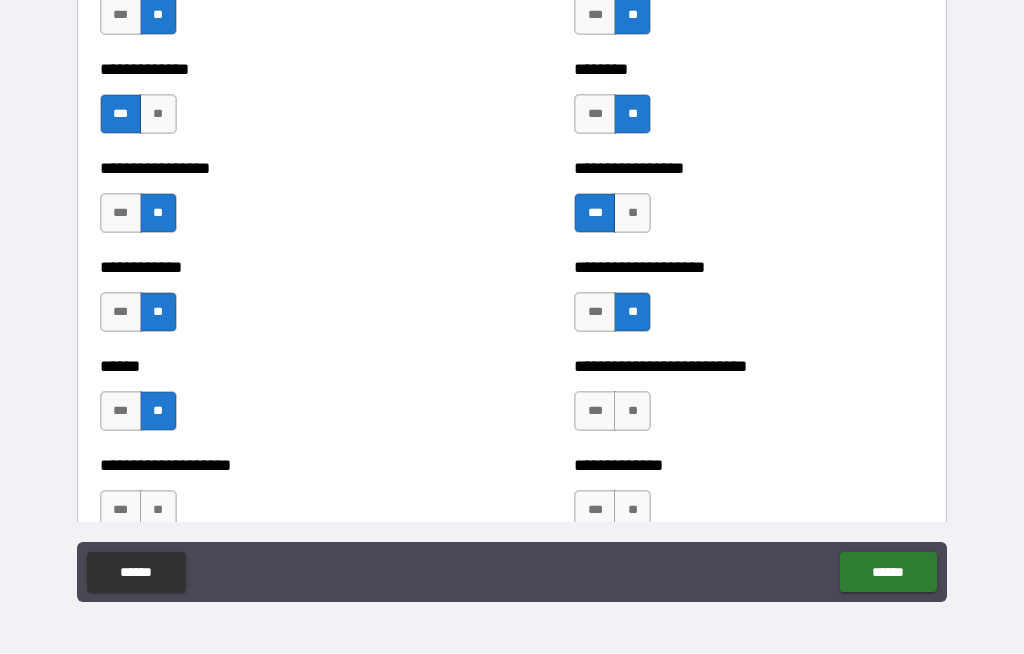 click on "**" at bounding box center (632, 412) 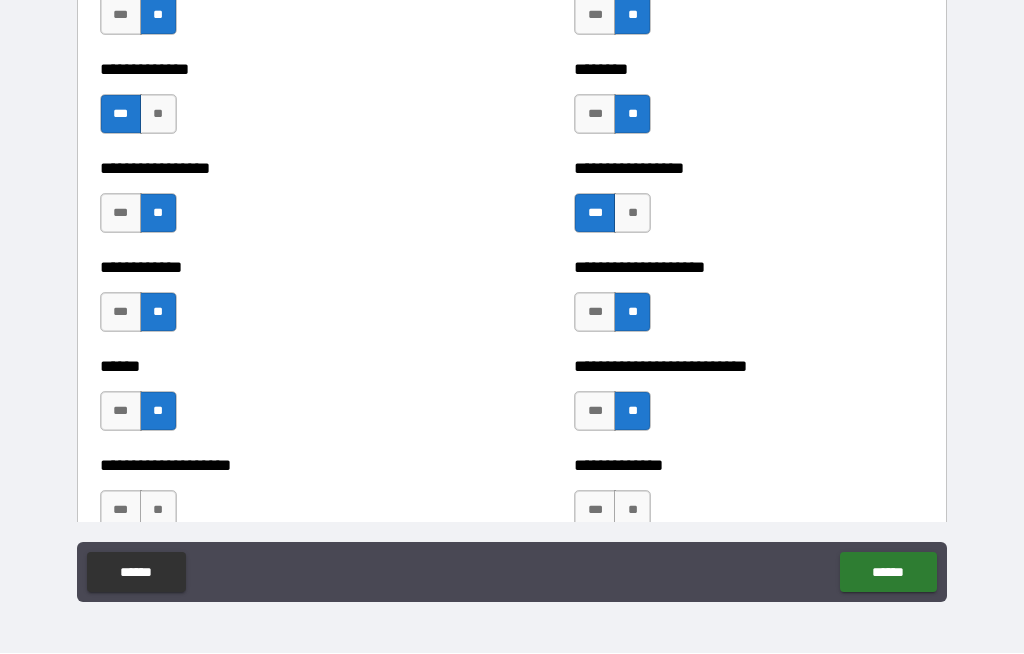 click on "***" at bounding box center (595, 412) 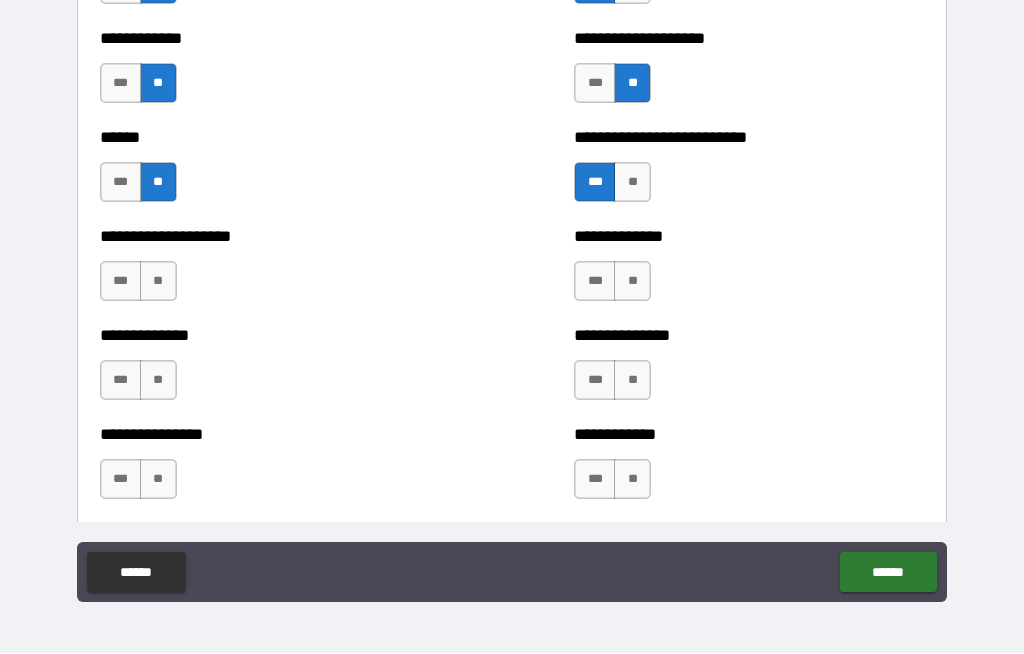 scroll, scrollTop: 4239, scrollLeft: 0, axis: vertical 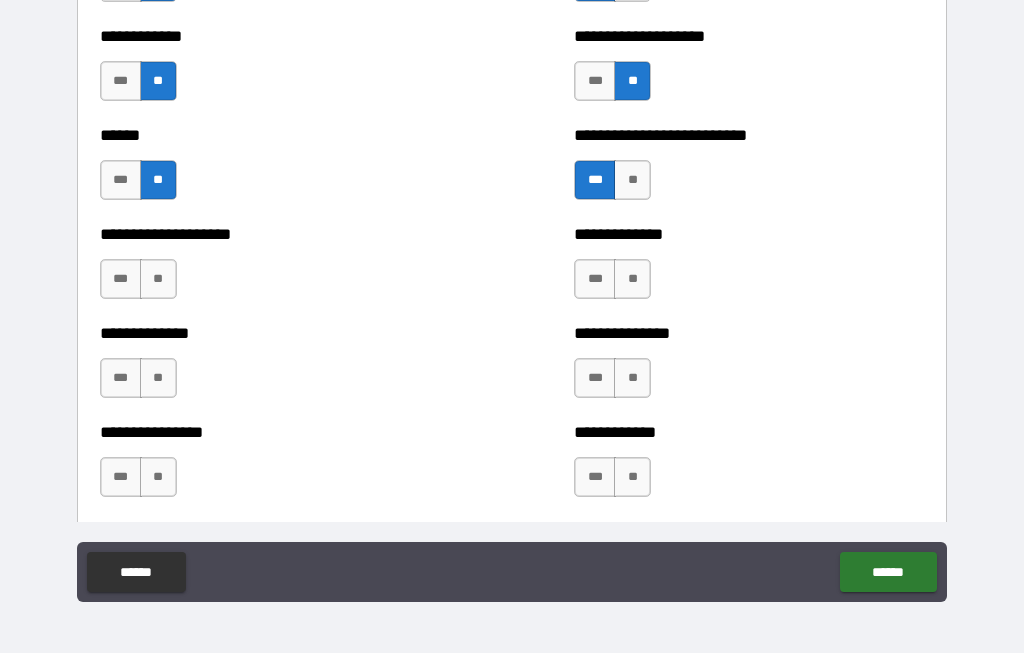 click on "**" at bounding box center [158, 280] 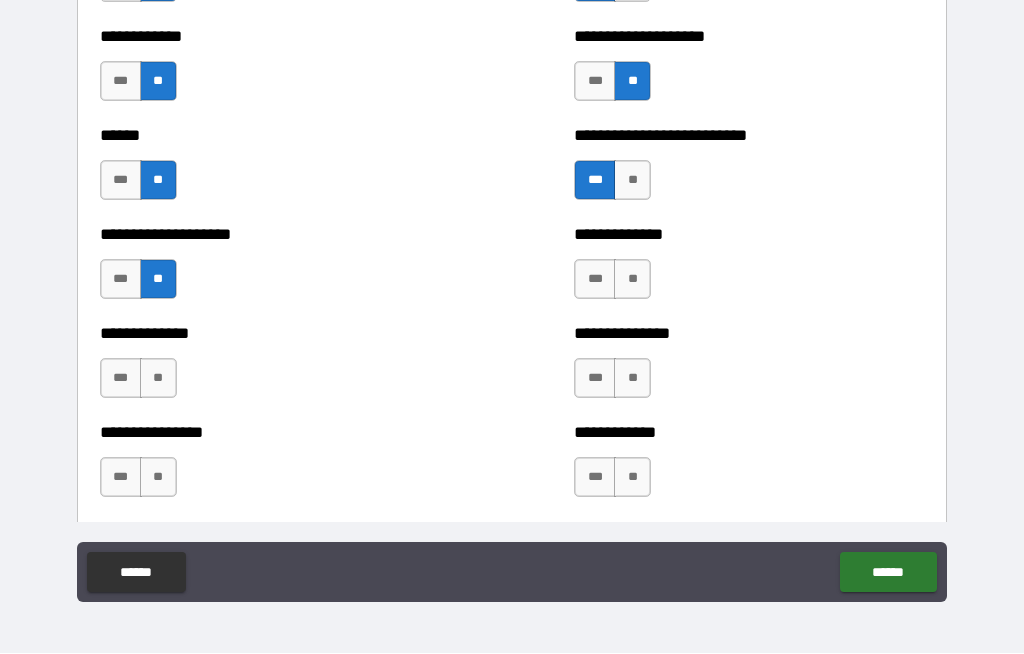 click on "**" at bounding box center (632, 280) 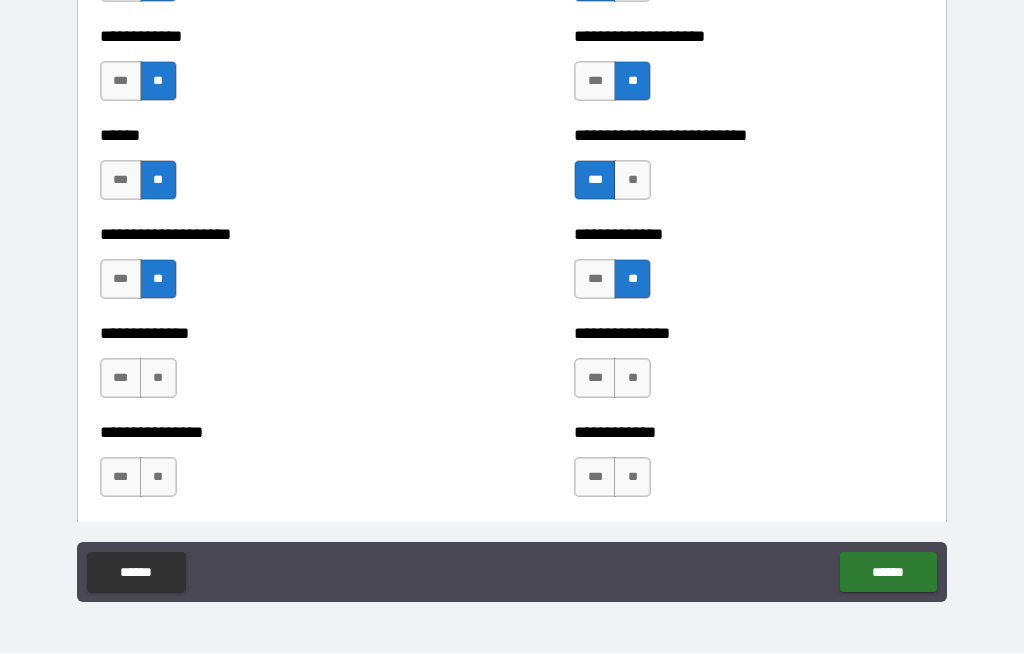 click on "**" at bounding box center (158, 379) 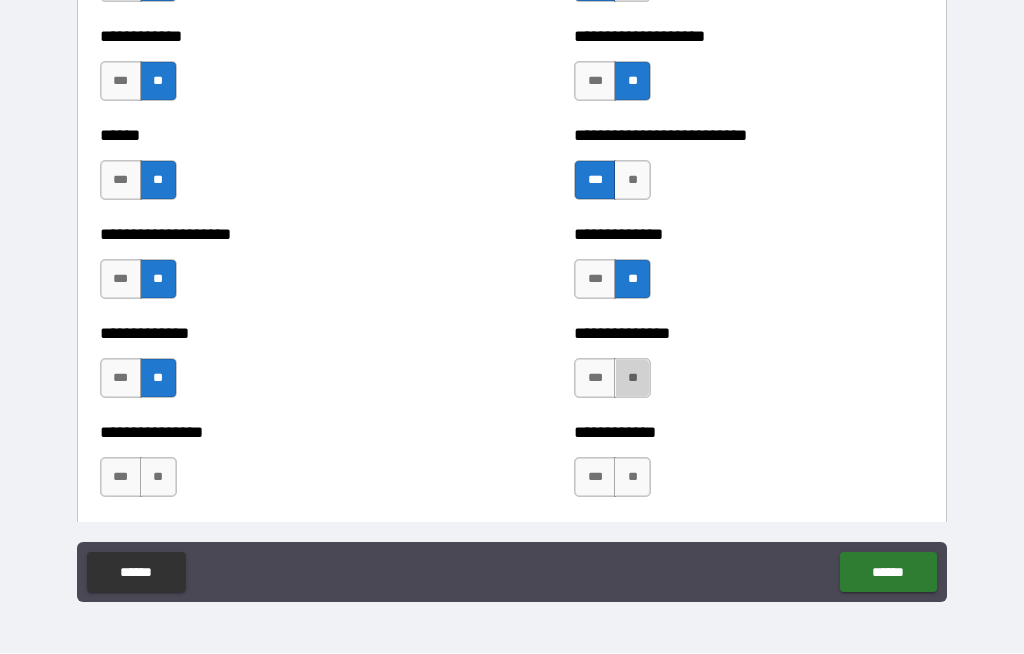 click on "**" at bounding box center [632, 379] 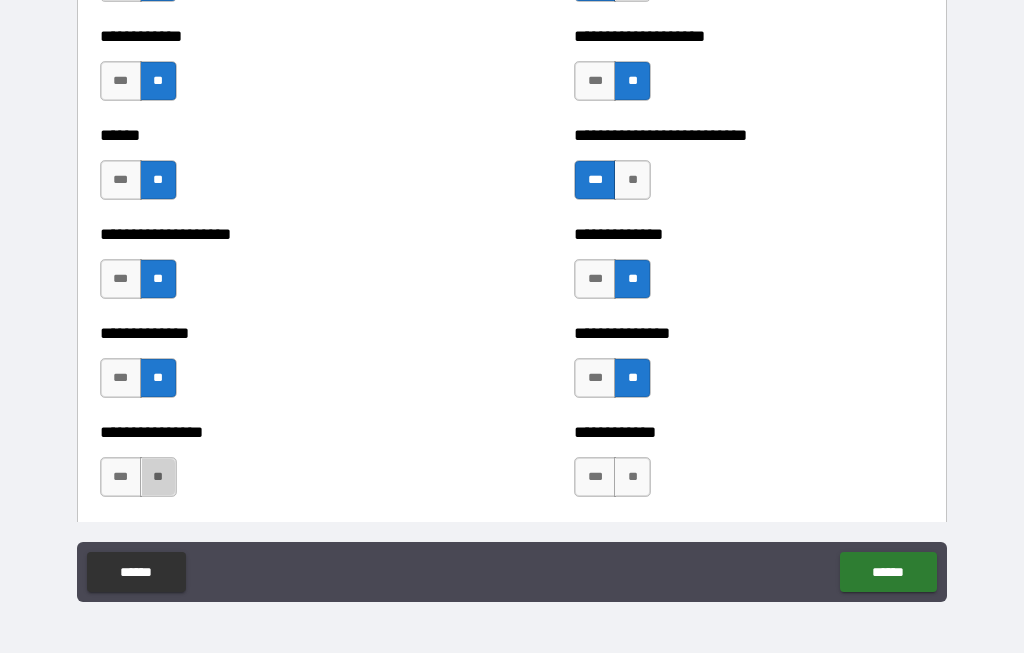 click on "**" at bounding box center [158, 478] 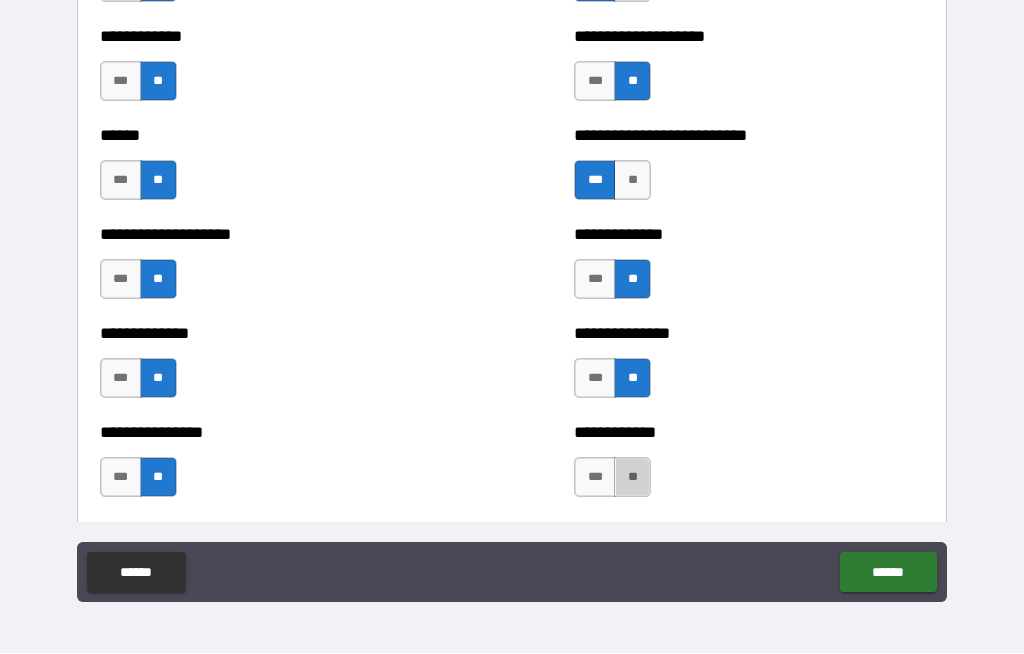 click on "**" at bounding box center (632, 478) 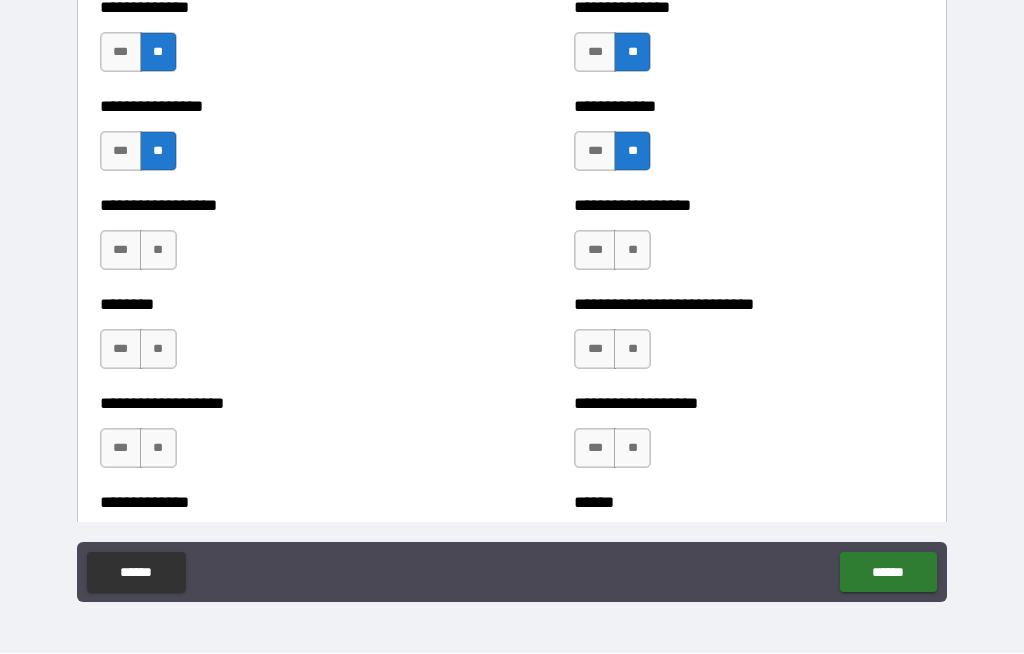 scroll, scrollTop: 4566, scrollLeft: 0, axis: vertical 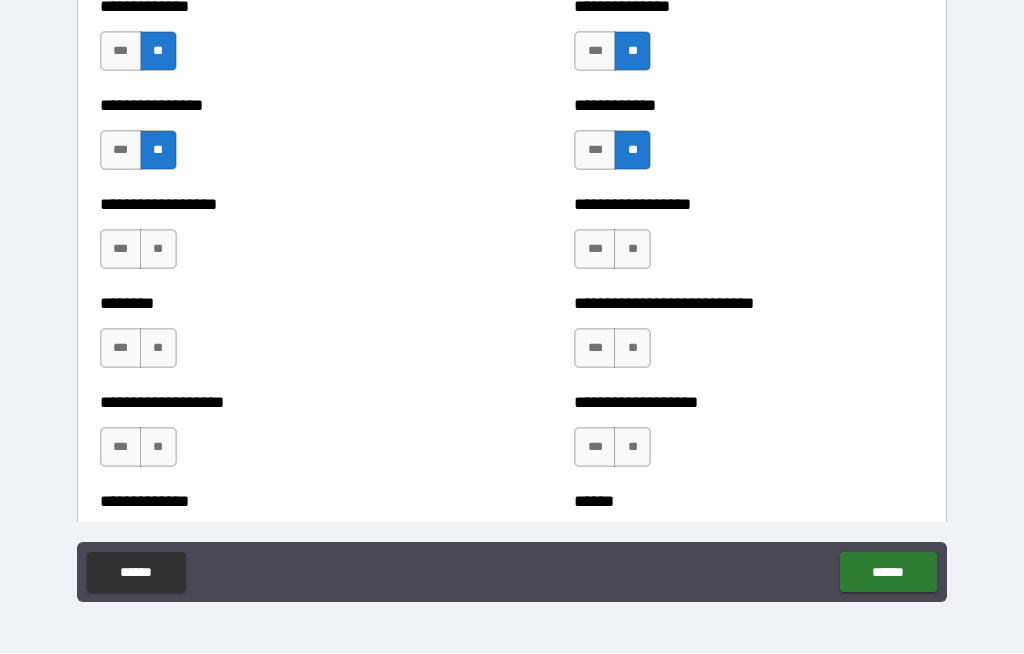 click on "**" at bounding box center [158, 250] 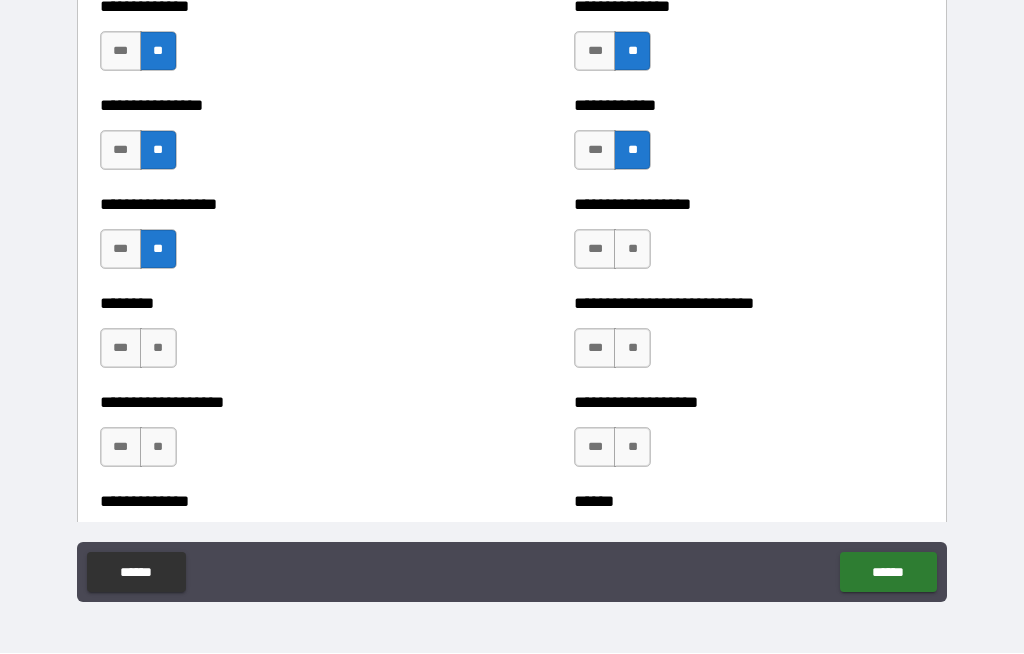 click on "**" at bounding box center [158, 349] 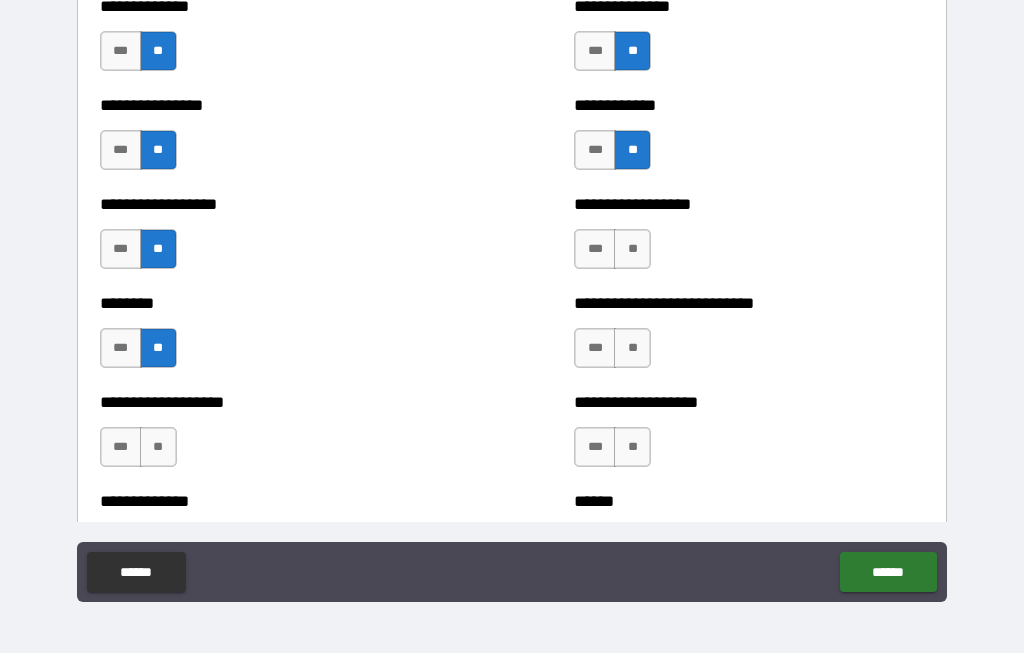 click on "**" at bounding box center [158, 448] 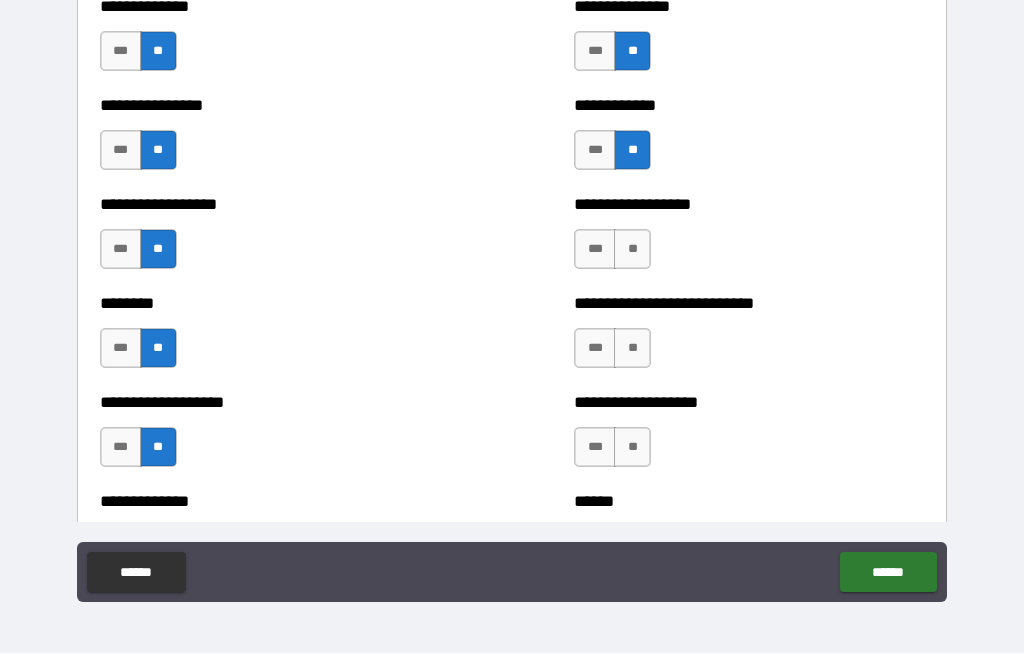 click on "**" at bounding box center (632, 250) 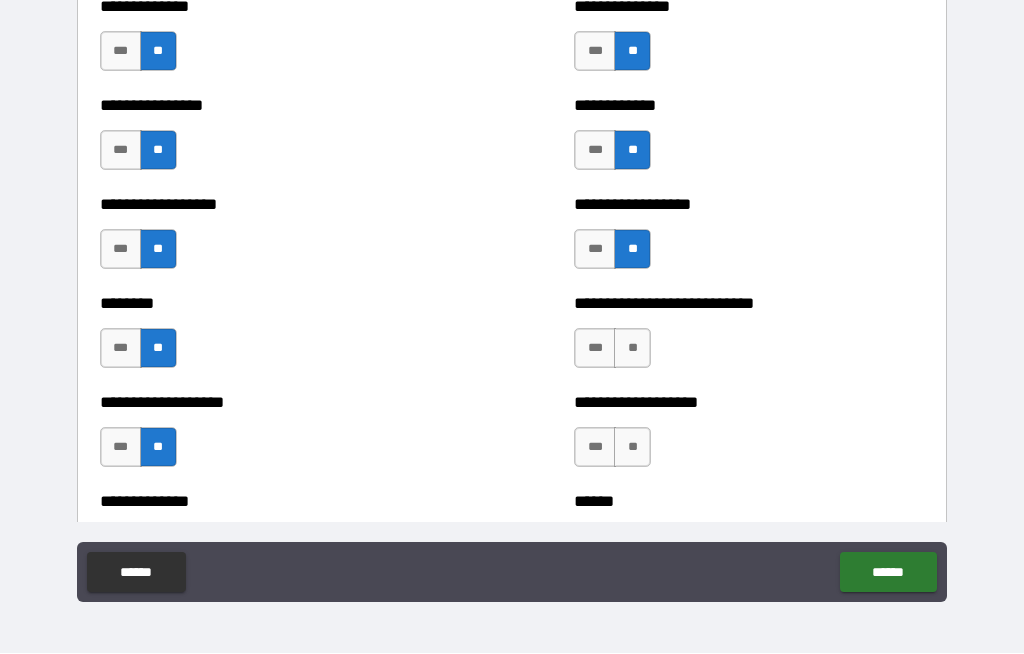 click on "**" at bounding box center [632, 349] 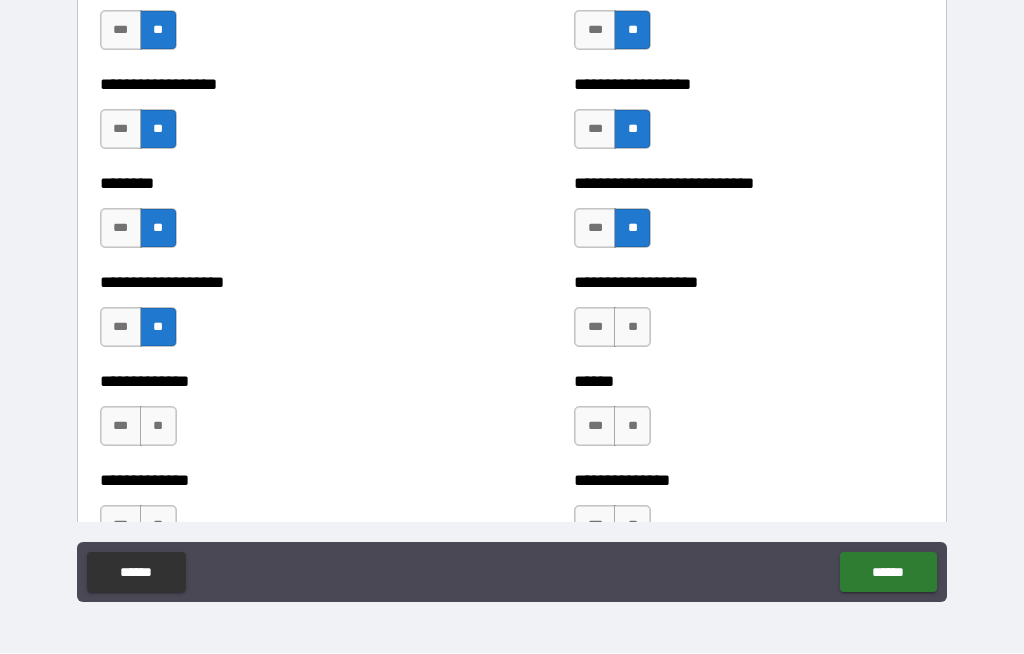 scroll, scrollTop: 4688, scrollLeft: 0, axis: vertical 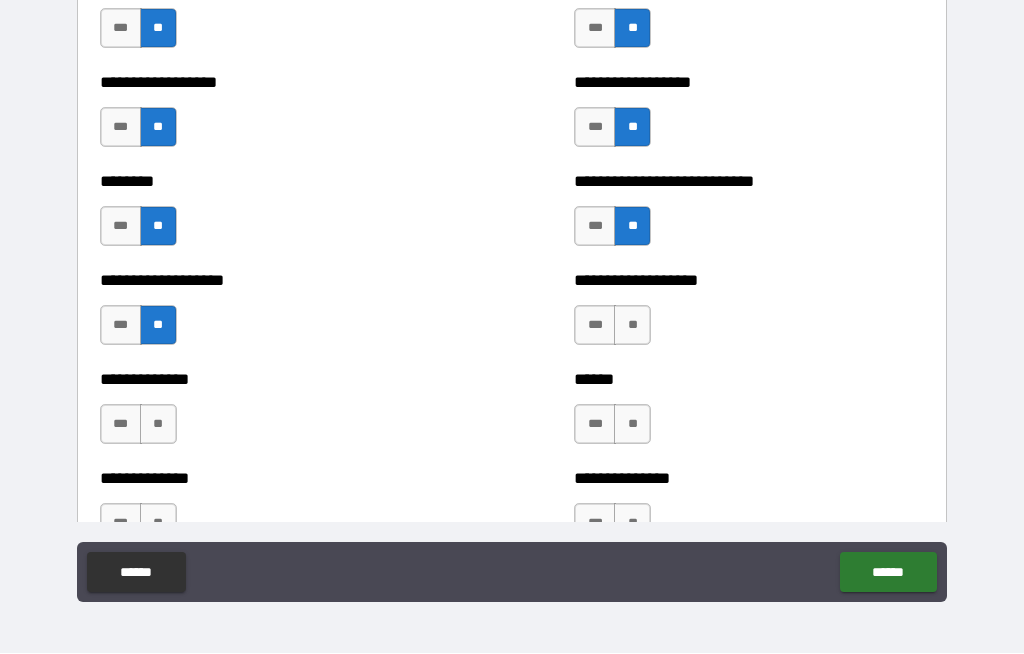 click on "**" at bounding box center [632, 326] 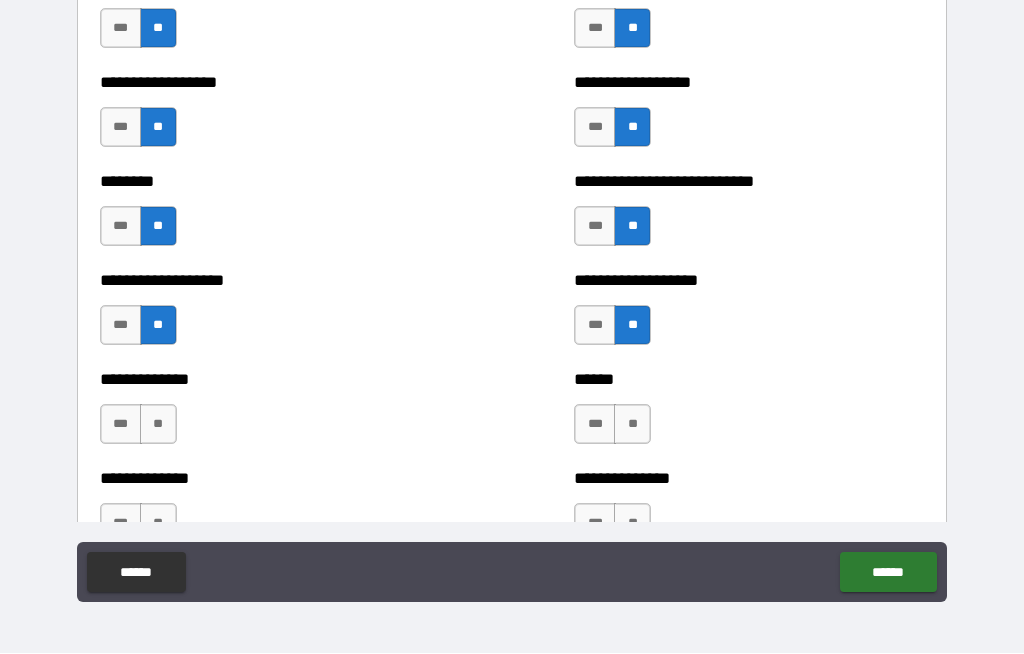 click on "**" at bounding box center (158, 425) 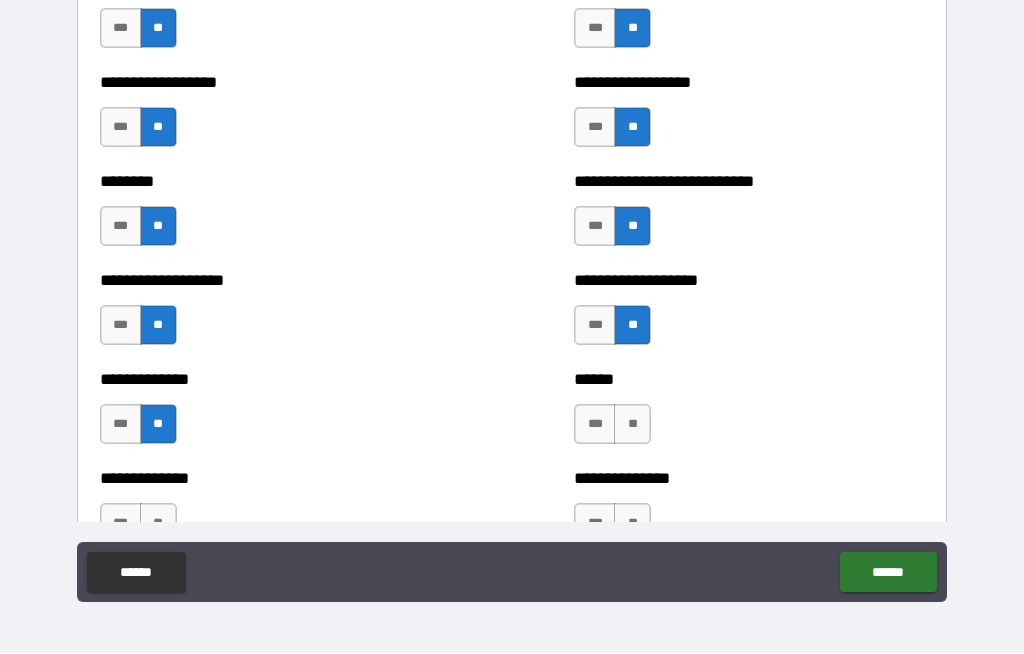 click on "**" at bounding box center [632, 425] 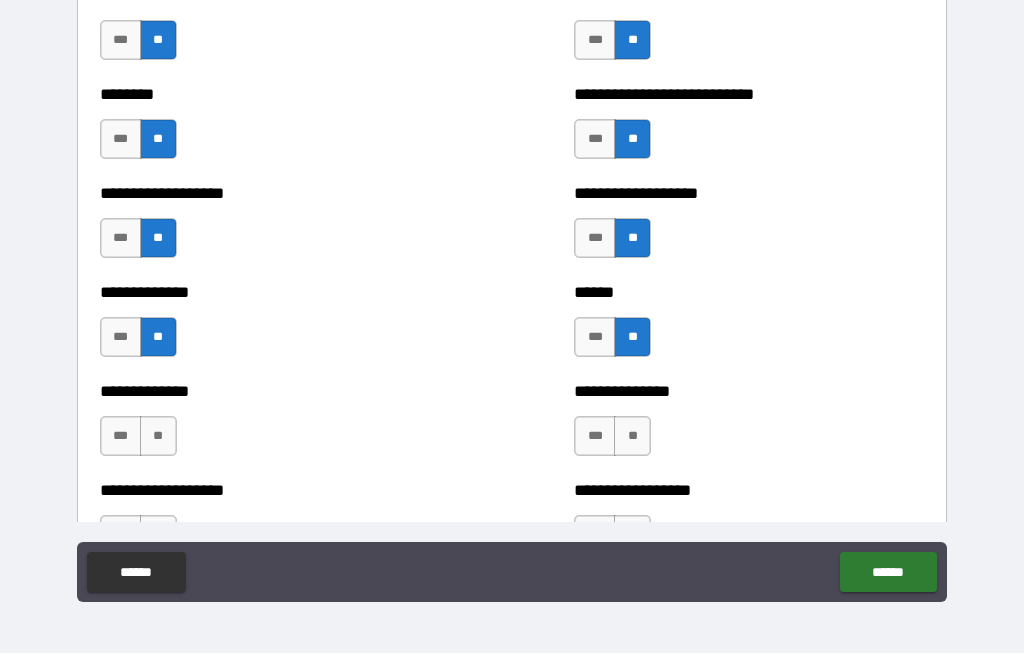 scroll, scrollTop: 4779, scrollLeft: 0, axis: vertical 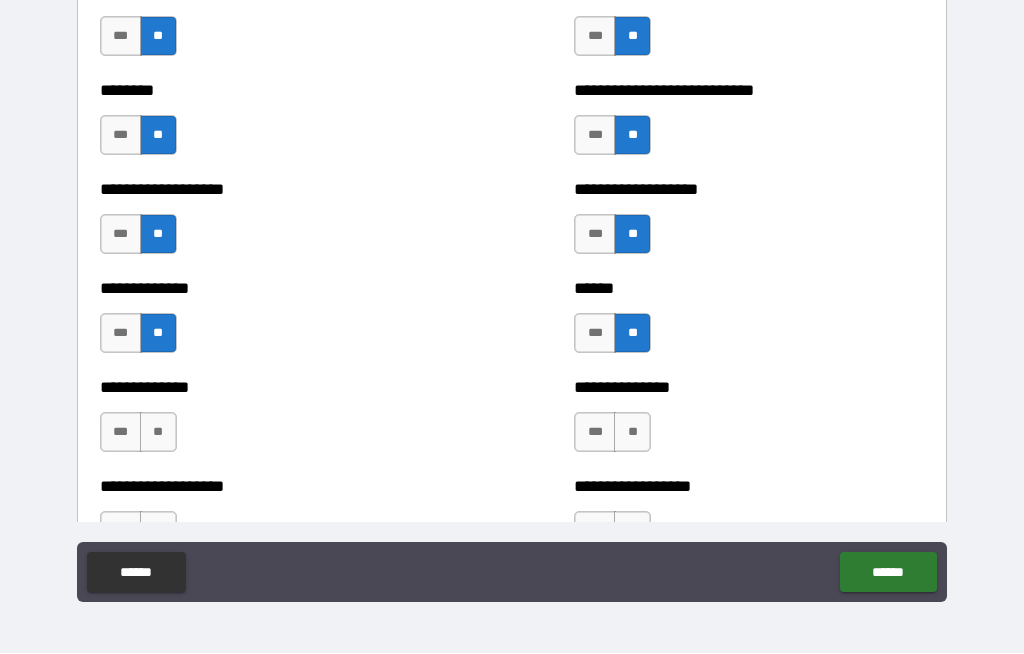 click on "**" at bounding box center [158, 433] 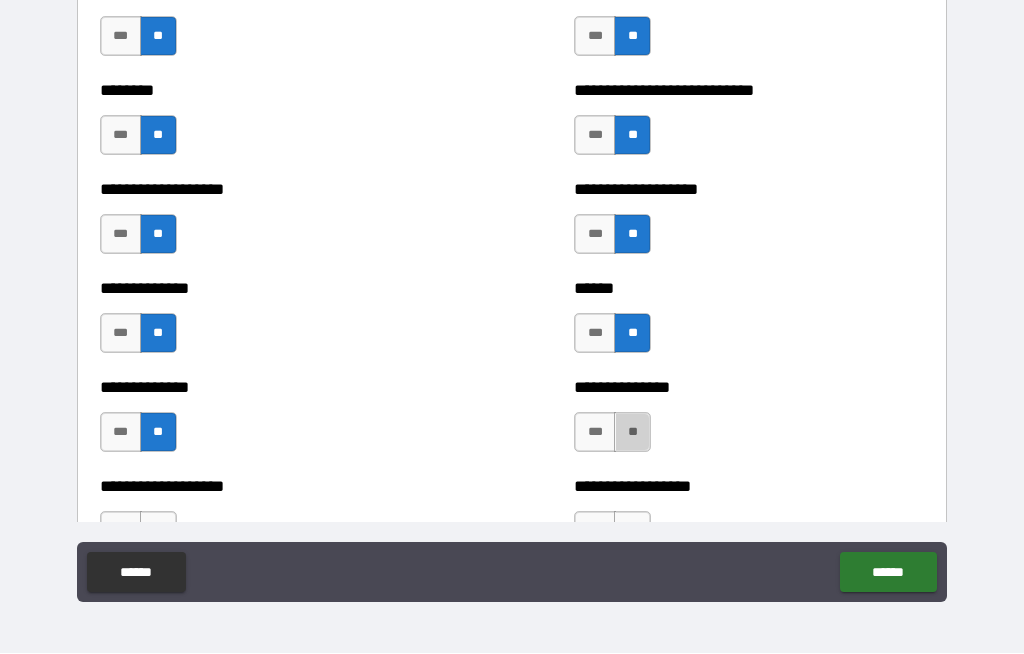 click on "**" at bounding box center [632, 433] 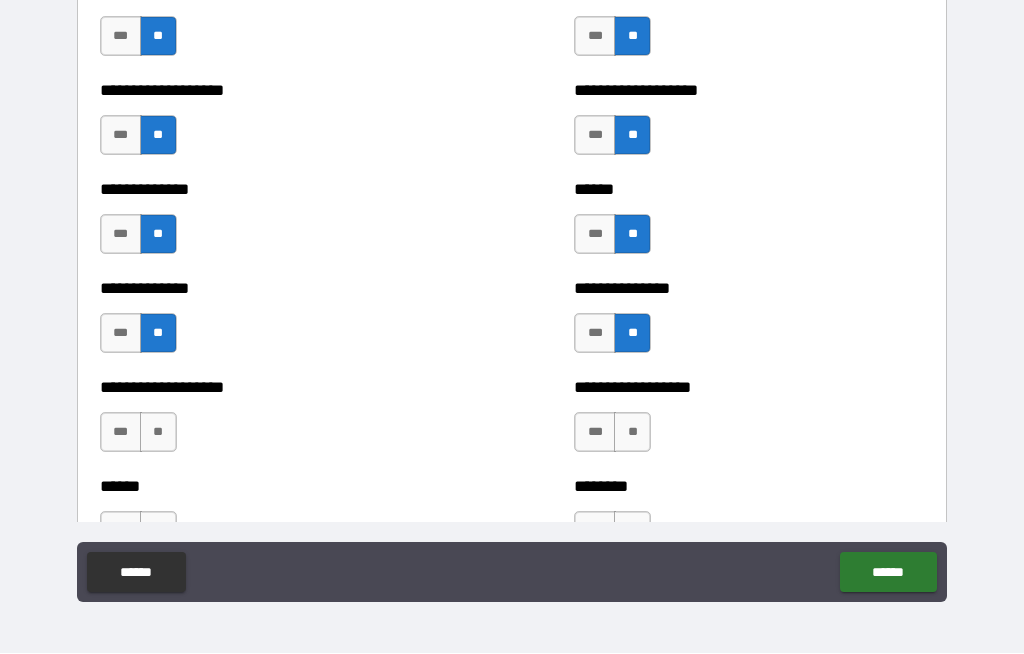 scroll, scrollTop: 4890, scrollLeft: 0, axis: vertical 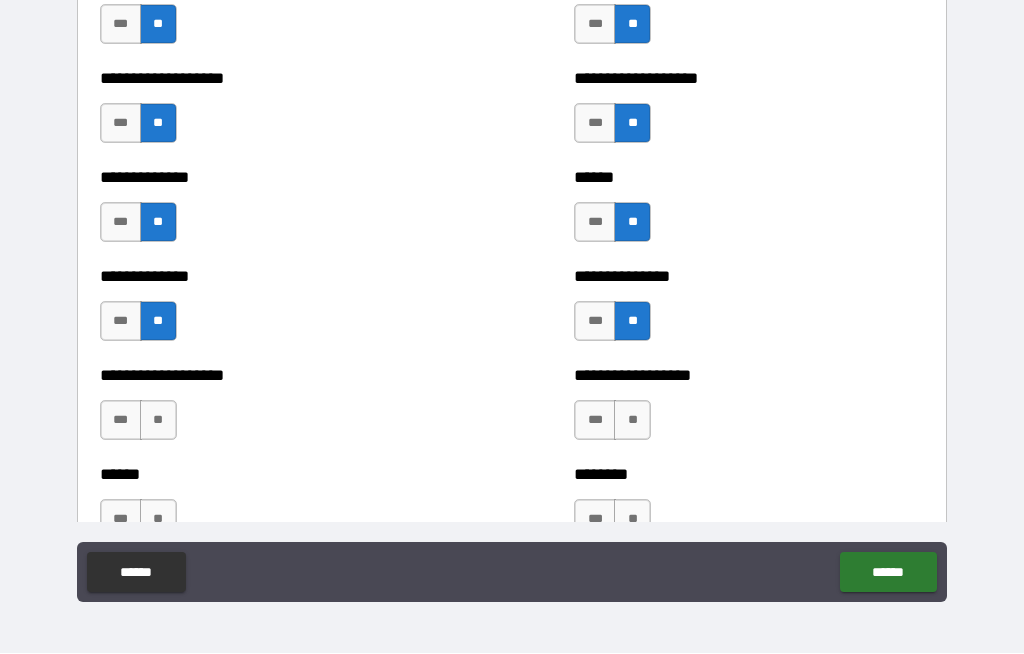 click on "**" at bounding box center [158, 421] 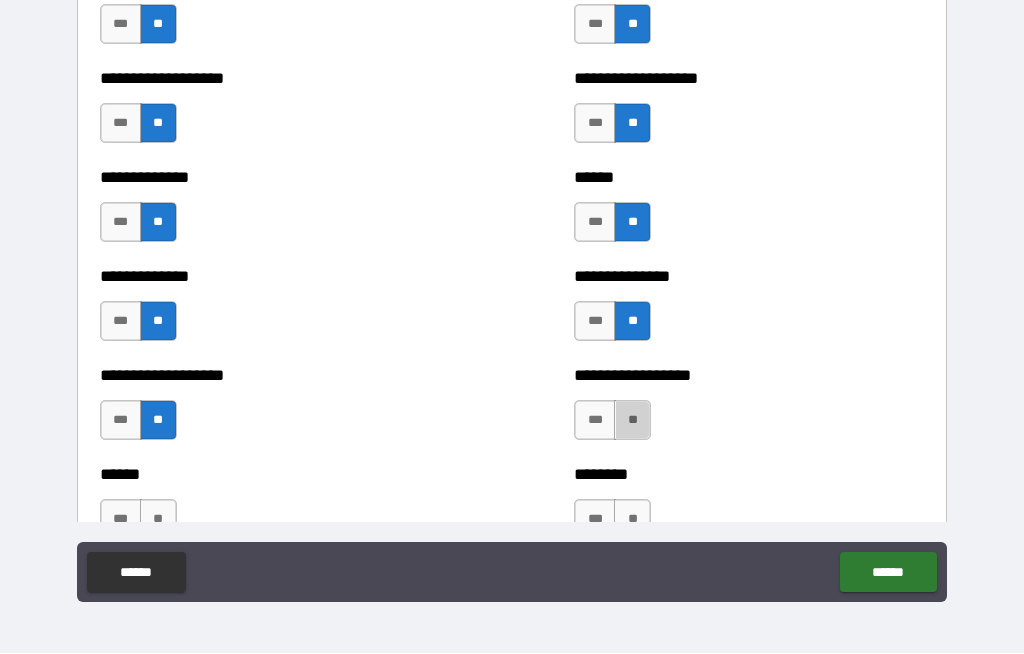 click on "**" at bounding box center (632, 421) 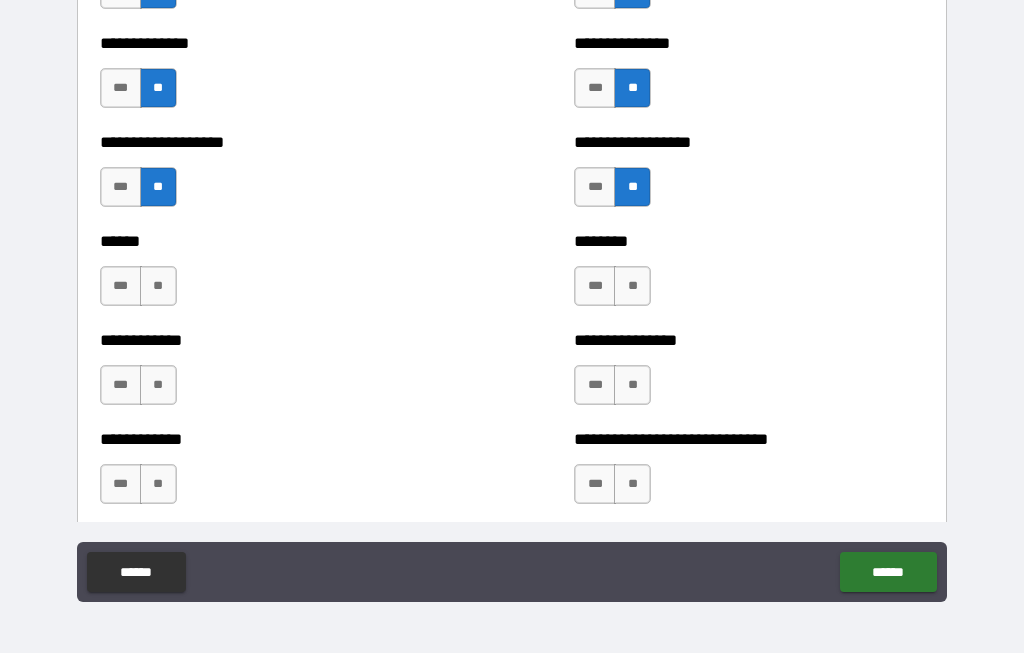 scroll, scrollTop: 5132, scrollLeft: 0, axis: vertical 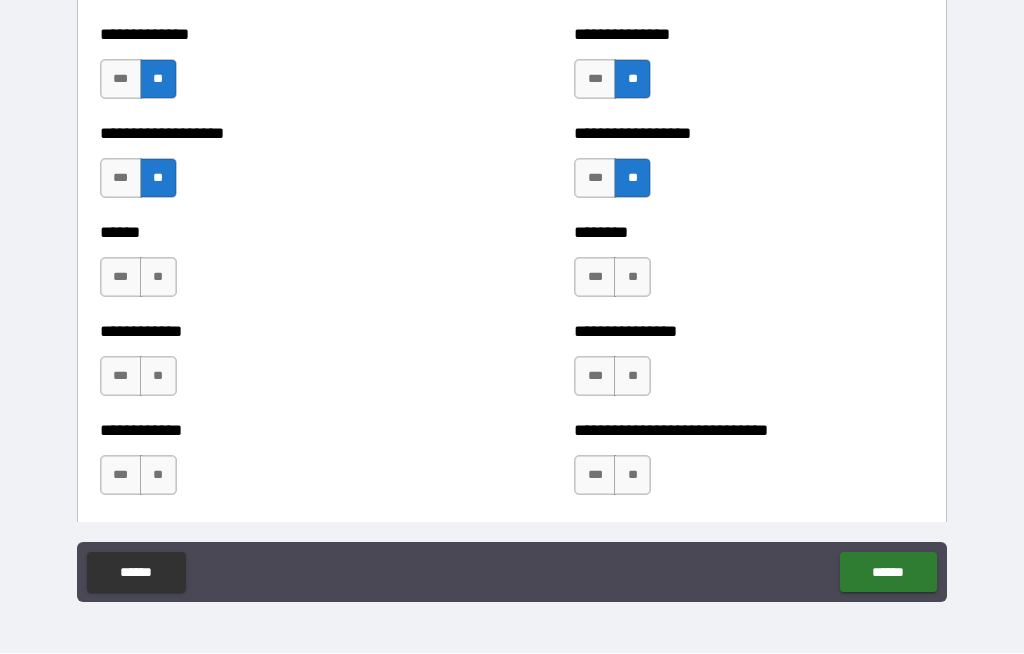 click on "**" at bounding box center [158, 278] 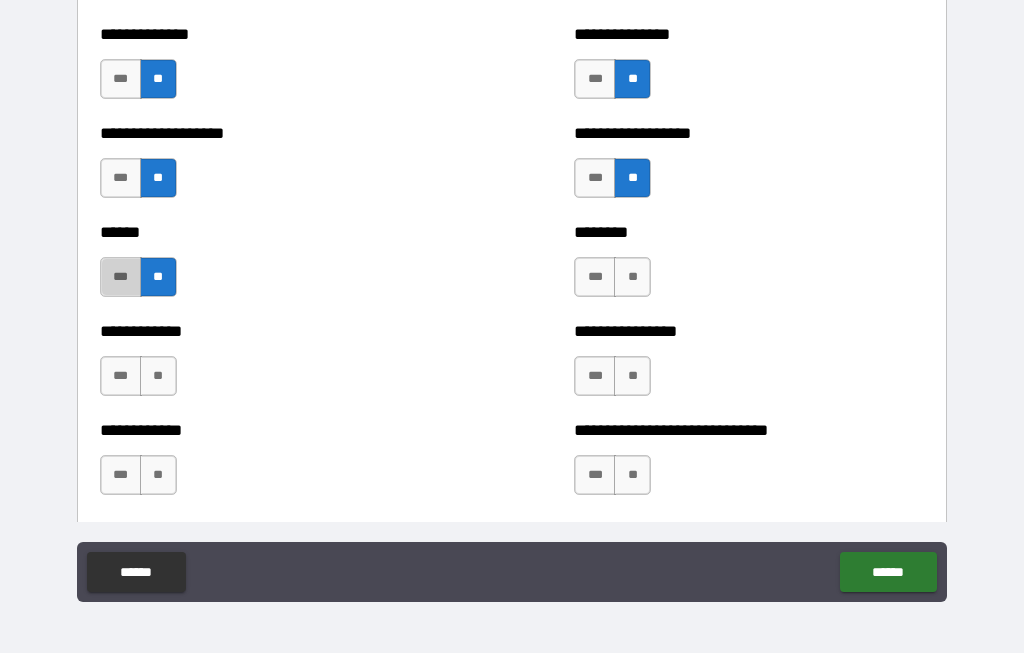 click on "***" at bounding box center [121, 278] 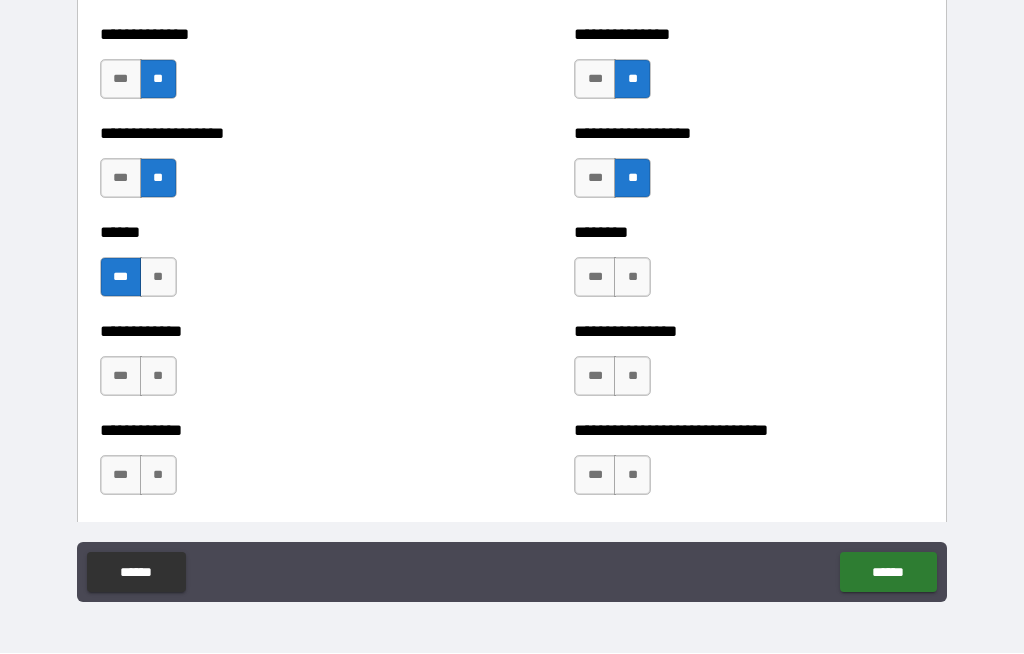 click on "**" at bounding box center (632, 278) 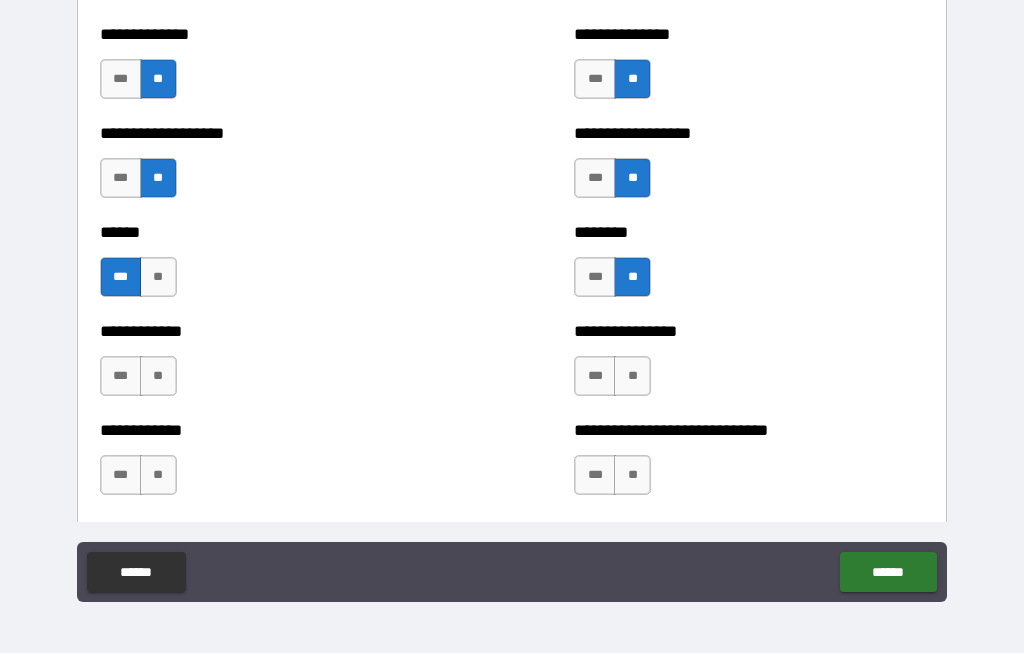 click on "**" at bounding box center (158, 377) 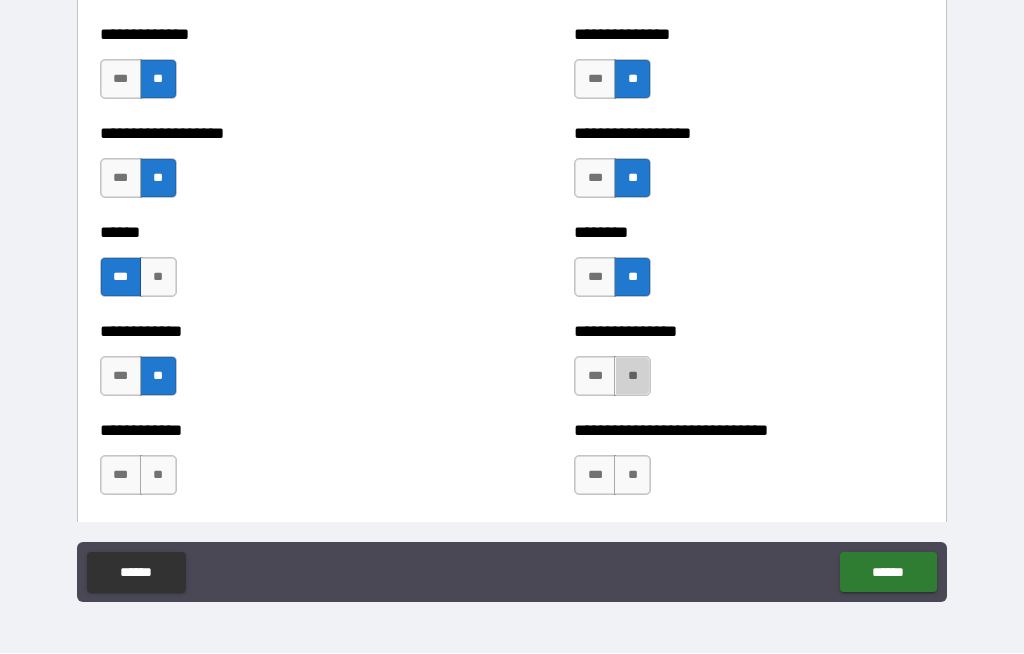 click on "**" at bounding box center [632, 377] 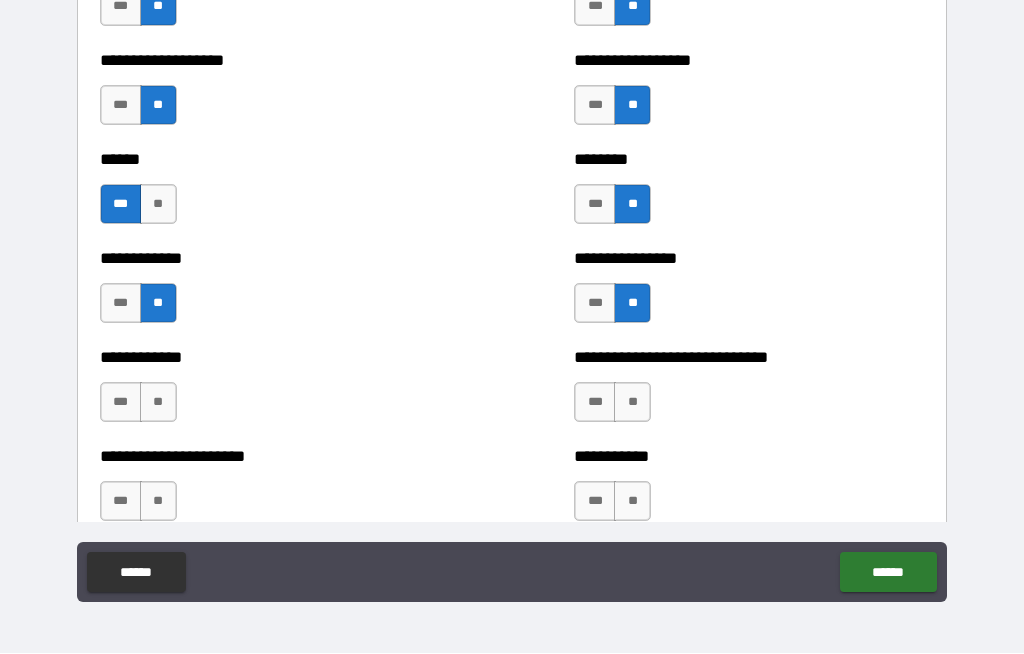 scroll, scrollTop: 5208, scrollLeft: 0, axis: vertical 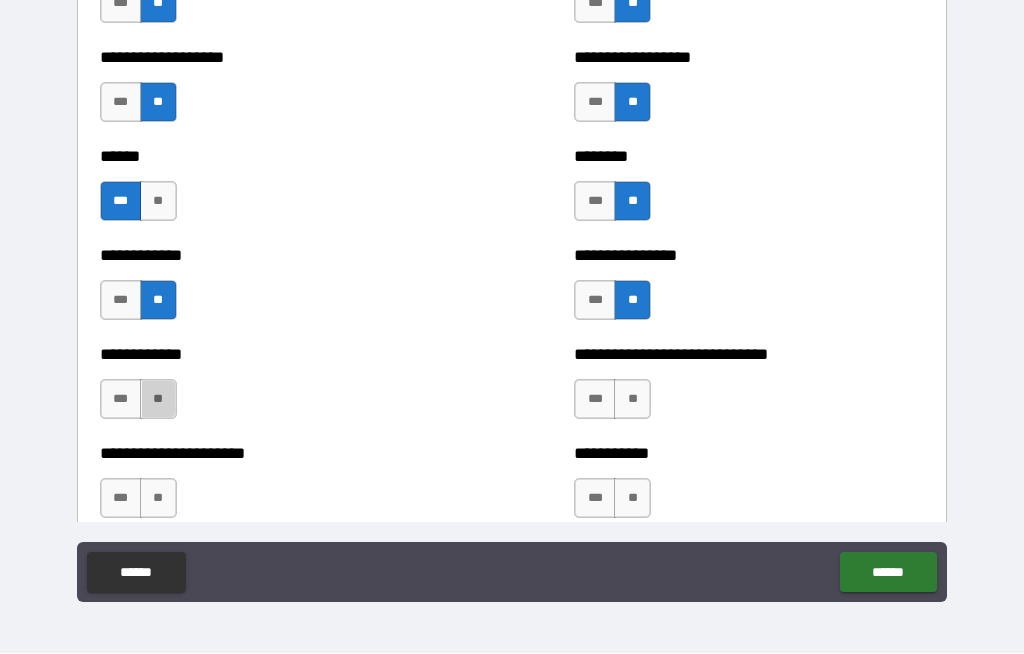 click on "**" at bounding box center [158, 400] 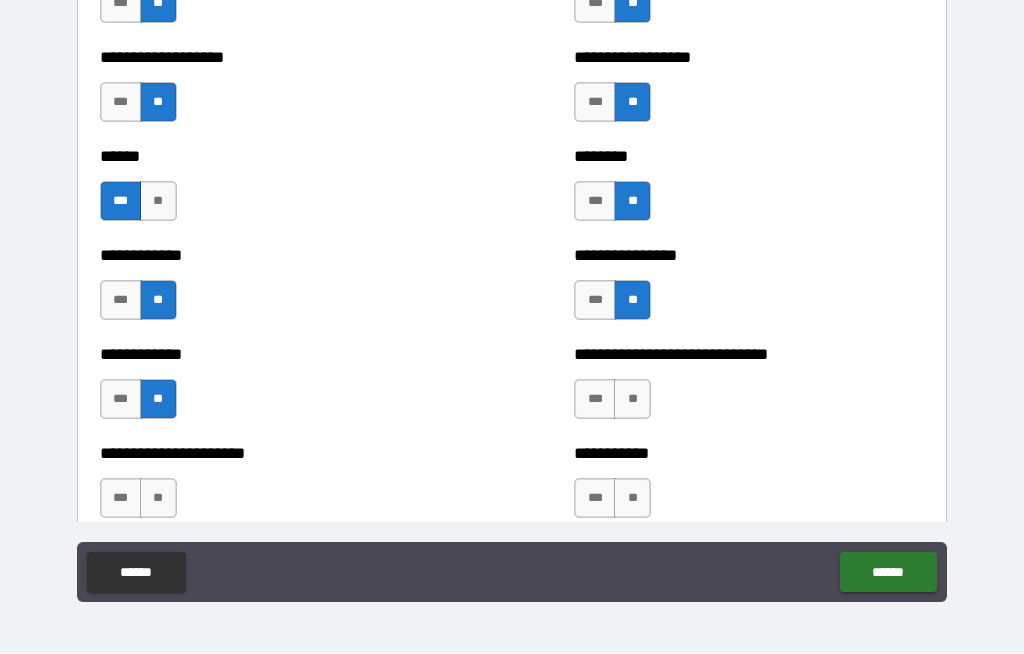 click on "**" at bounding box center [632, 400] 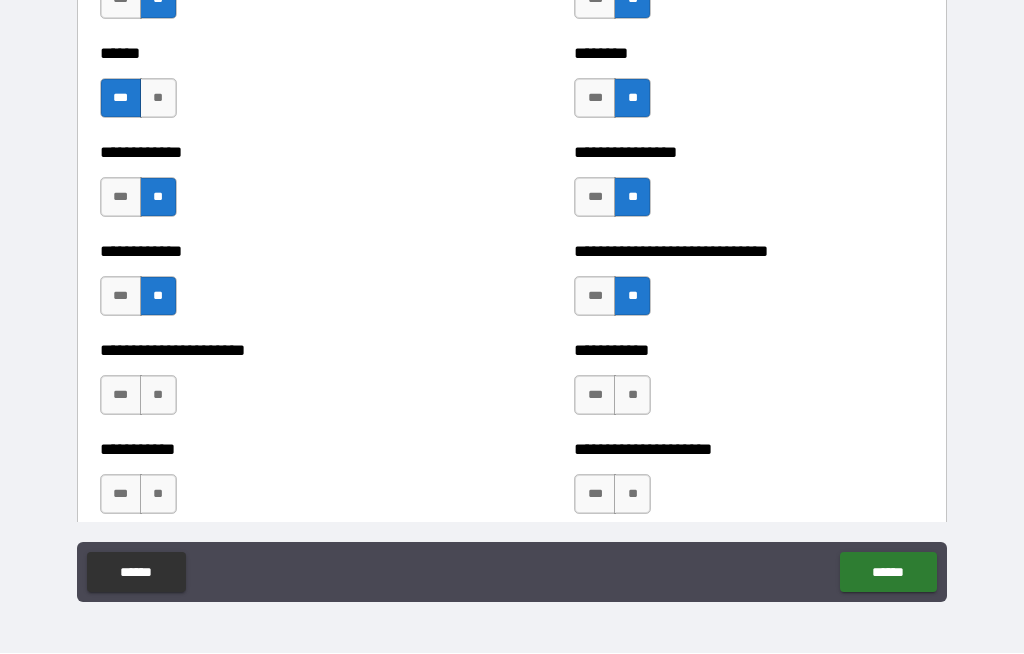 scroll, scrollTop: 5312, scrollLeft: 0, axis: vertical 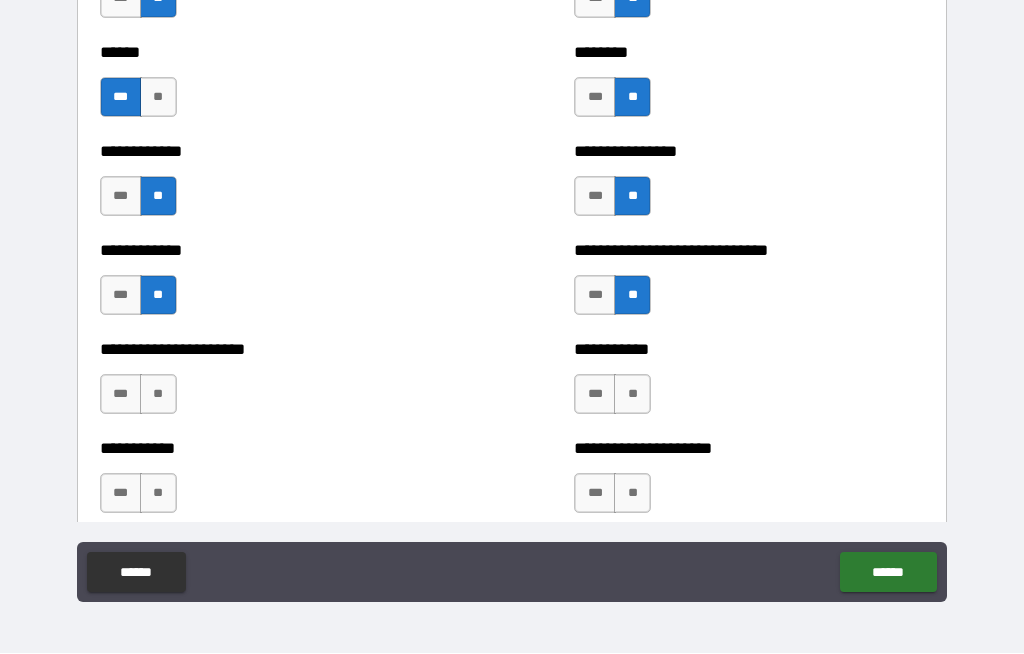 click on "**" at bounding box center [158, 395] 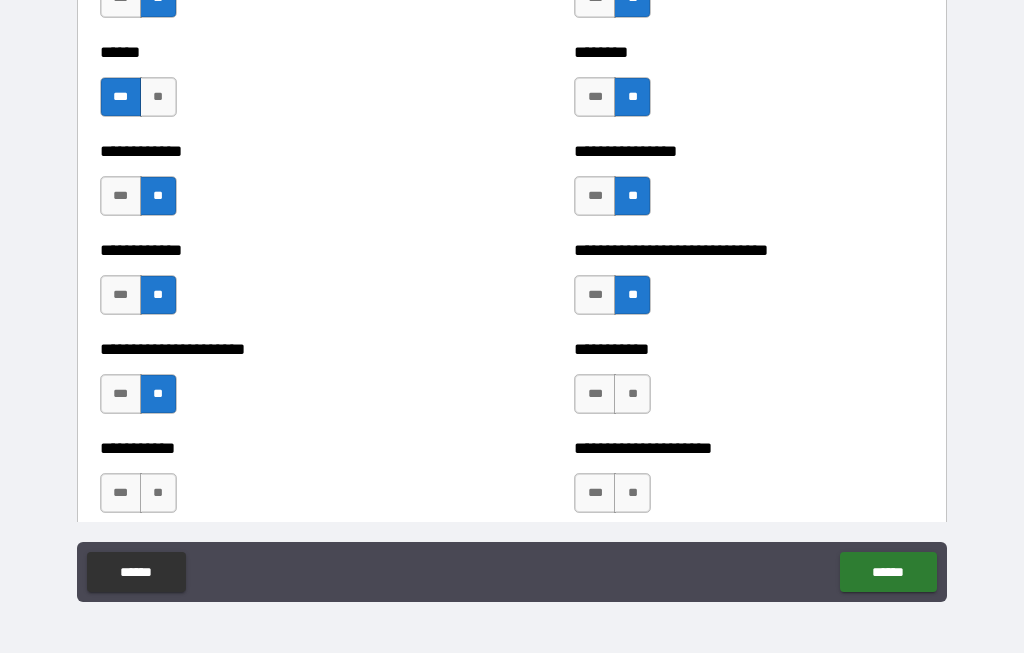 click on "**" at bounding box center [632, 395] 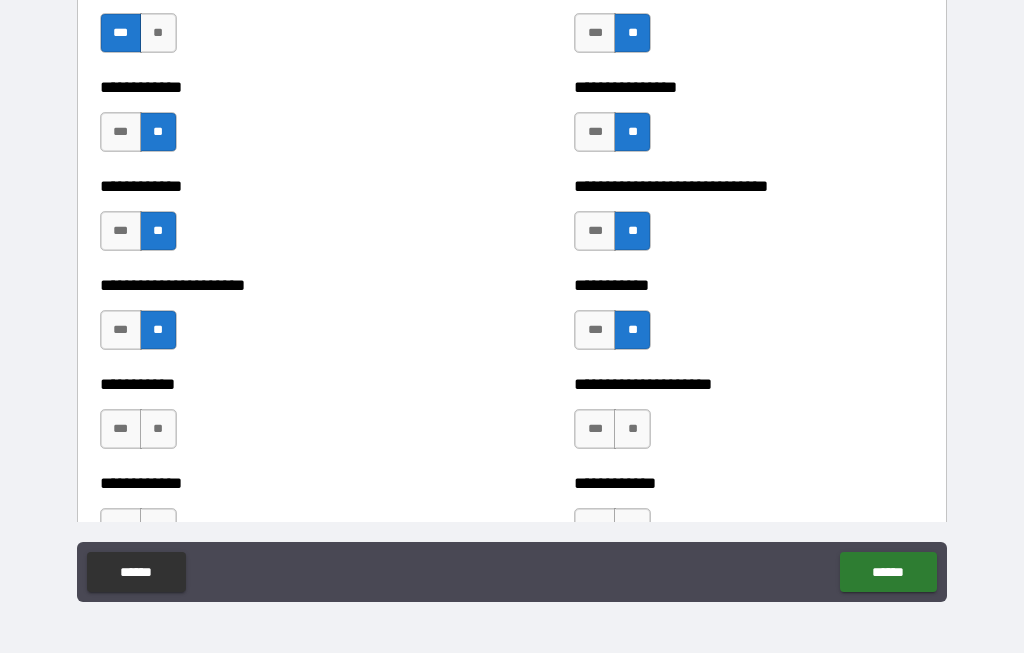 scroll, scrollTop: 5379, scrollLeft: 0, axis: vertical 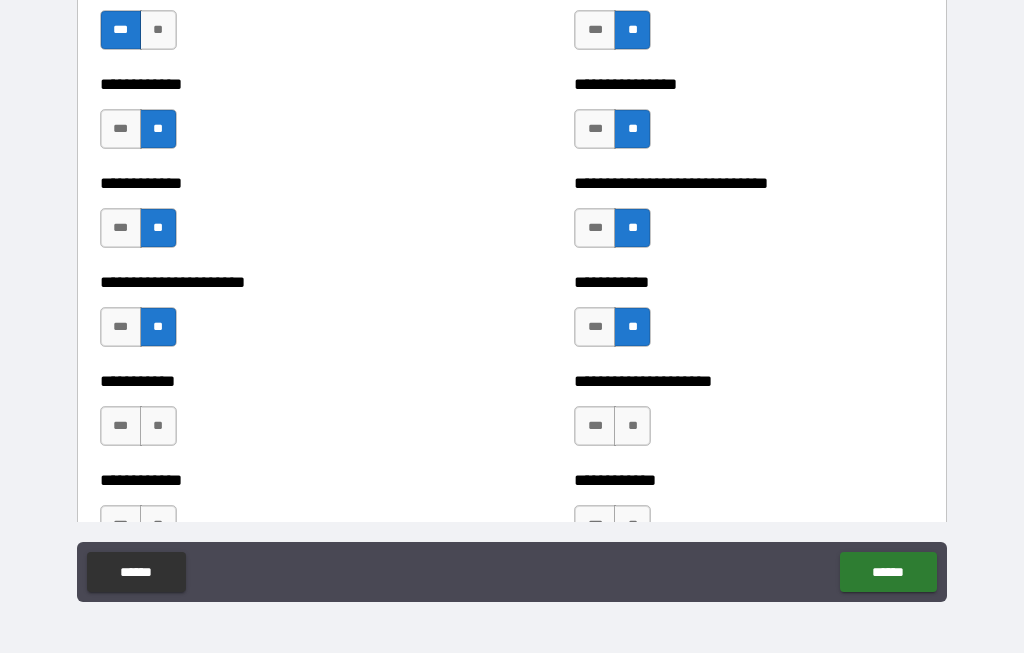 click on "**" at bounding box center [158, 427] 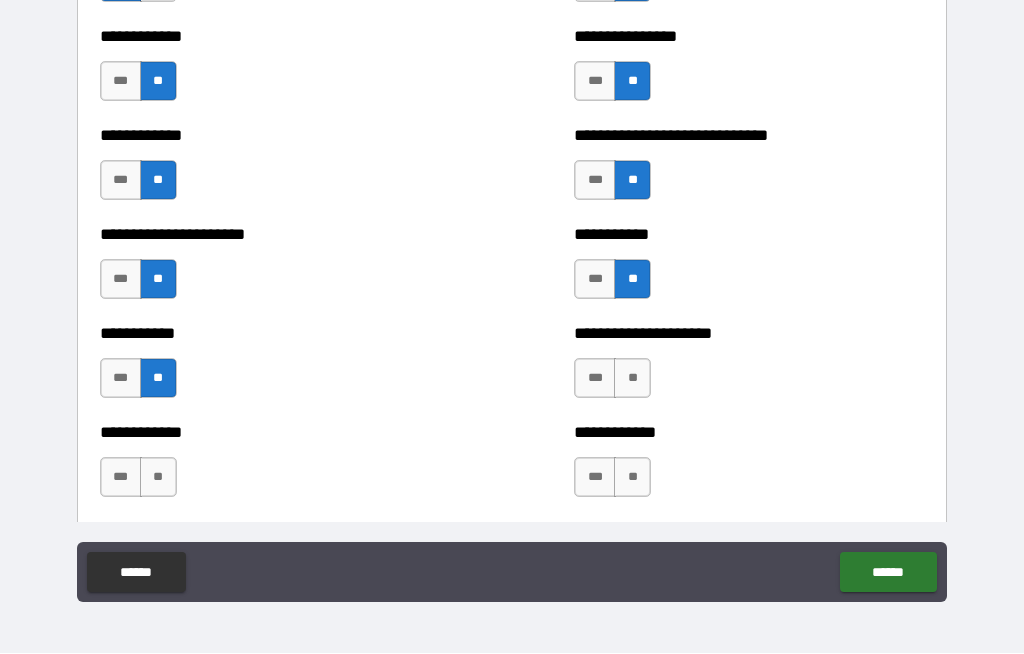 scroll, scrollTop: 5433, scrollLeft: 0, axis: vertical 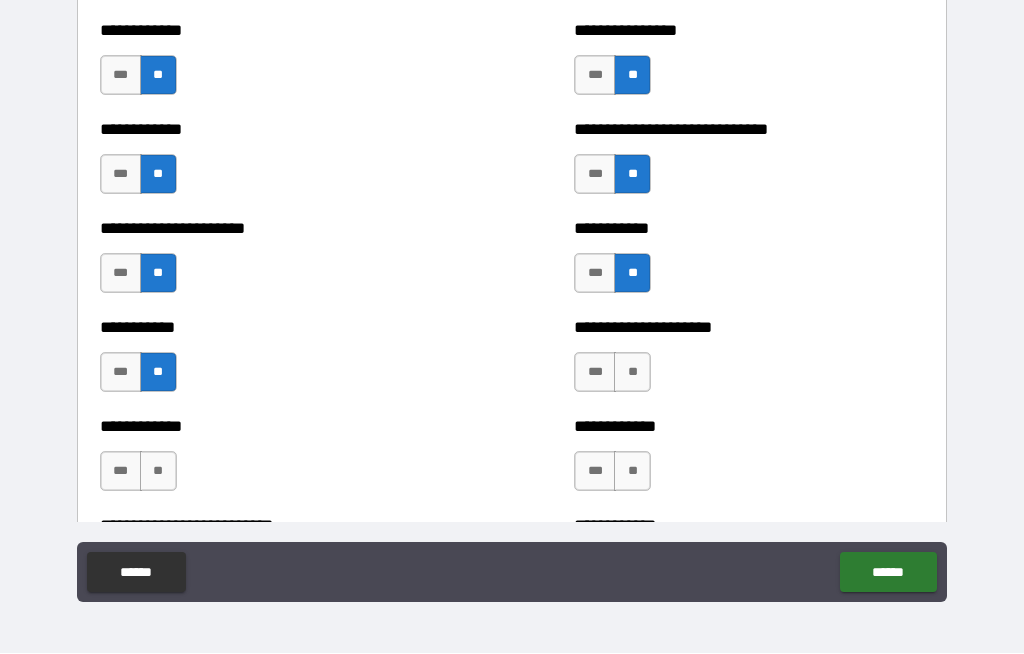 click on "**" at bounding box center (632, 373) 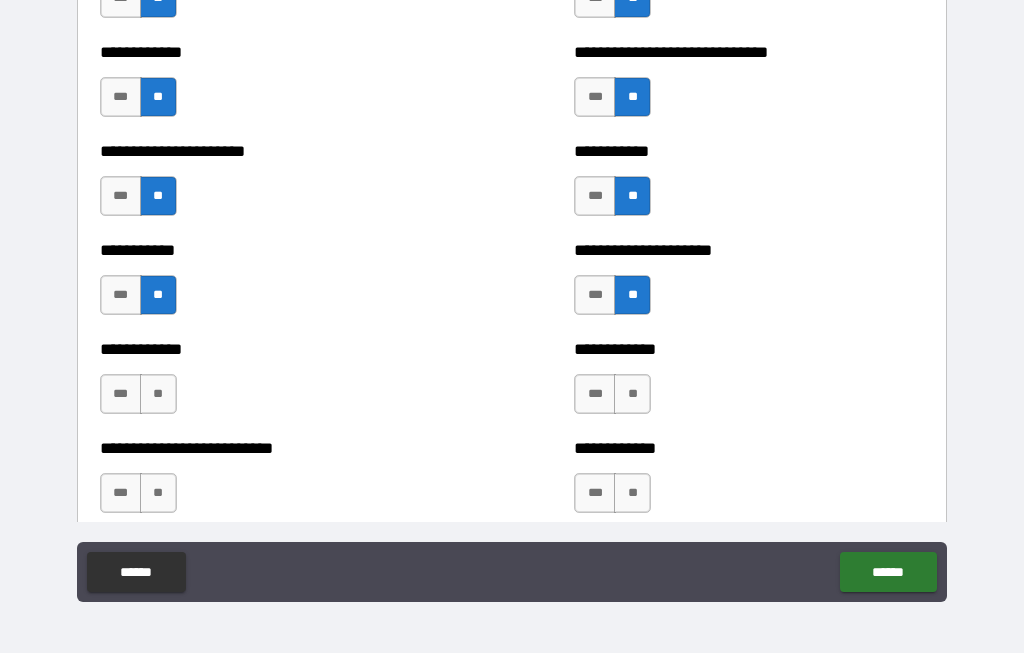 scroll, scrollTop: 5511, scrollLeft: 0, axis: vertical 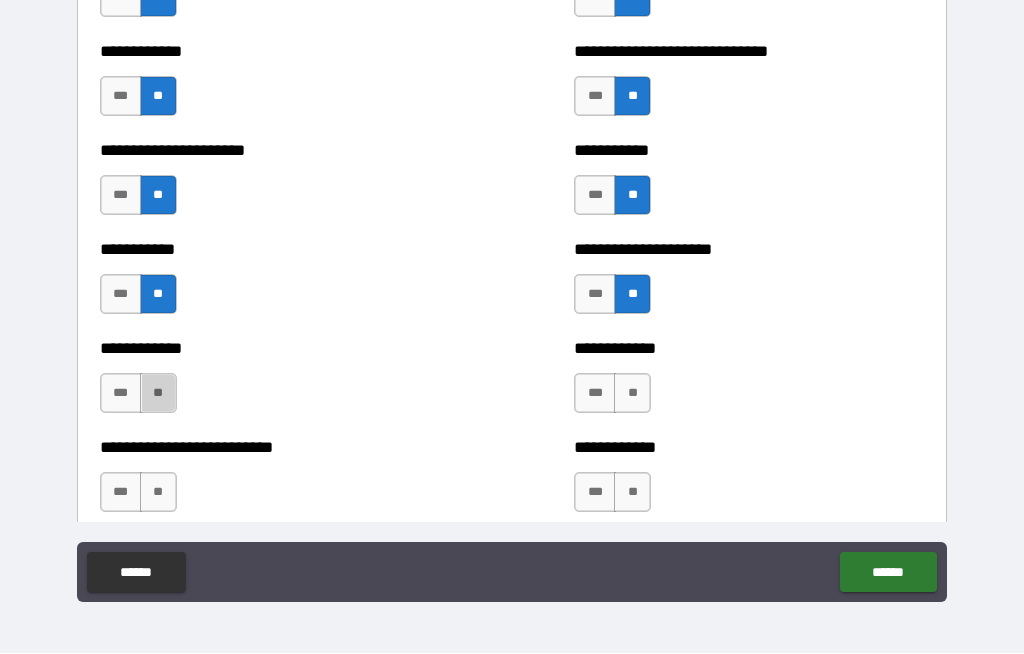click on "**" at bounding box center [158, 394] 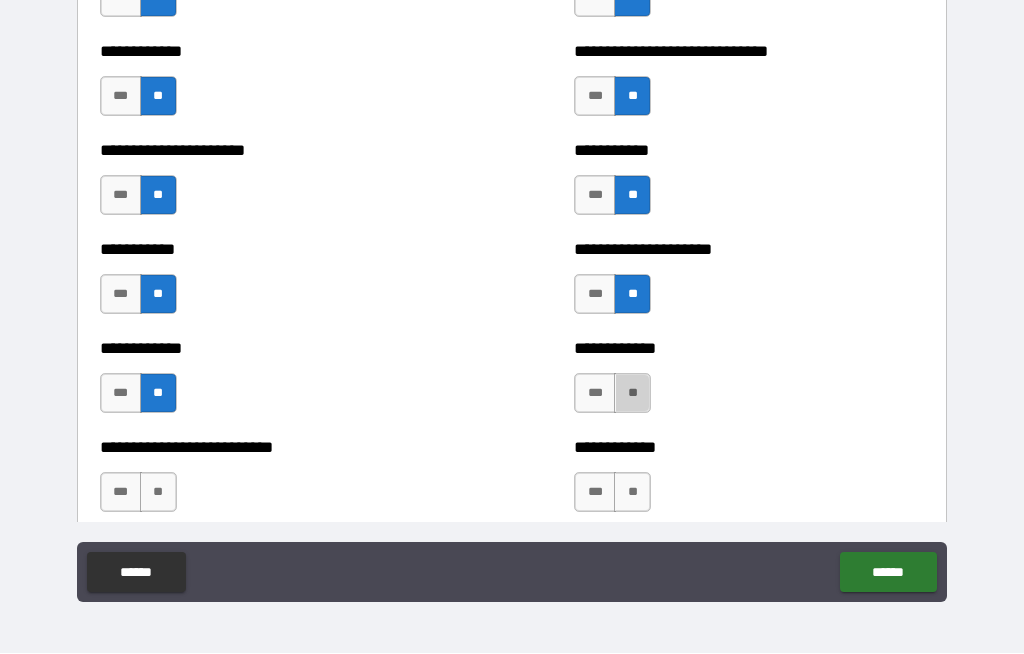 click on "**" at bounding box center [632, 394] 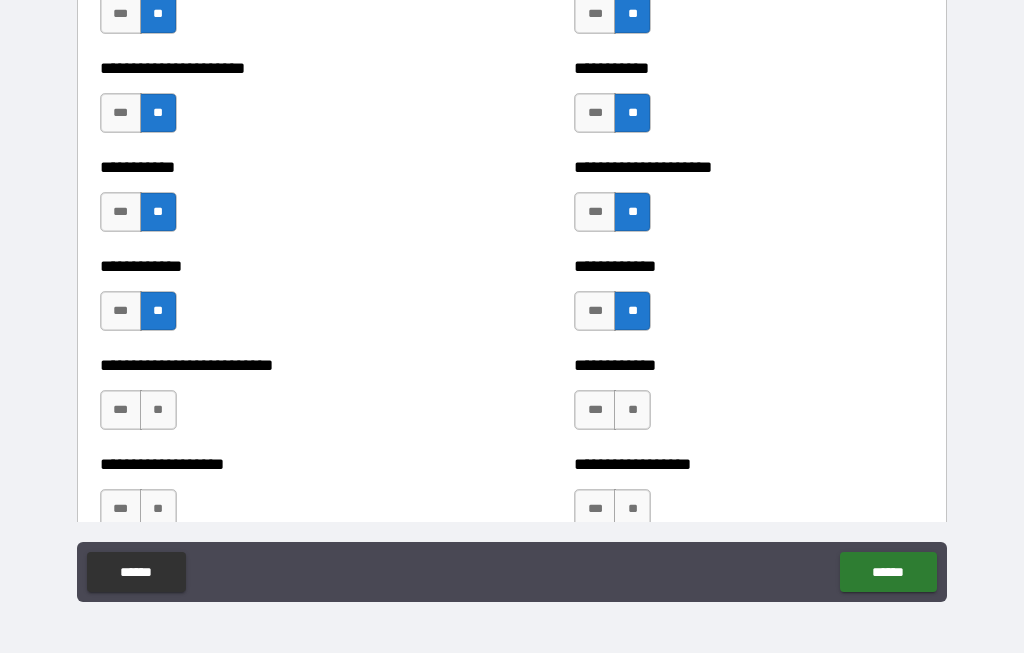 scroll, scrollTop: 5598, scrollLeft: 0, axis: vertical 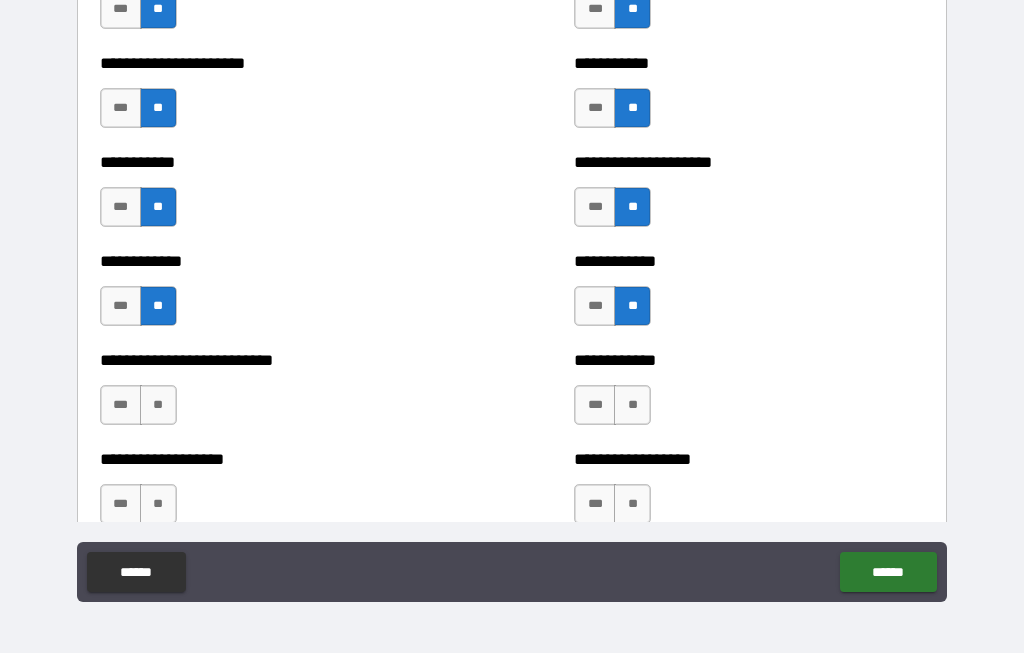 click on "***" at bounding box center [121, 406] 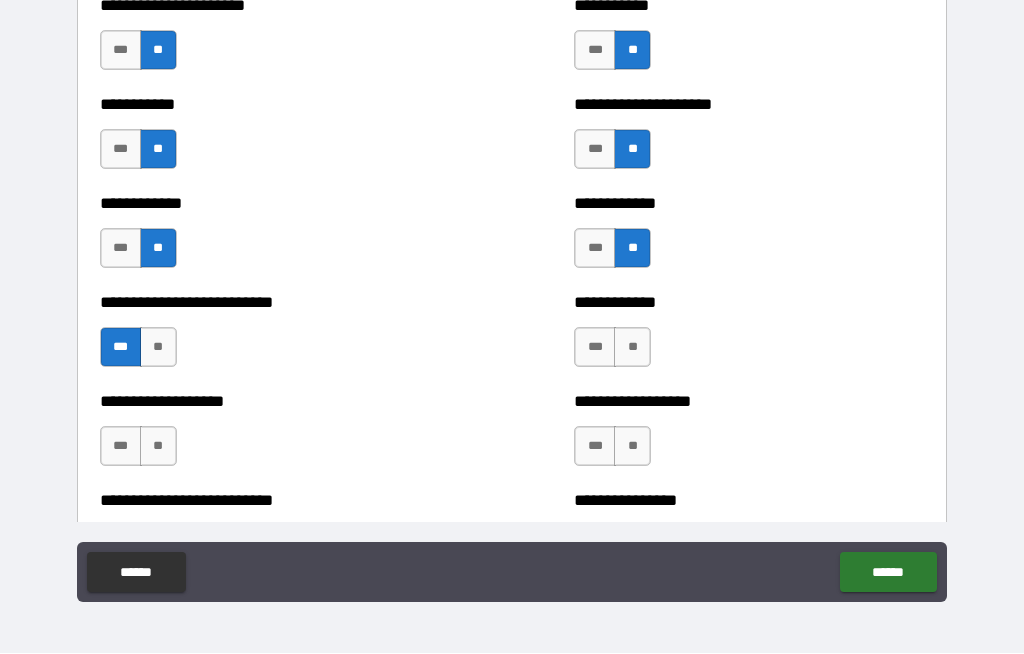 scroll, scrollTop: 5658, scrollLeft: 0, axis: vertical 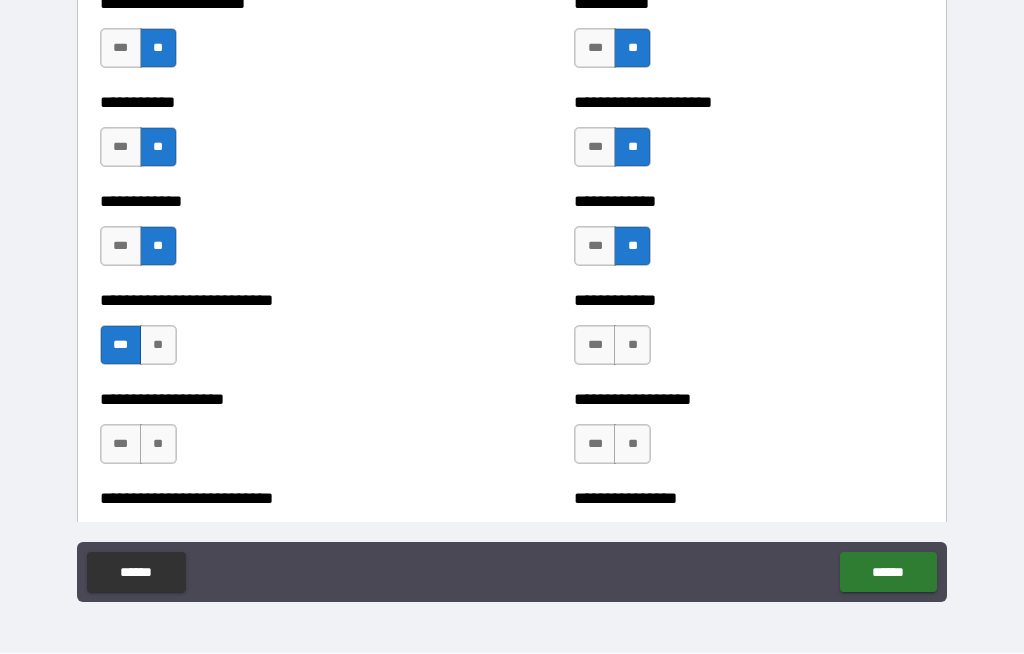 click on "**" at bounding box center (632, 346) 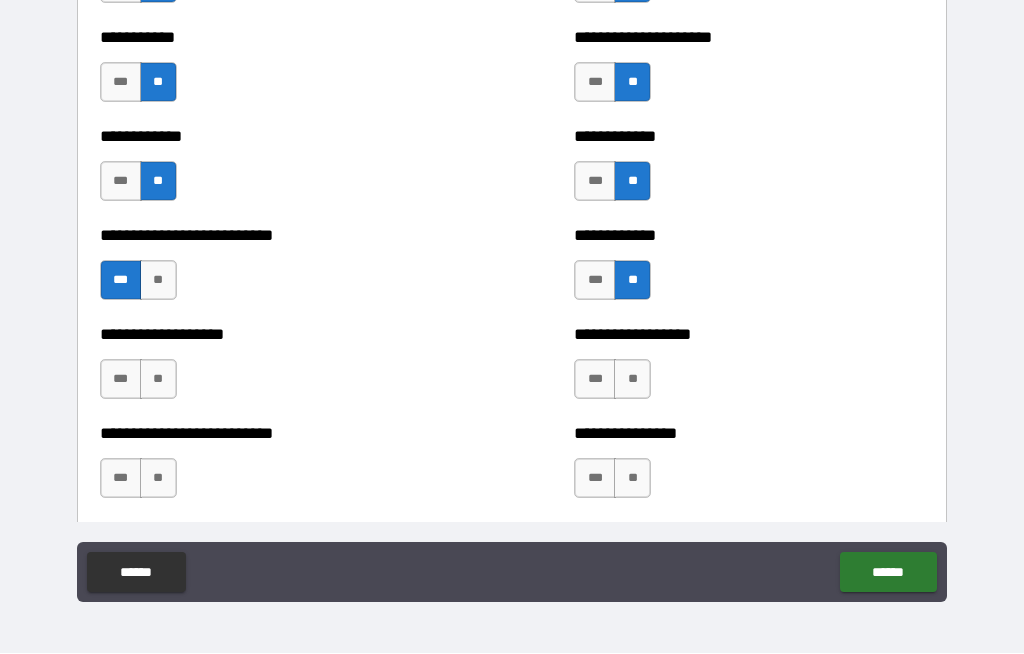 scroll, scrollTop: 5729, scrollLeft: 0, axis: vertical 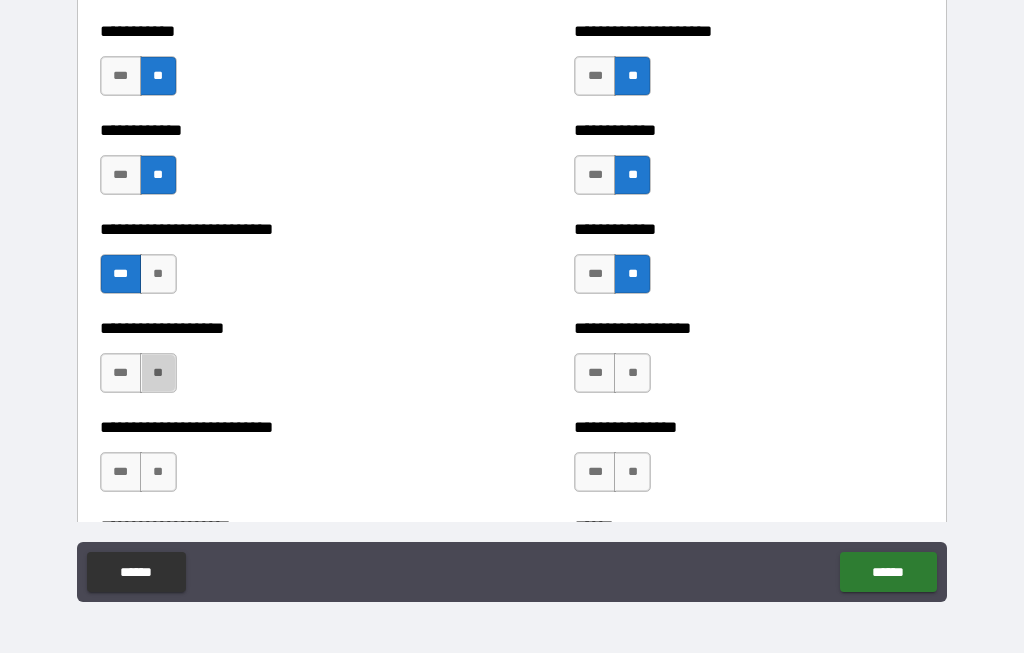click on "**" at bounding box center (158, 374) 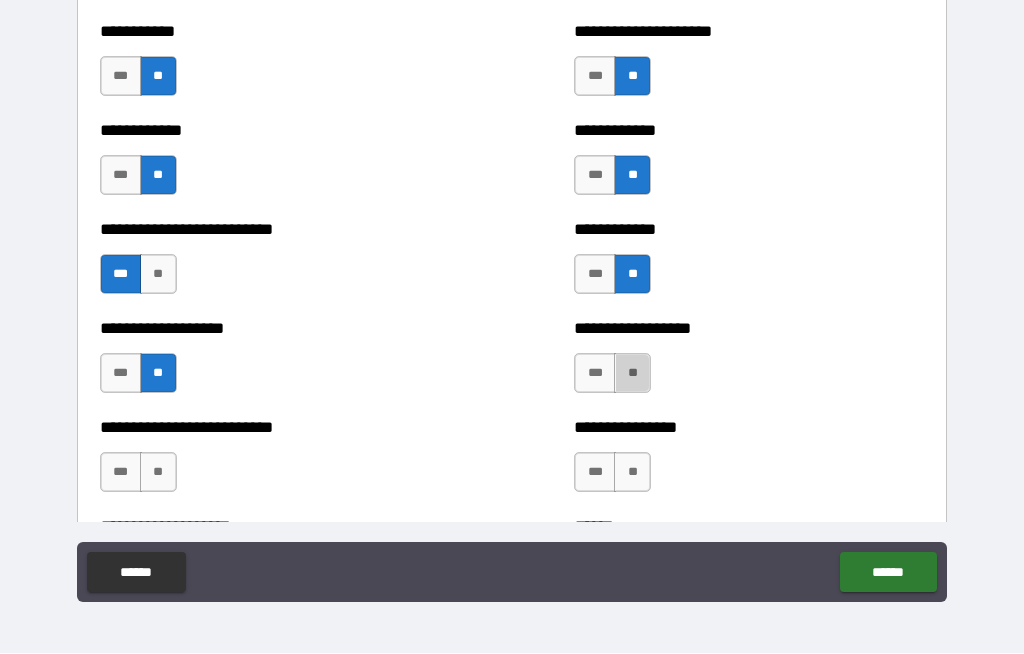 click on "**" at bounding box center (632, 374) 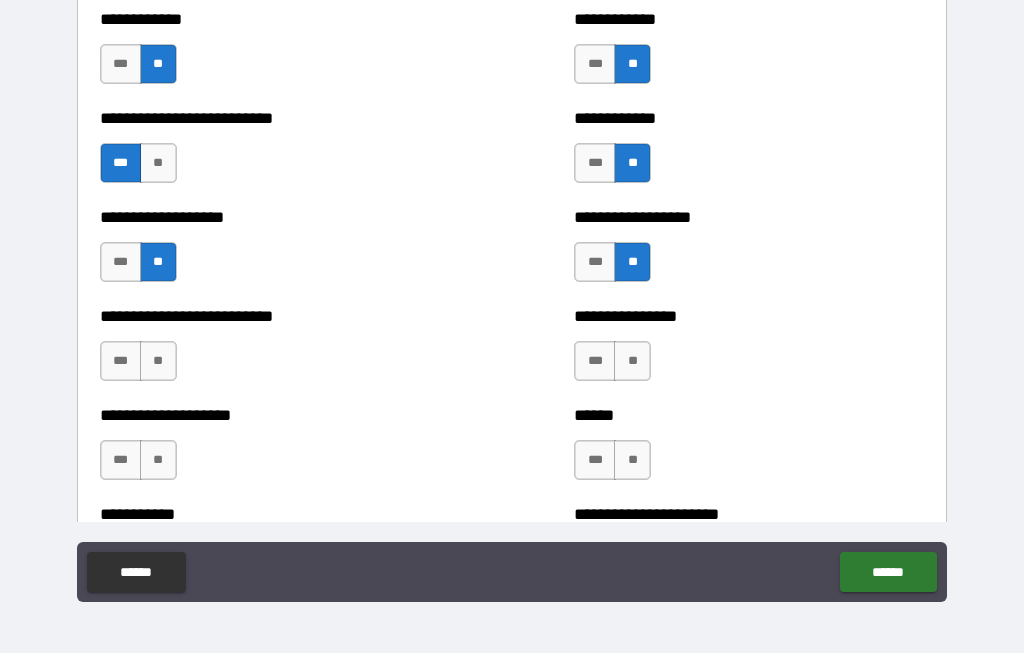 scroll, scrollTop: 5855, scrollLeft: 0, axis: vertical 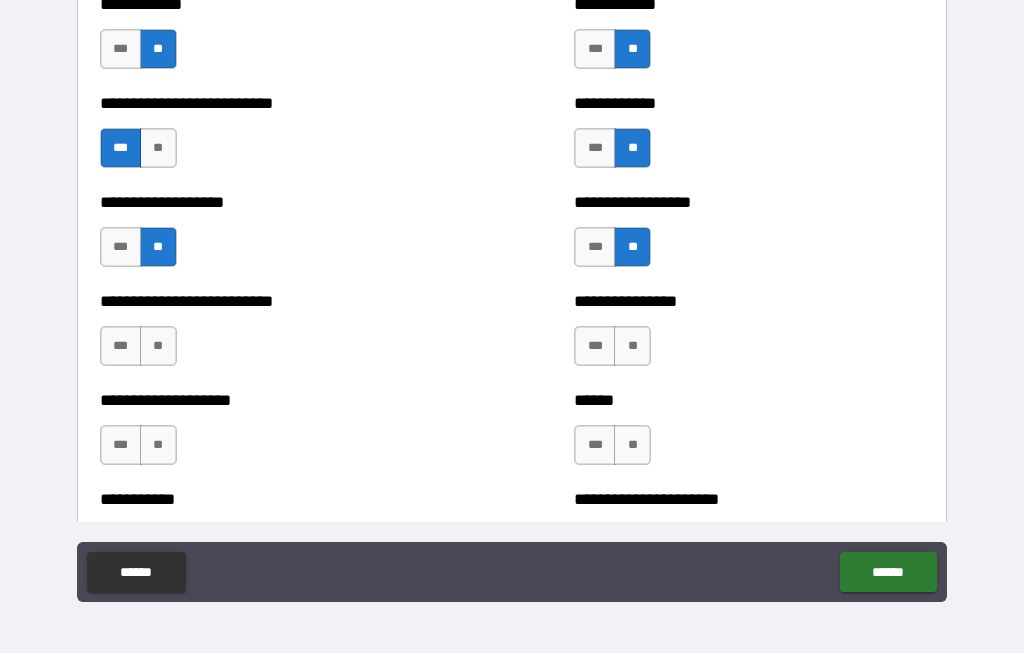 click on "**" at bounding box center [632, 347] 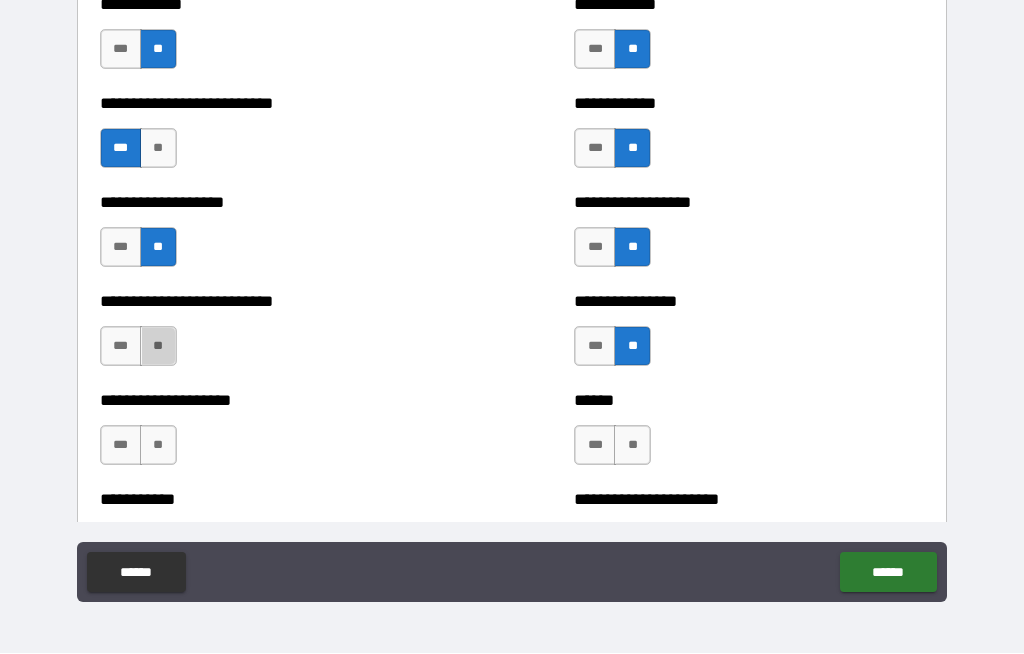 click on "**" at bounding box center [158, 347] 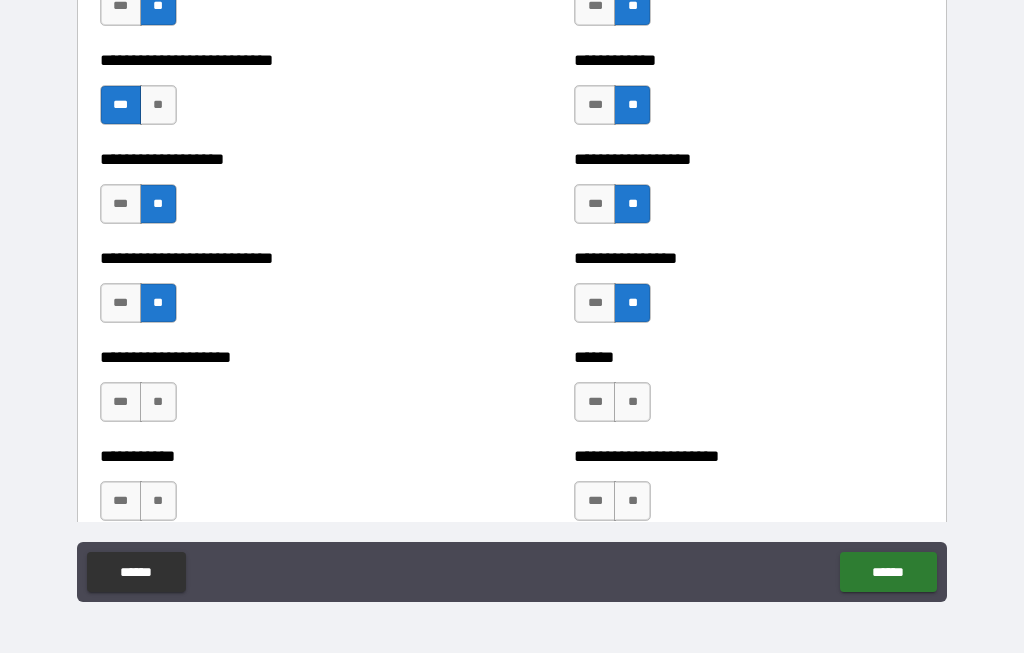 scroll, scrollTop: 5900, scrollLeft: 0, axis: vertical 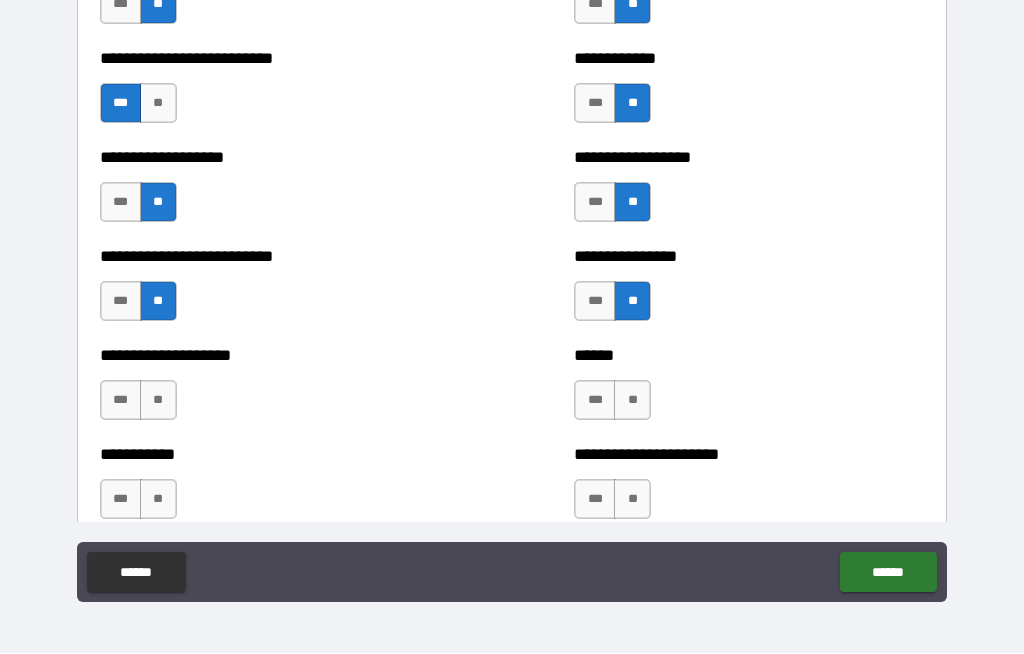 click on "**" at bounding box center [158, 401] 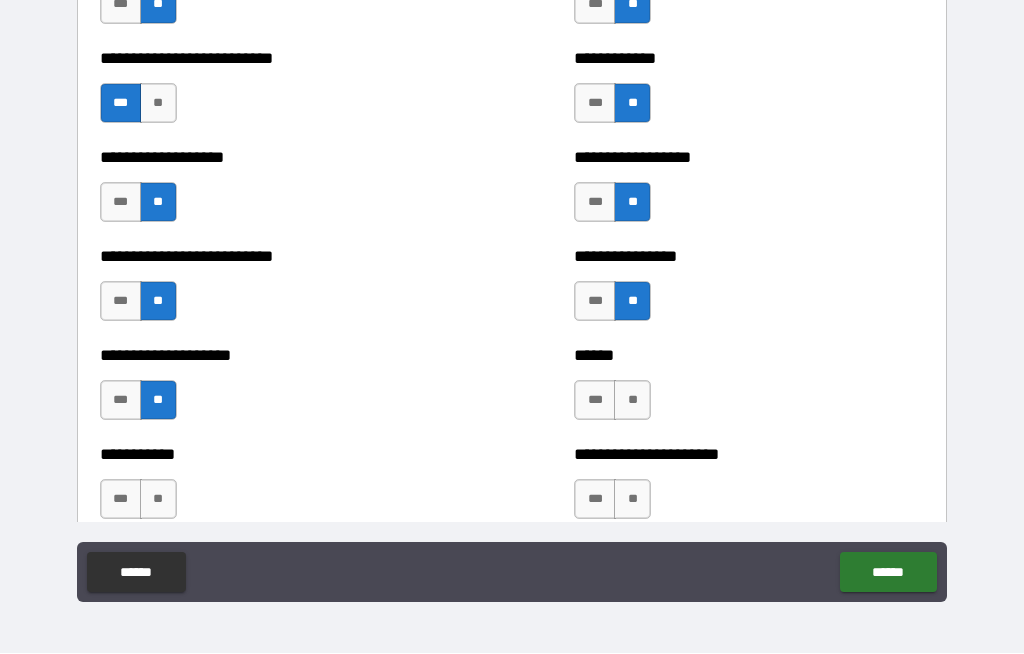 click on "**" at bounding box center [632, 401] 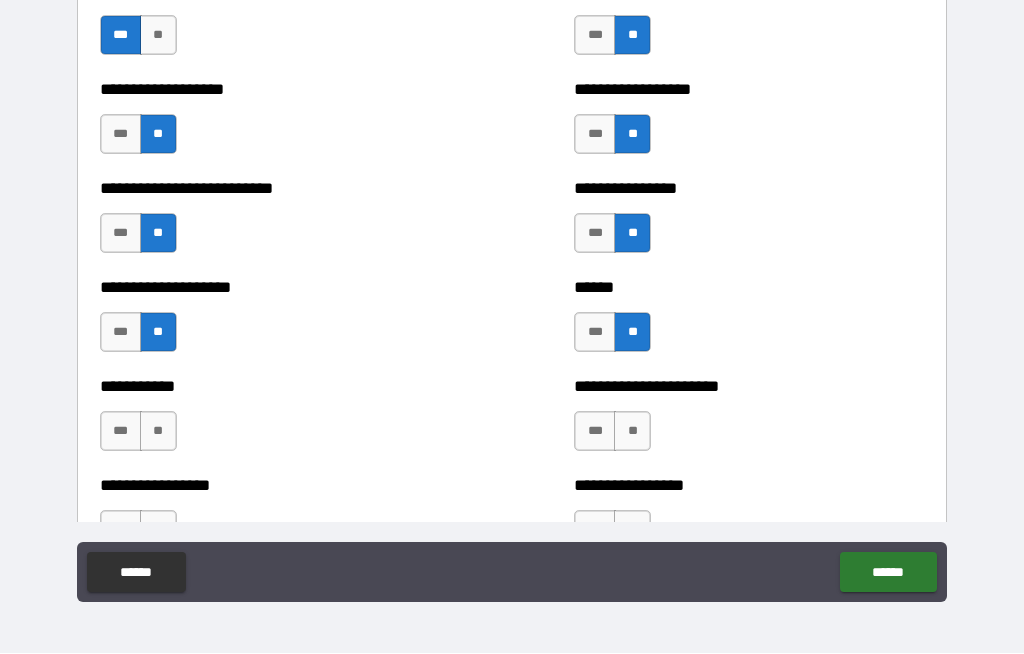 scroll, scrollTop: 5974, scrollLeft: 0, axis: vertical 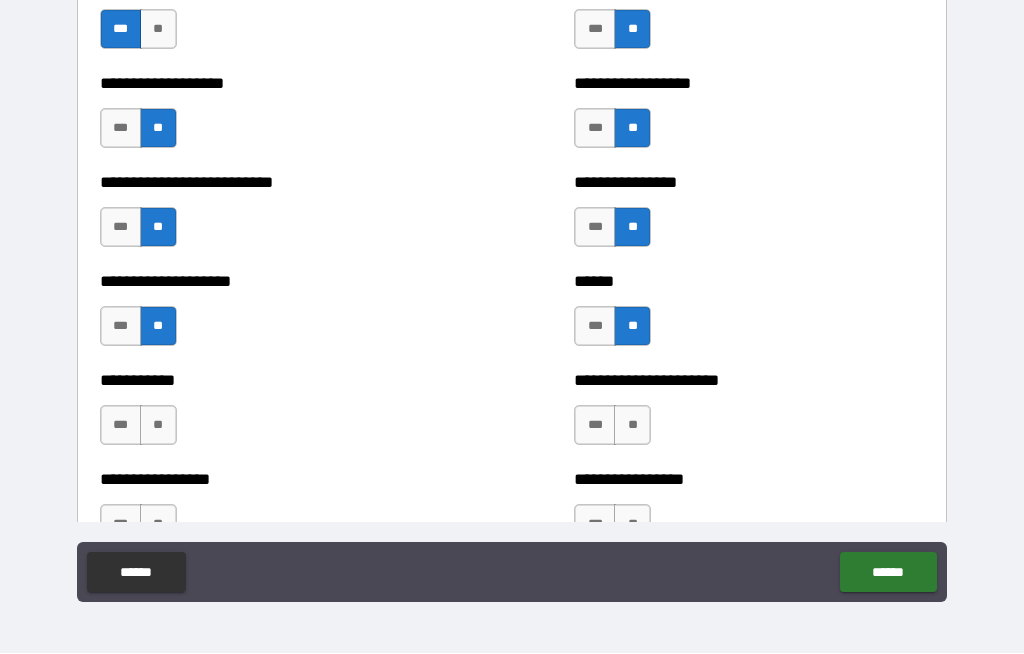 click on "**" at bounding box center (158, 426) 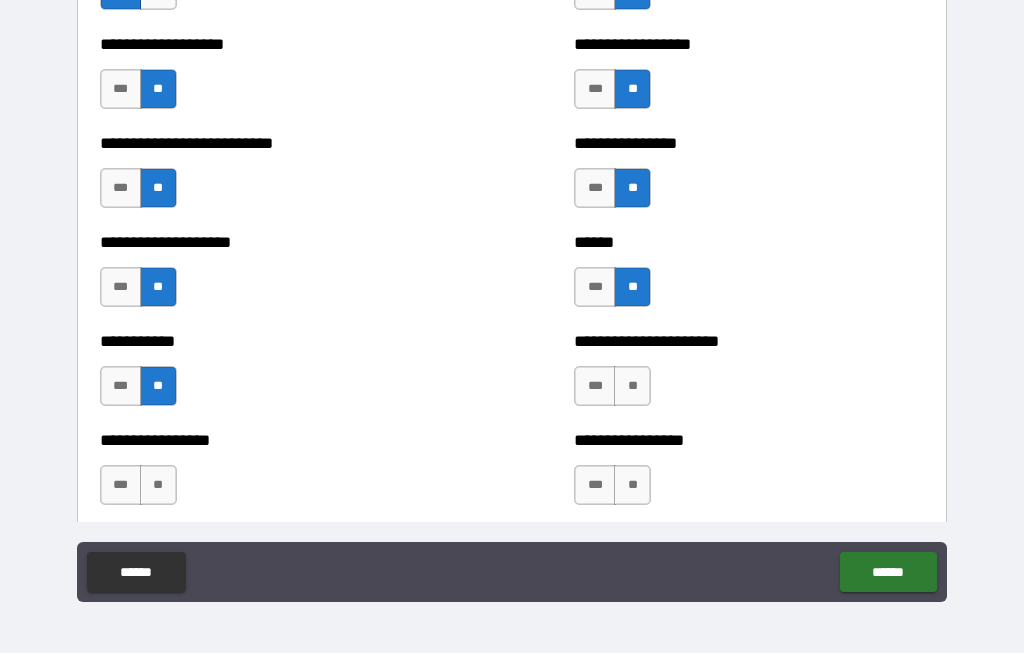 scroll, scrollTop: 6015, scrollLeft: 0, axis: vertical 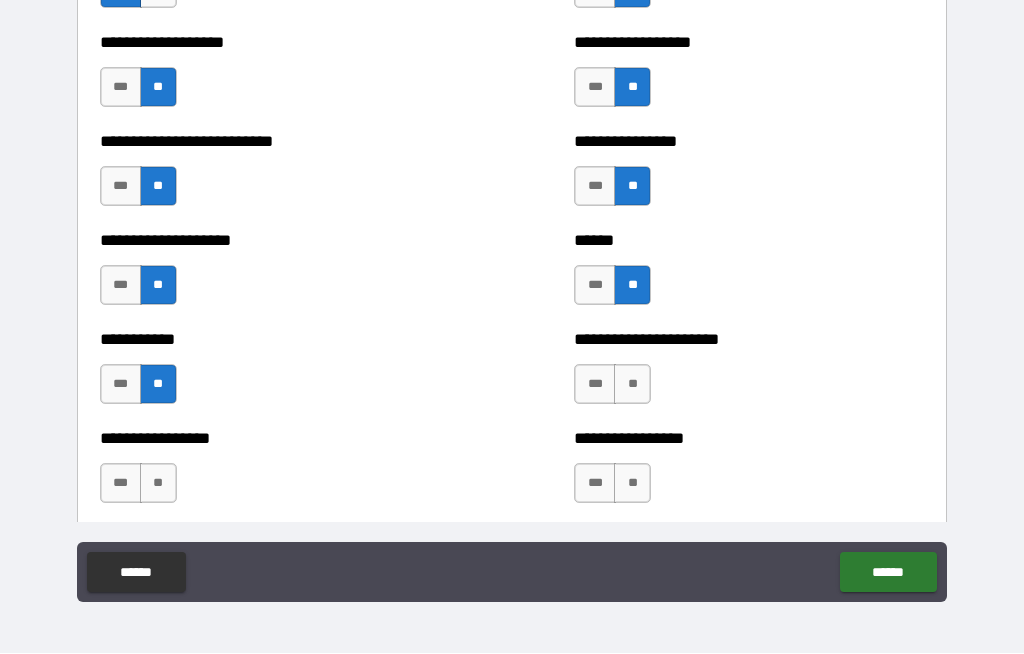click on "**" at bounding box center [632, 385] 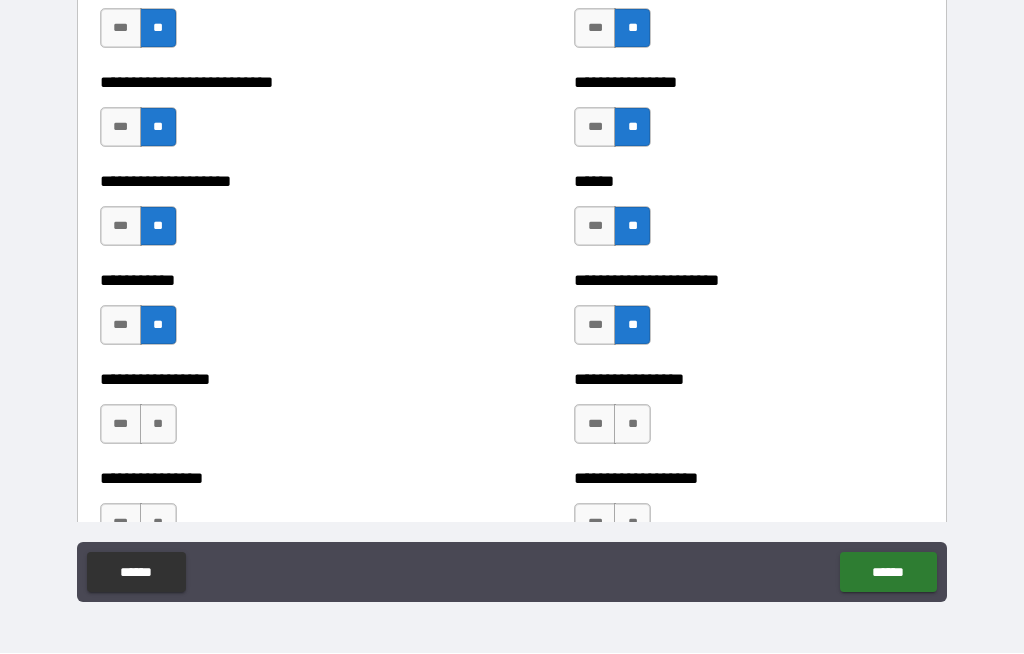 scroll, scrollTop: 6081, scrollLeft: 0, axis: vertical 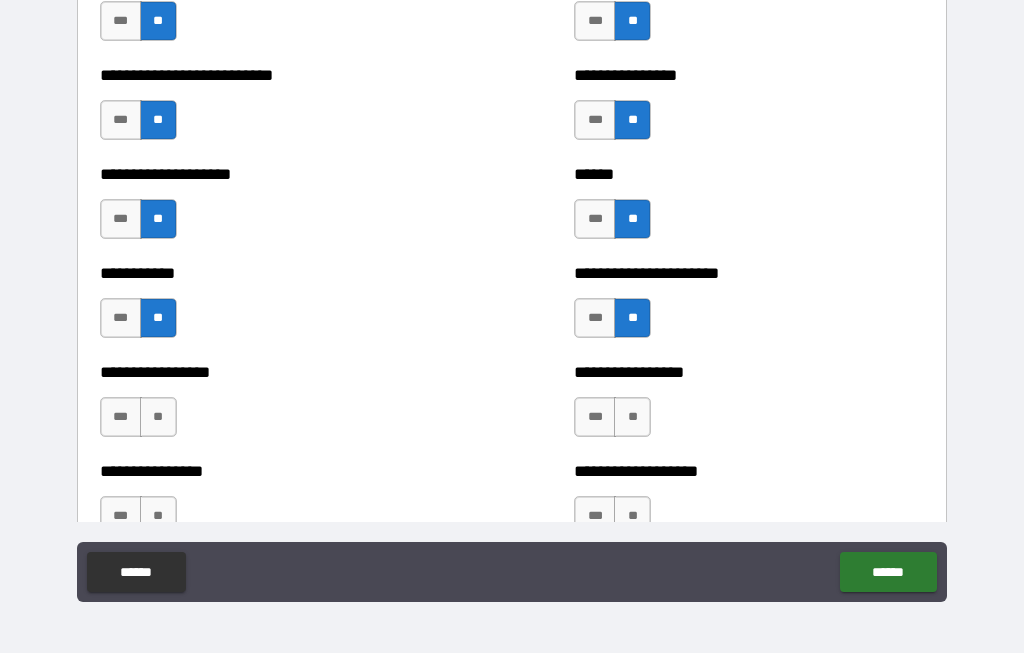 click on "**" at bounding box center (158, 418) 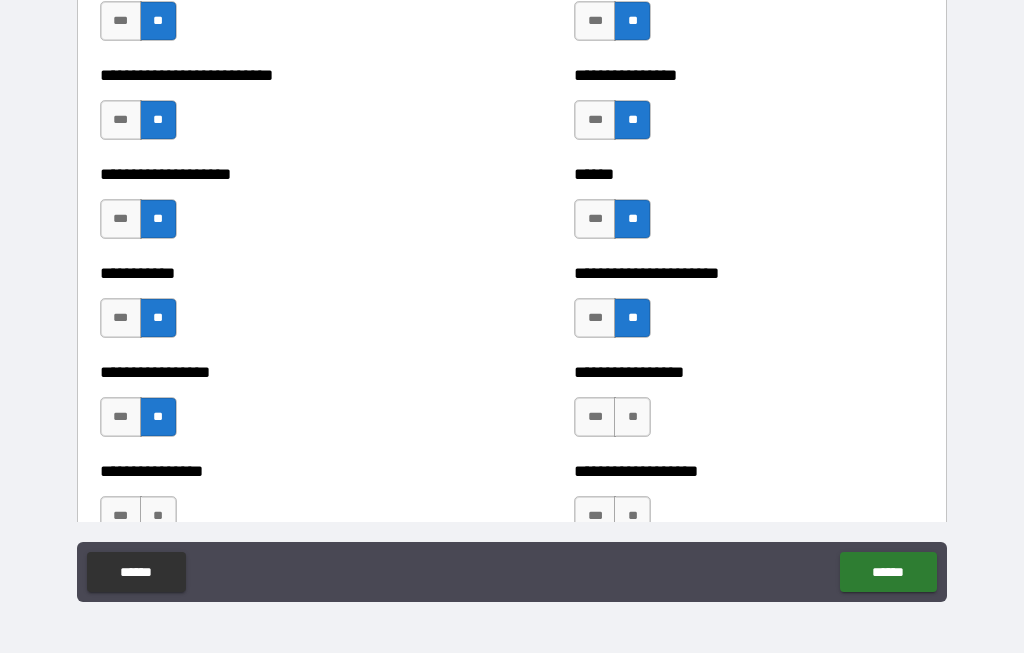 click on "**" at bounding box center [632, 418] 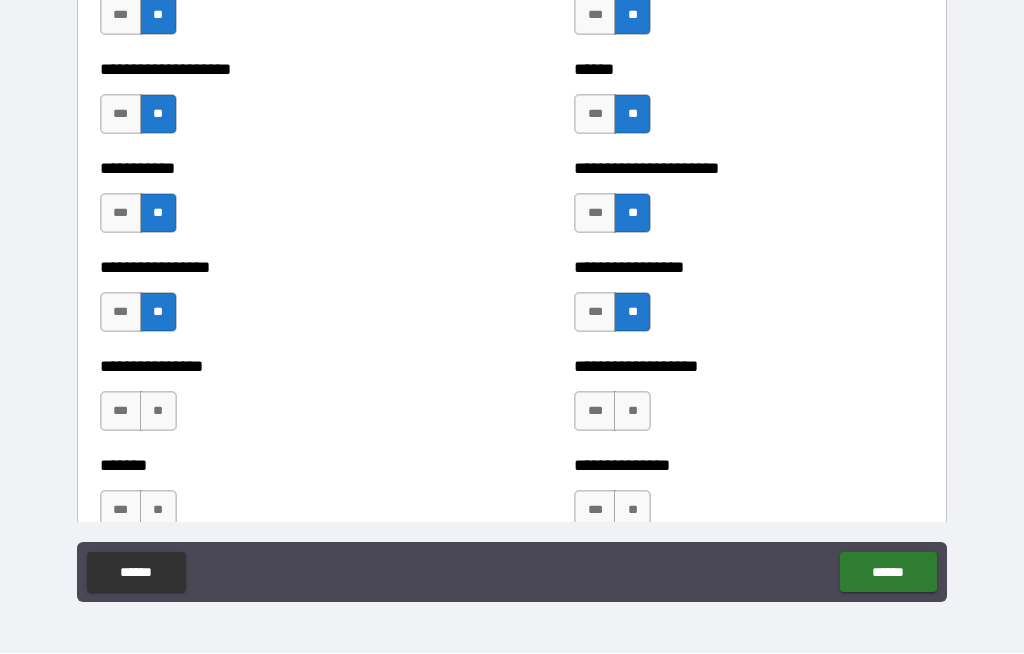 scroll, scrollTop: 6186, scrollLeft: 0, axis: vertical 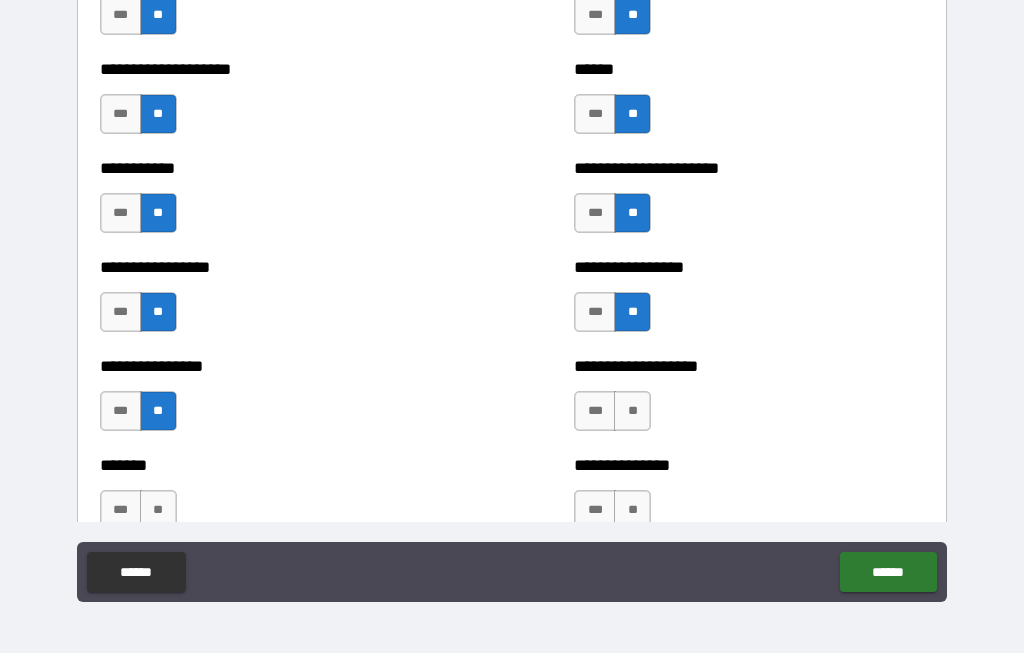 click on "**" at bounding box center (632, 412) 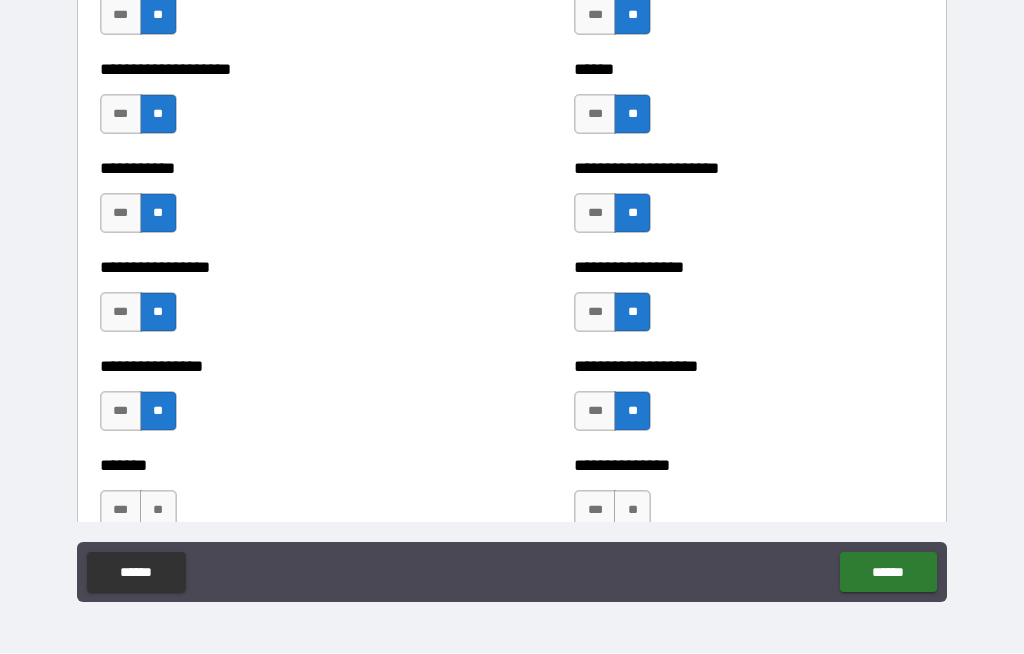 click on "***" at bounding box center (595, 412) 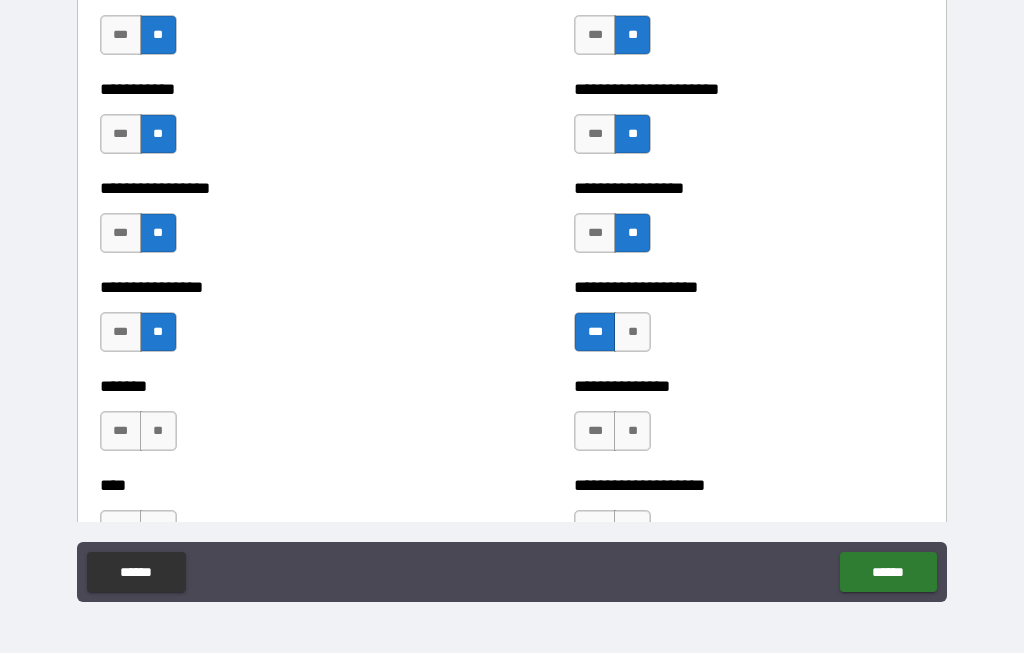 scroll, scrollTop: 6271, scrollLeft: 0, axis: vertical 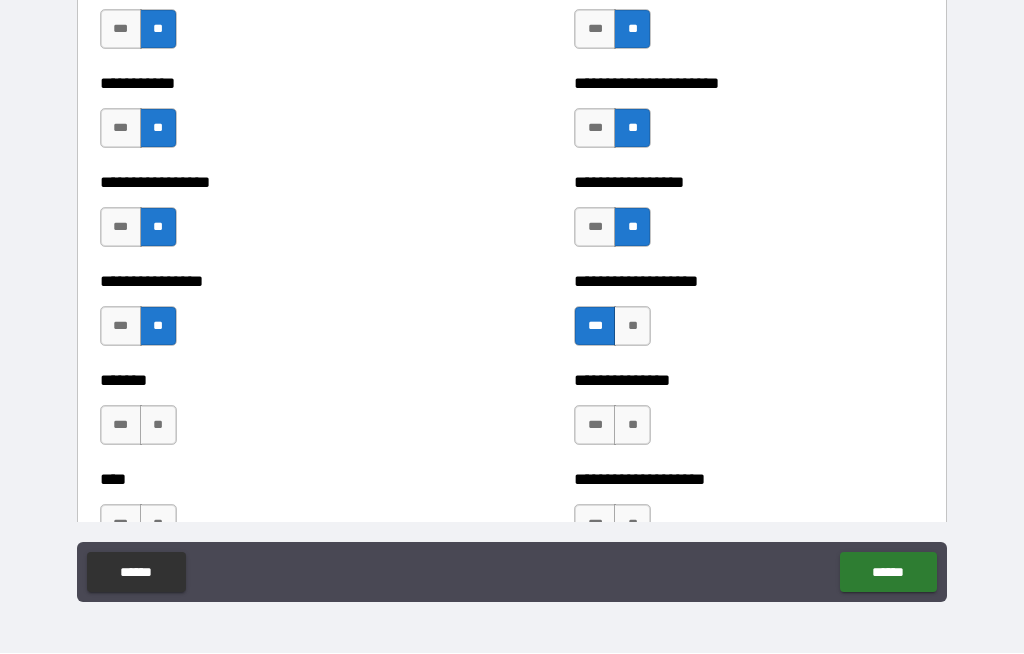 click on "***" at bounding box center [121, 426] 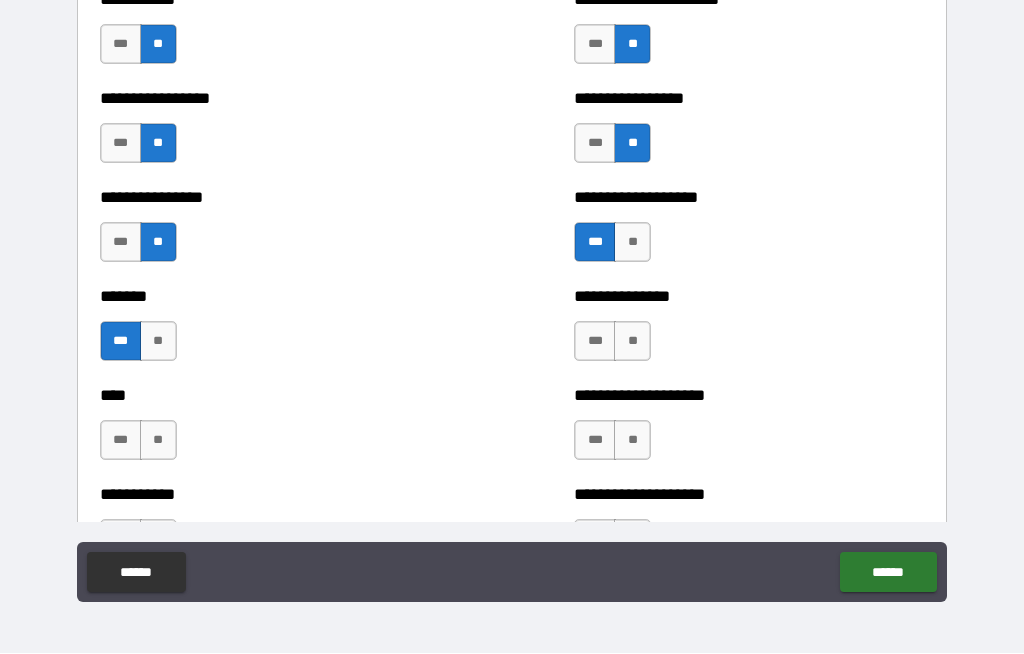scroll, scrollTop: 6361, scrollLeft: 0, axis: vertical 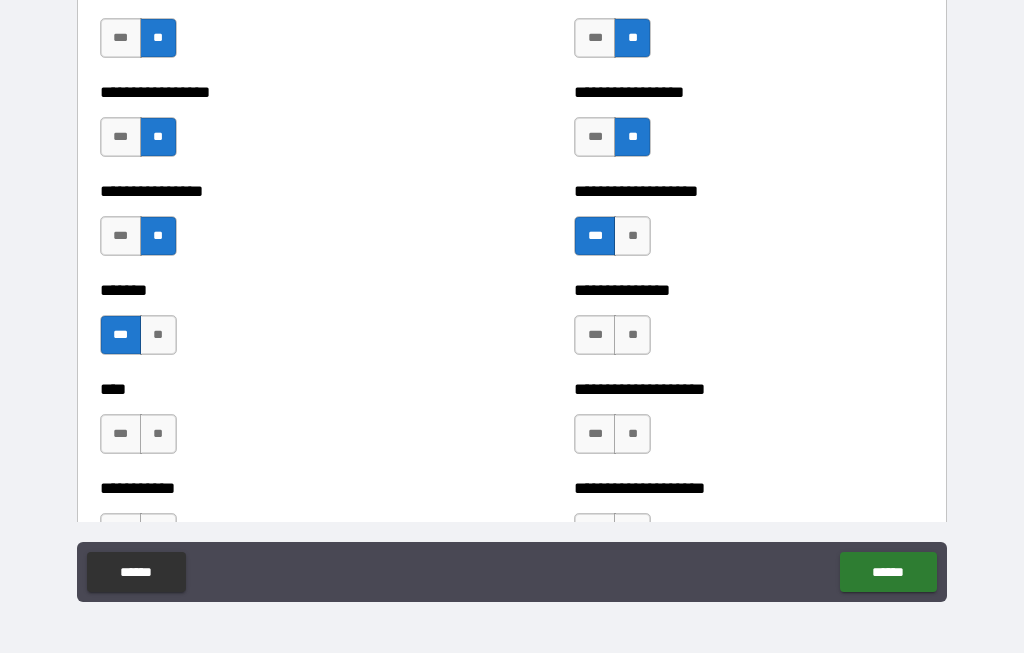 click on "**" at bounding box center (632, 336) 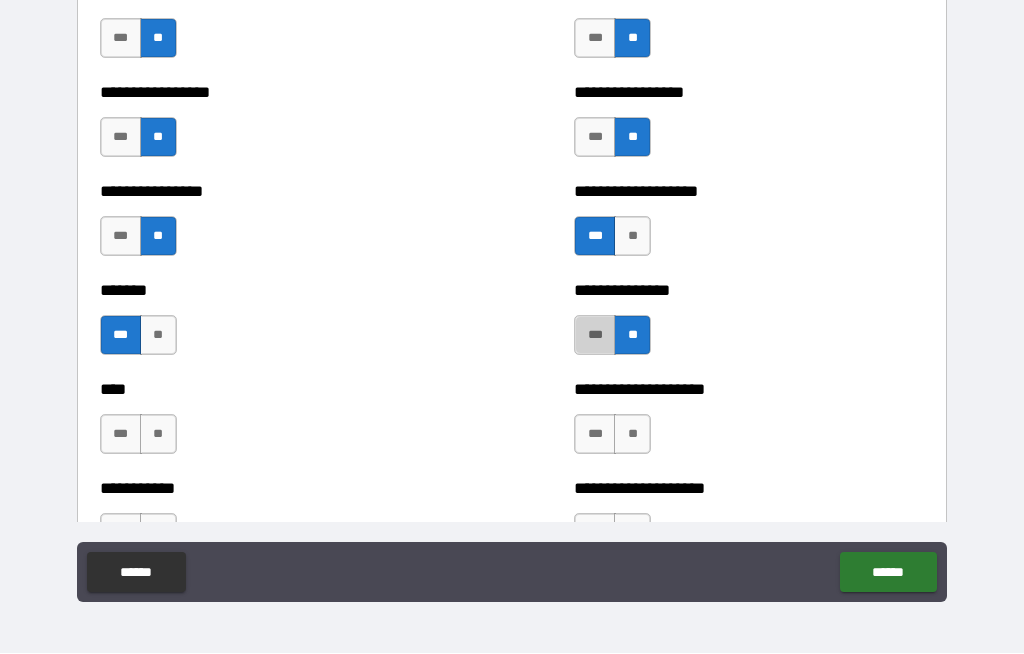 click on "***" at bounding box center (595, 336) 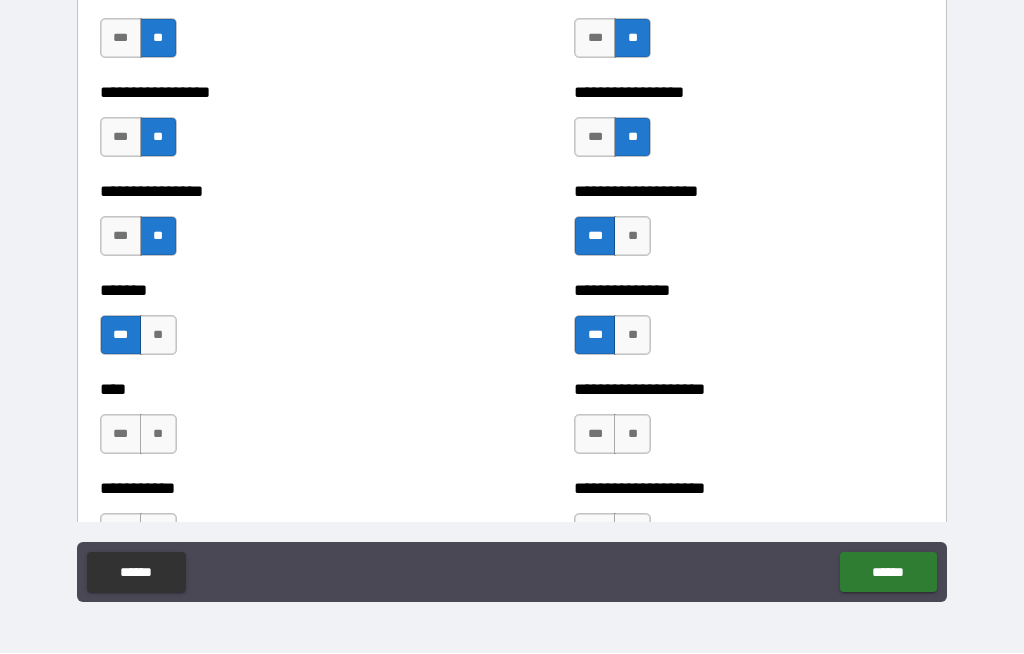 click on "**" at bounding box center (158, 336) 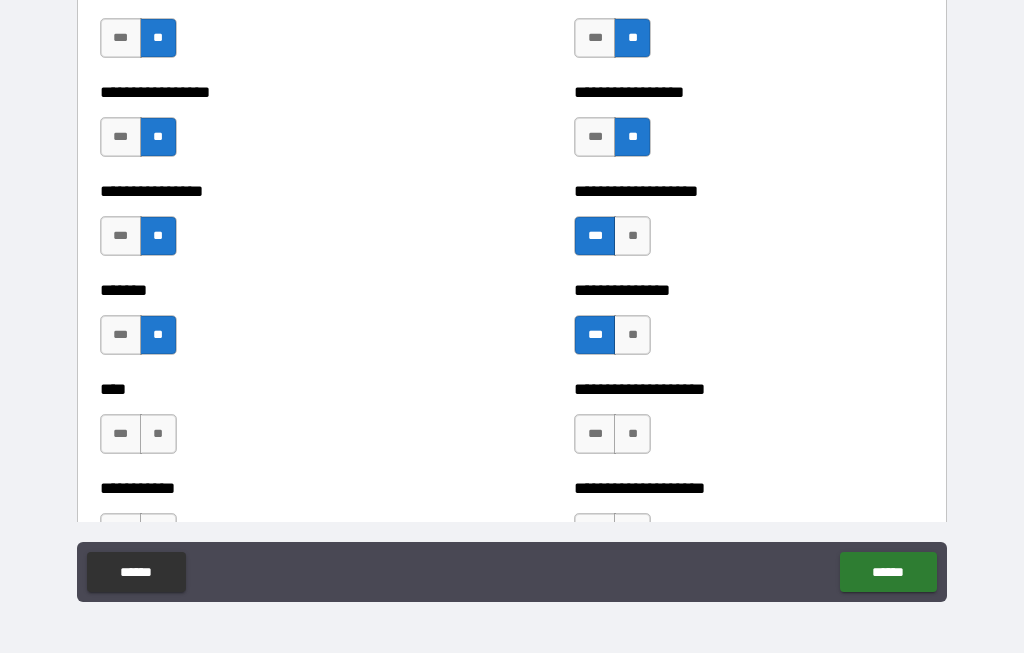 click on "***" at bounding box center [121, 336] 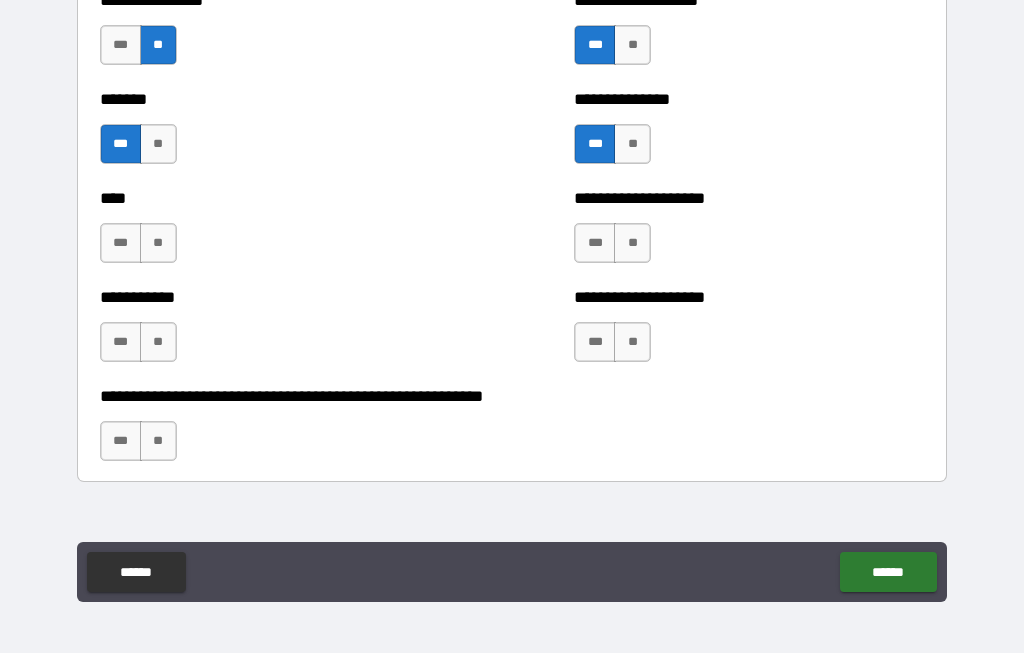 scroll, scrollTop: 6553, scrollLeft: 0, axis: vertical 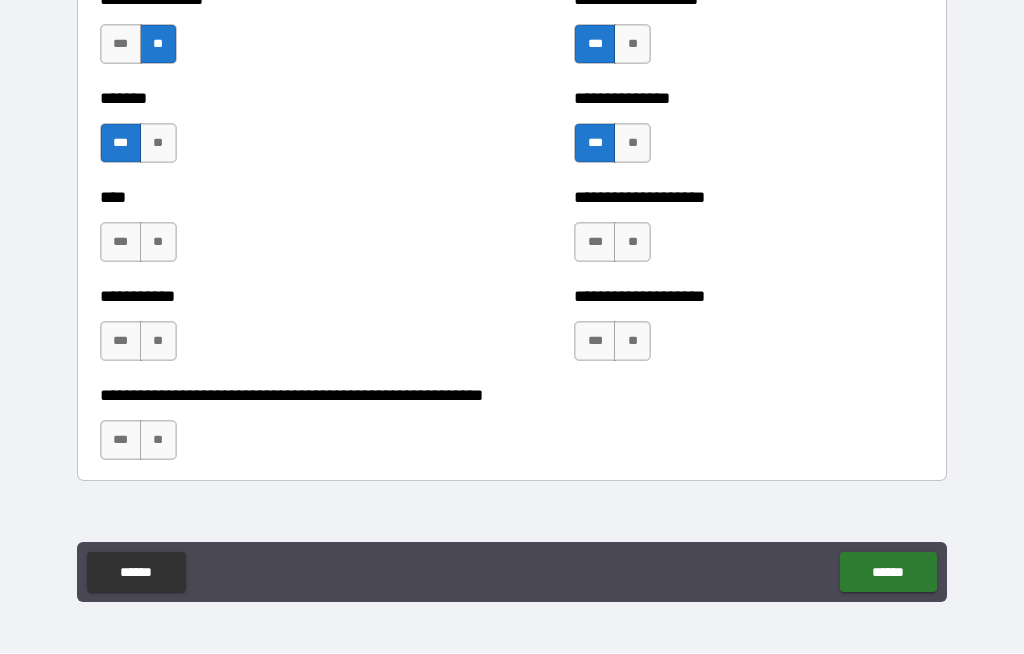 click on "**" at bounding box center [158, 243] 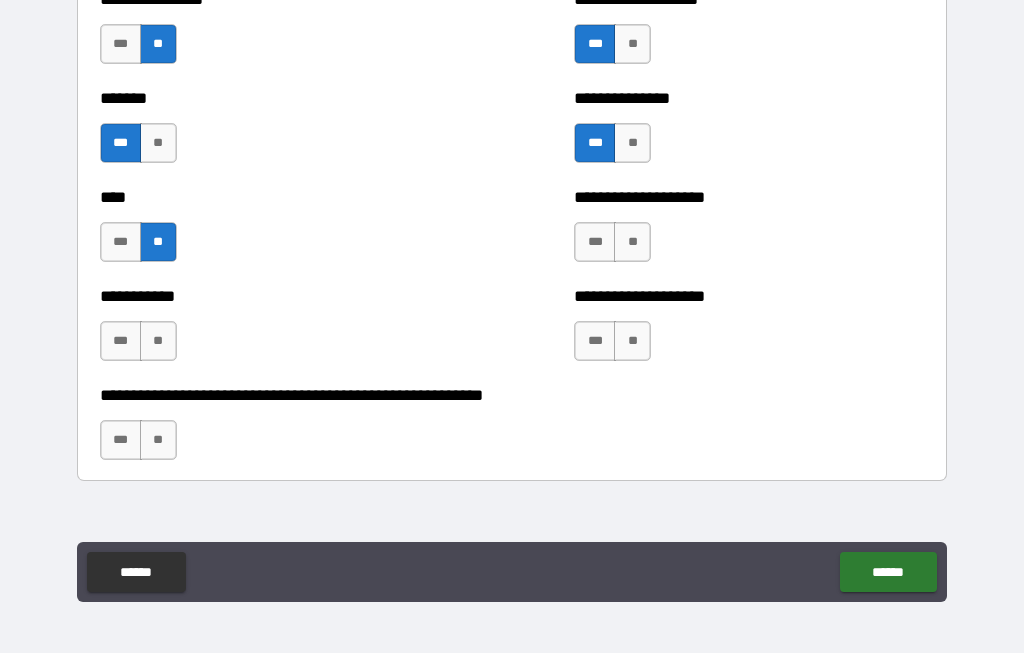 click on "**" at bounding box center (632, 243) 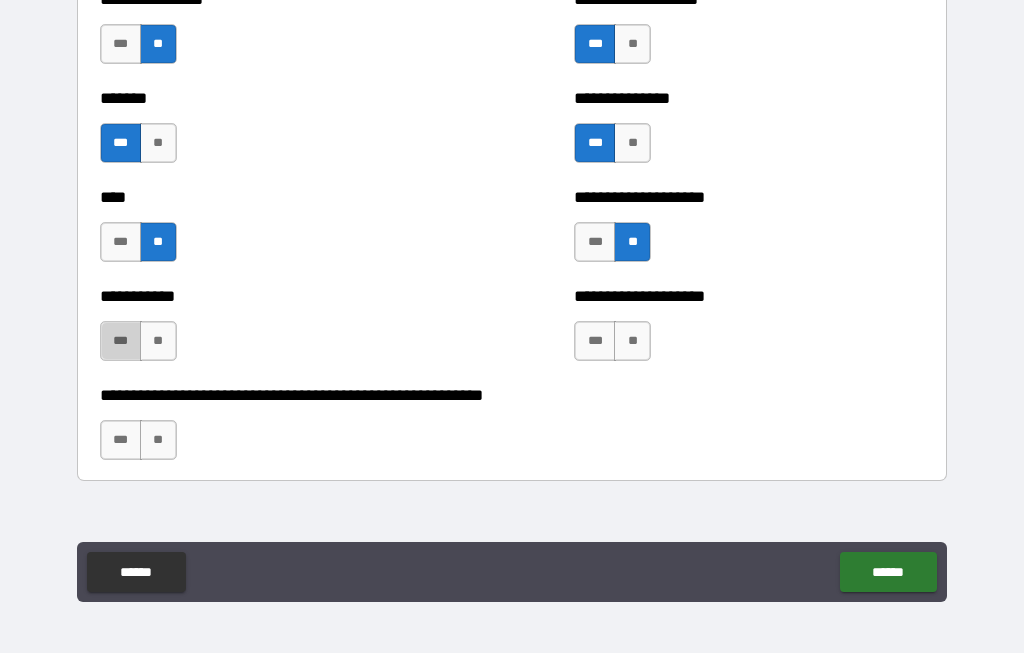 click on "***" at bounding box center [121, 342] 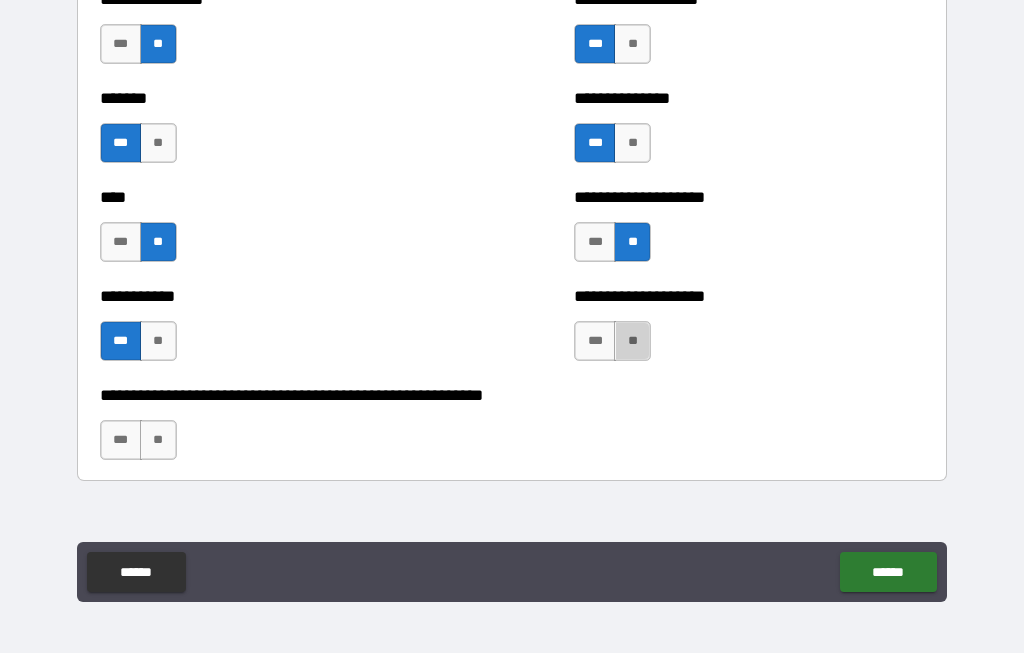 click on "**" at bounding box center [632, 342] 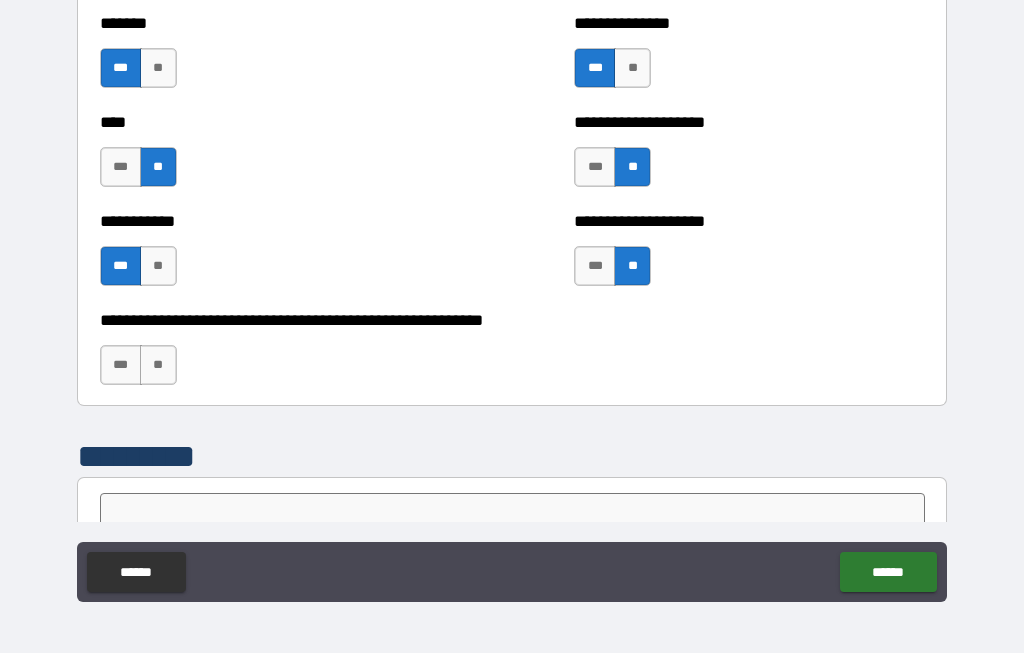 scroll, scrollTop: 6628, scrollLeft: 0, axis: vertical 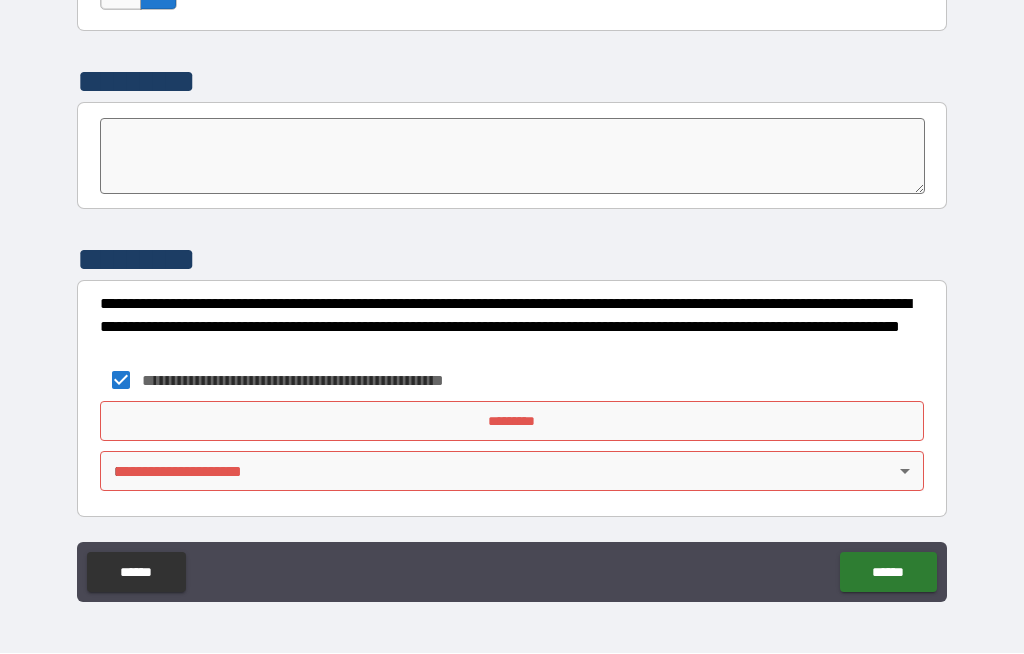 click on "*********" at bounding box center [512, 422] 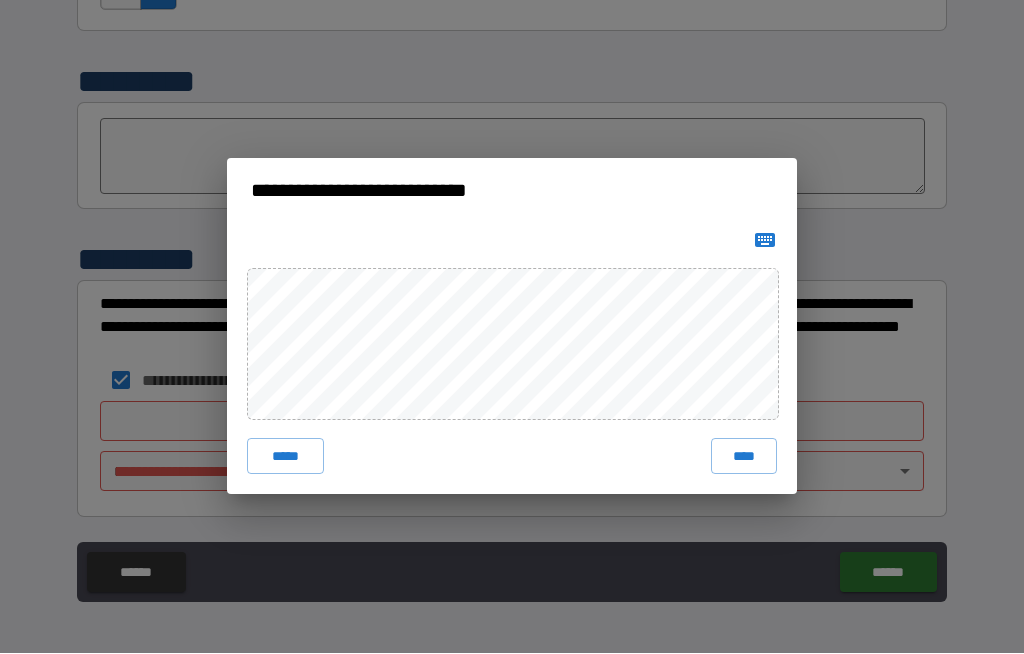 click on "****" at bounding box center [744, 457] 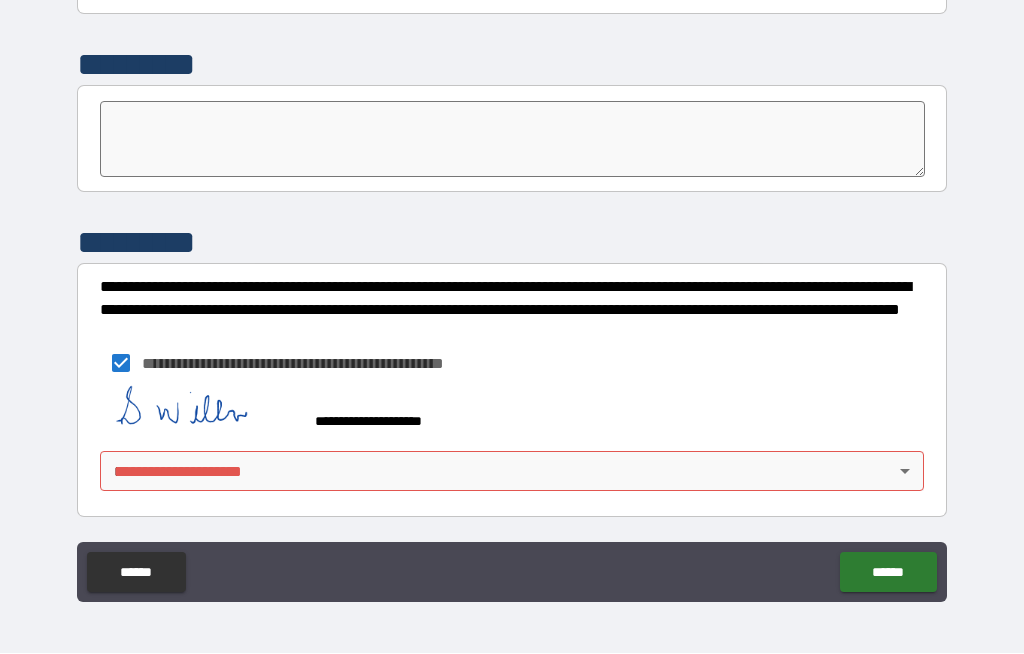 scroll, scrollTop: 7020, scrollLeft: 0, axis: vertical 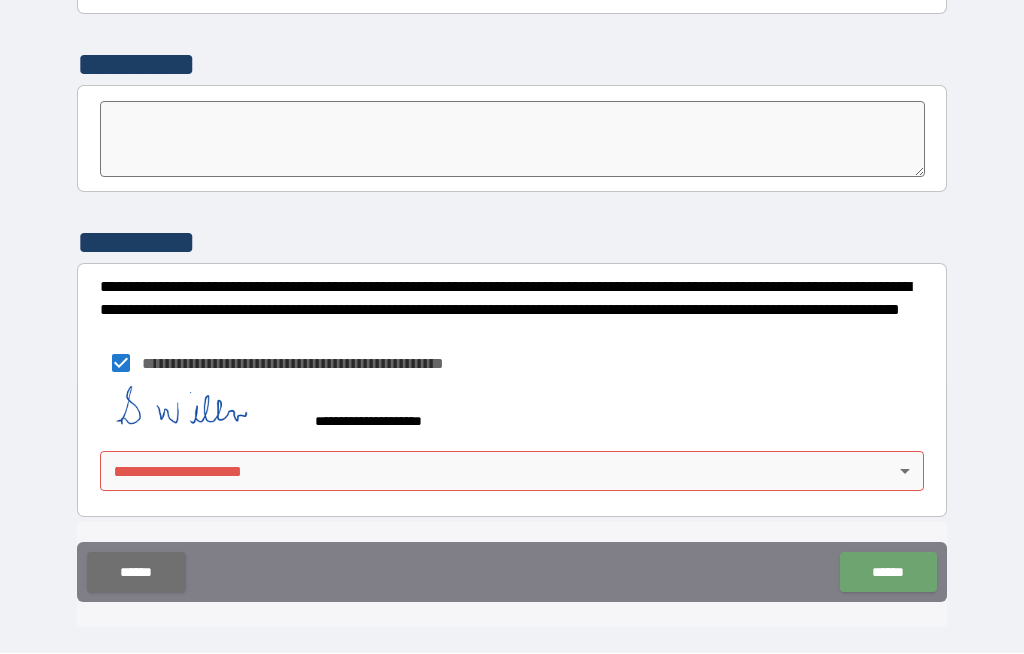 click on "******" at bounding box center (888, 573) 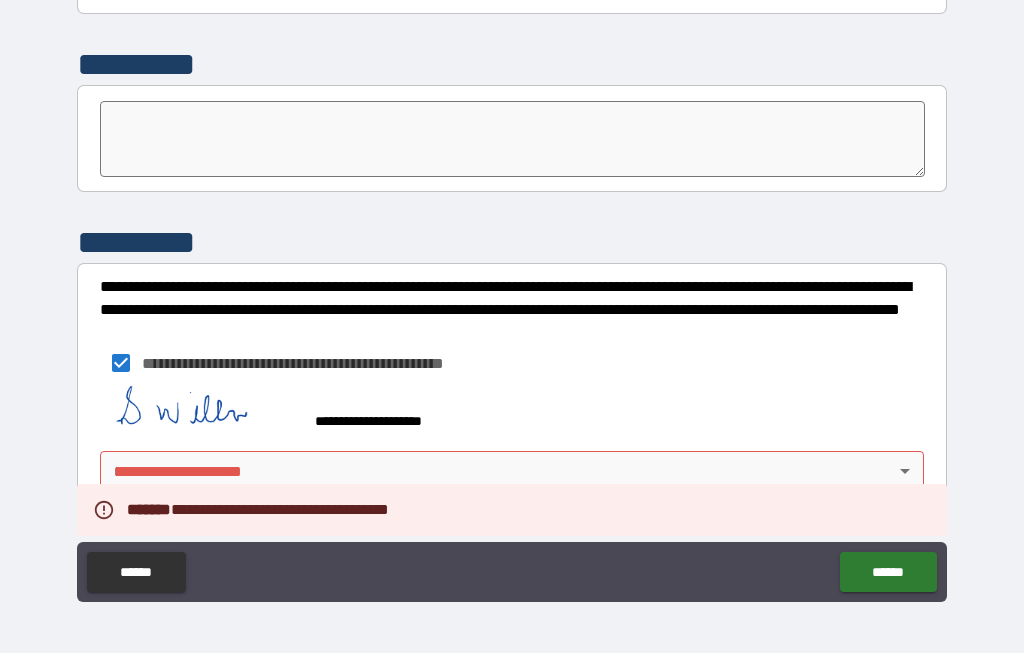 scroll, scrollTop: 7020, scrollLeft: 0, axis: vertical 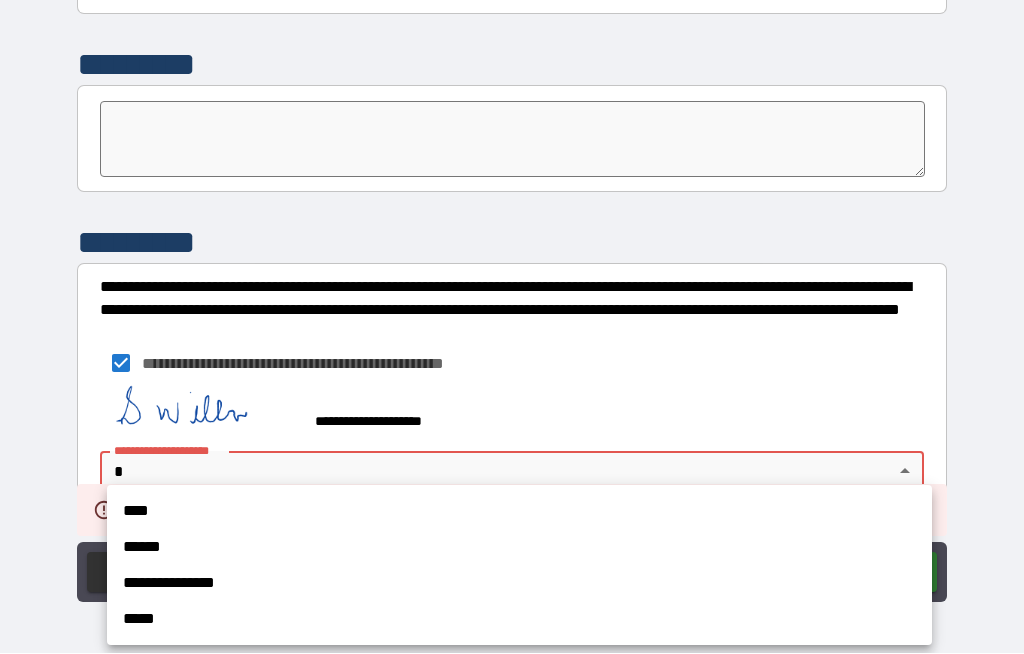 click on "****" at bounding box center [519, 512] 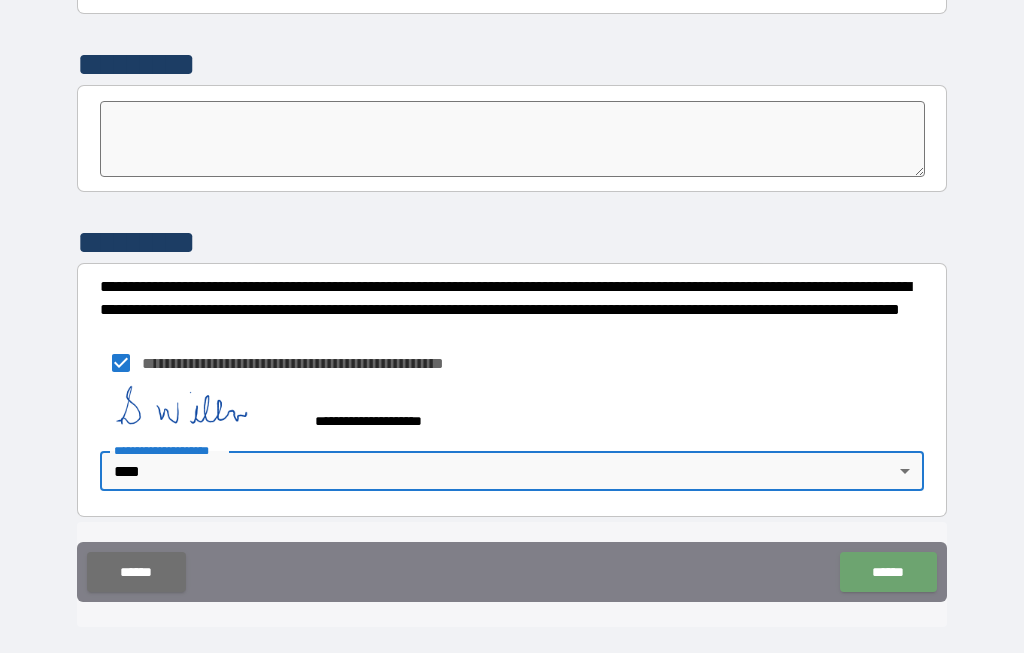 click on "******" at bounding box center [888, 573] 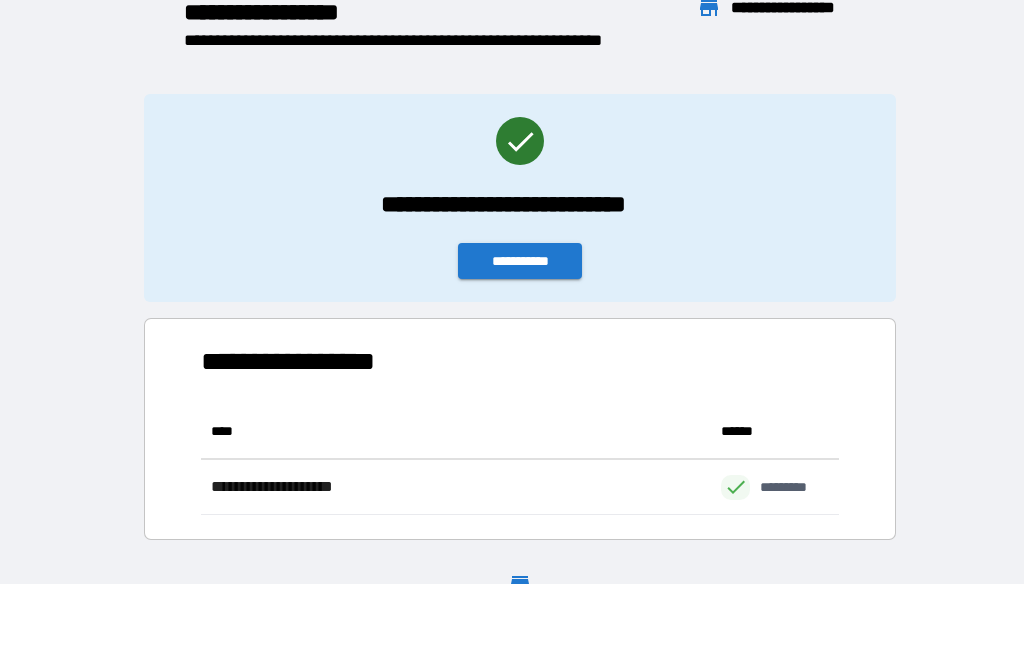 scroll, scrollTop: 1, scrollLeft: 1, axis: both 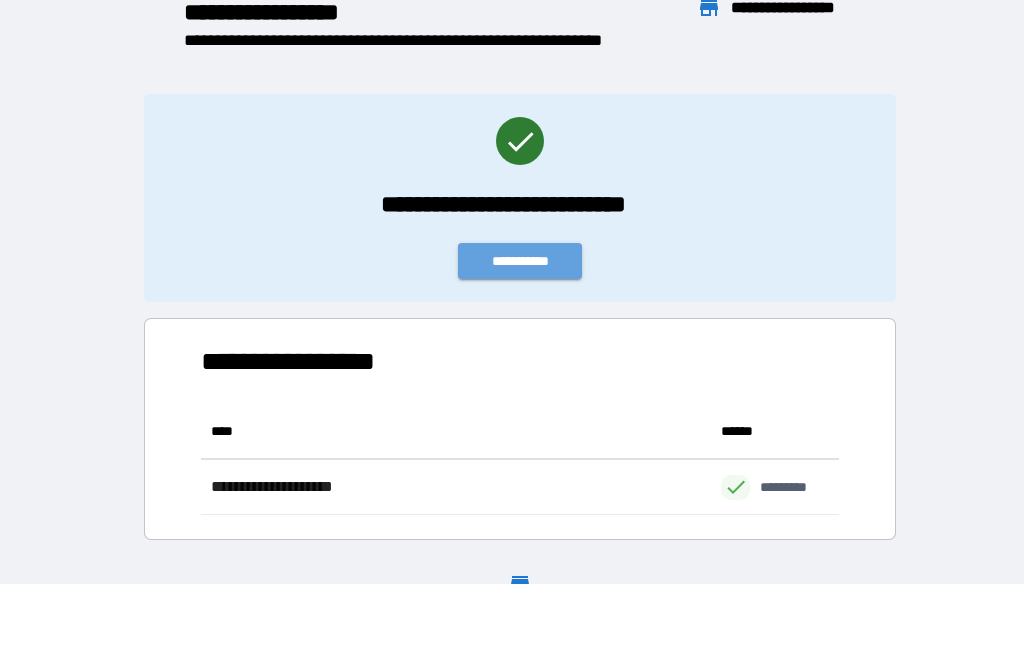 click on "**********" at bounding box center (520, 262) 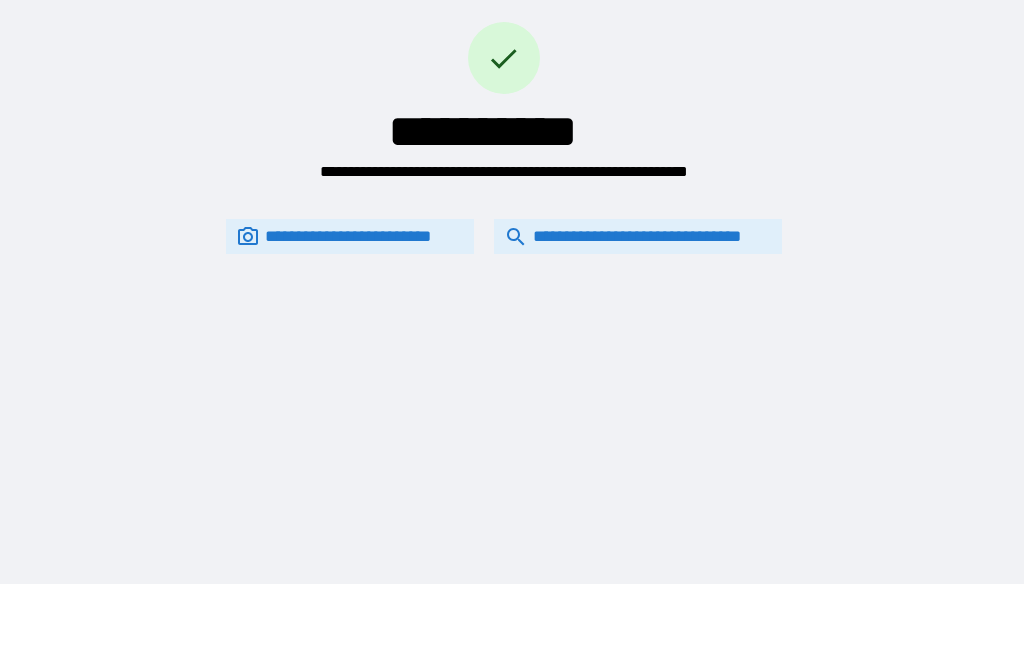 click on "**********" at bounding box center [638, 237] 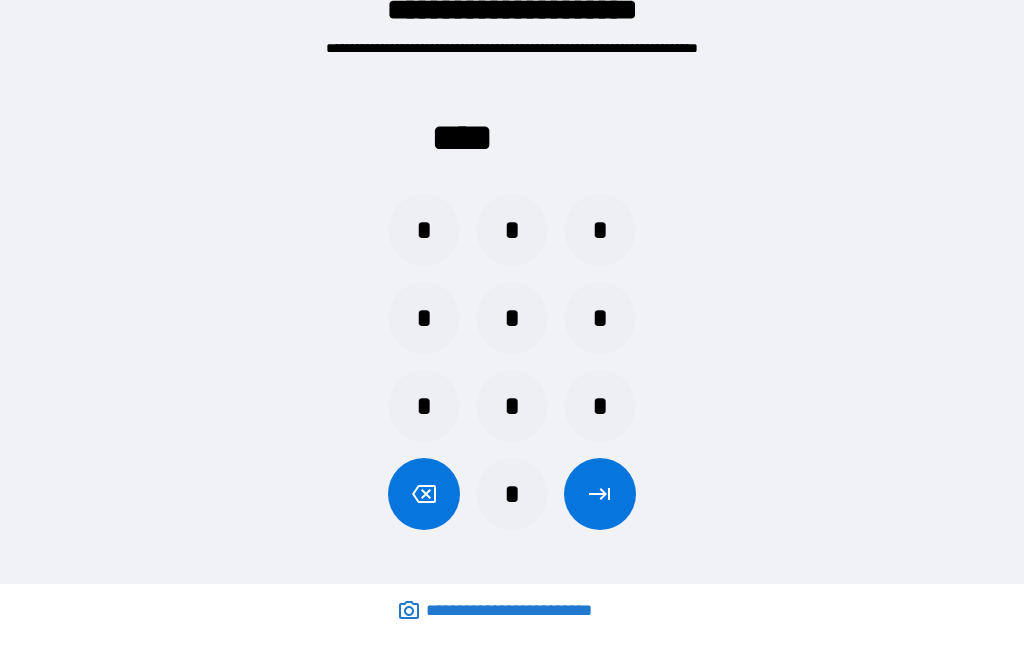 click on "*" at bounding box center [424, 319] 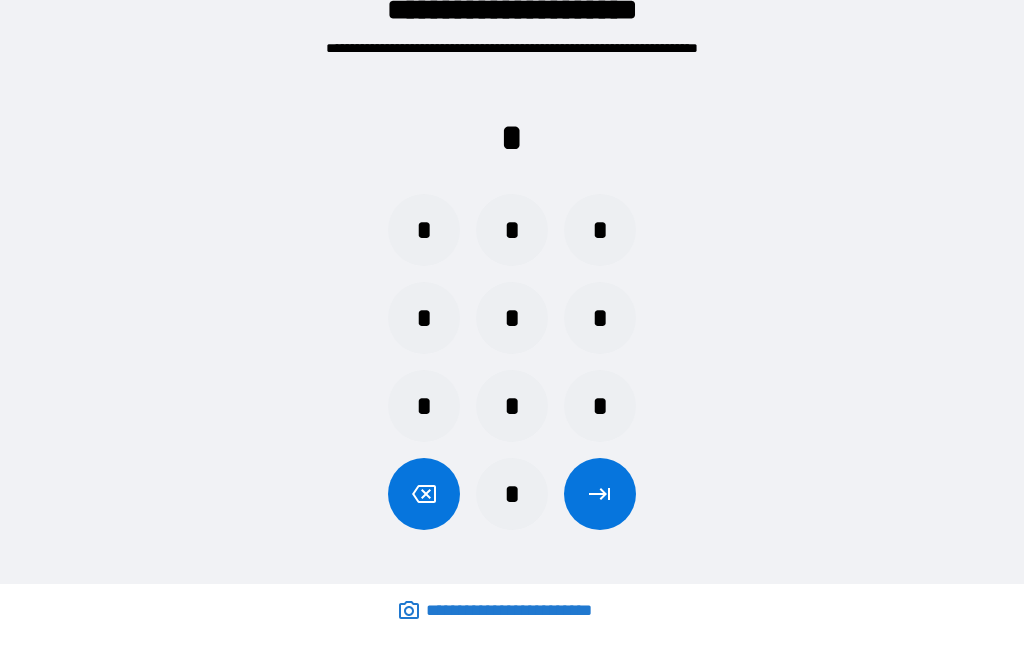 click on "*" at bounding box center [512, 319] 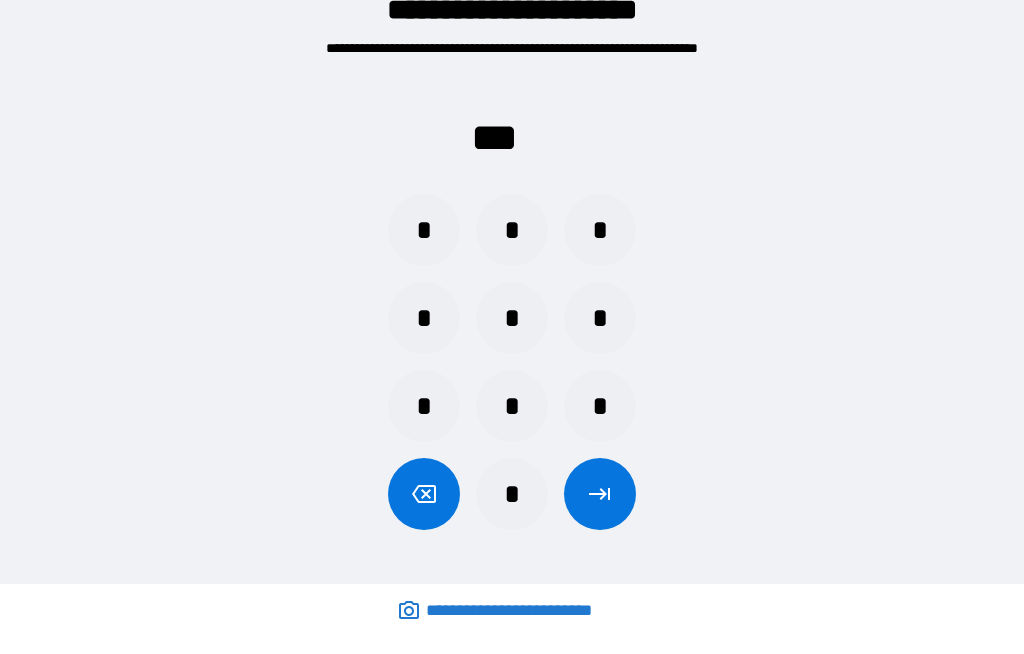 click on "*" at bounding box center (512, 407) 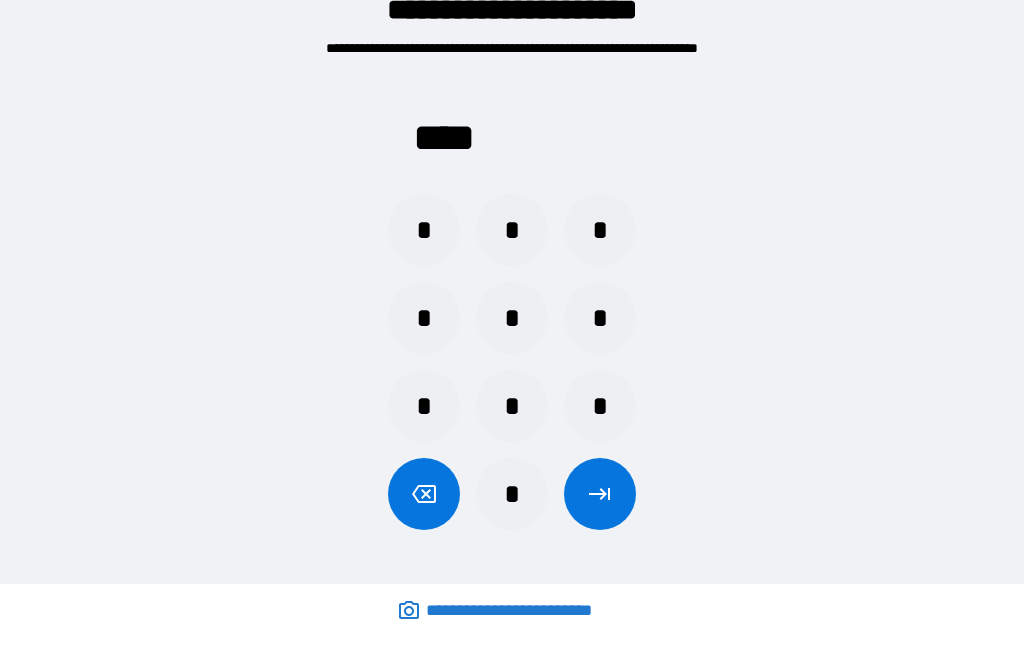 click at bounding box center [600, 495] 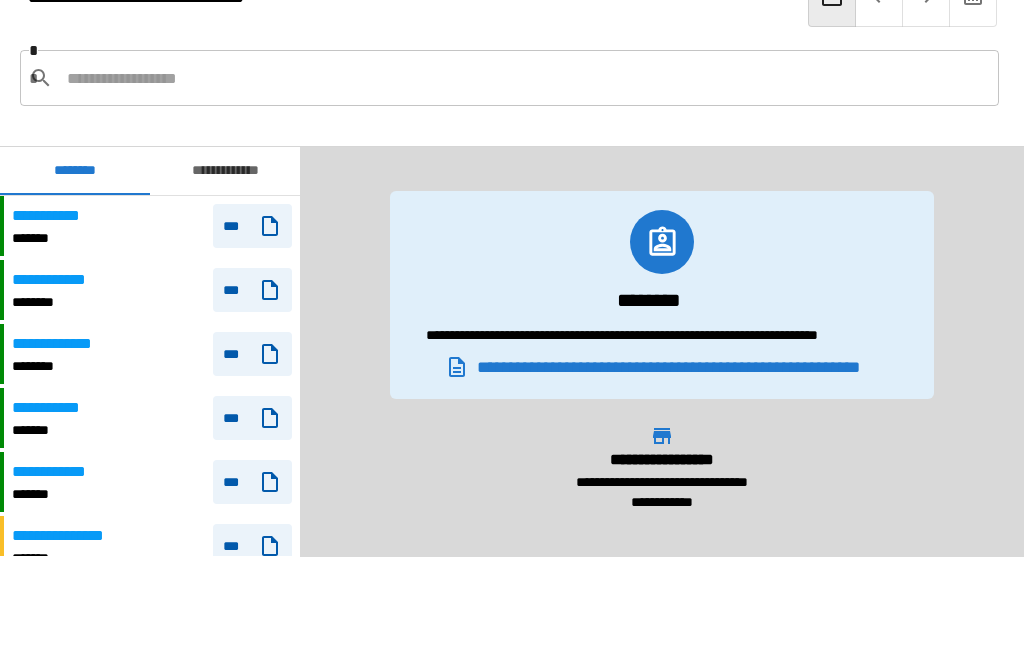 scroll, scrollTop: 240, scrollLeft: 0, axis: vertical 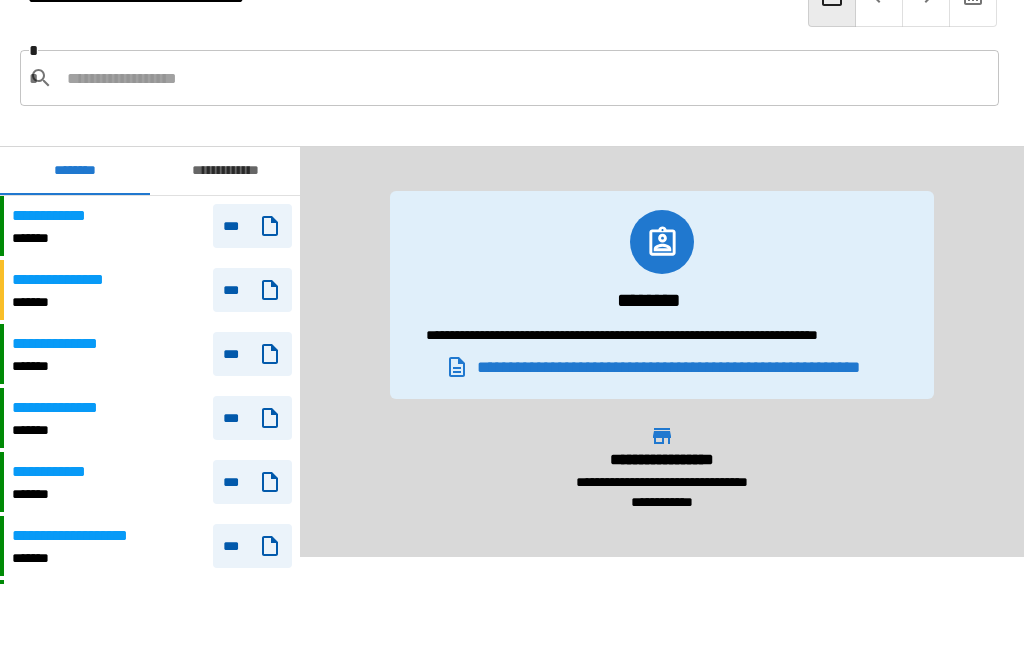 click at bounding box center (525, 79) 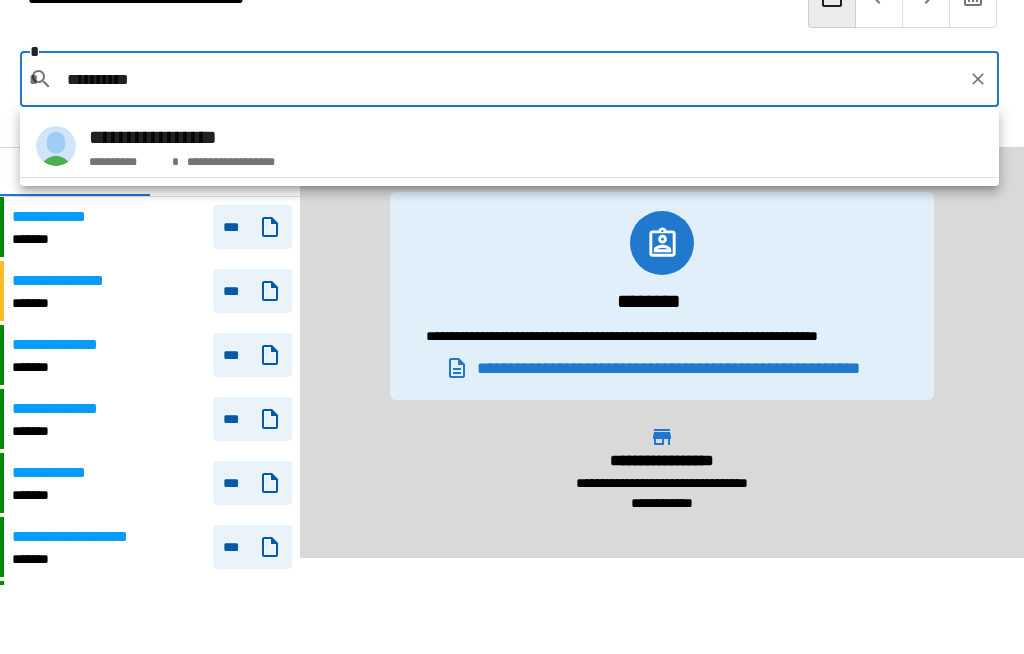 click on "**********" at bounding box center (509, 146) 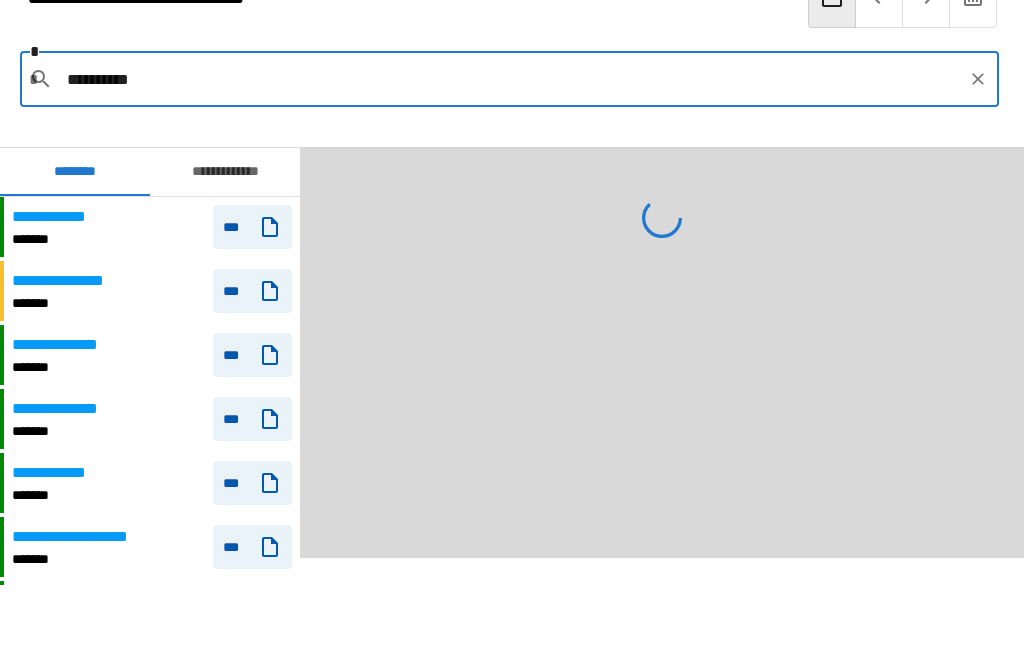 type on "**********" 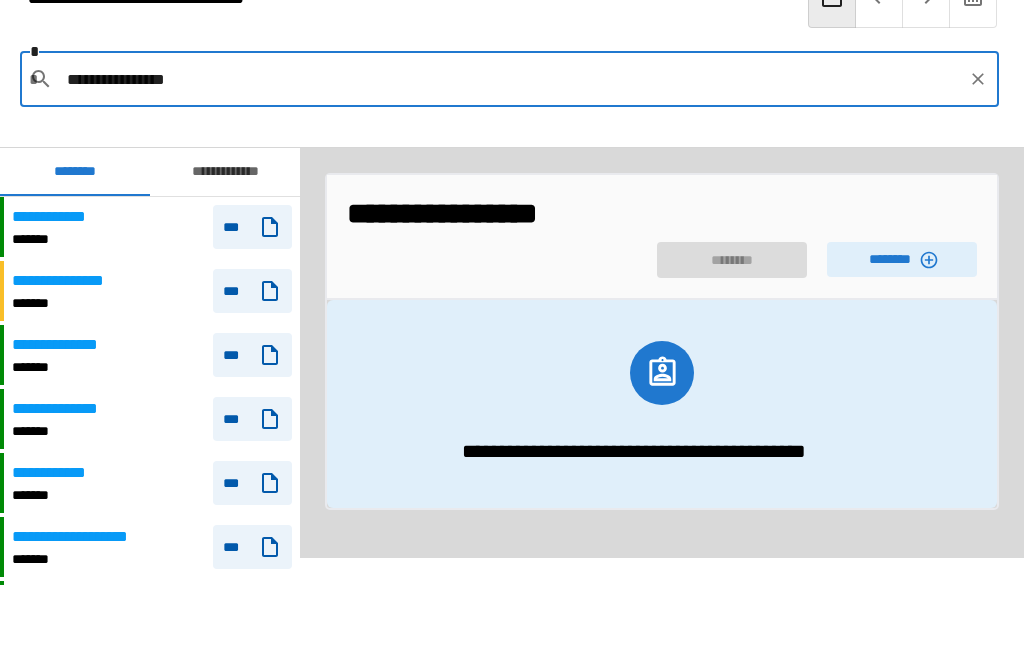 click on "********" at bounding box center [902, 259] 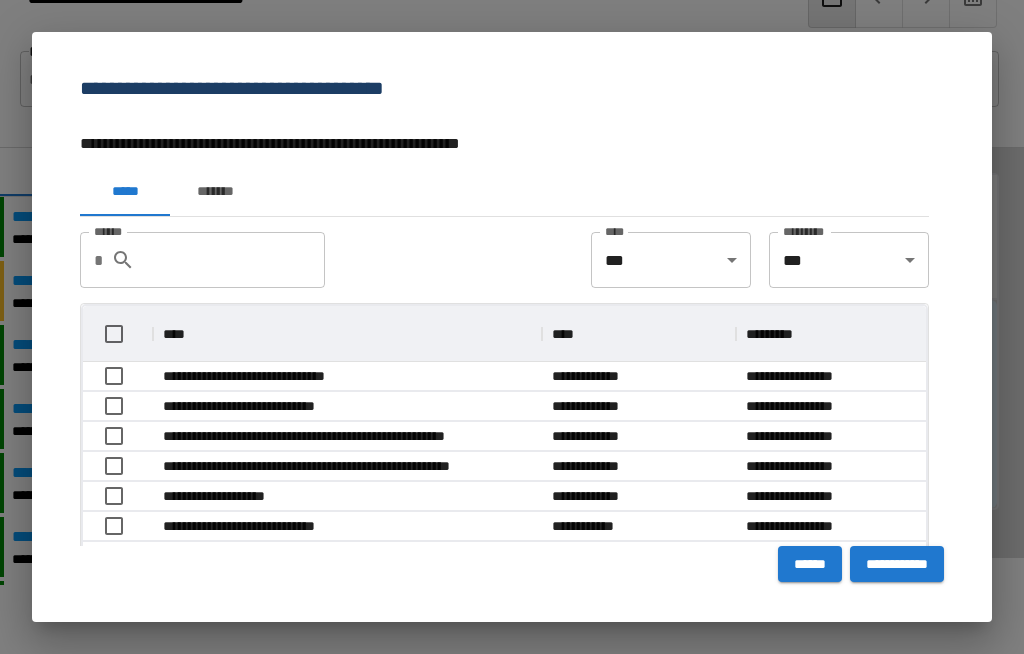 scroll, scrollTop: 356, scrollLeft: 843, axis: both 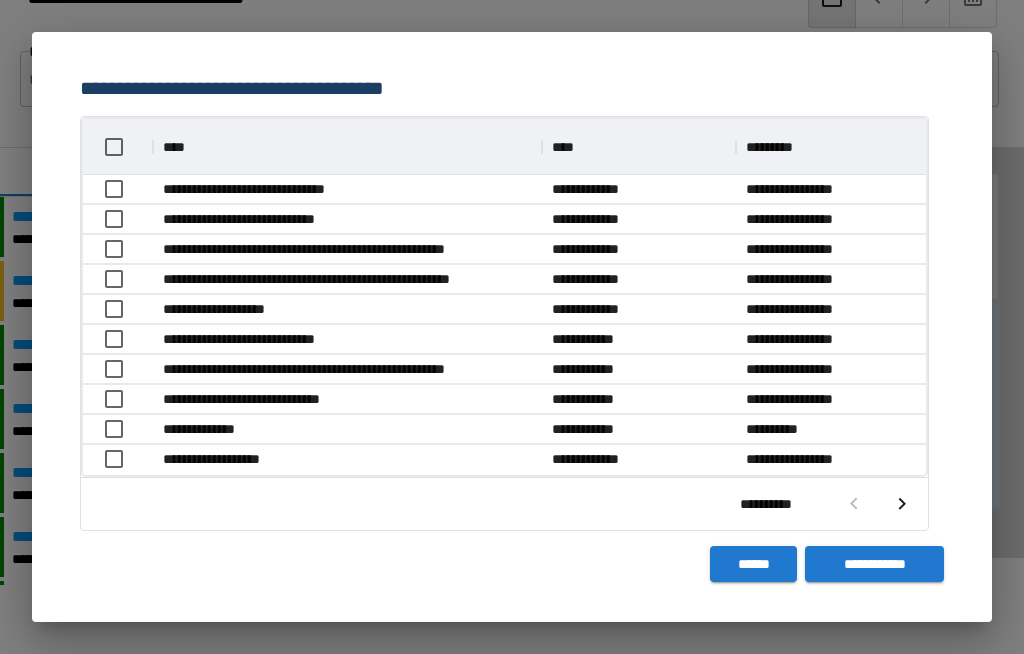 click 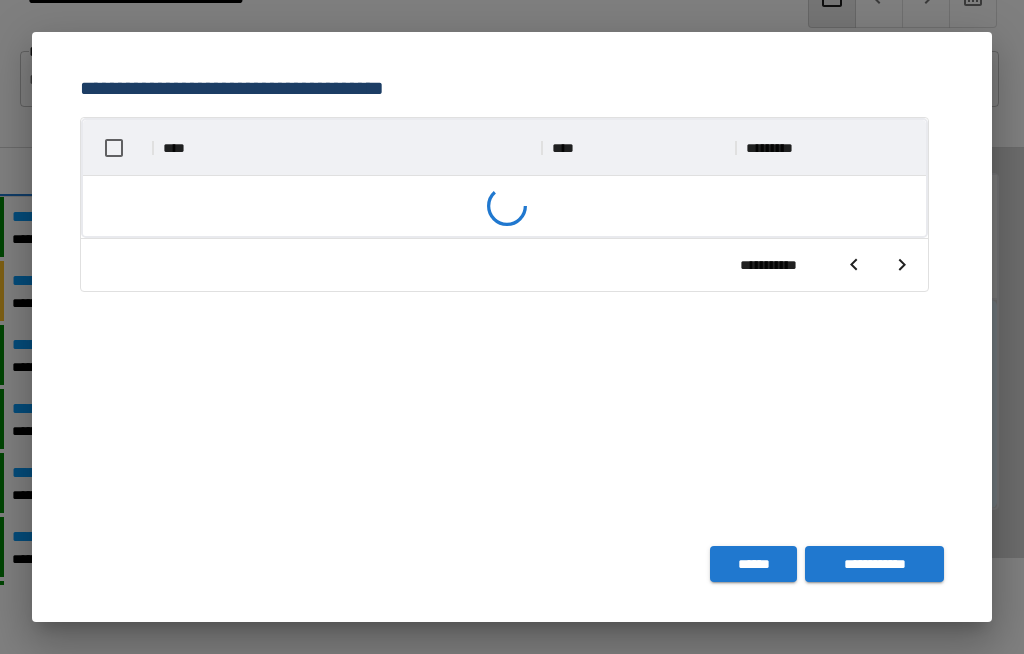 scroll, scrollTop: 356, scrollLeft: 843, axis: both 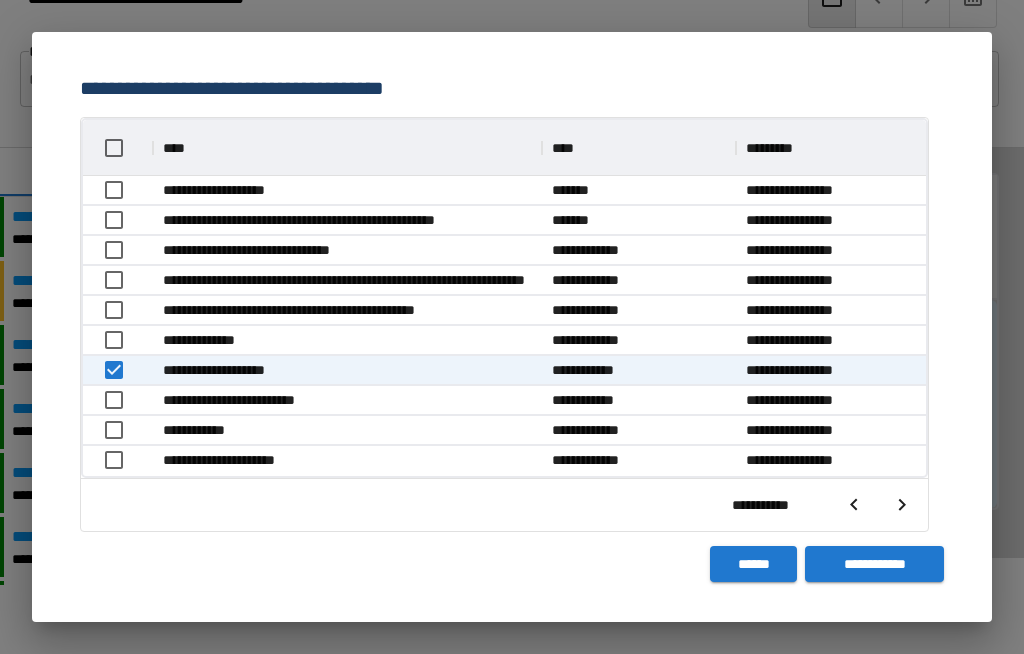 click on "**********" at bounding box center [874, 564] 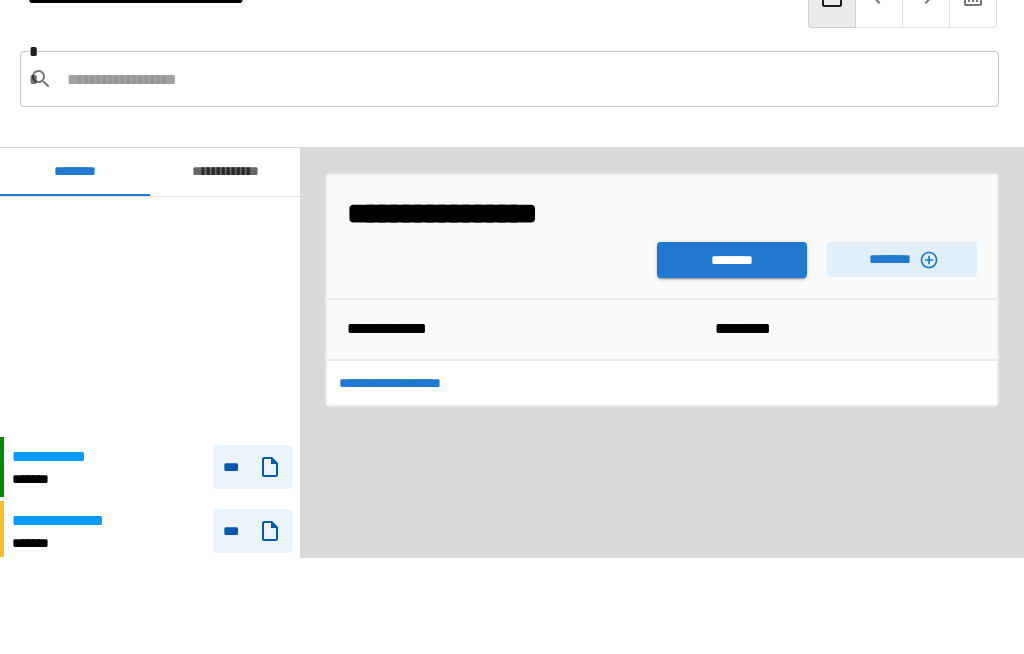 click on "********" at bounding box center (732, 260) 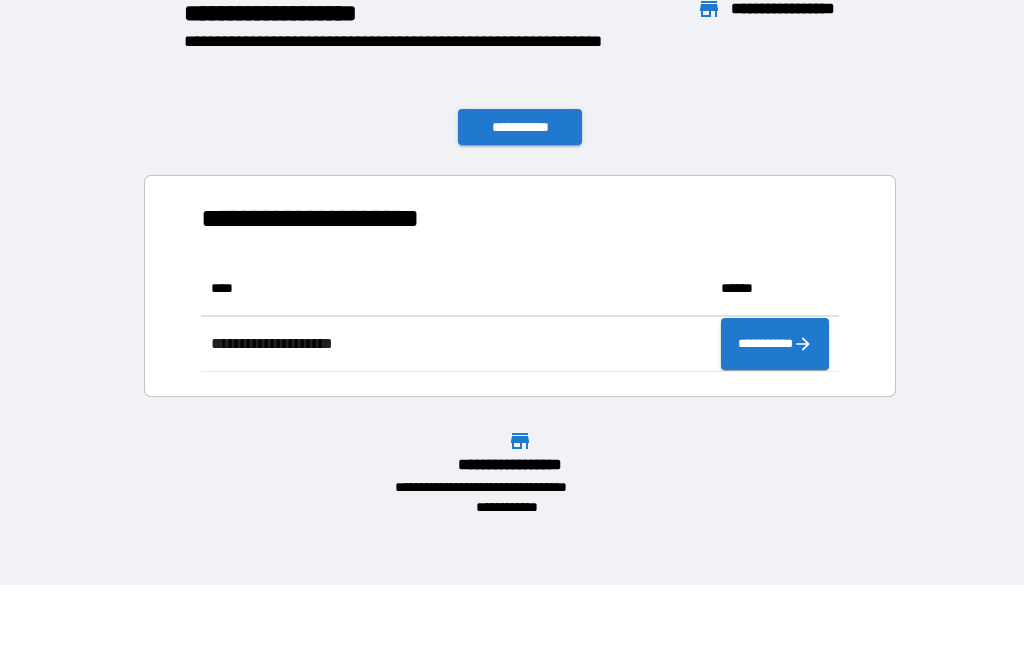 scroll, scrollTop: 111, scrollLeft: 638, axis: both 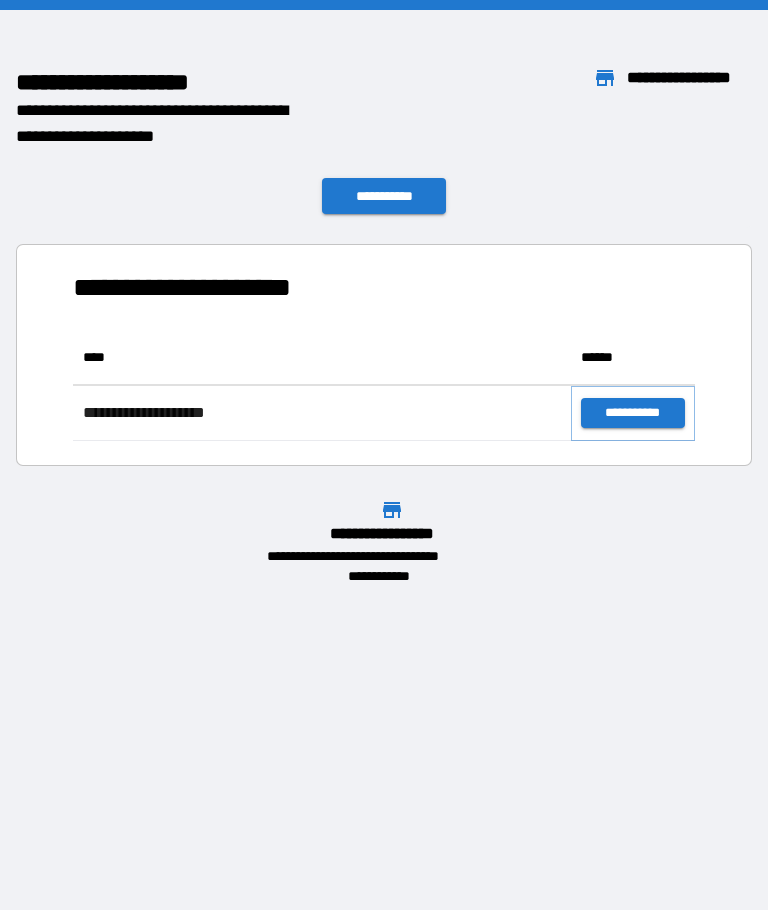 click on "**********" at bounding box center [633, 413] 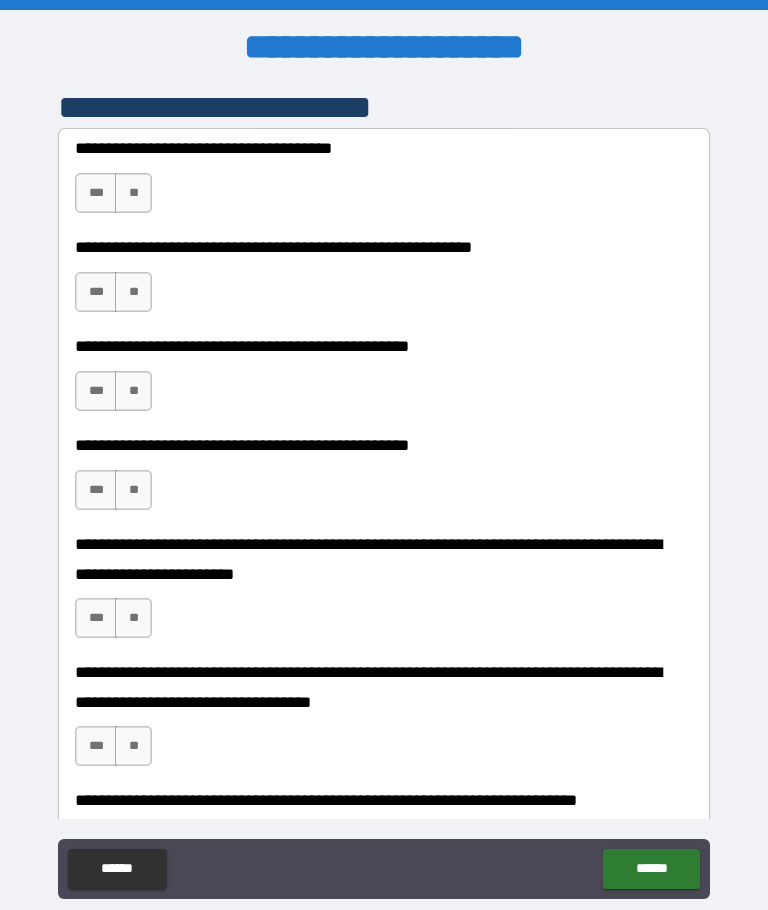 scroll, scrollTop: 461, scrollLeft: 0, axis: vertical 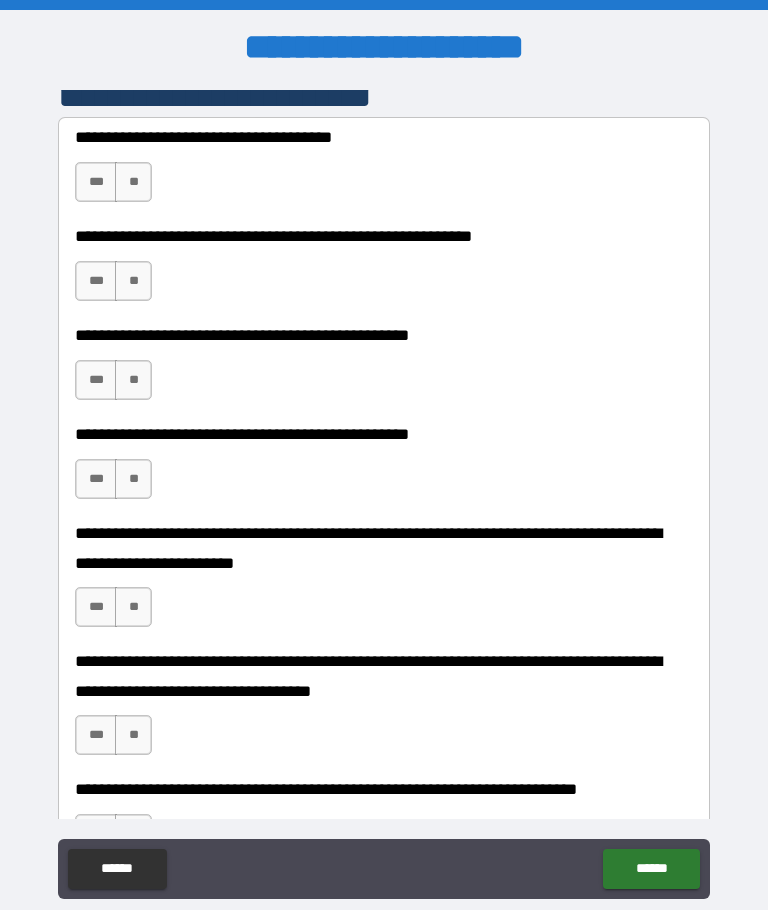 click on "**" at bounding box center [133, 182] 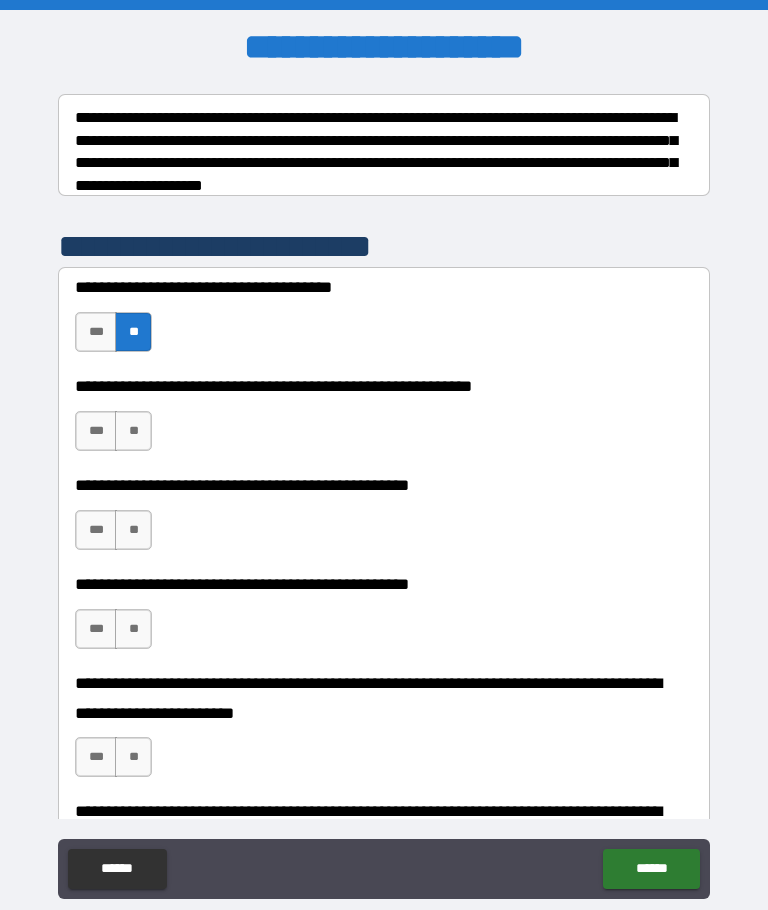 scroll, scrollTop: 314, scrollLeft: 0, axis: vertical 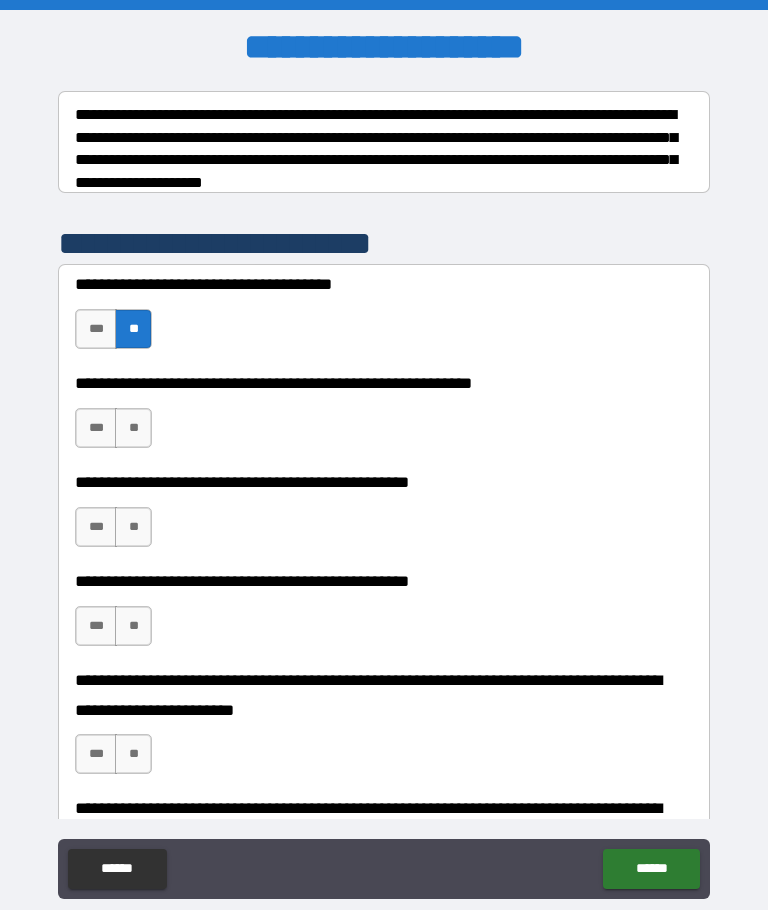 click on "**" at bounding box center [133, 428] 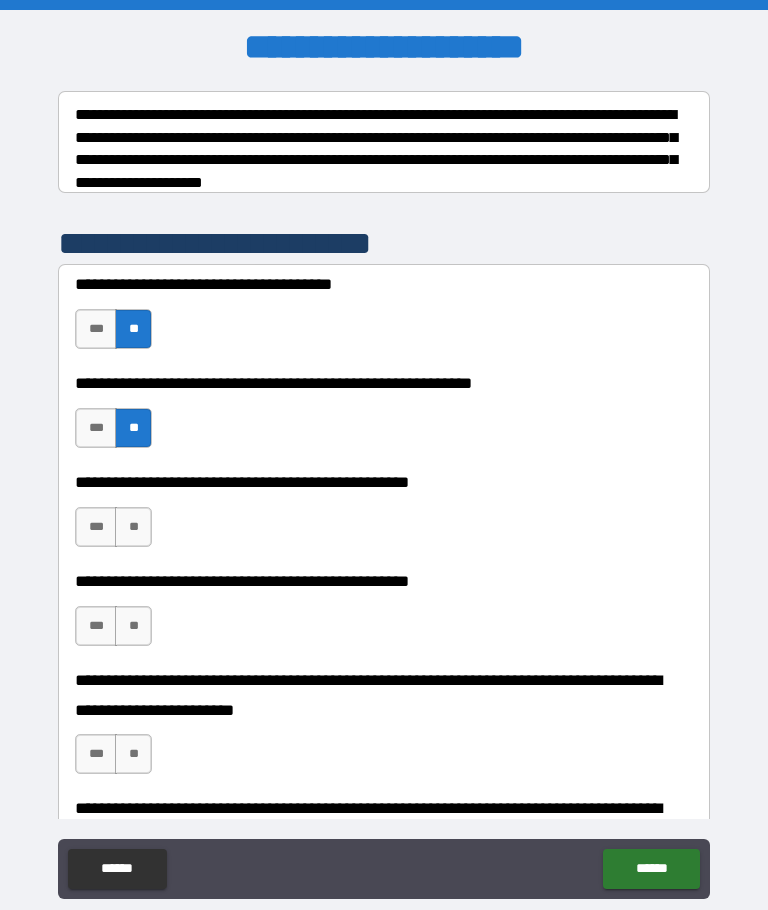 scroll, scrollTop: 402, scrollLeft: 0, axis: vertical 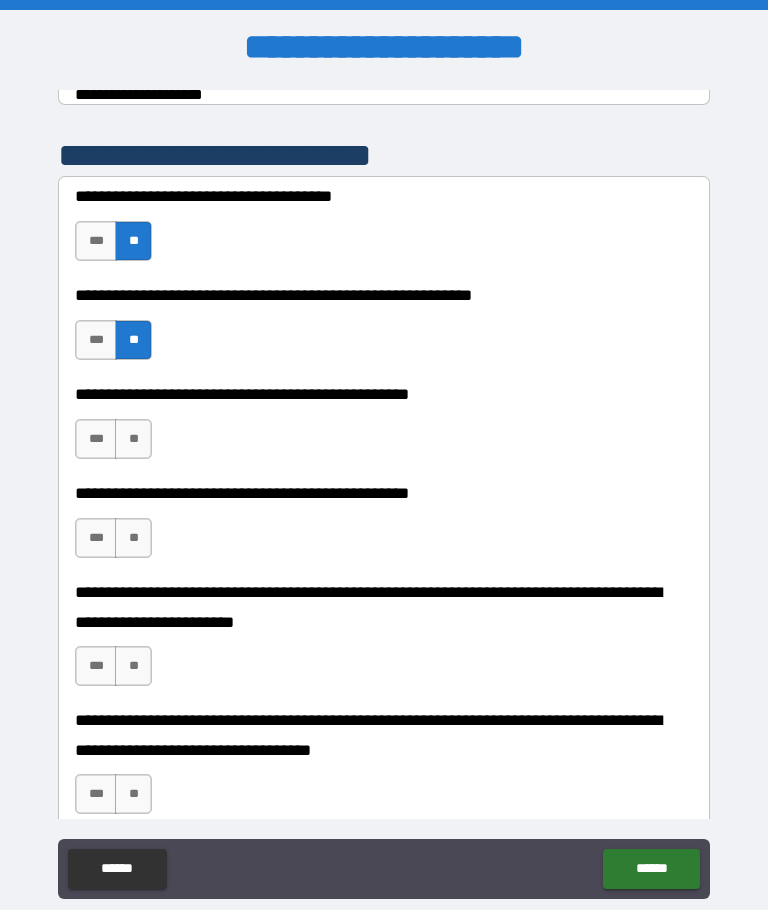 click on "**" at bounding box center (133, 439) 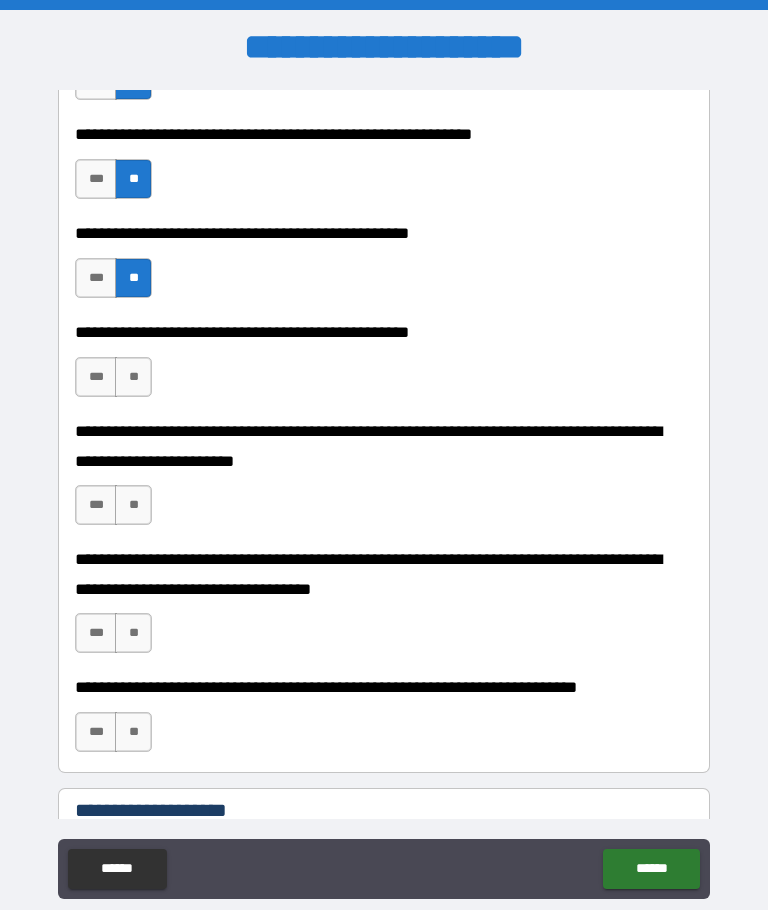 scroll, scrollTop: 566, scrollLeft: 0, axis: vertical 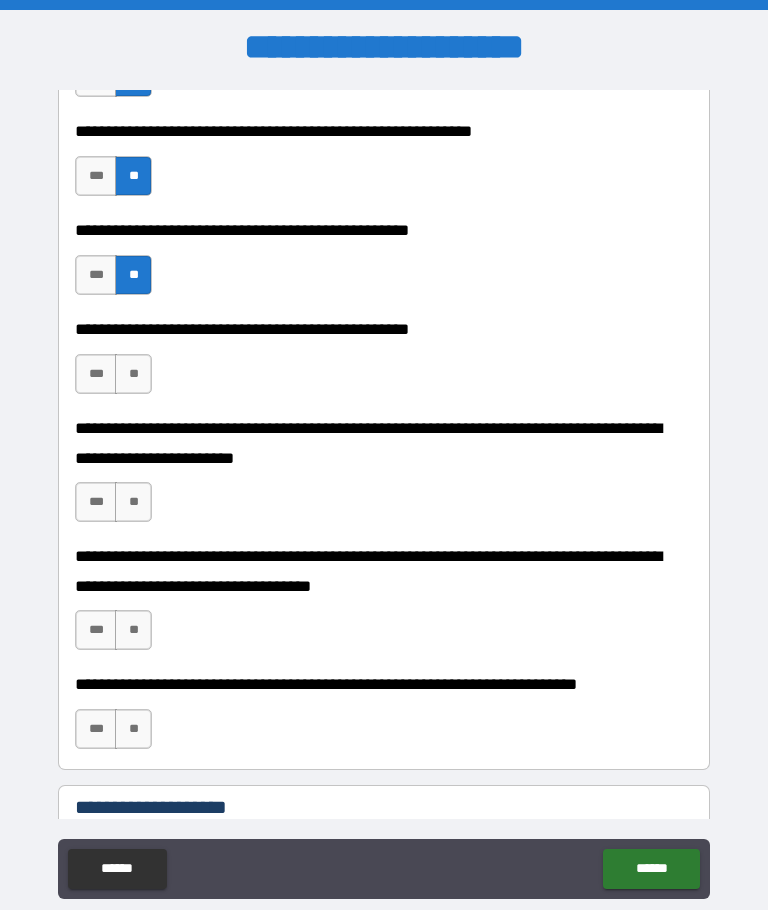 click on "**" at bounding box center [133, 374] 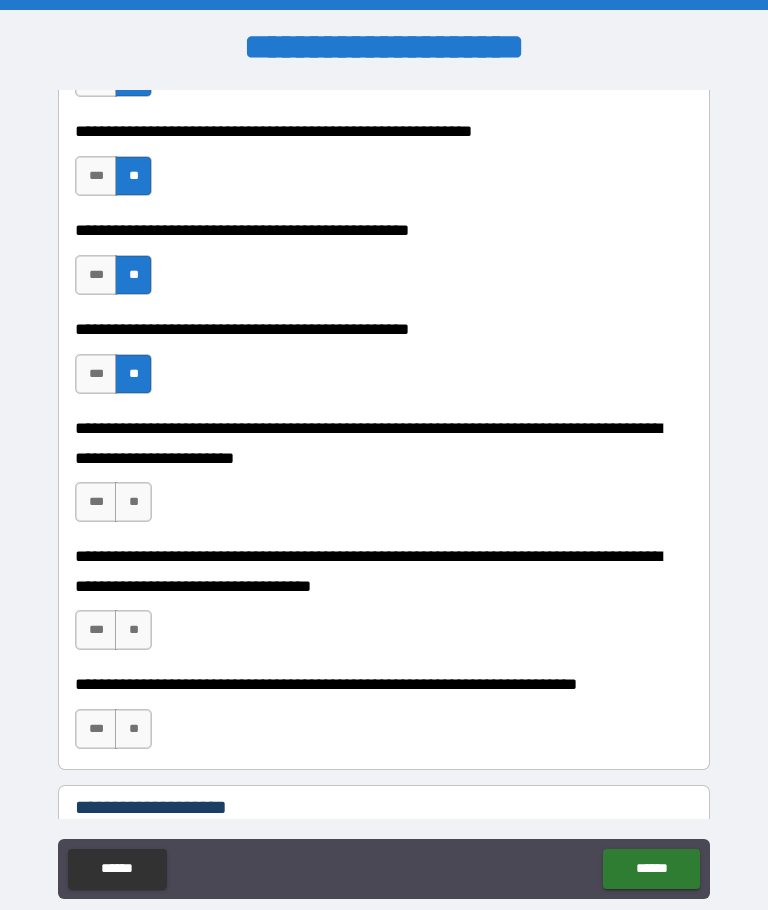 scroll, scrollTop: 624, scrollLeft: 0, axis: vertical 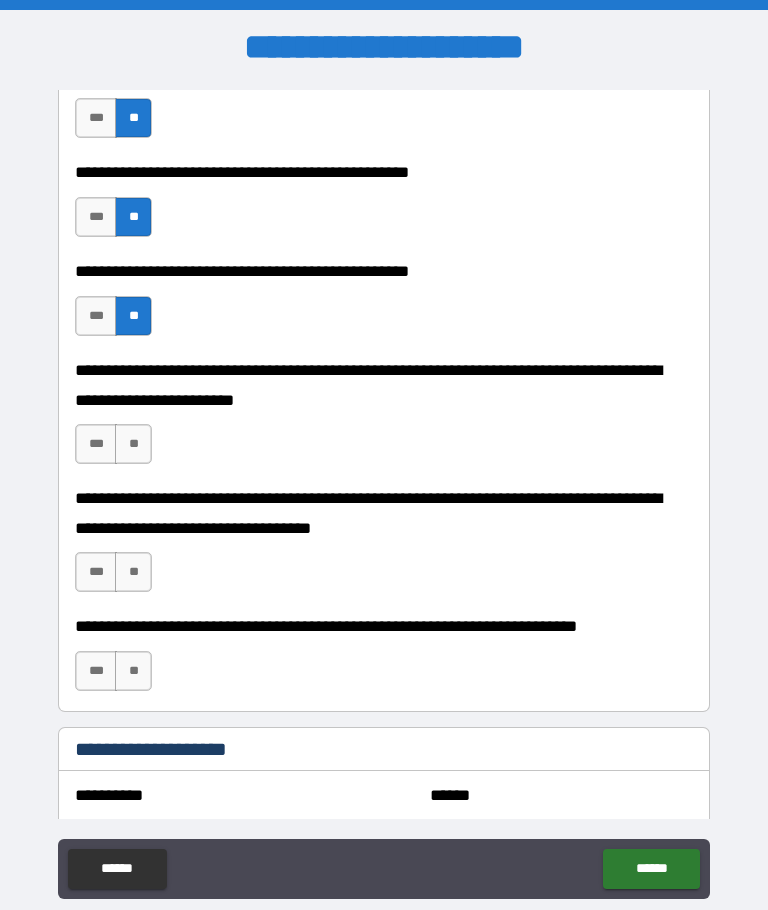 click on "**" at bounding box center (133, 444) 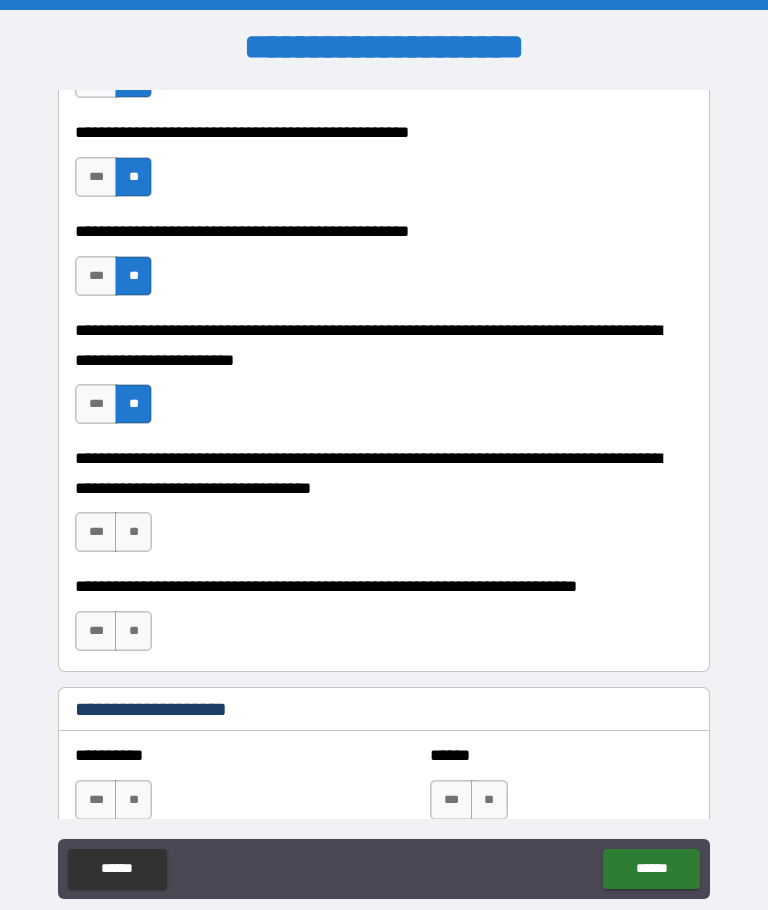 scroll, scrollTop: 669, scrollLeft: 0, axis: vertical 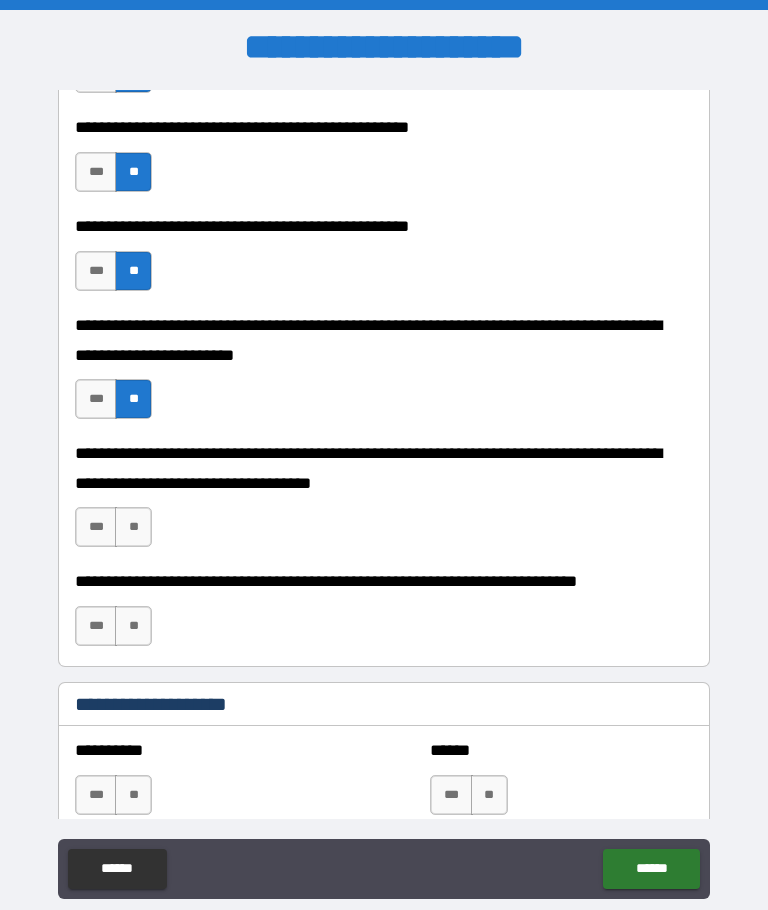 click on "**" at bounding box center (133, 527) 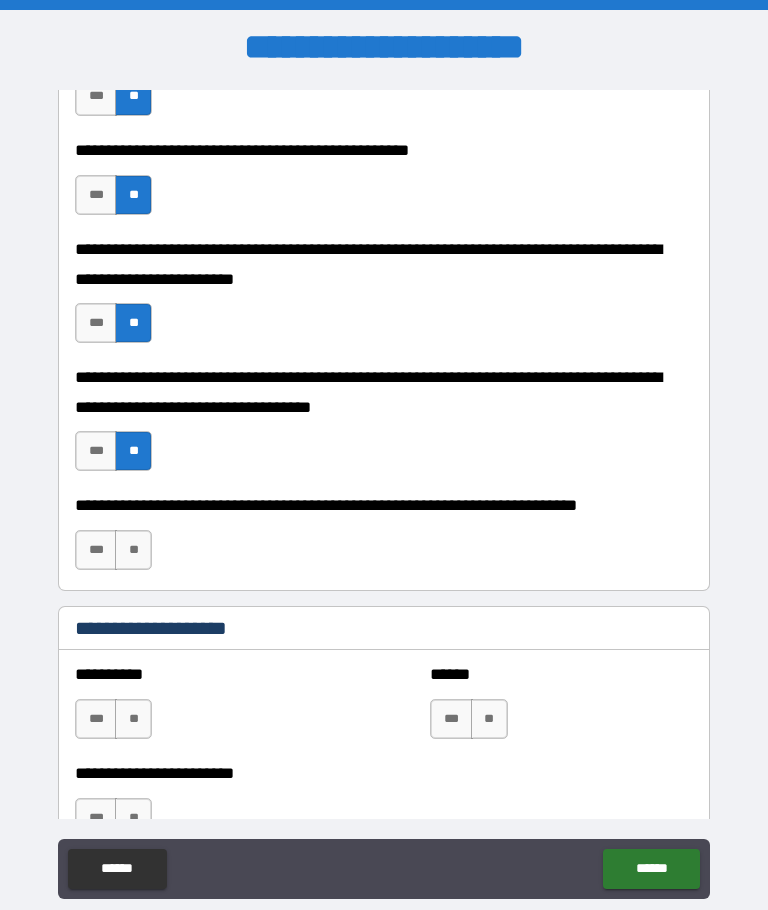 scroll, scrollTop: 747, scrollLeft: 0, axis: vertical 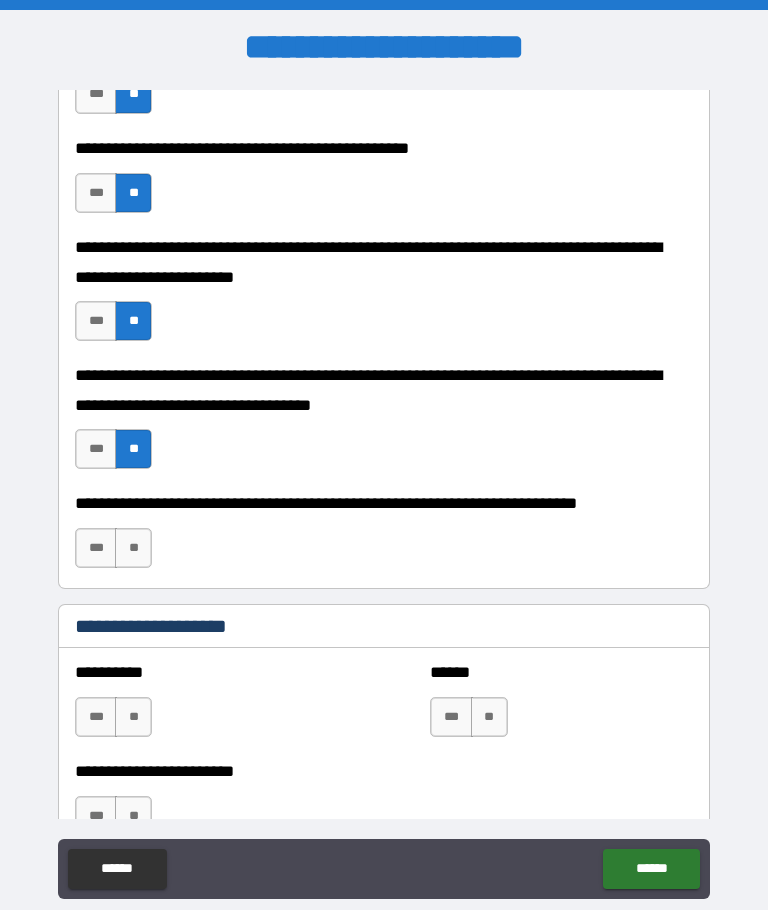 click on "**" at bounding box center (133, 548) 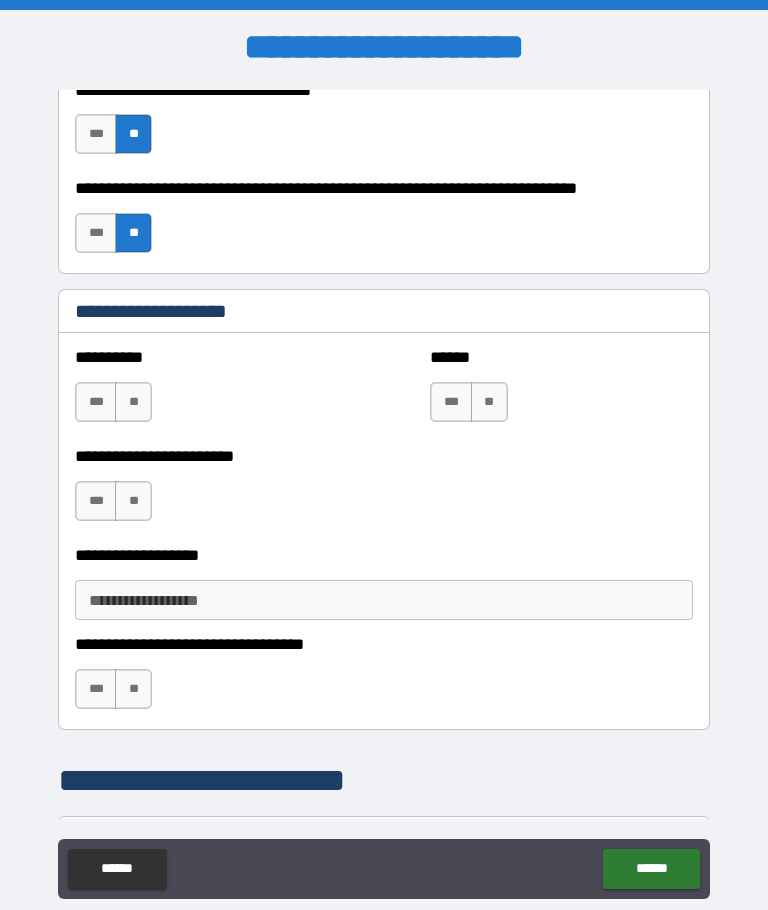 scroll, scrollTop: 1067, scrollLeft: 0, axis: vertical 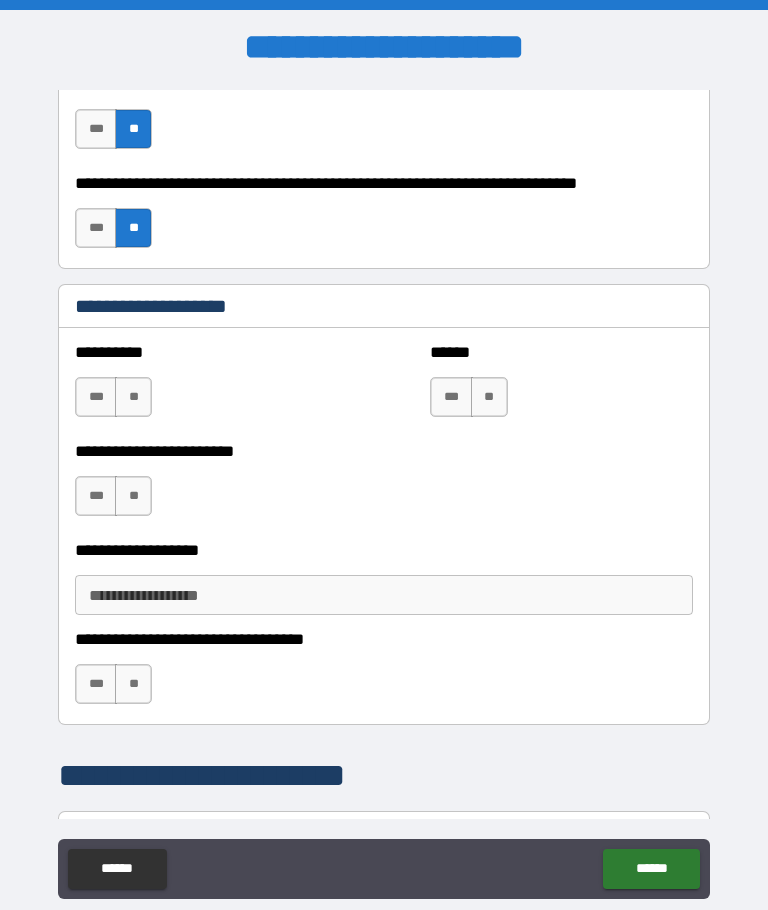 click on "**" at bounding box center (133, 397) 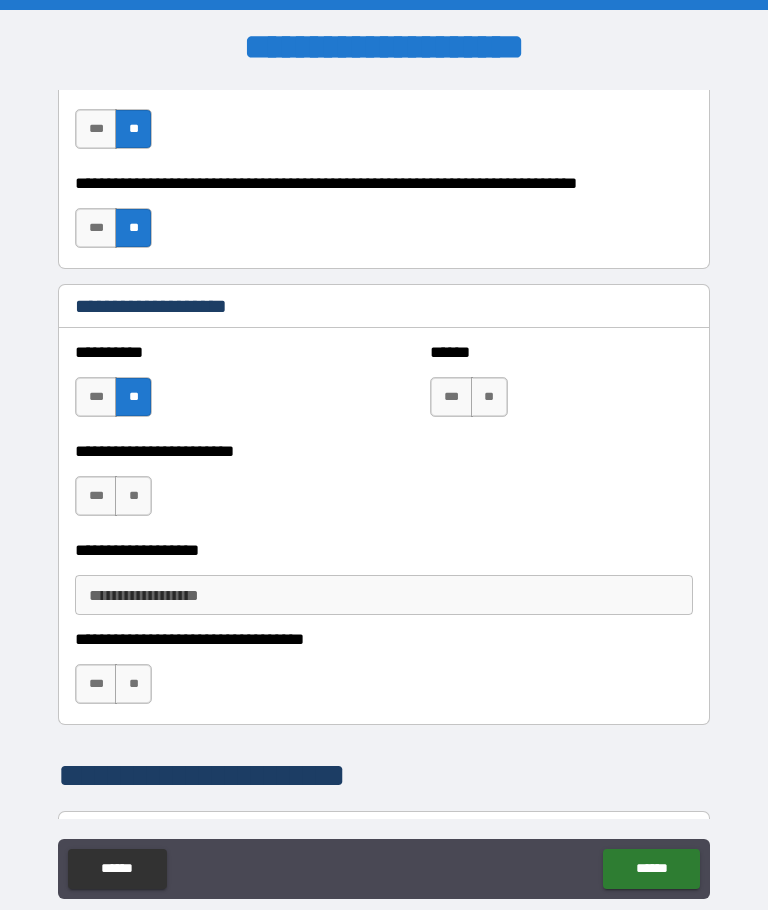 click on "**" at bounding box center (489, 397) 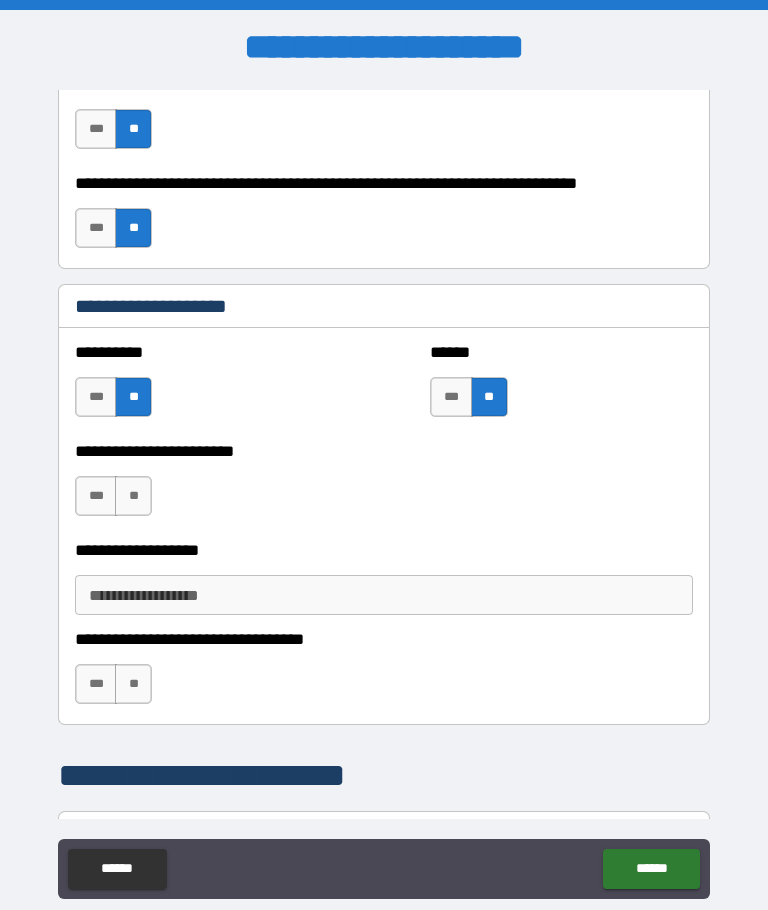 click on "**" at bounding box center [133, 496] 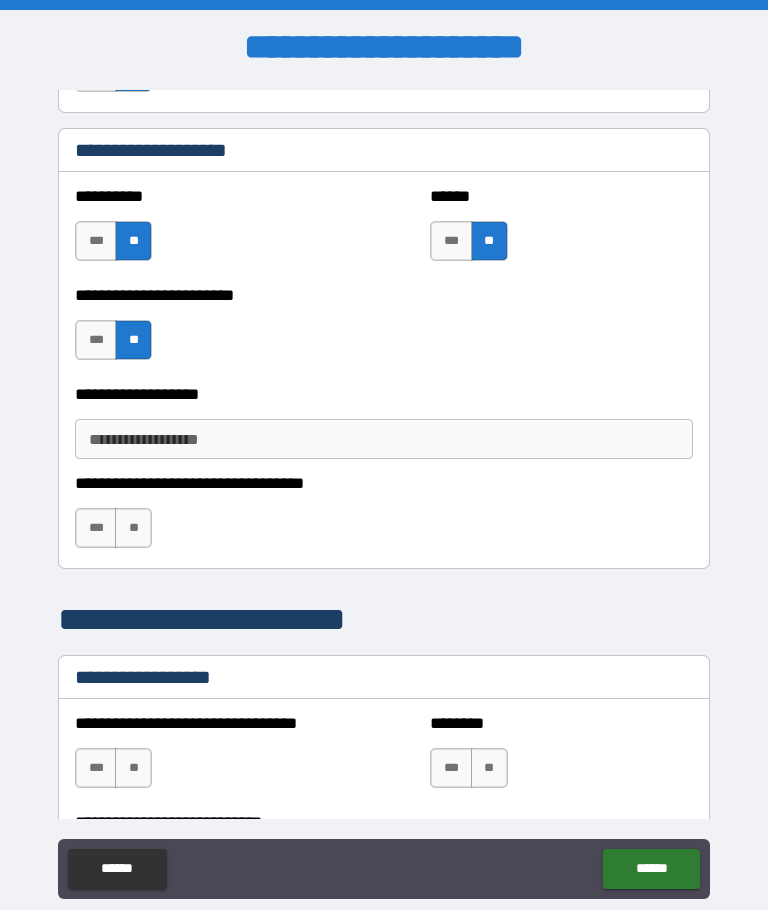 scroll, scrollTop: 1235, scrollLeft: 0, axis: vertical 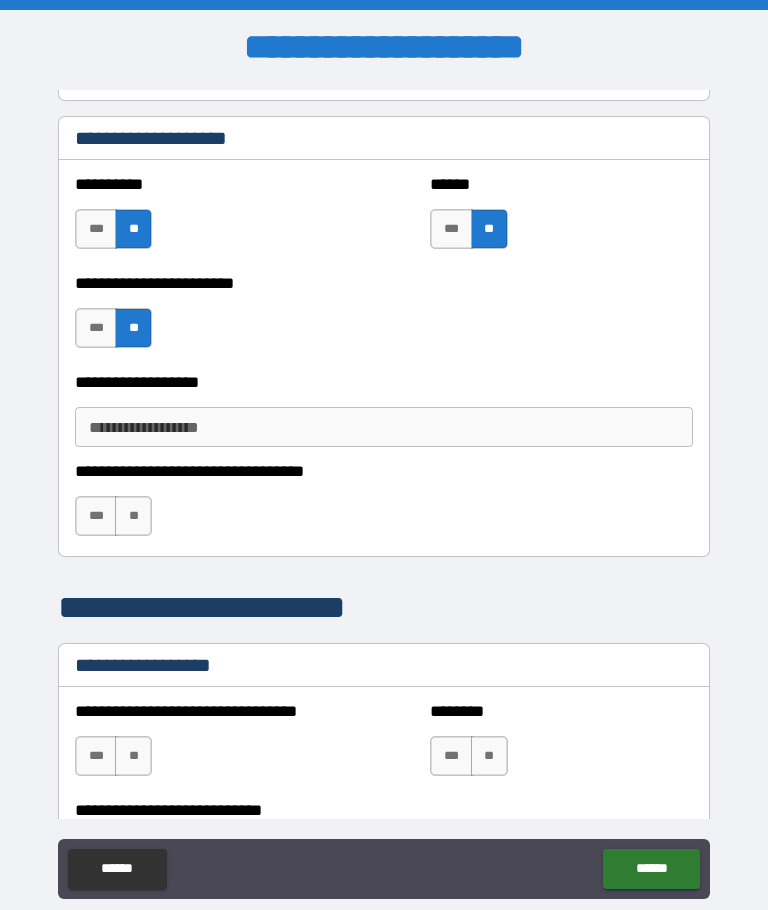 click on "**" at bounding box center [133, 516] 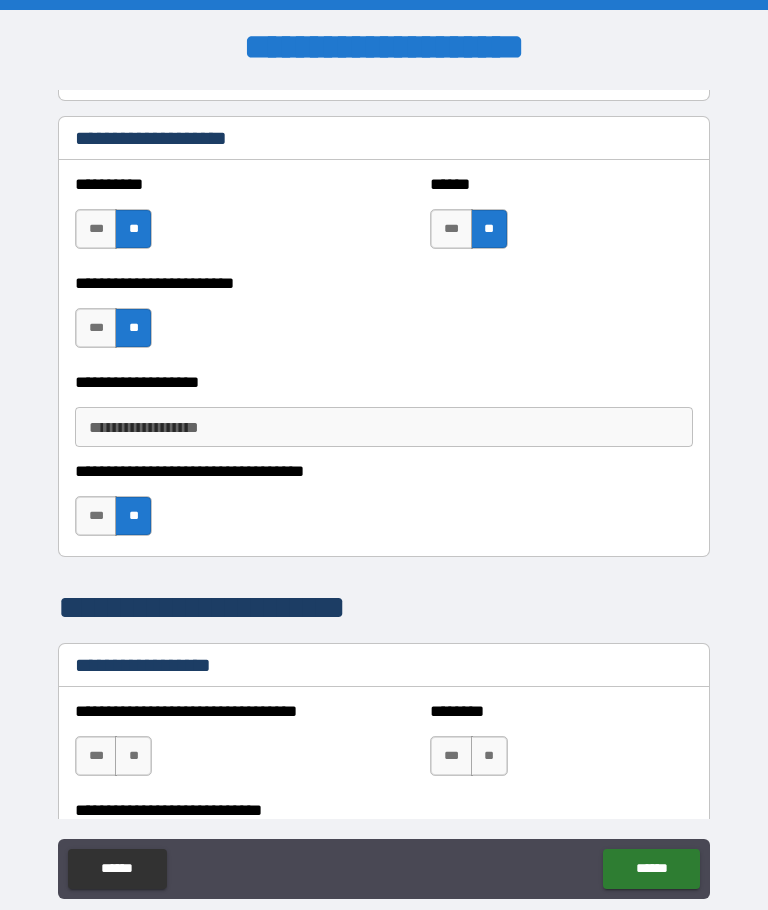 click on "**********" at bounding box center (384, 412) 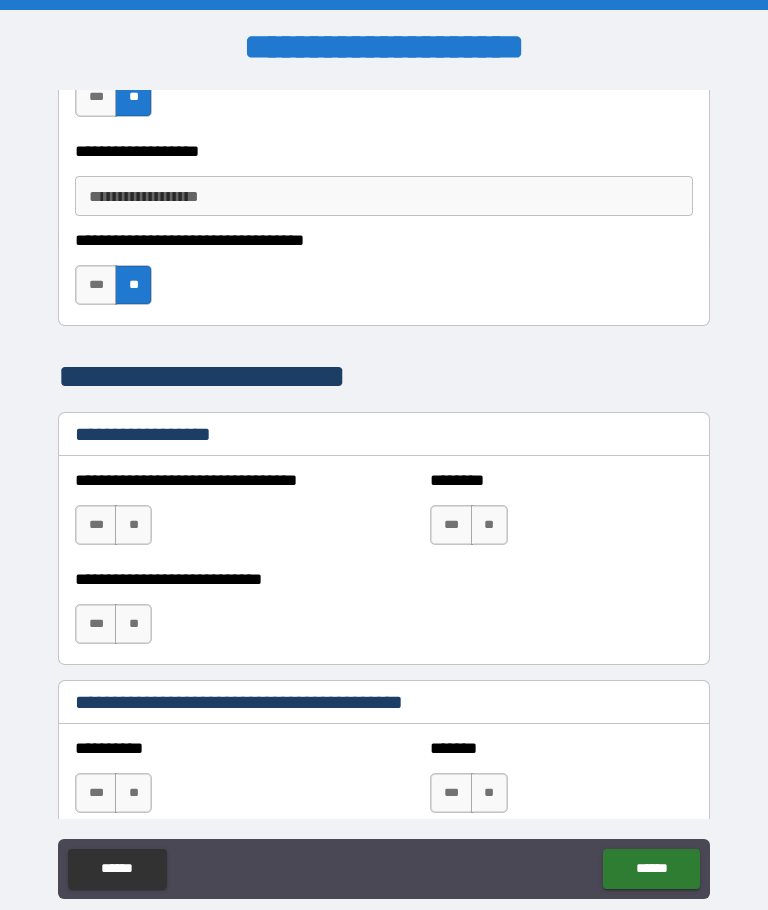 scroll, scrollTop: 1479, scrollLeft: 0, axis: vertical 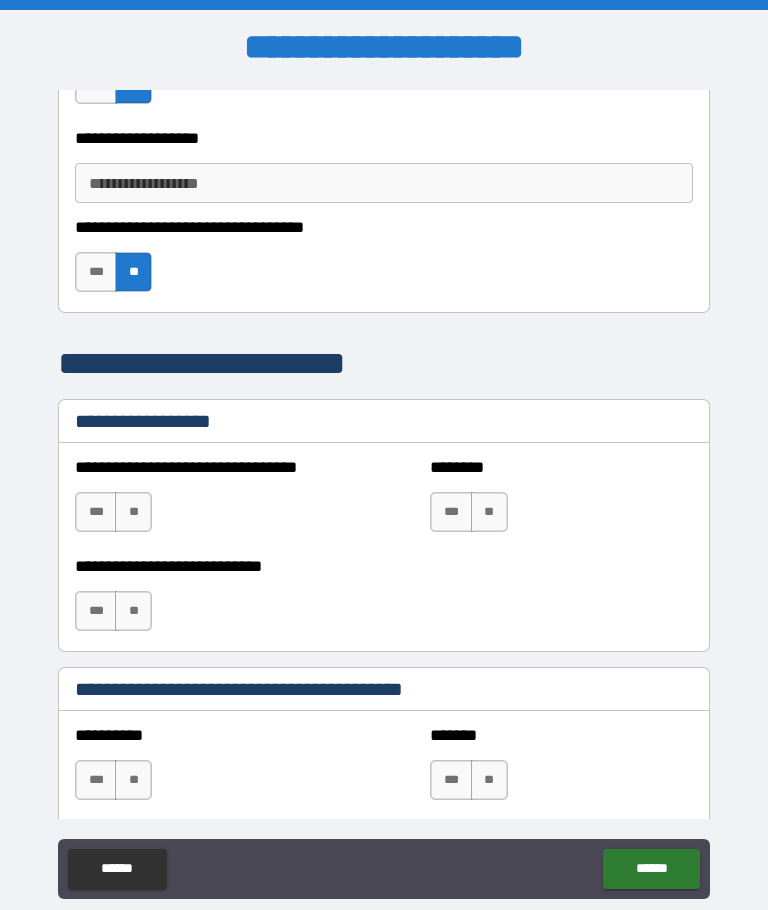 click on "**********" at bounding box center (384, 183) 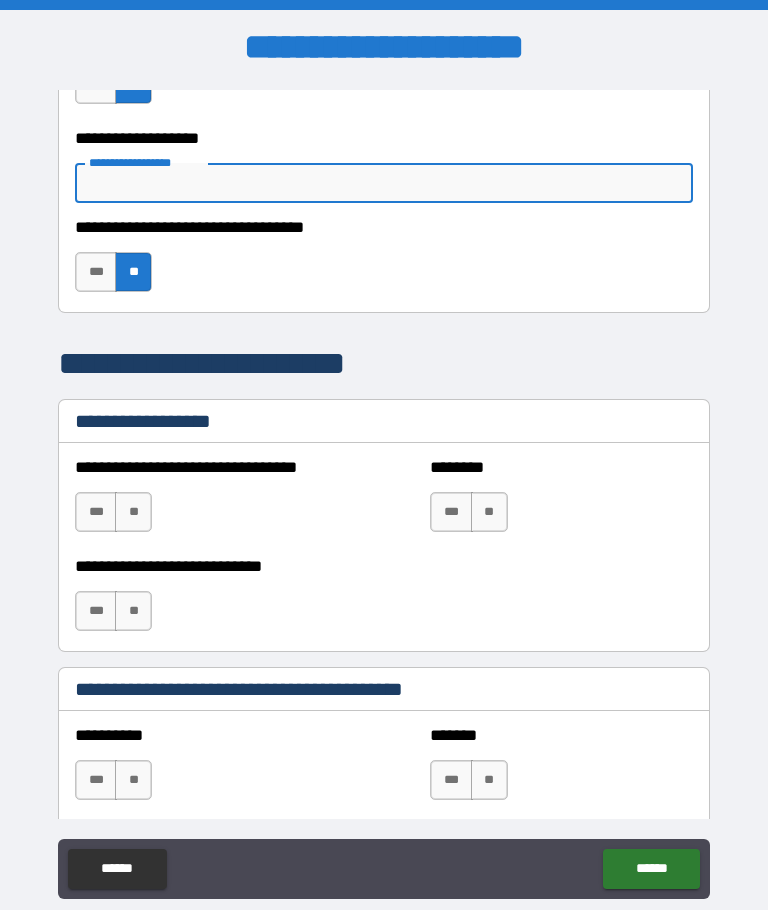 click on "**********" at bounding box center (384, 423) 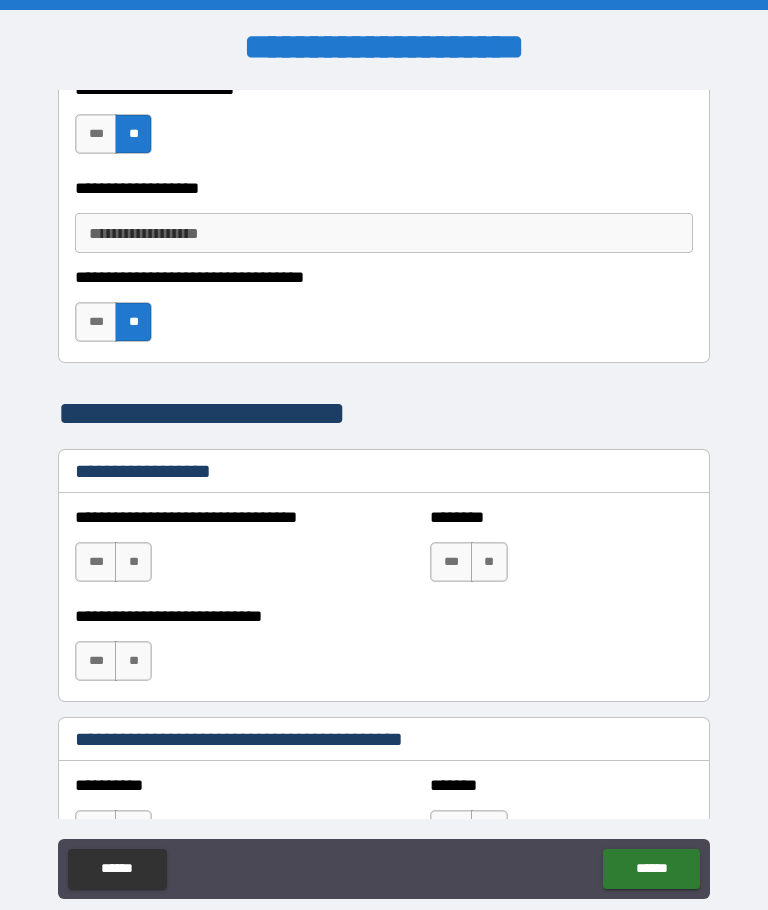 scroll, scrollTop: 1423, scrollLeft: 0, axis: vertical 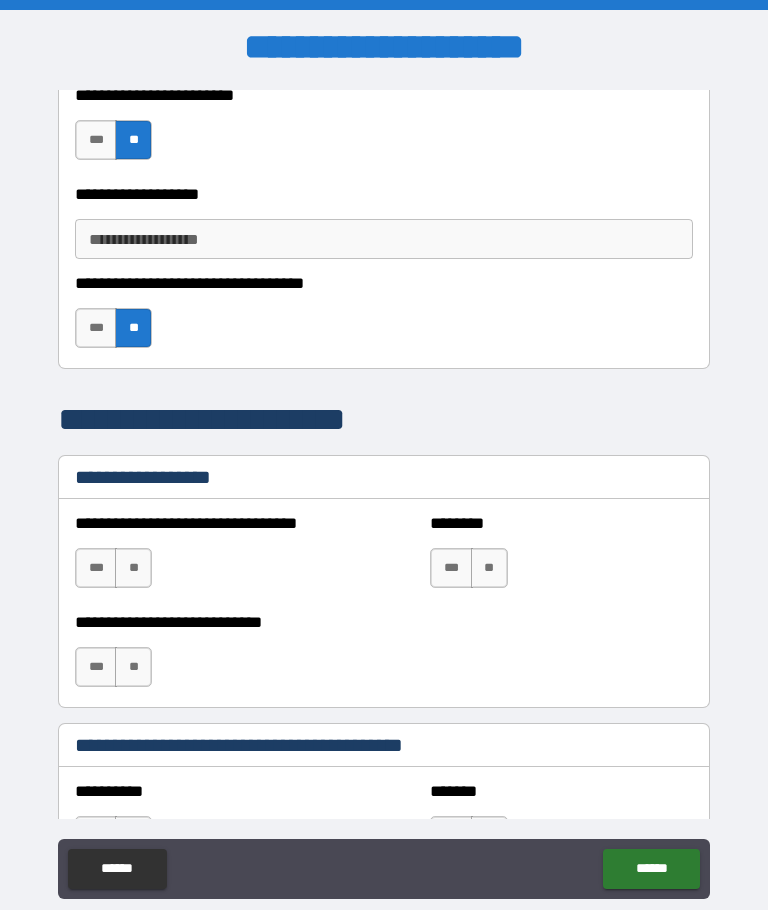 click on "**********" at bounding box center (384, 239) 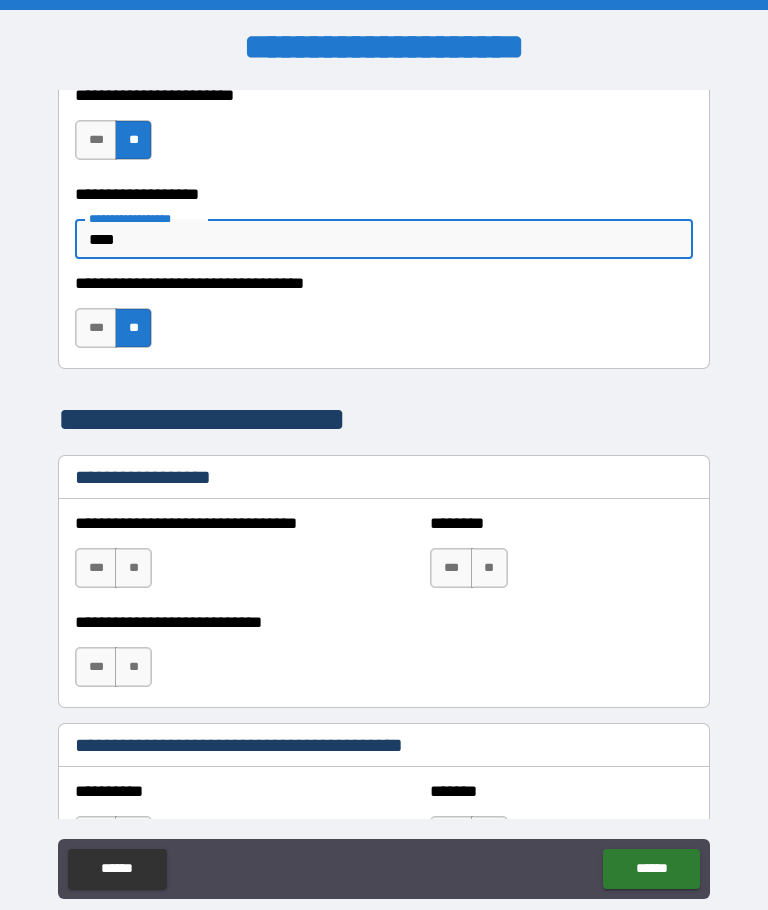 type on "****" 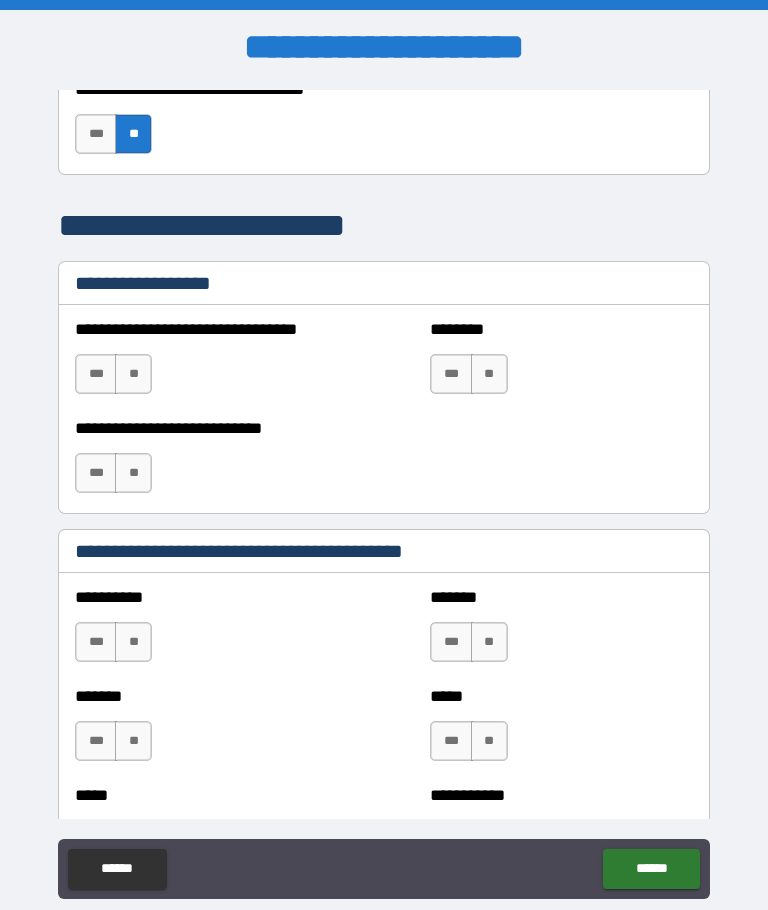 scroll, scrollTop: 1612, scrollLeft: 0, axis: vertical 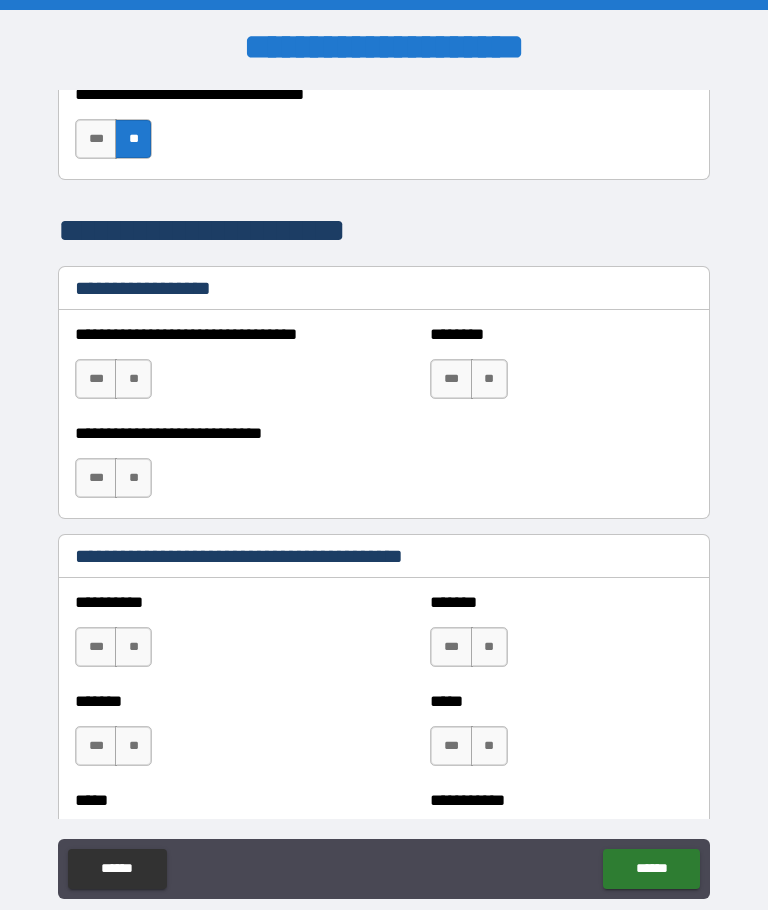 click on "**" at bounding box center (133, 379) 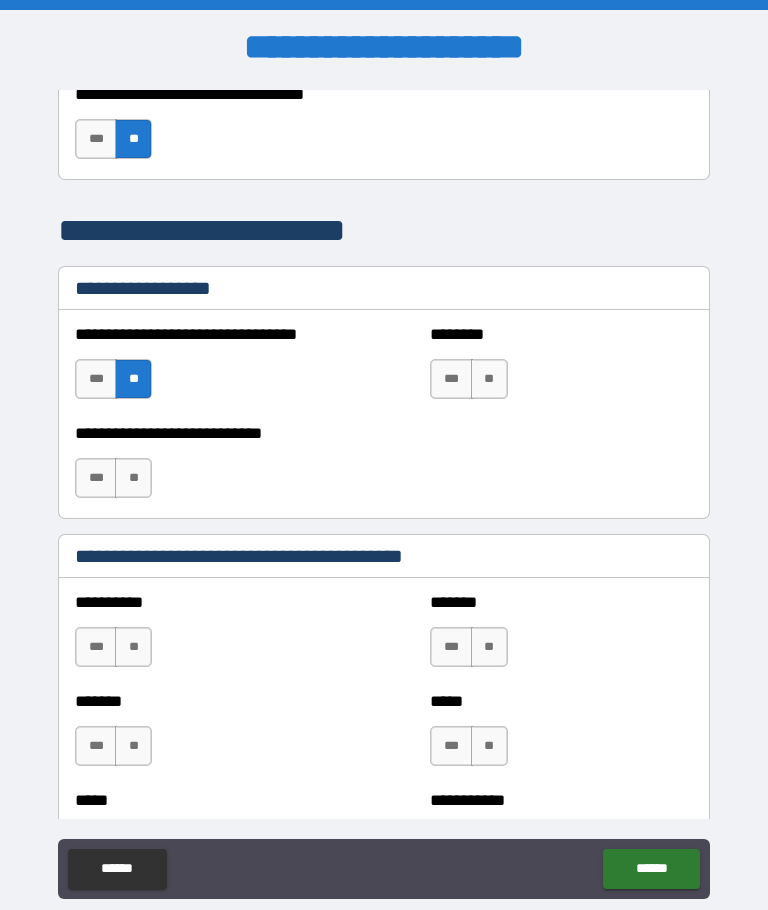 click on "**" at bounding box center (489, 379) 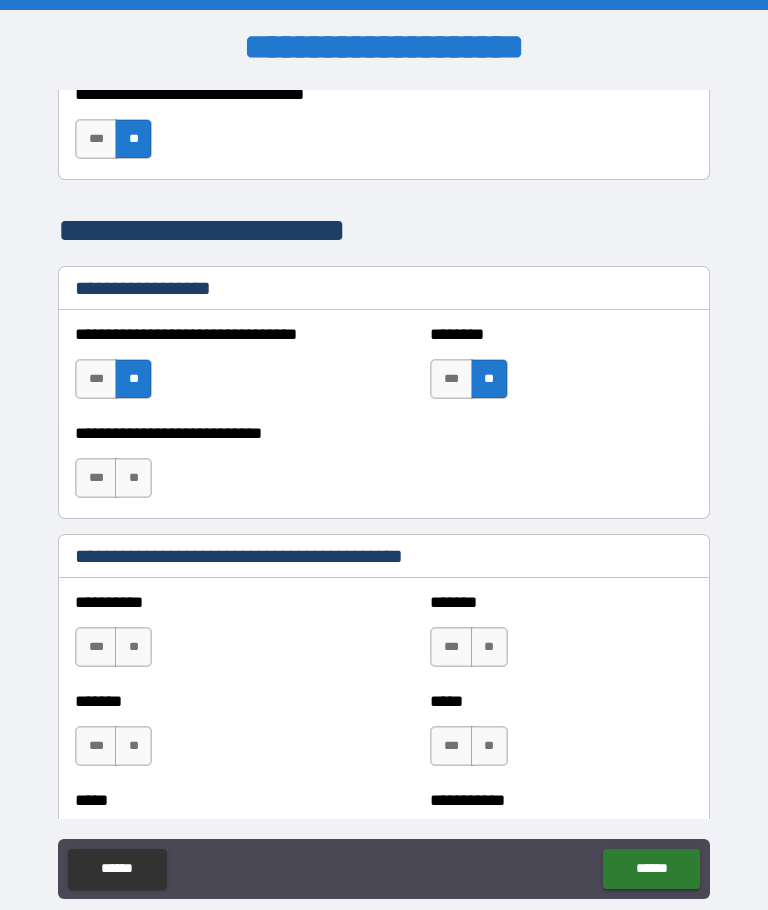 click on "**" at bounding box center [133, 478] 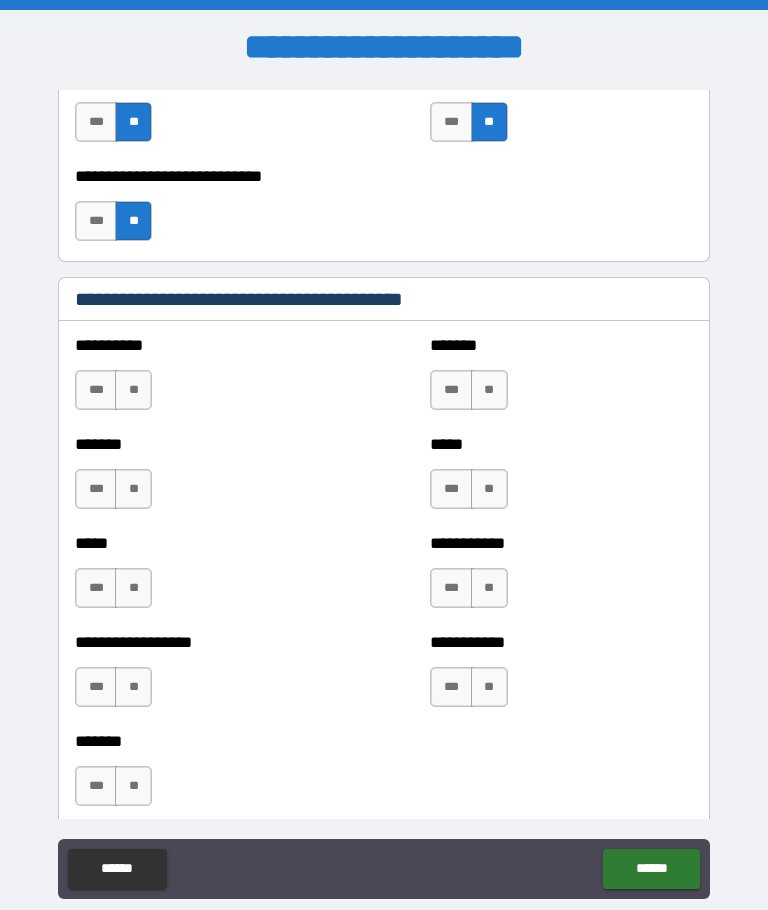 scroll, scrollTop: 1868, scrollLeft: 0, axis: vertical 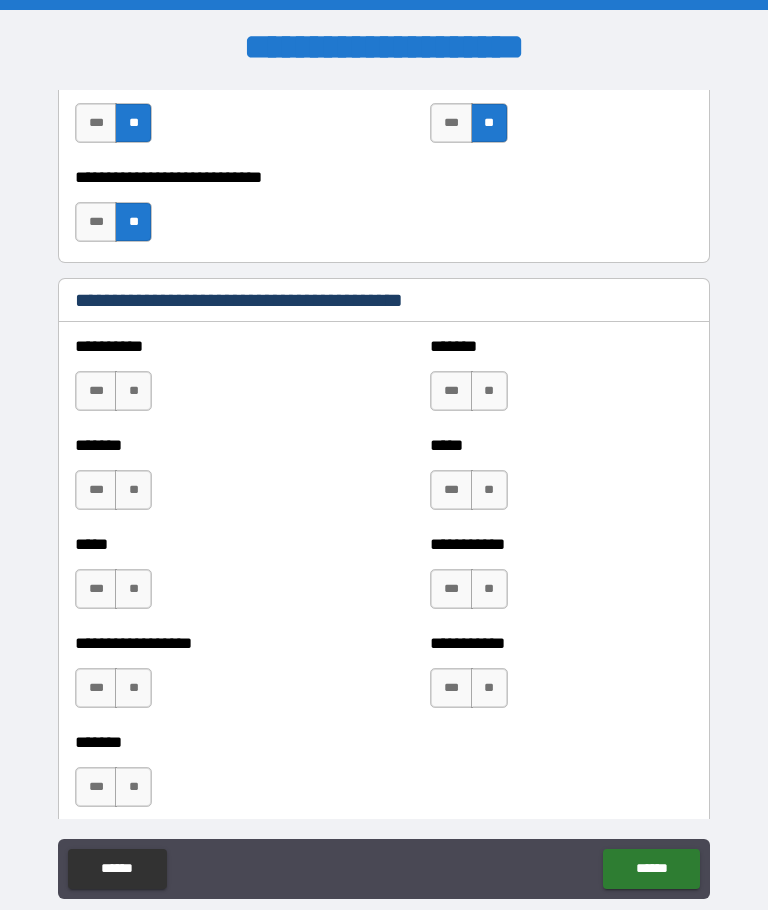 click on "**" at bounding box center [133, 391] 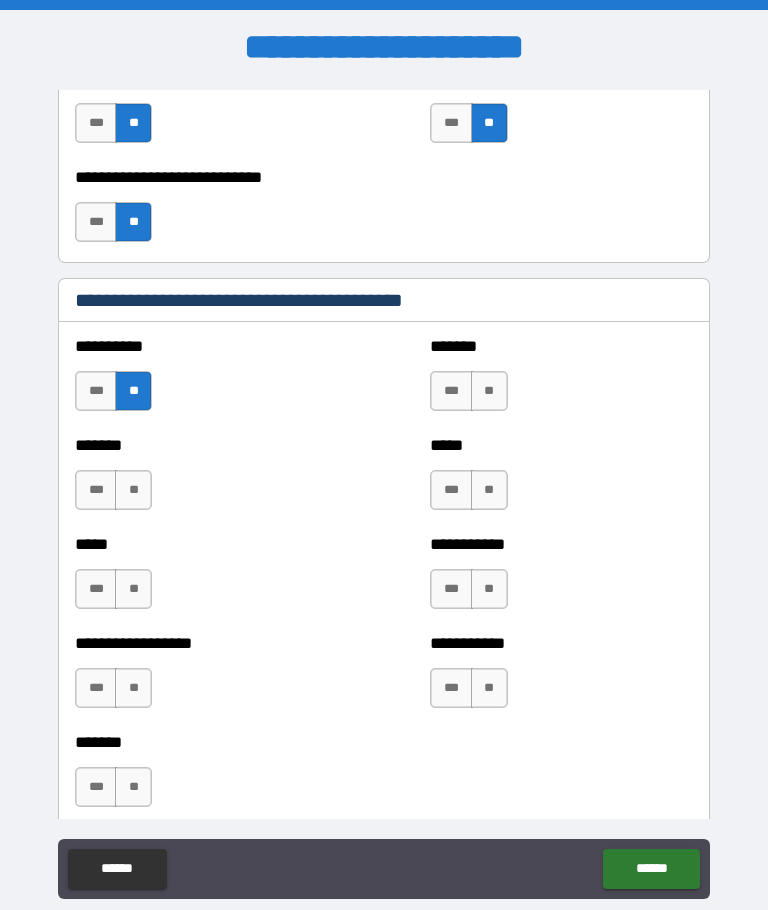 click on "**" at bounding box center (489, 391) 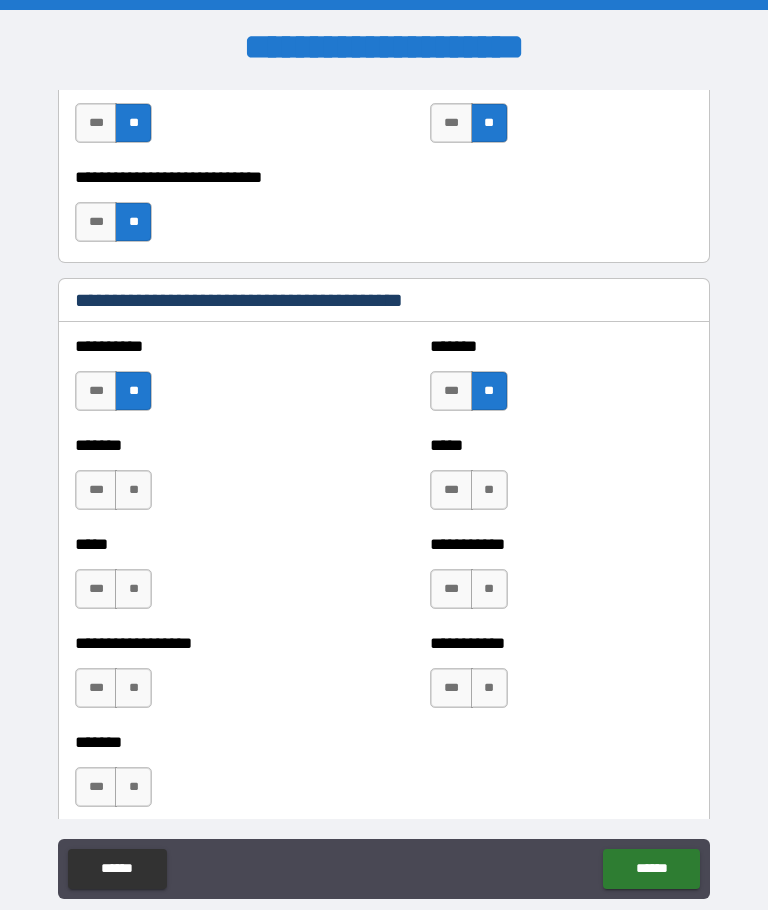 click on "***" at bounding box center (451, 391) 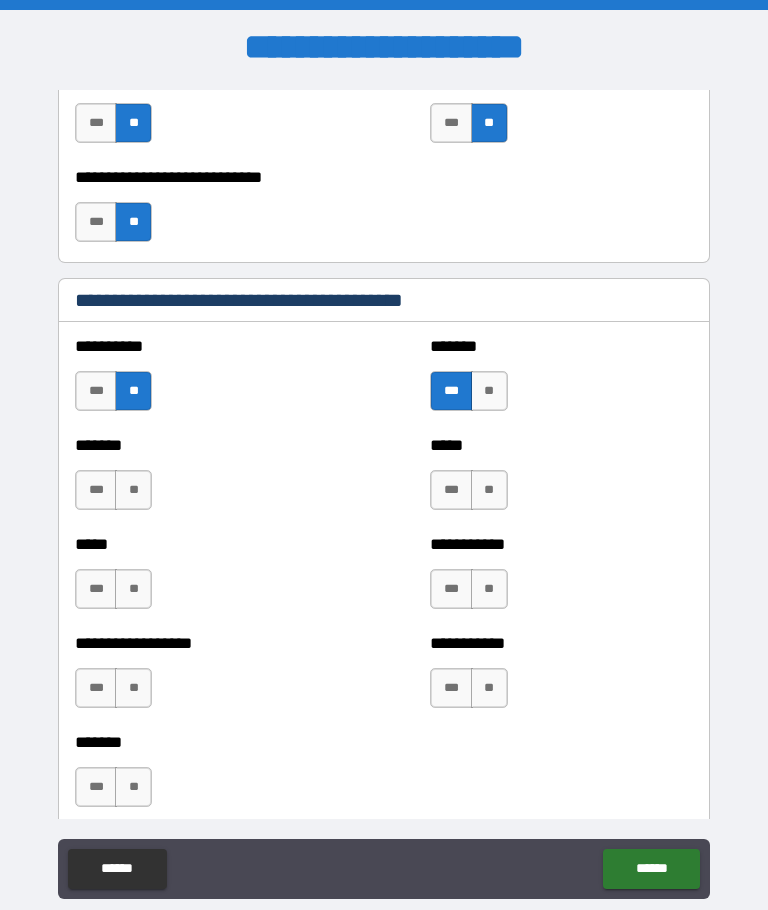 click on "**" at bounding box center [133, 490] 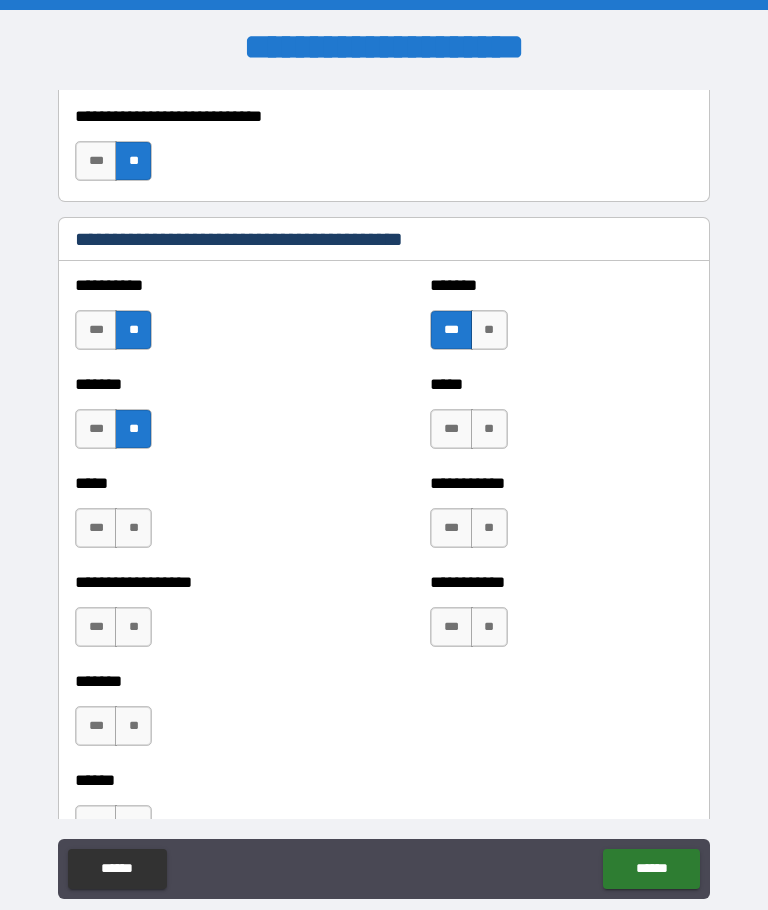 scroll, scrollTop: 1936, scrollLeft: 0, axis: vertical 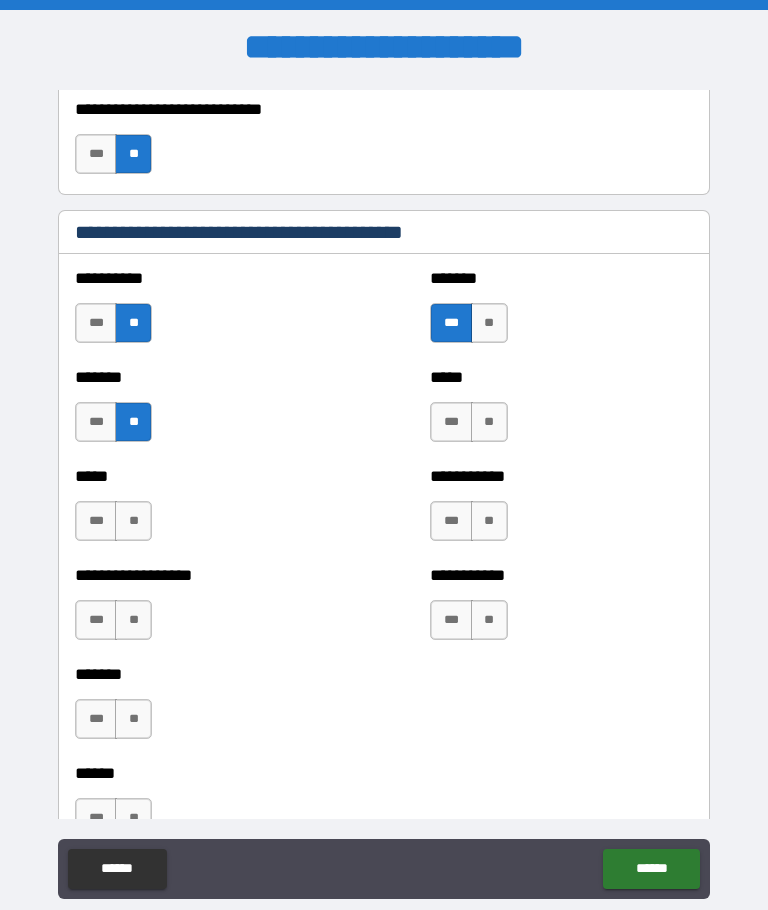 click on "**" at bounding box center [133, 521] 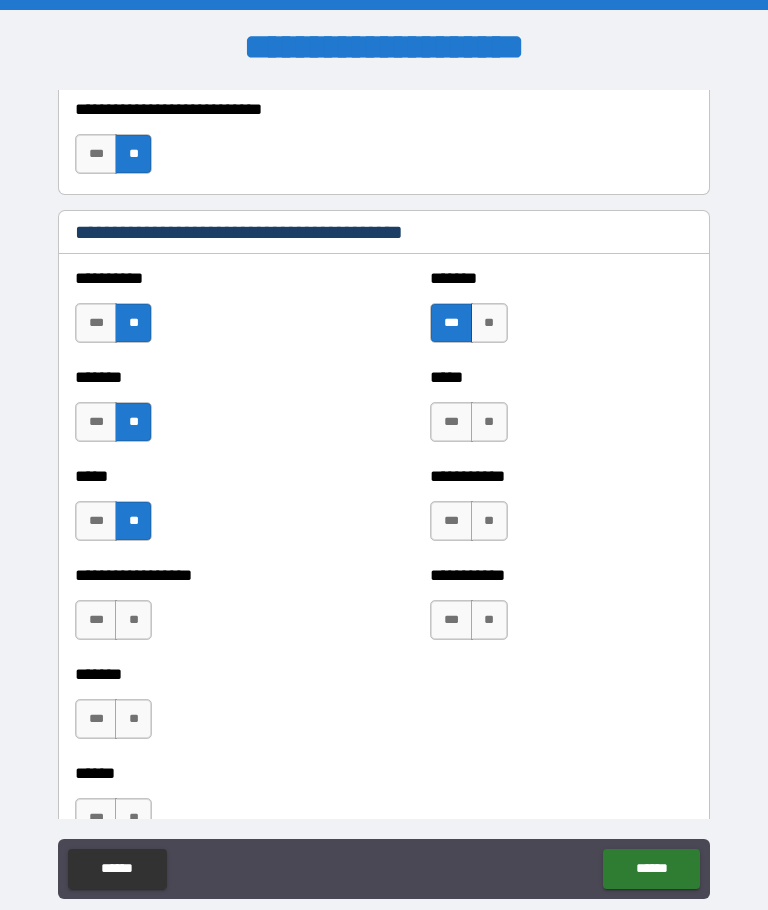 click on "**" at bounding box center (133, 620) 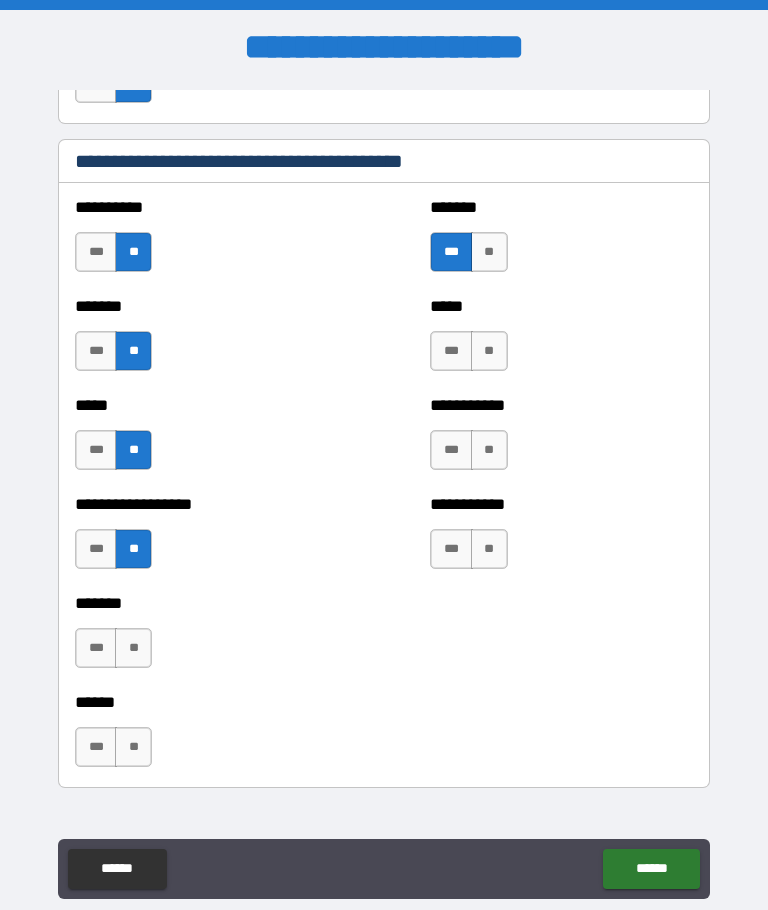 scroll, scrollTop: 2017, scrollLeft: 0, axis: vertical 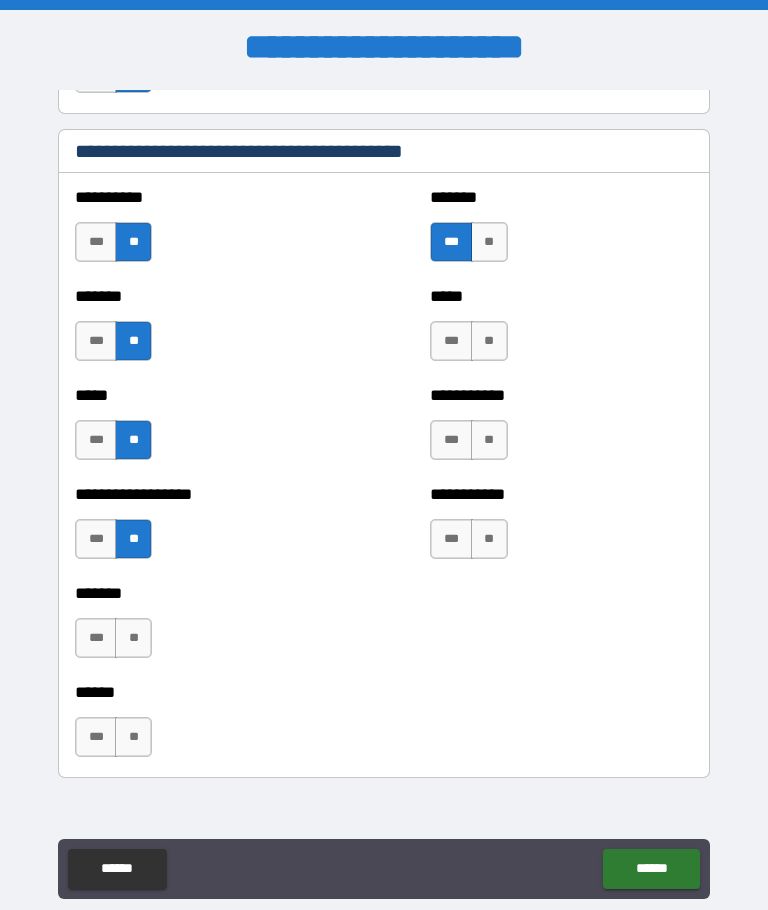 click on "**" at bounding box center [133, 638] 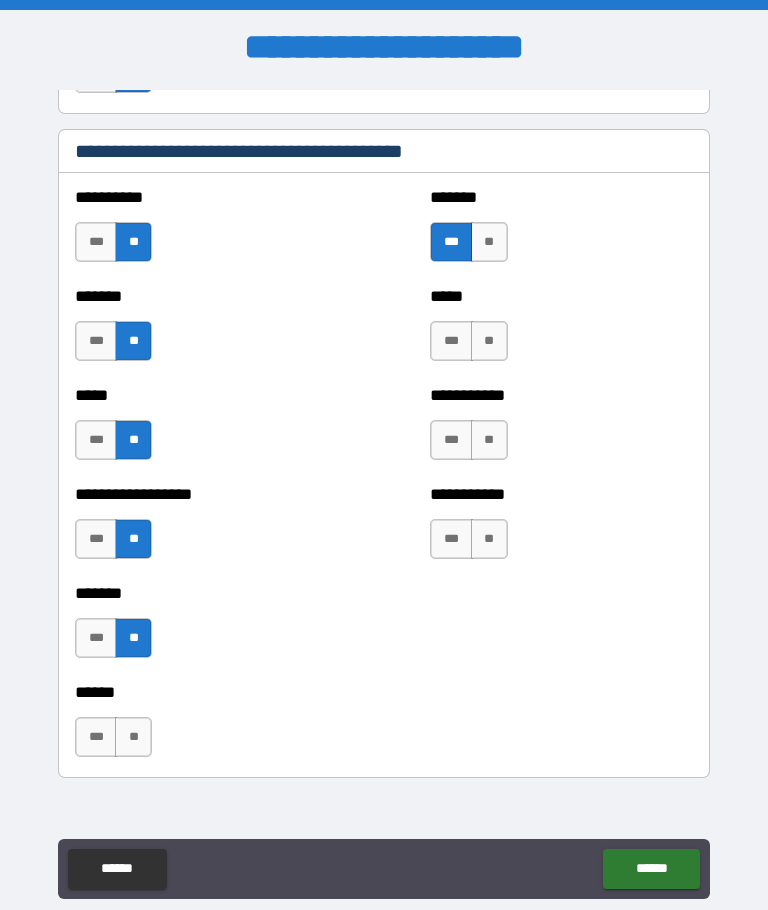 click on "**" at bounding box center [133, 737] 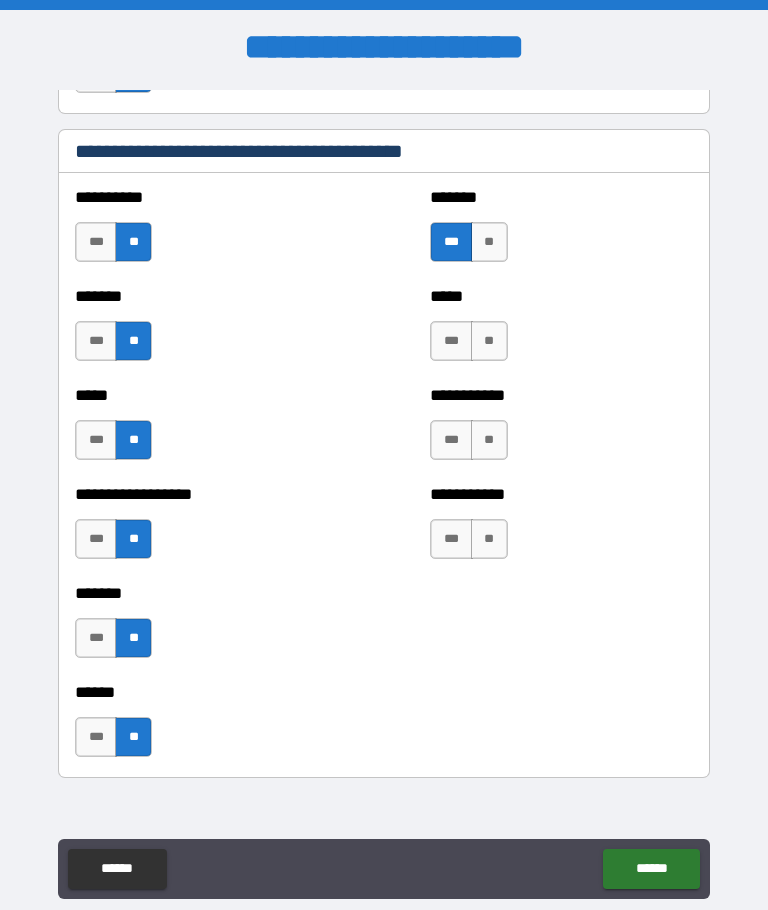 click on "**" at bounding box center [489, 341] 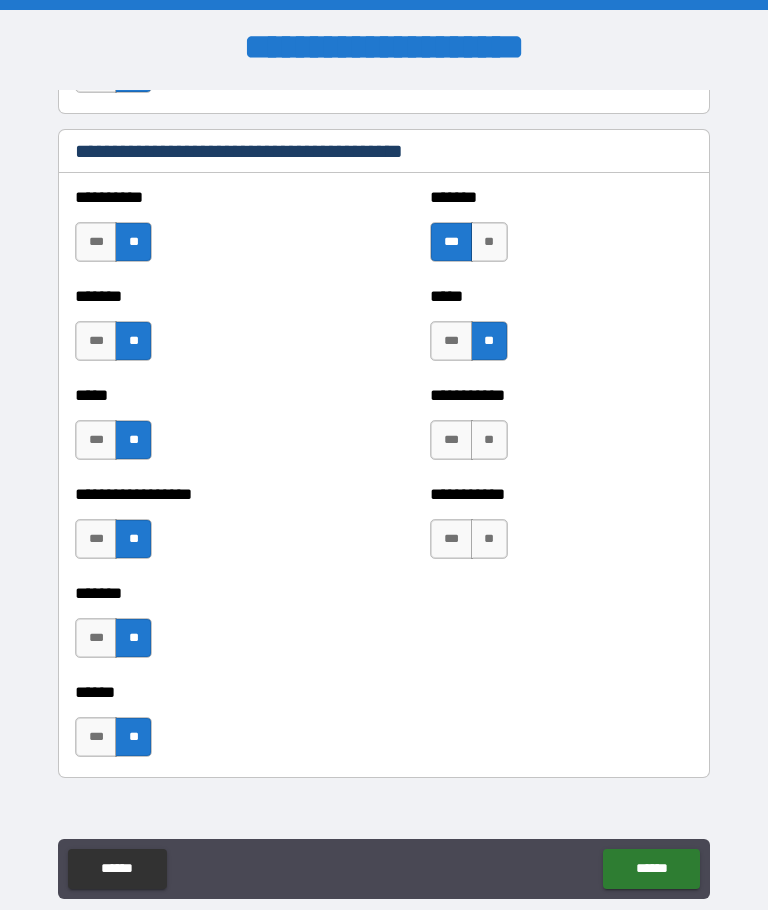 click on "**" at bounding box center [489, 440] 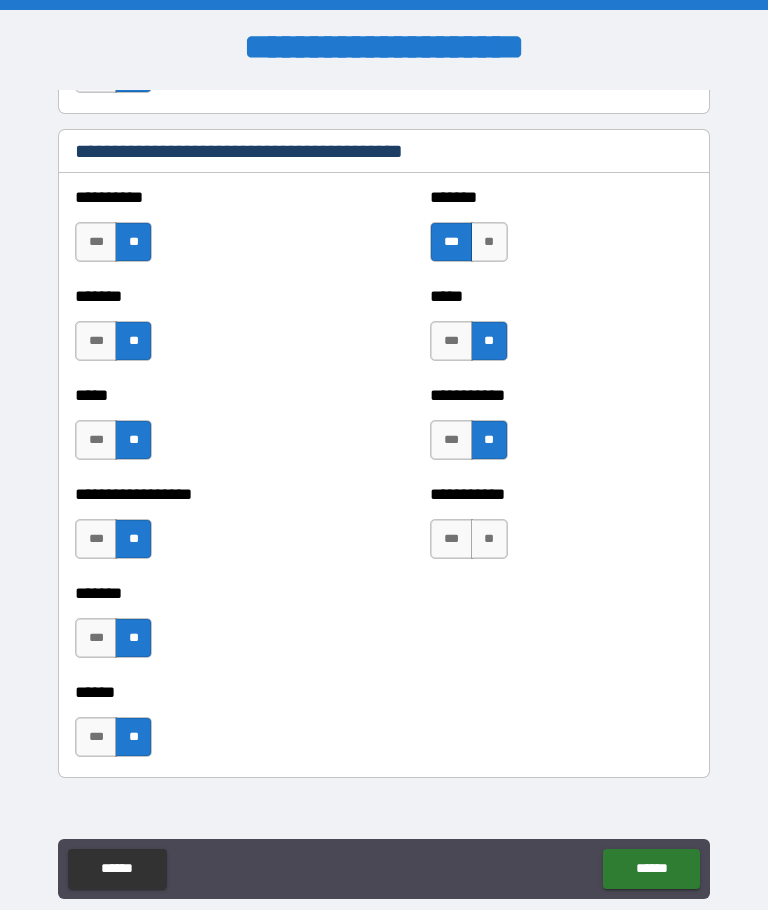 click on "**" at bounding box center [489, 539] 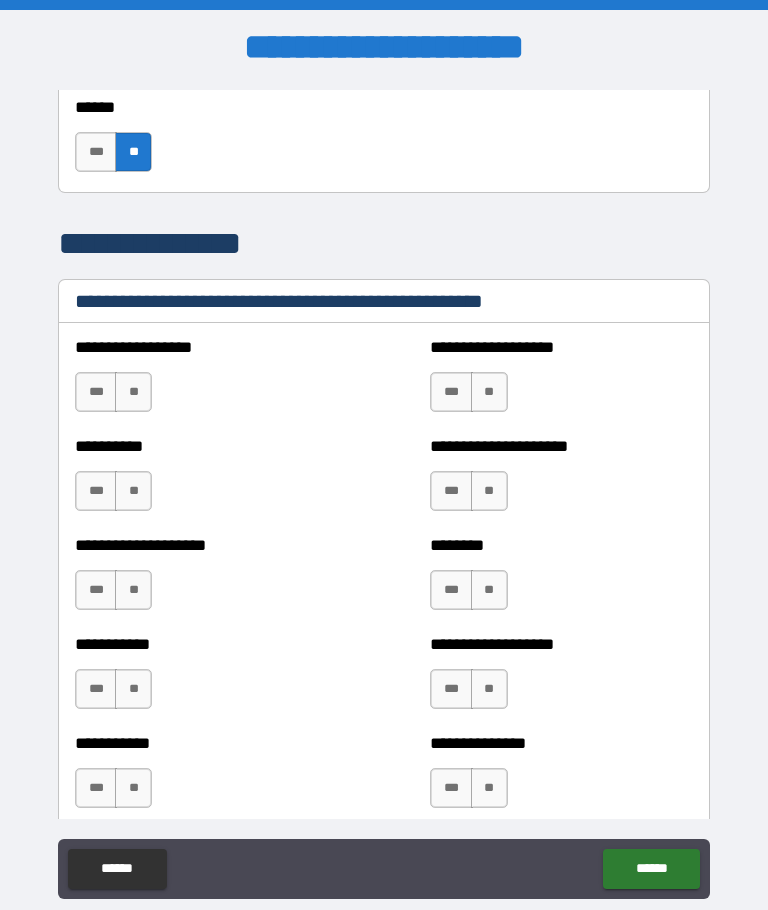 scroll, scrollTop: 2602, scrollLeft: 0, axis: vertical 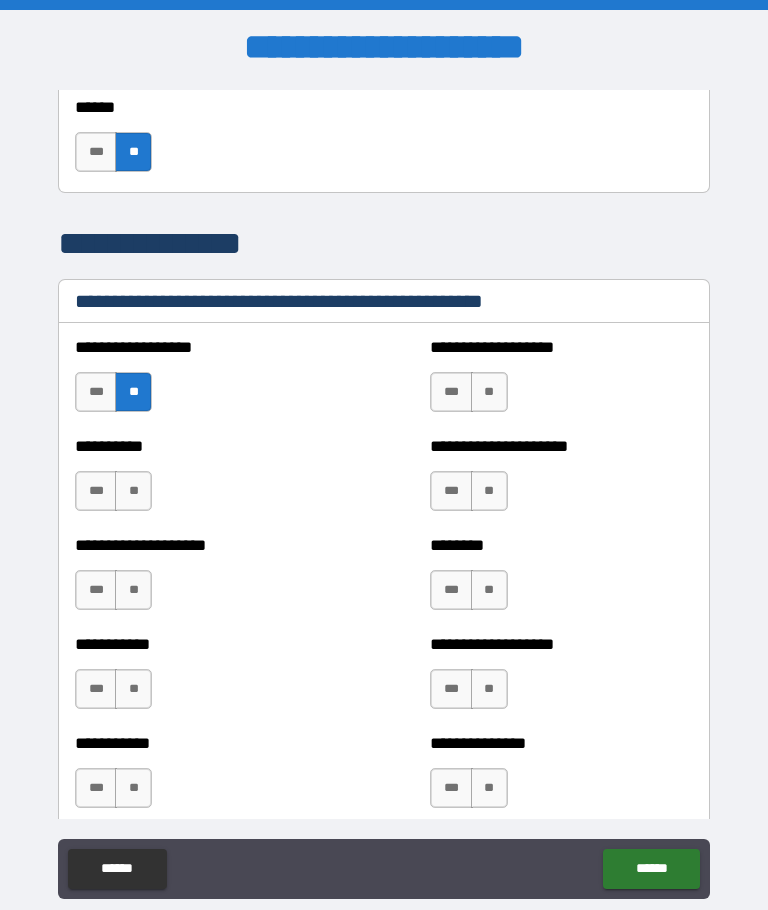 click on "**" at bounding box center [489, 392] 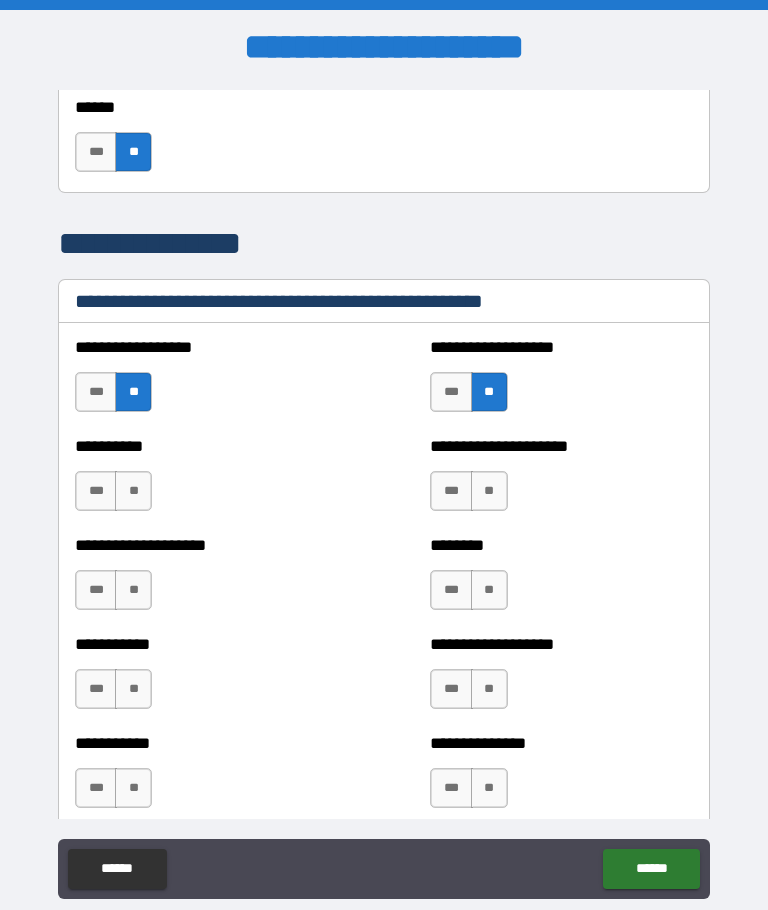 click on "**" at bounding box center [133, 491] 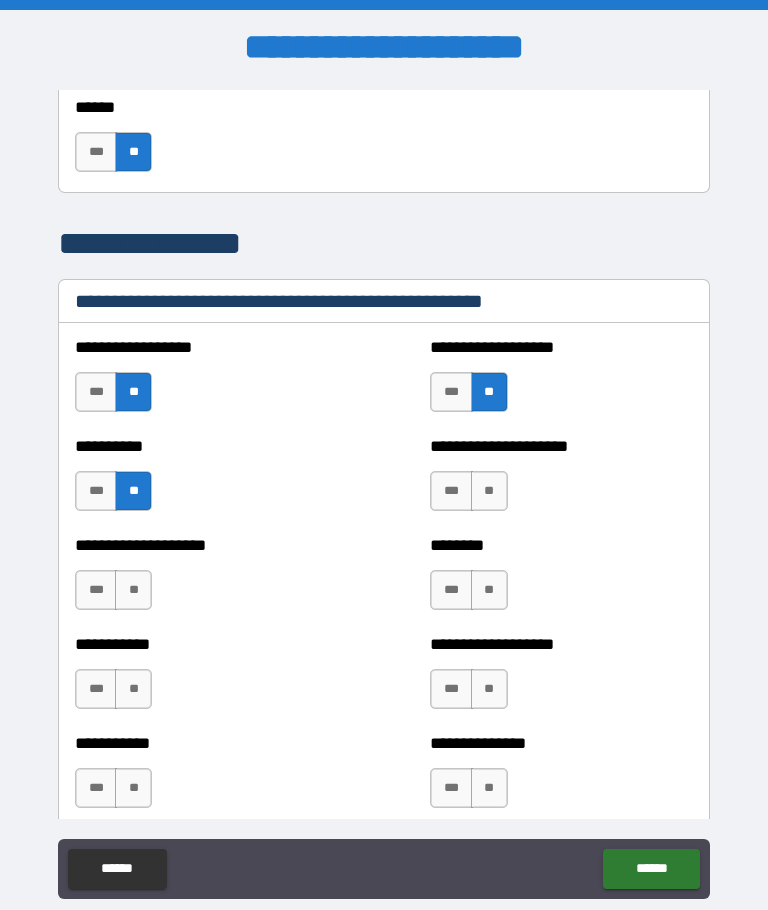 click on "**" at bounding box center (489, 491) 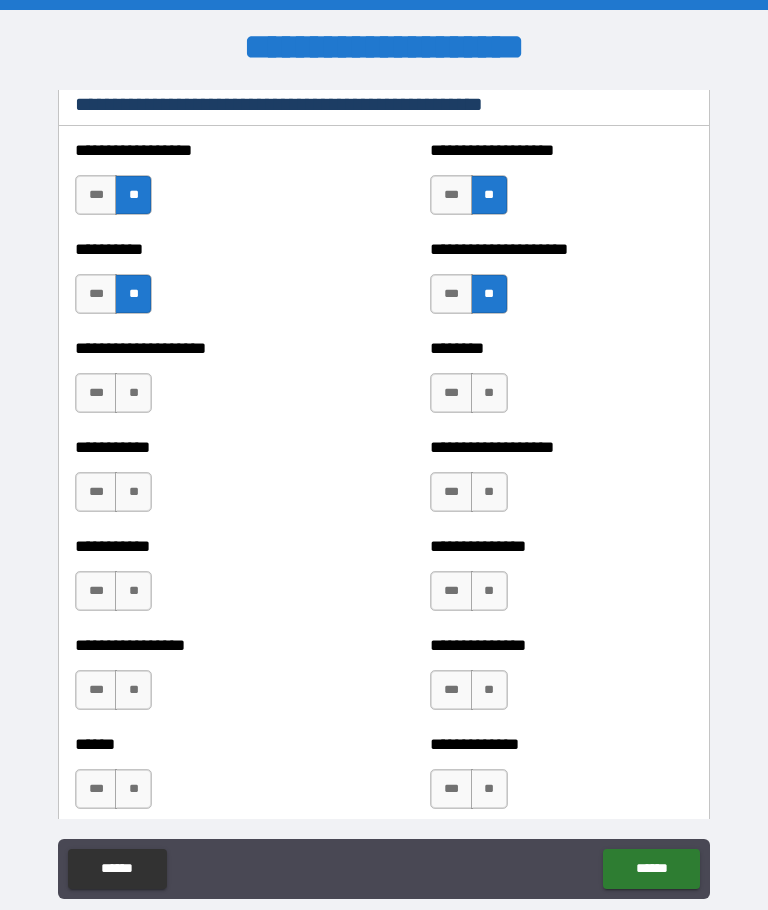 scroll, scrollTop: 2802, scrollLeft: 0, axis: vertical 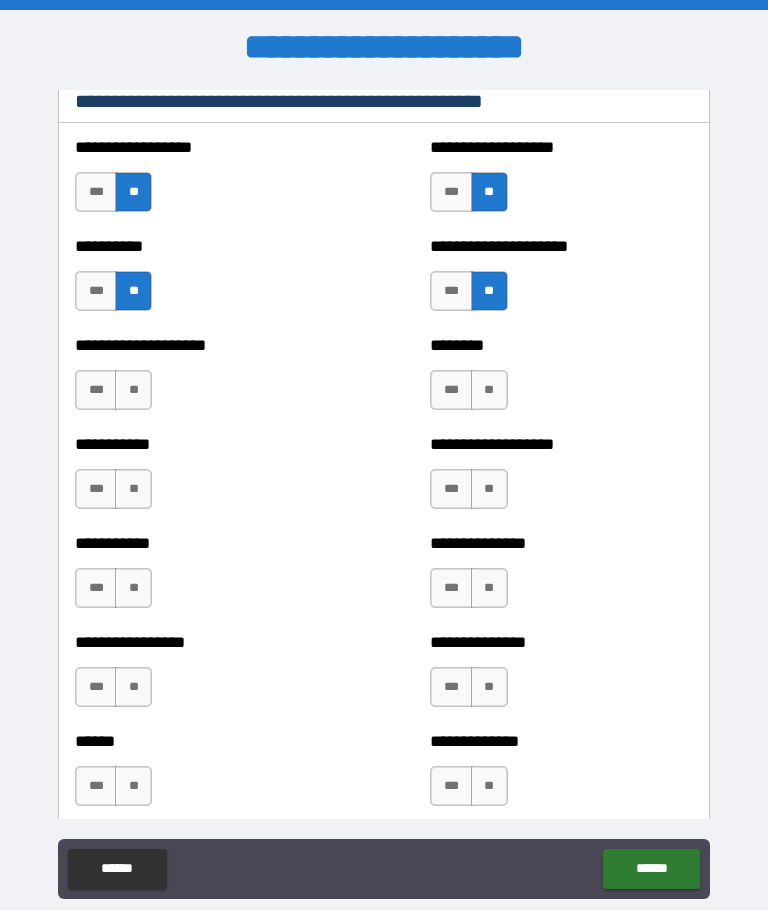 click on "**" at bounding box center (133, 390) 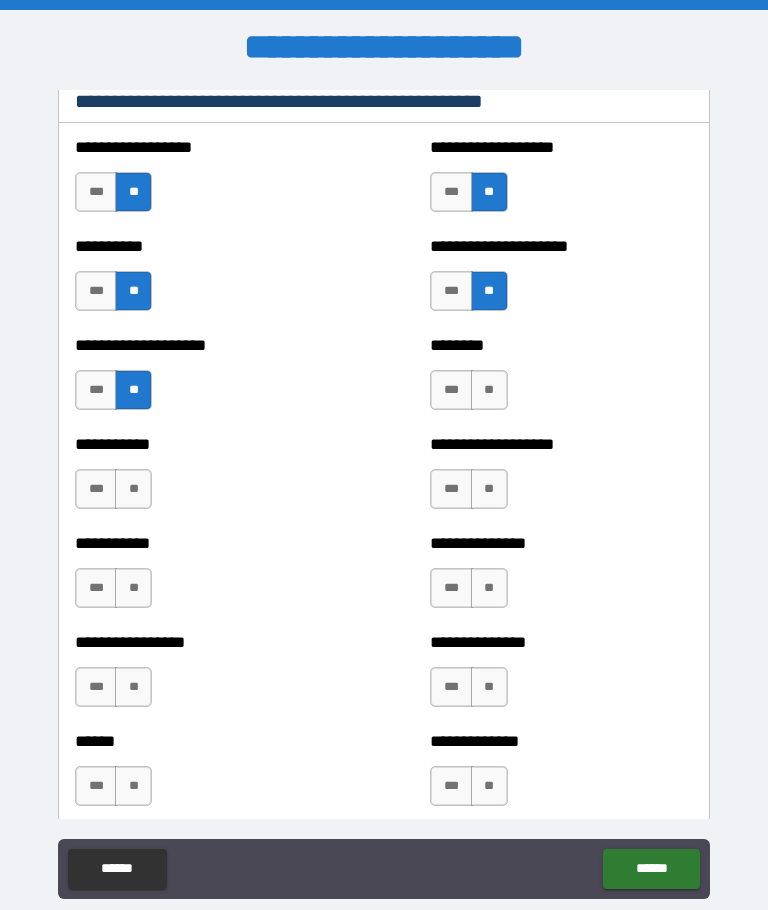 click on "**" at bounding box center (489, 390) 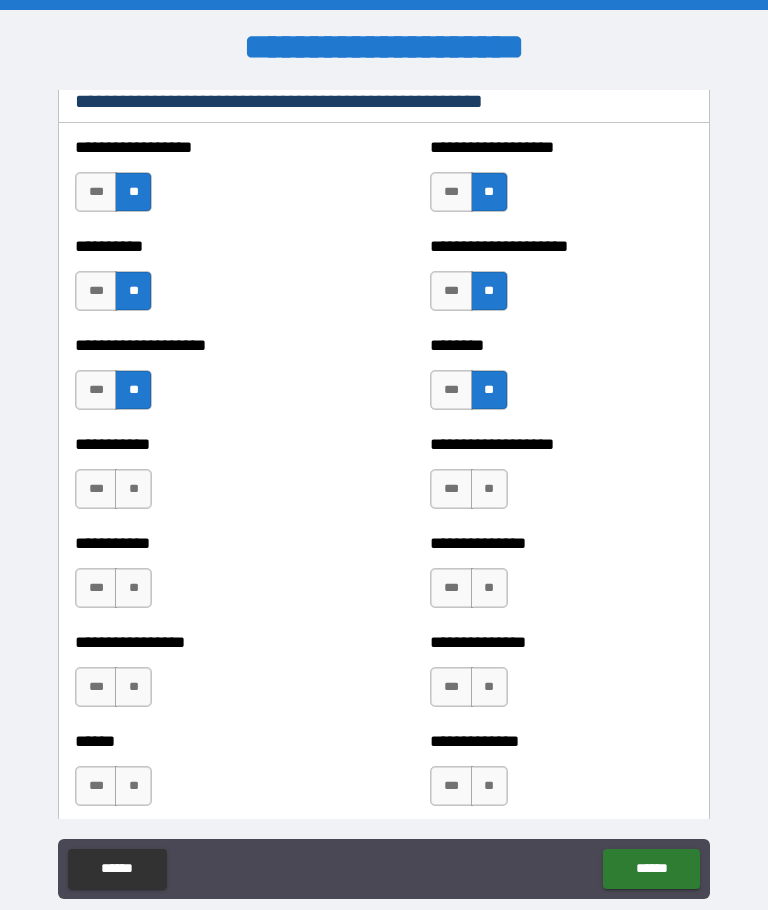 click on "**" at bounding box center [133, 489] 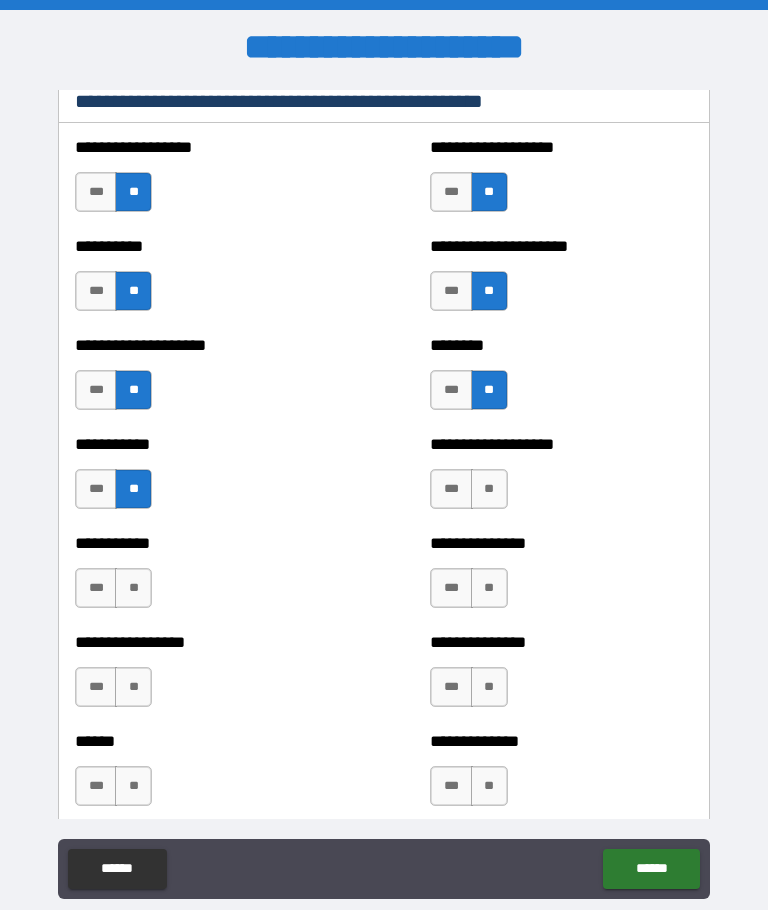 click on "**" at bounding box center (489, 489) 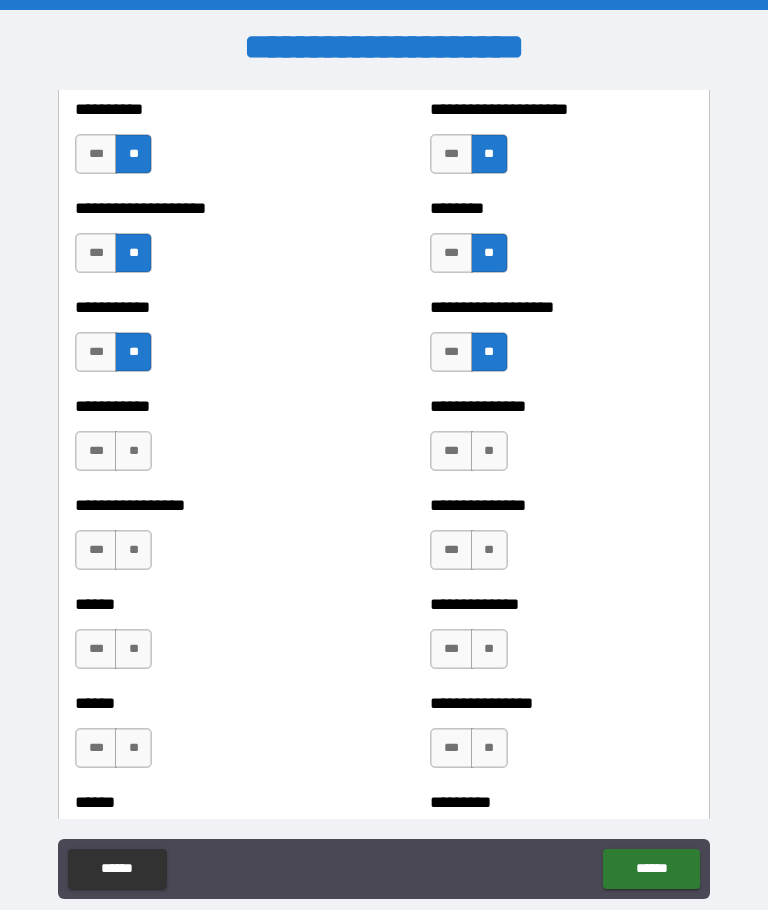 scroll, scrollTop: 2941, scrollLeft: 0, axis: vertical 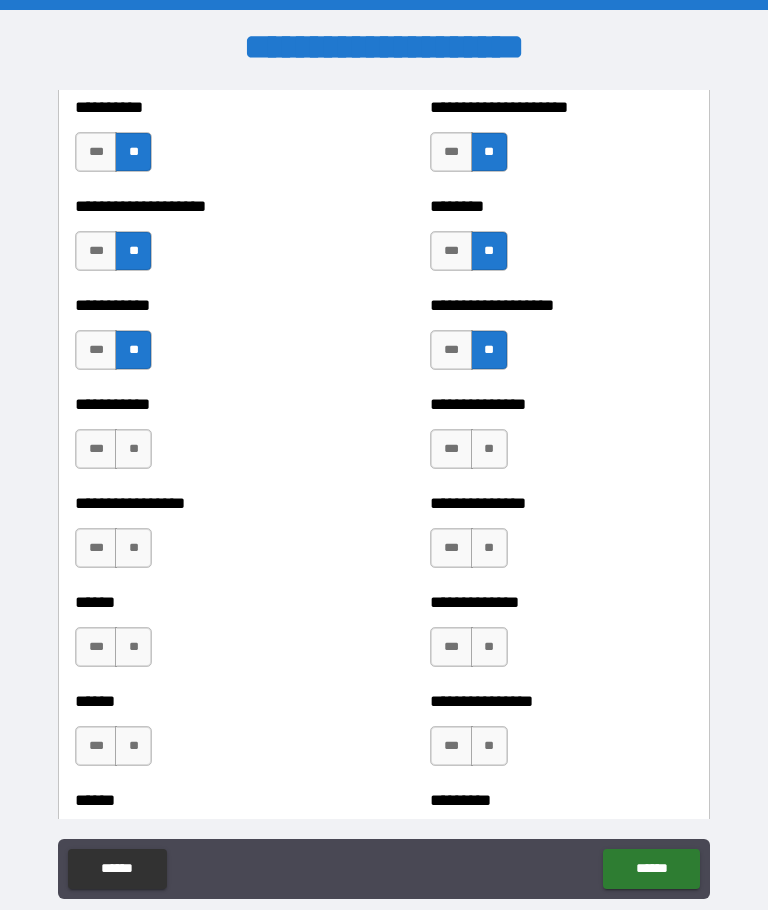 click on "**" at bounding box center [133, 449] 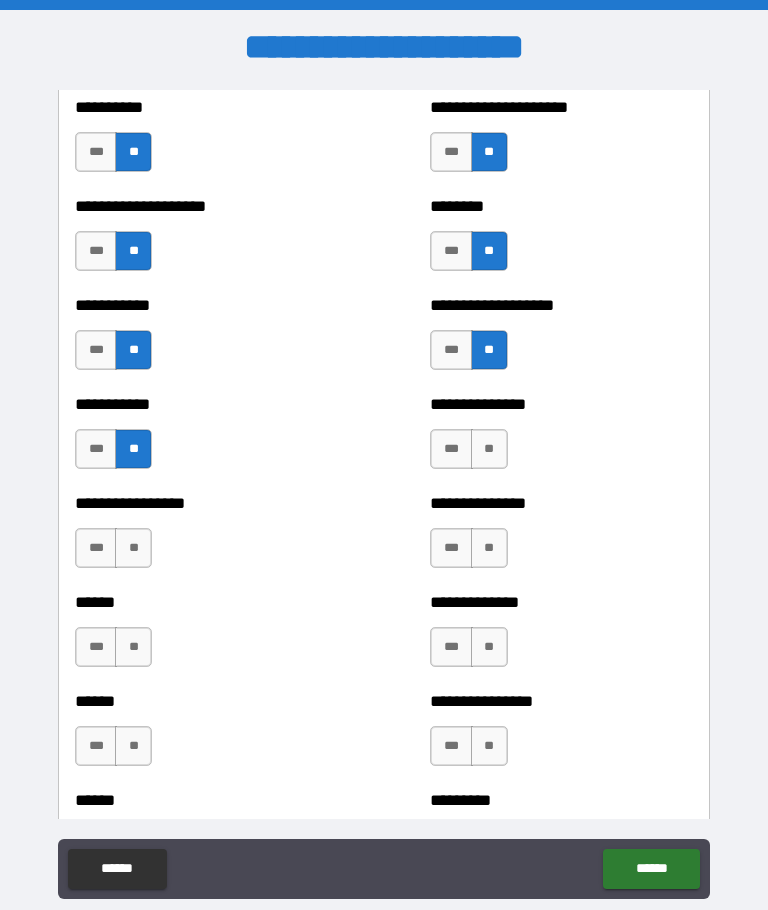 click on "**" at bounding box center [489, 449] 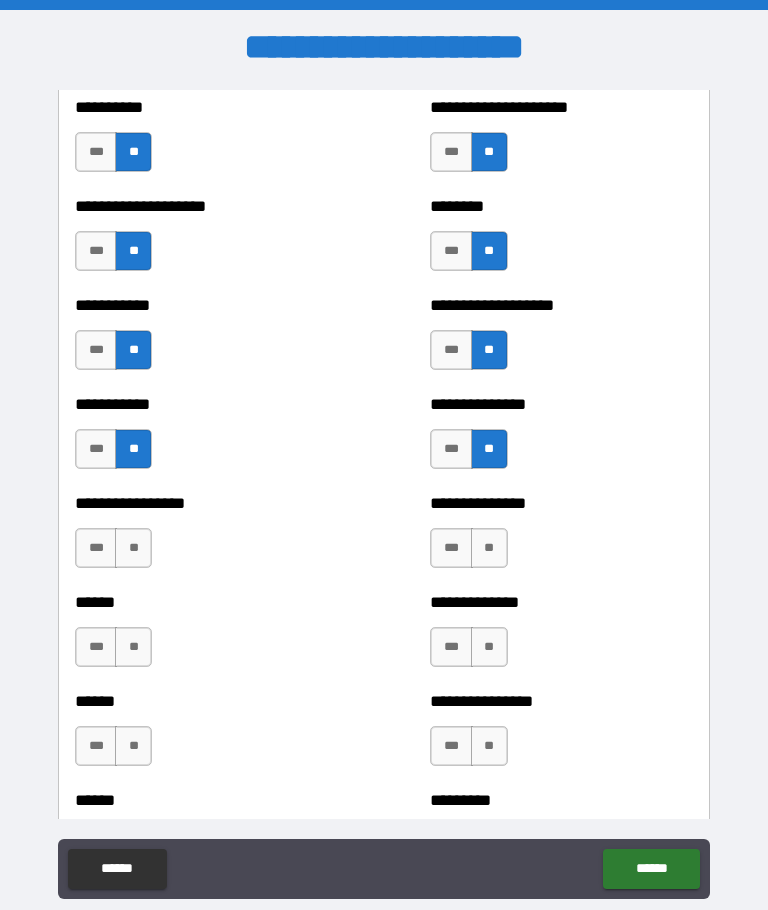 click on "**" at bounding box center (133, 548) 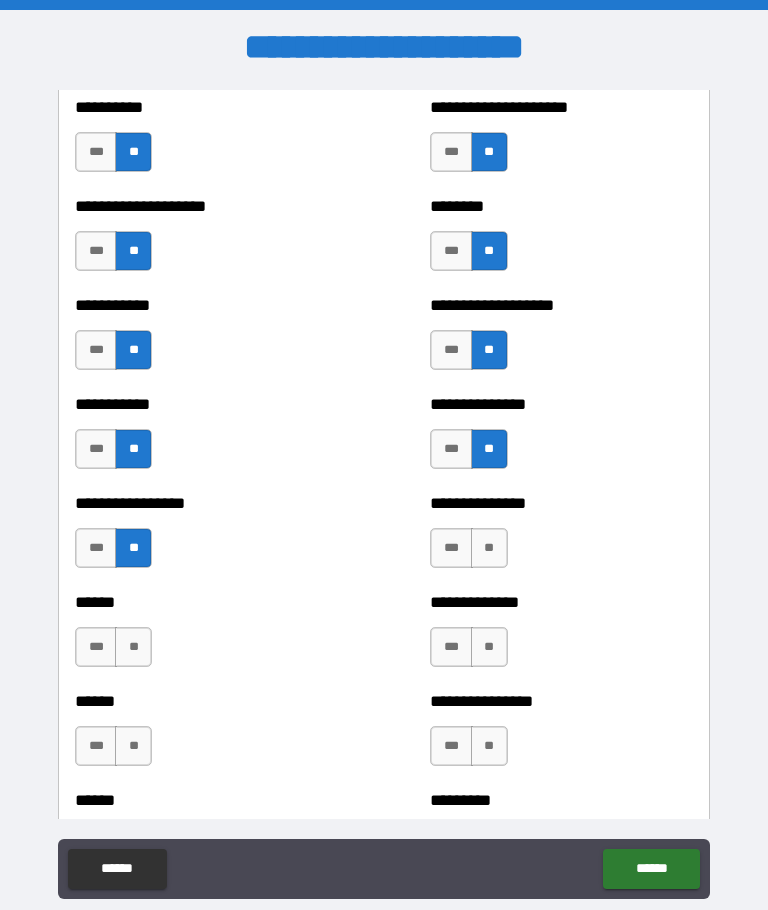 click on "**" at bounding box center [489, 548] 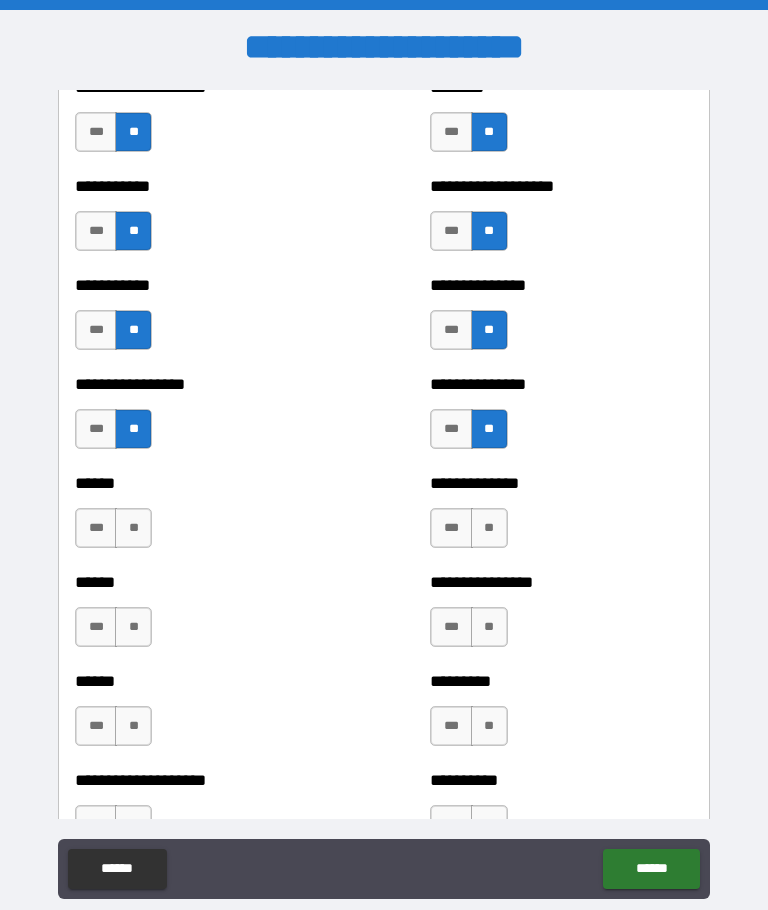 click on "**" at bounding box center (489, 528) 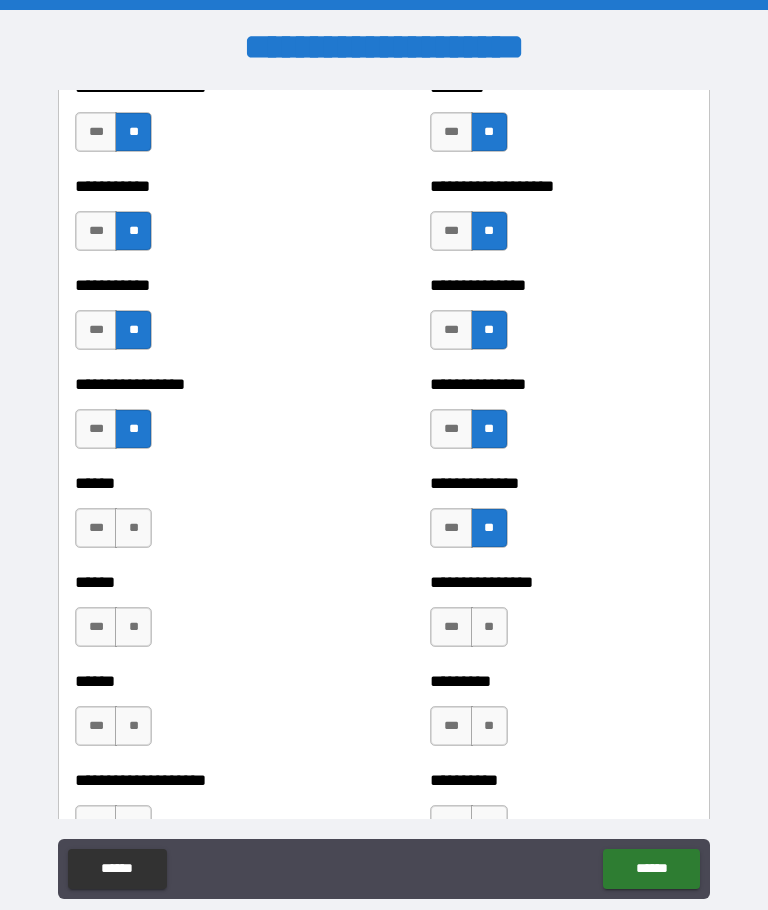 click on "**" at bounding box center [133, 528] 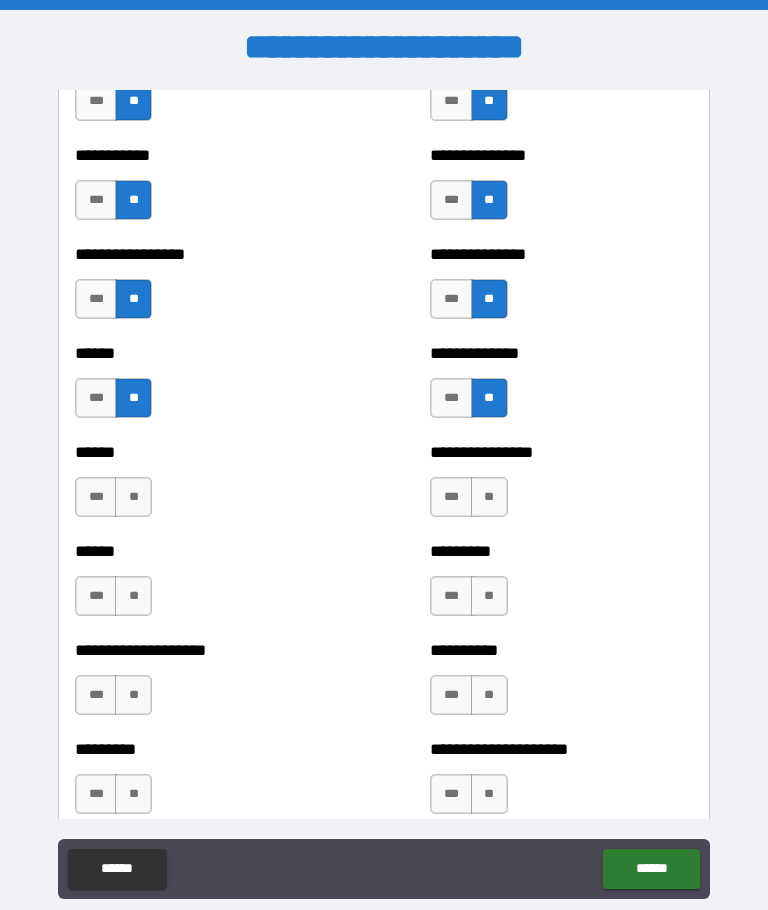 scroll, scrollTop: 3190, scrollLeft: 0, axis: vertical 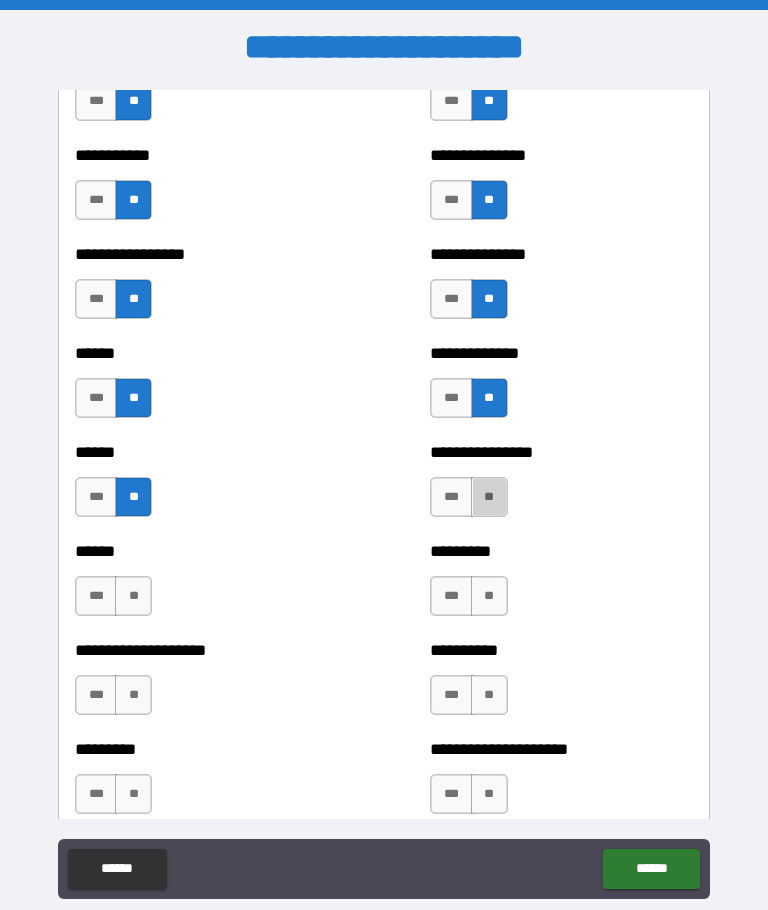 click on "**" at bounding box center [489, 497] 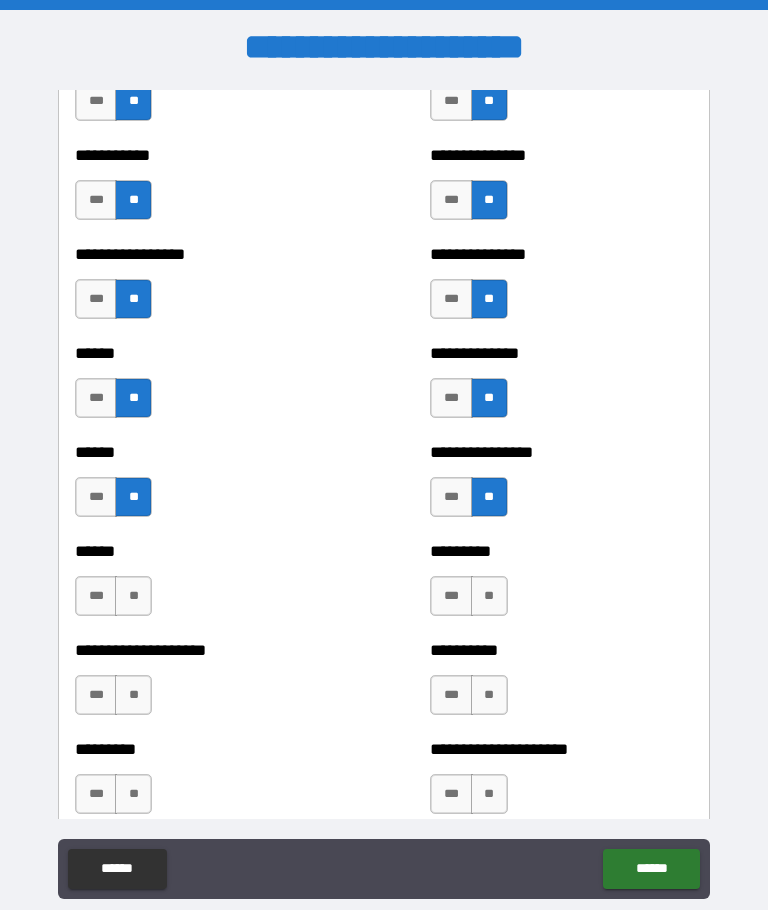 click on "**" at bounding box center (133, 596) 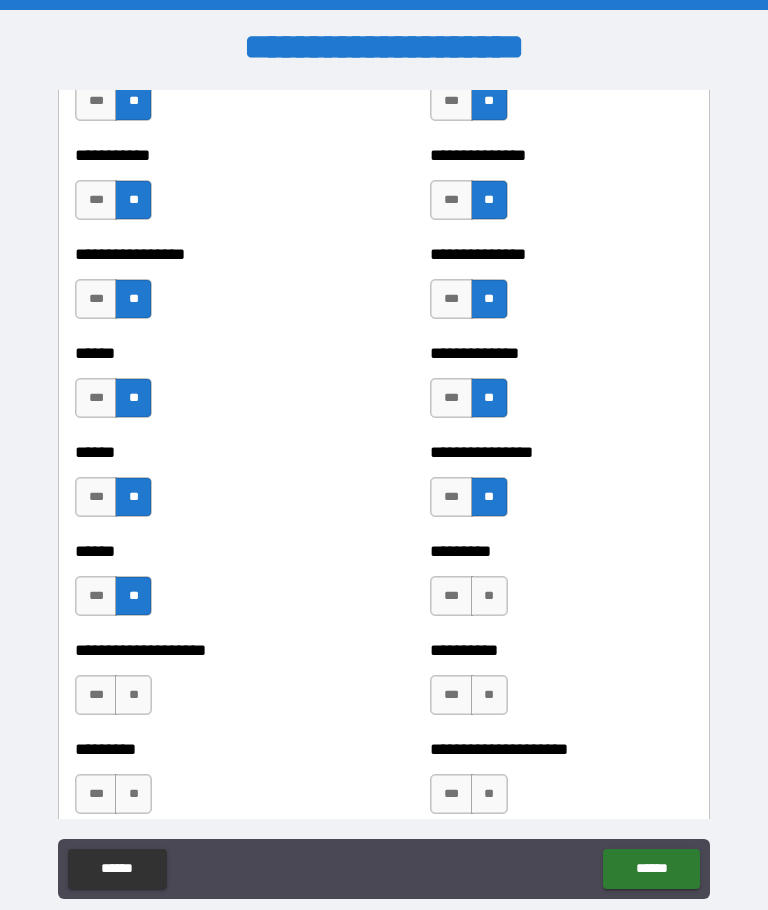 click on "**" at bounding box center (489, 596) 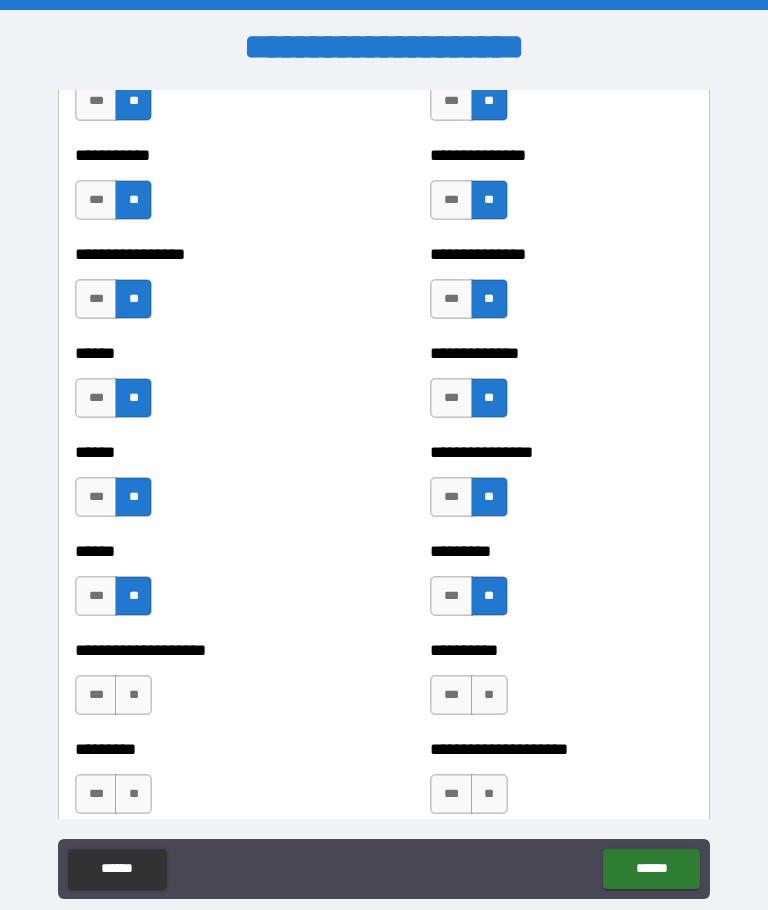 scroll, scrollTop: 3364, scrollLeft: 0, axis: vertical 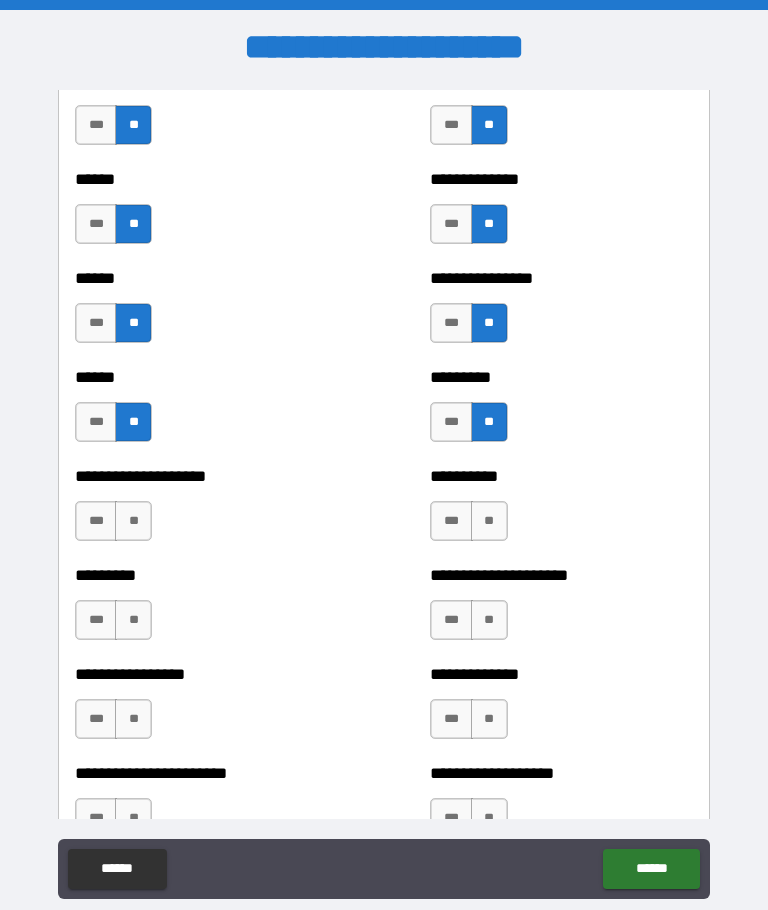 click on "*** **" at bounding box center (471, 427) 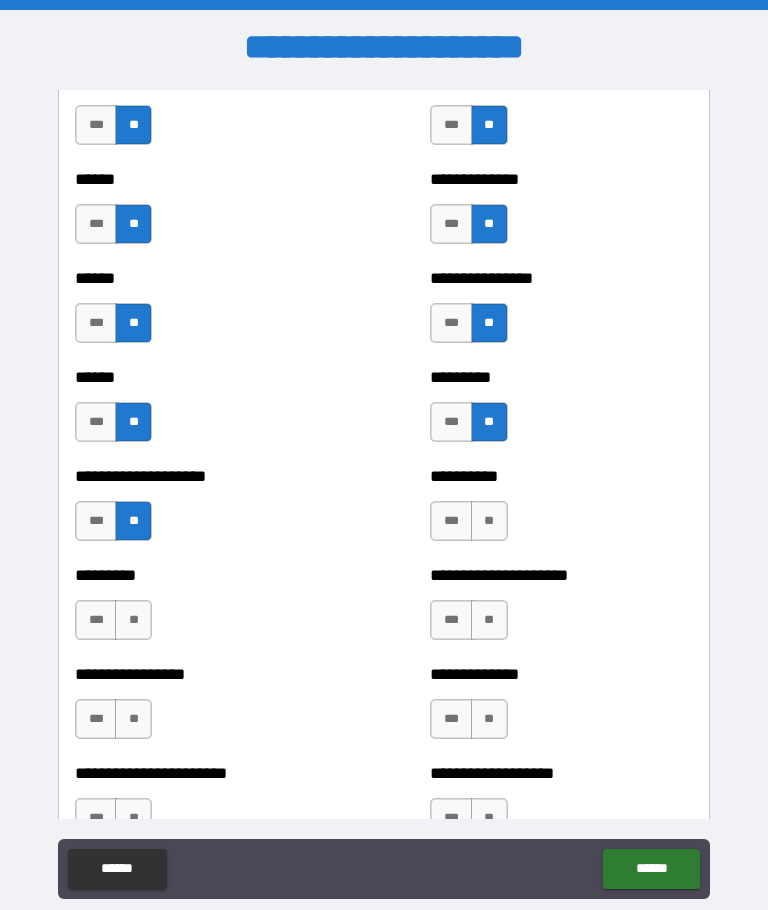 click on "**" at bounding box center (489, 521) 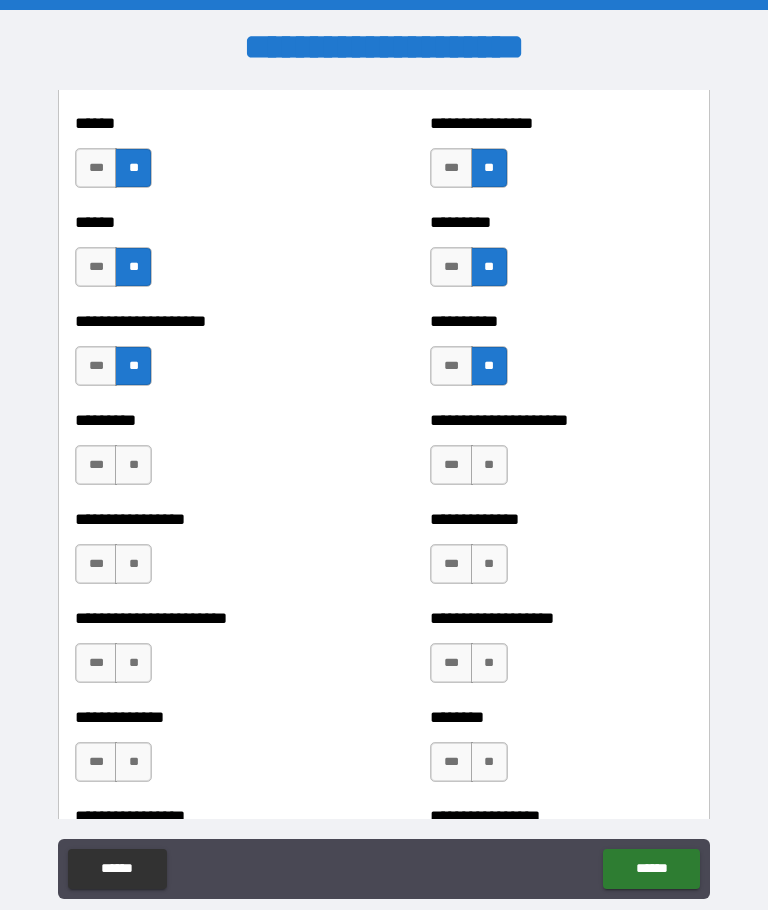 scroll, scrollTop: 3594, scrollLeft: 0, axis: vertical 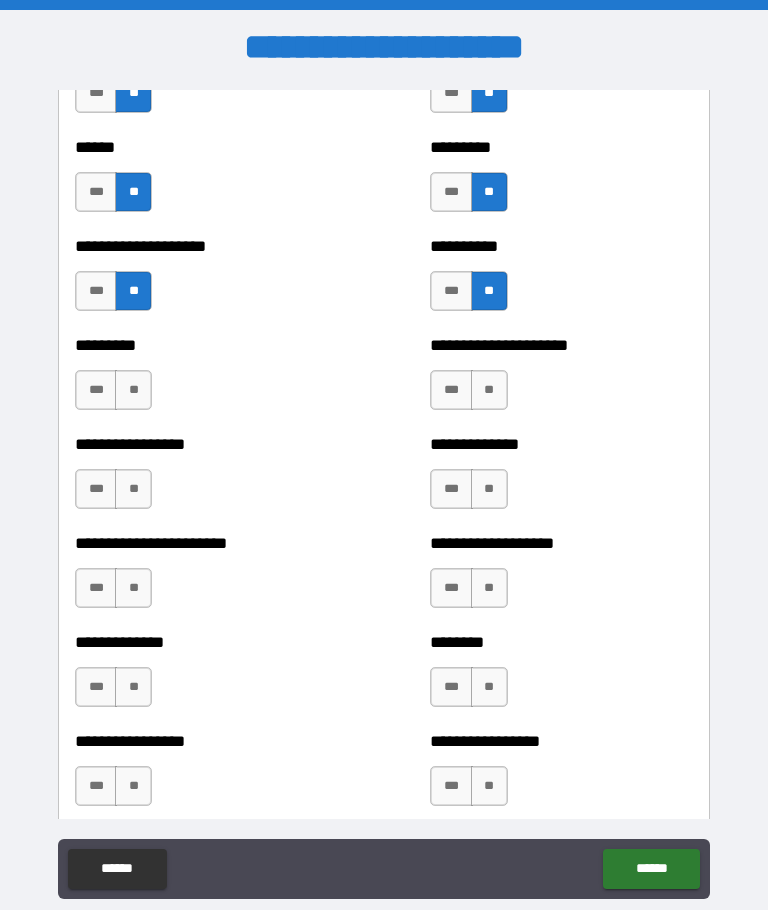 click on "**" at bounding box center (489, 390) 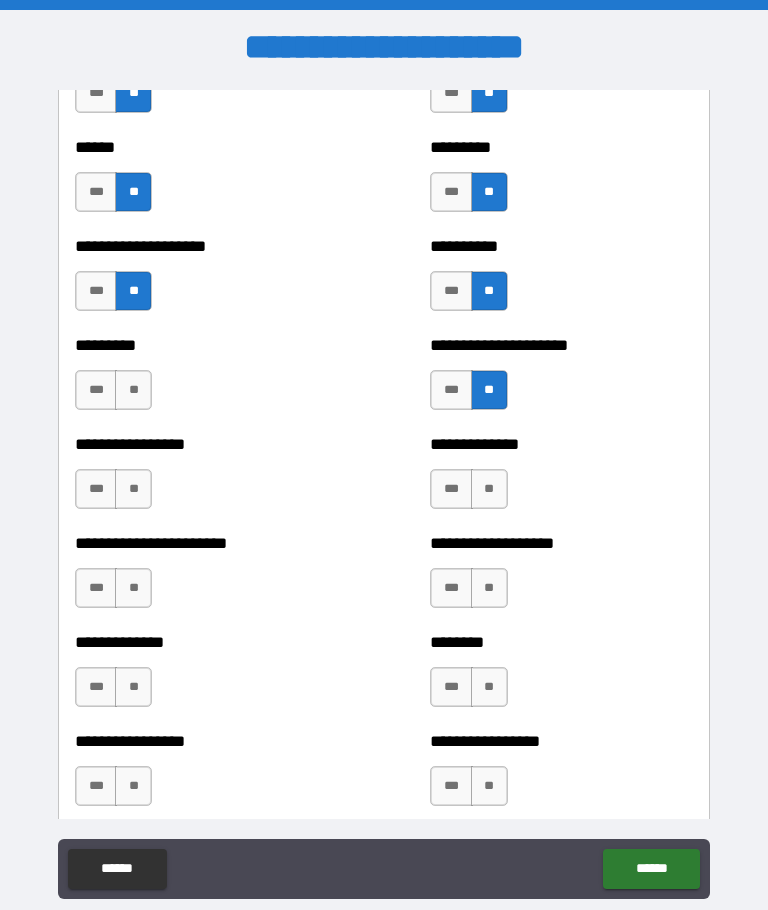 click on "**" at bounding box center [133, 390] 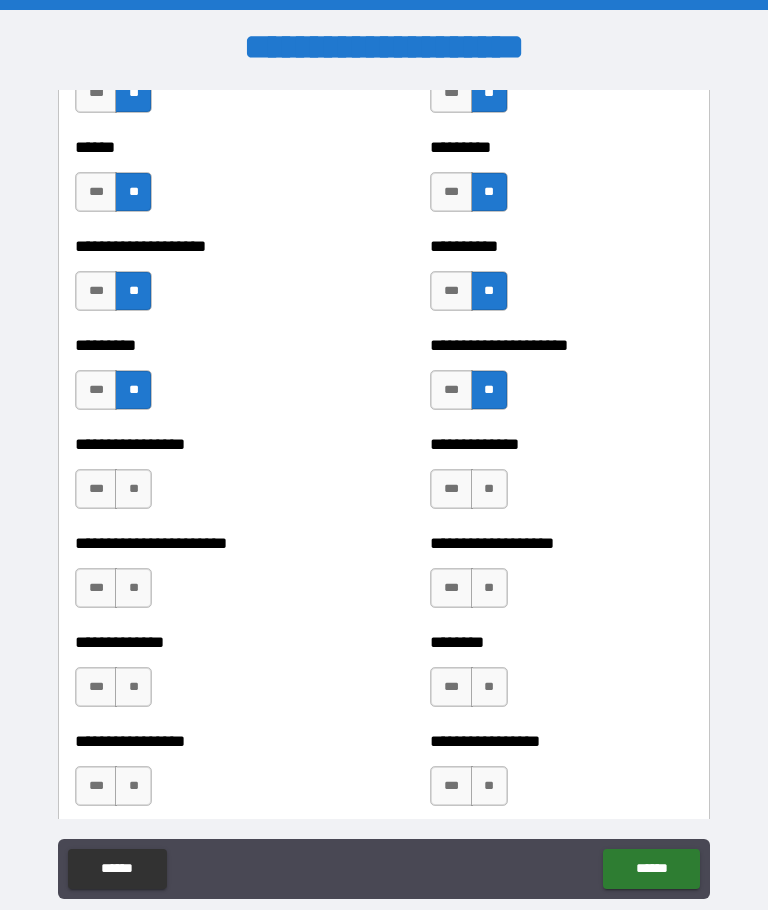 click on "**" at bounding box center (489, 489) 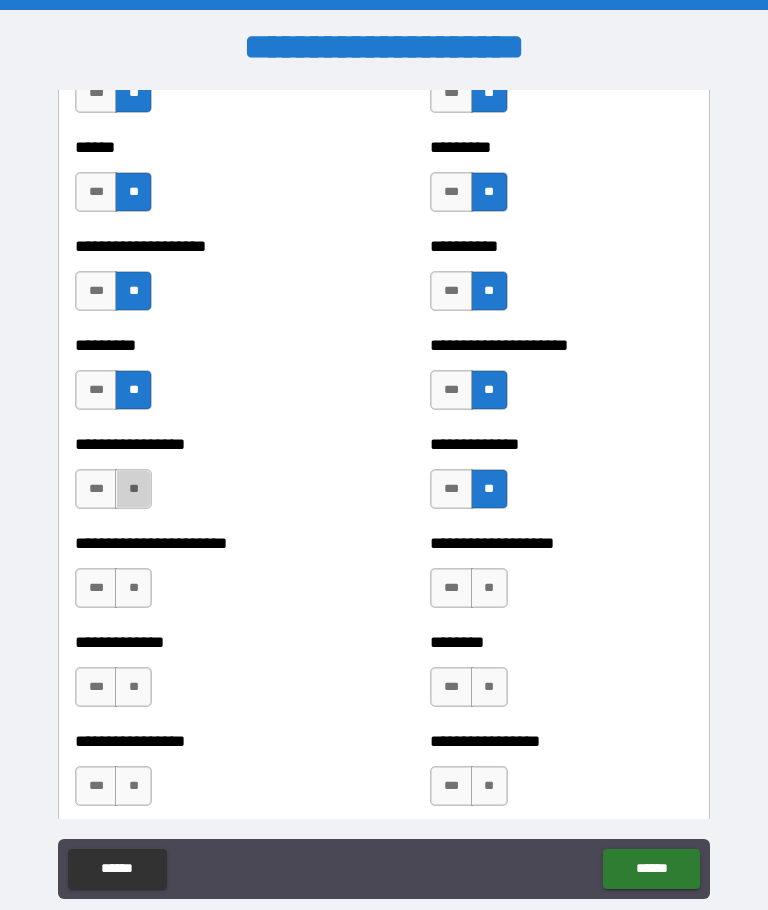 click on "**" at bounding box center [133, 489] 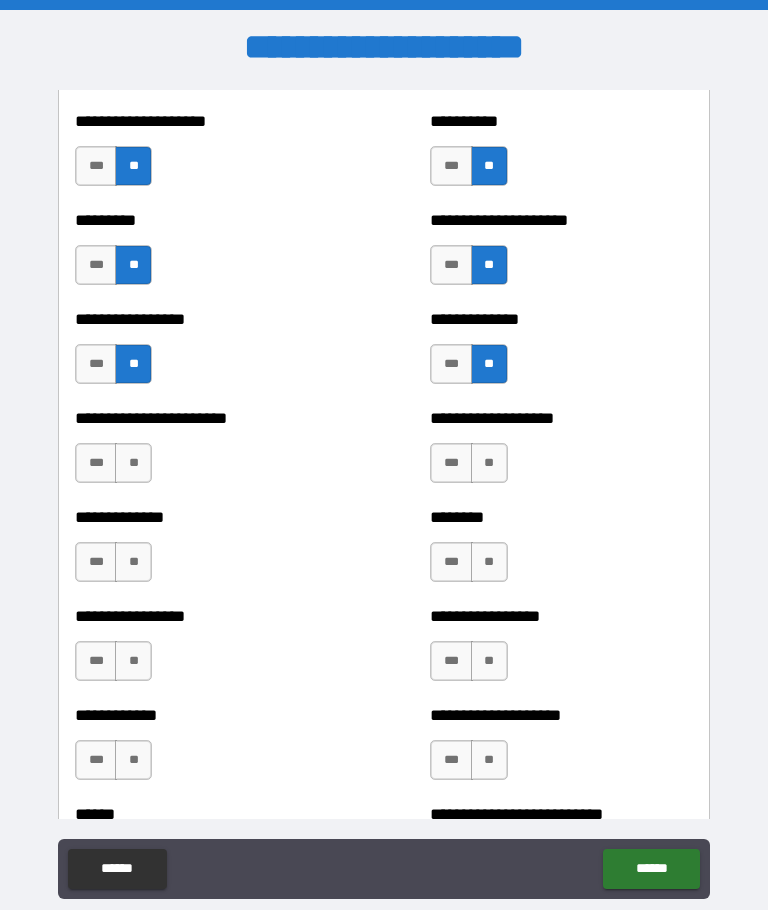scroll, scrollTop: 3721, scrollLeft: 0, axis: vertical 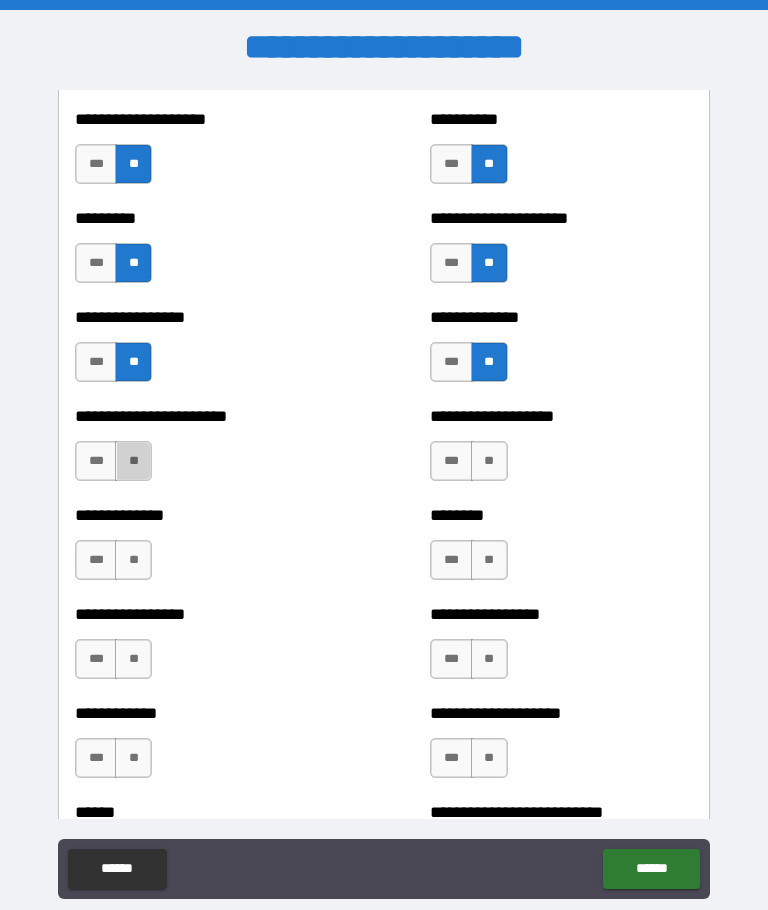 click on "**" at bounding box center (133, 461) 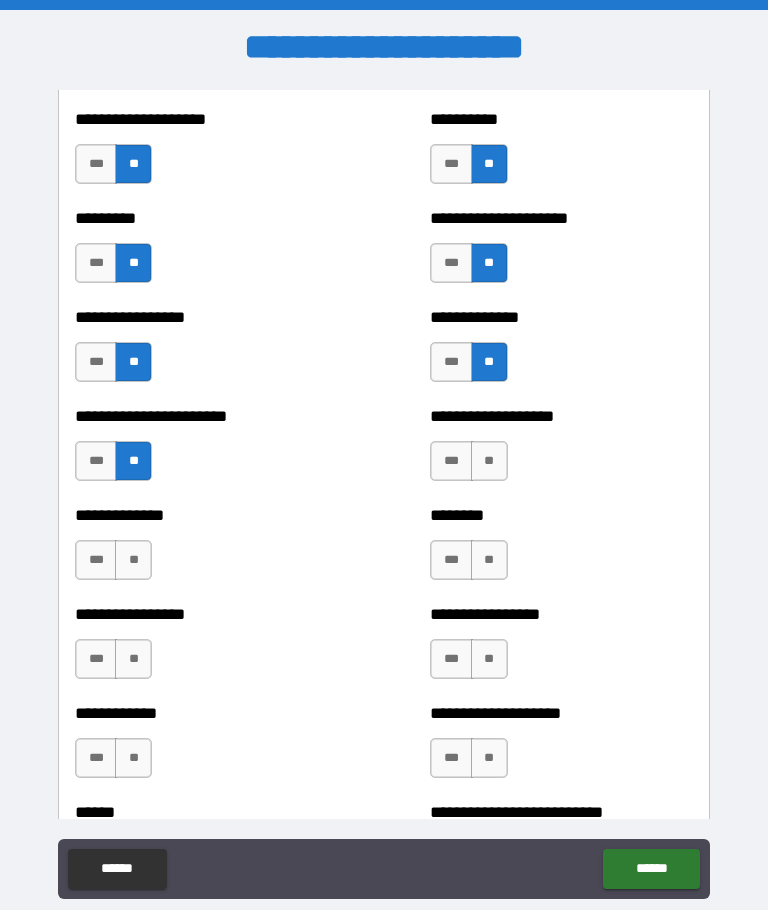 click on "**" at bounding box center (489, 461) 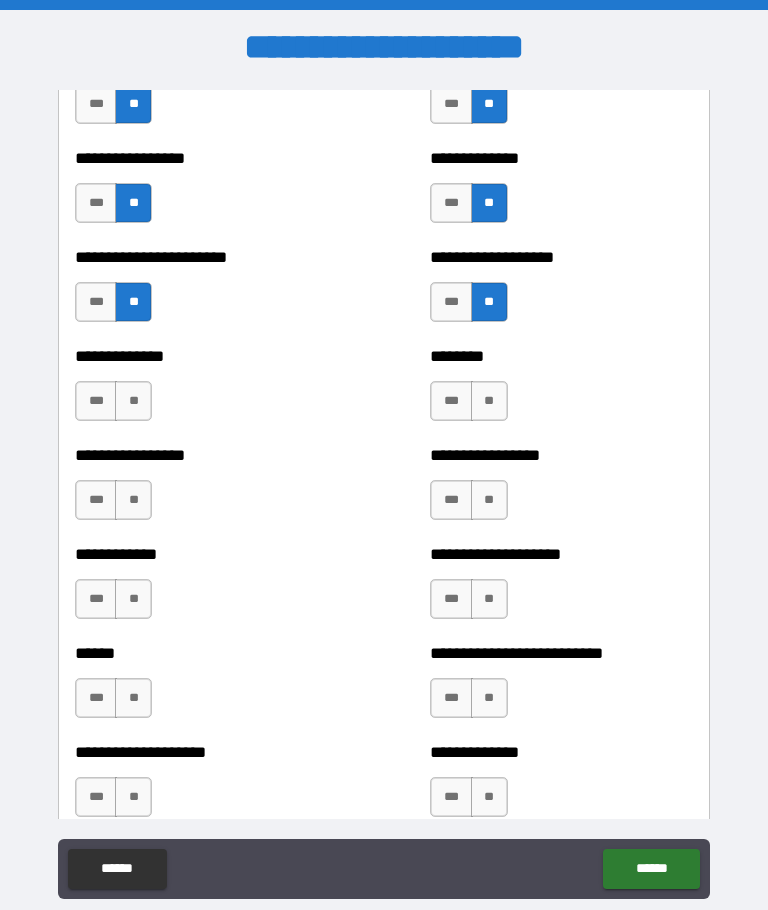 scroll, scrollTop: 3879, scrollLeft: 0, axis: vertical 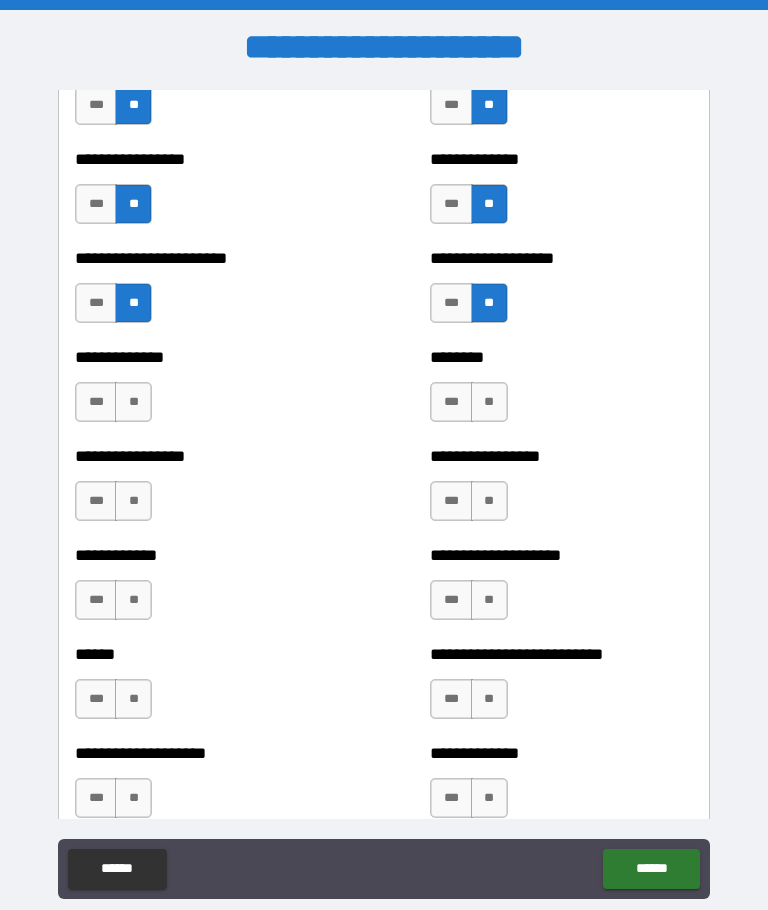 click on "**" at bounding box center [489, 402] 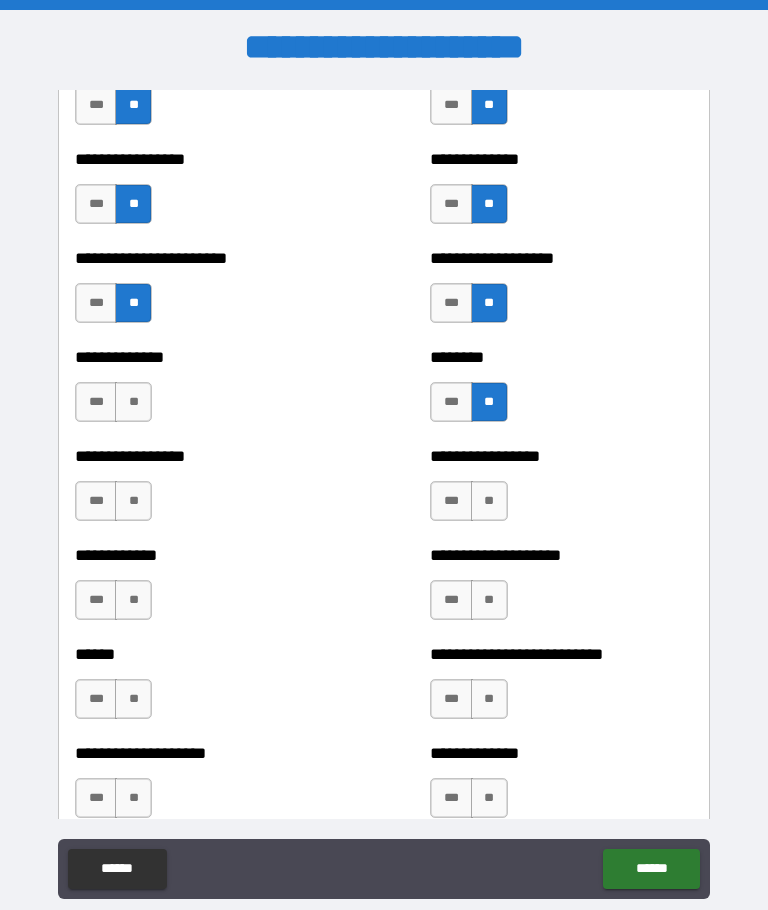 click on "**" at bounding box center [133, 402] 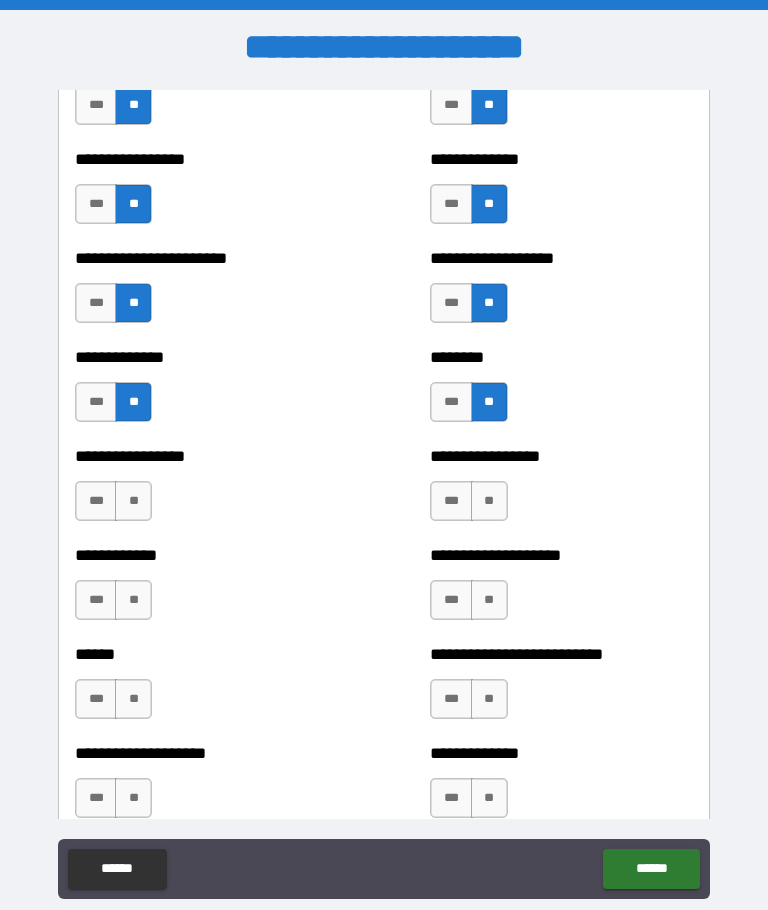 click on "**" at bounding box center (489, 501) 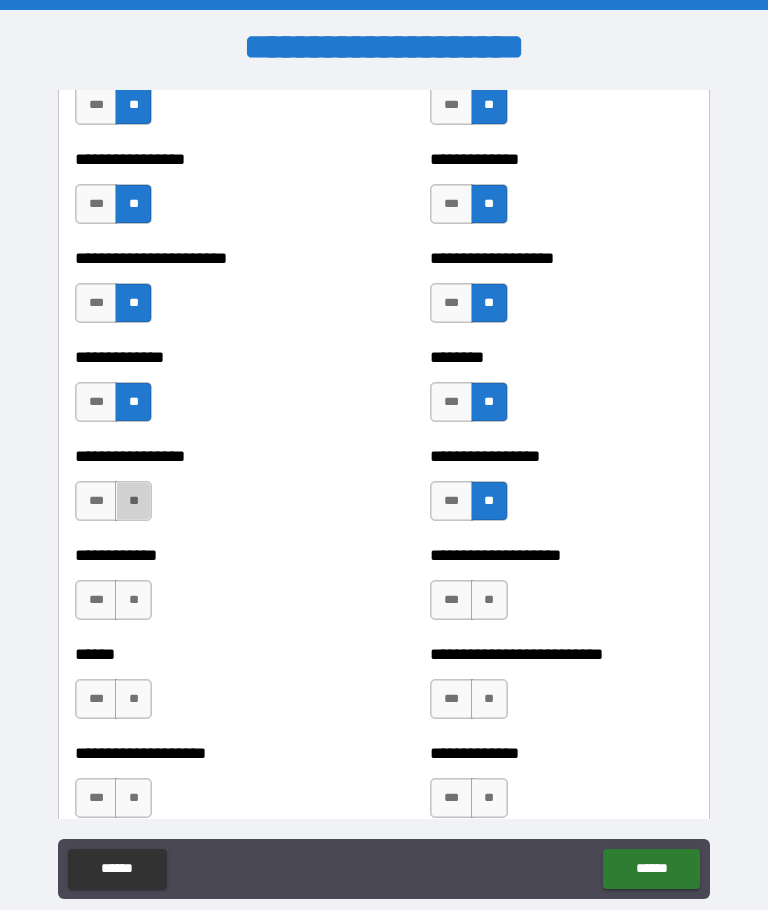 click on "**" at bounding box center [133, 501] 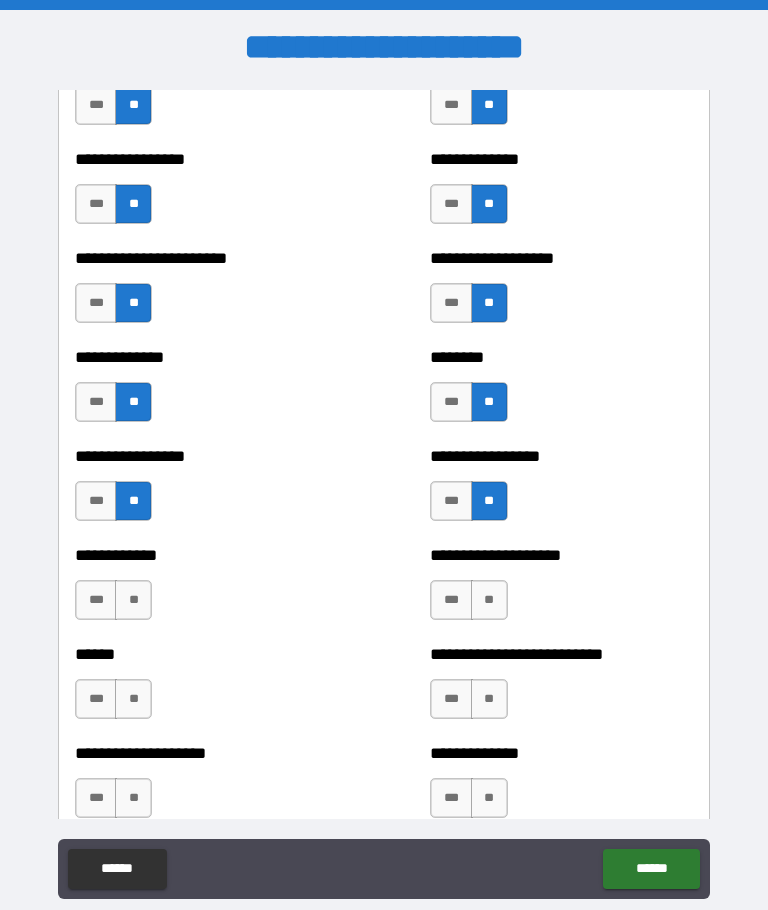 scroll, scrollTop: 4125, scrollLeft: 0, axis: vertical 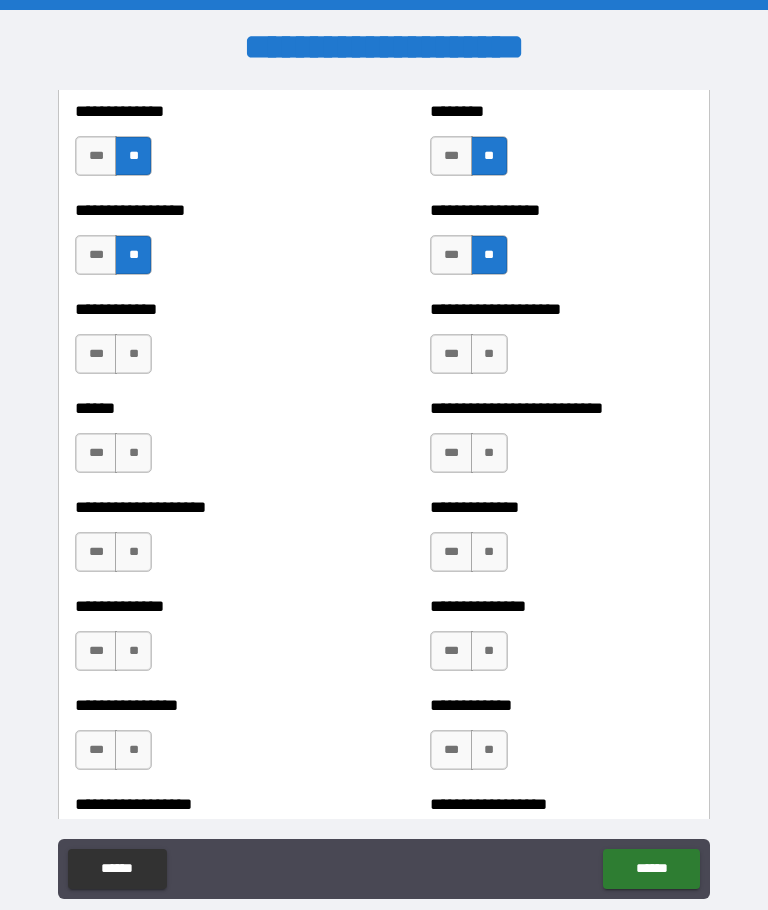 click on "**" at bounding box center [133, 354] 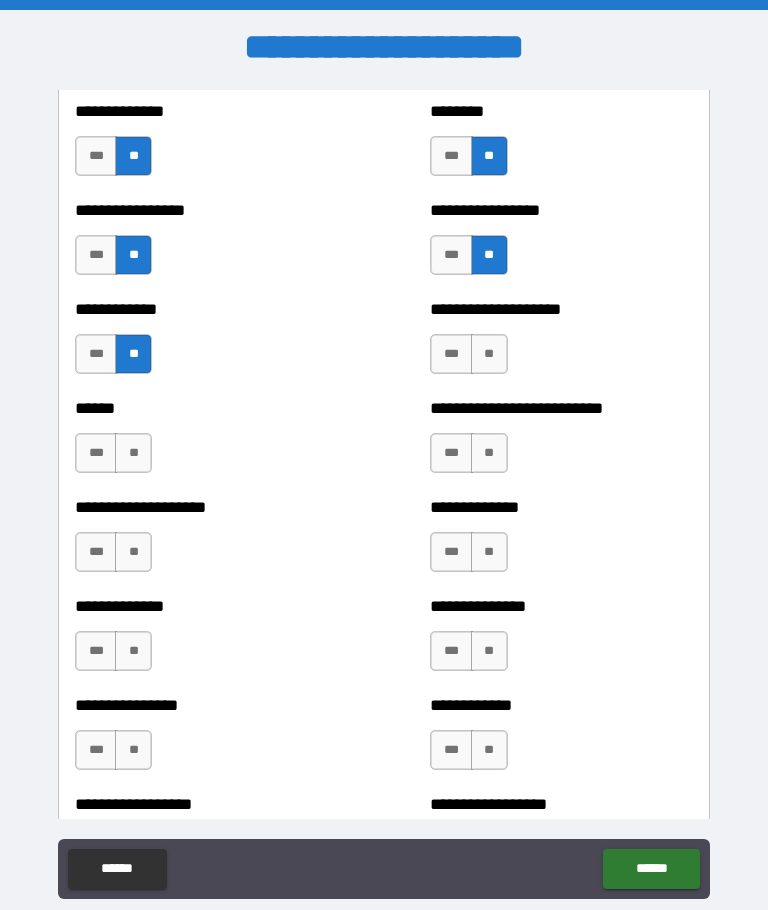 click on "**" at bounding box center [489, 354] 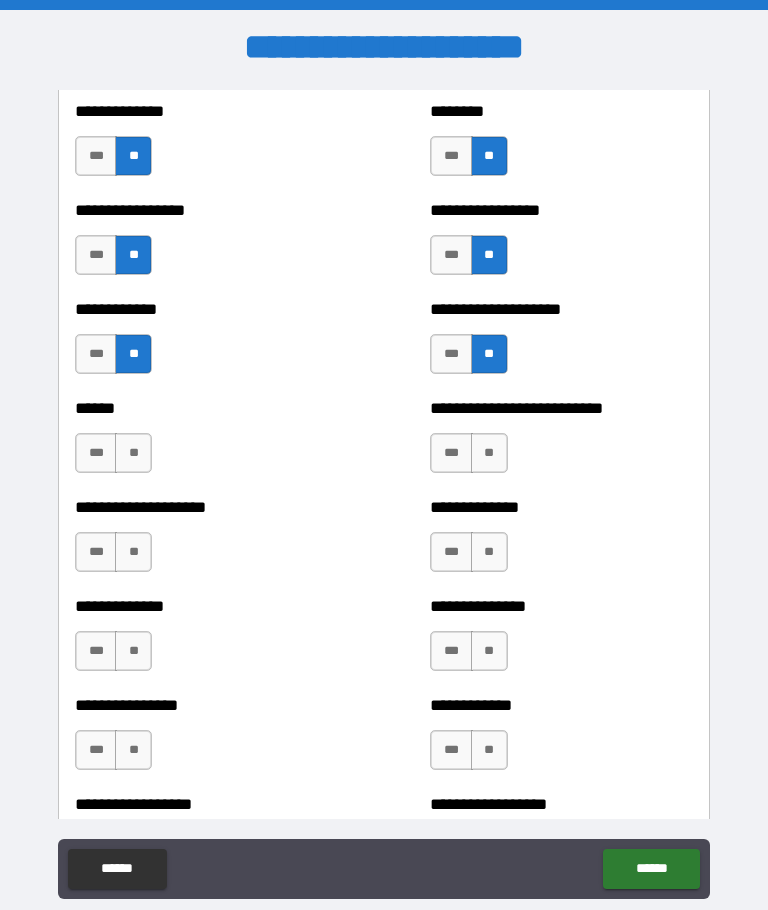 click on "**" at bounding box center (133, 453) 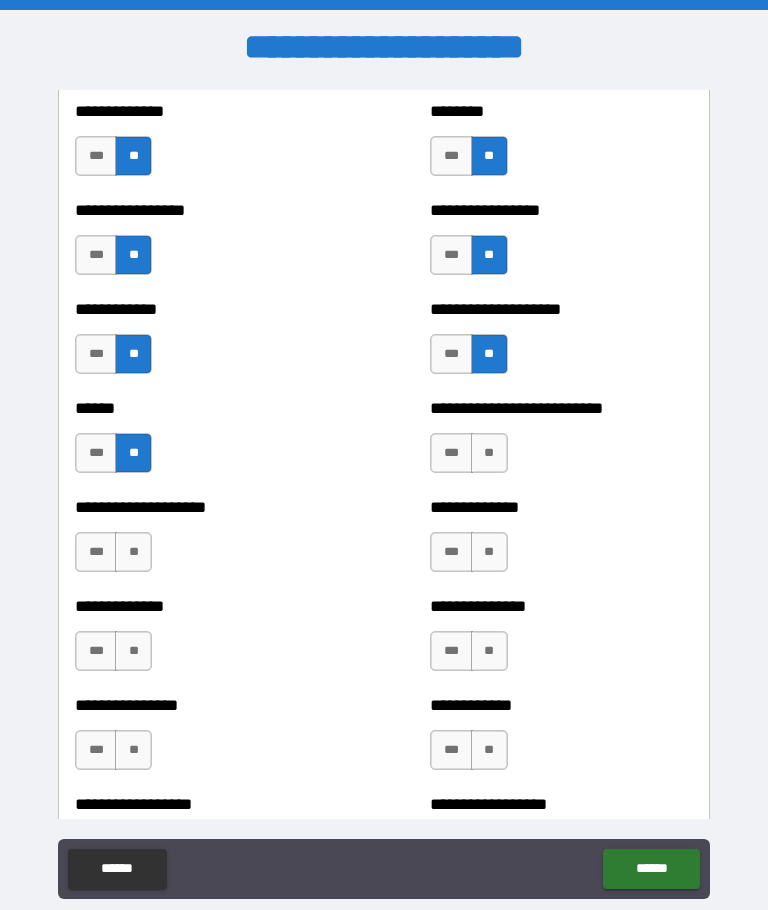 click on "**" at bounding box center [489, 453] 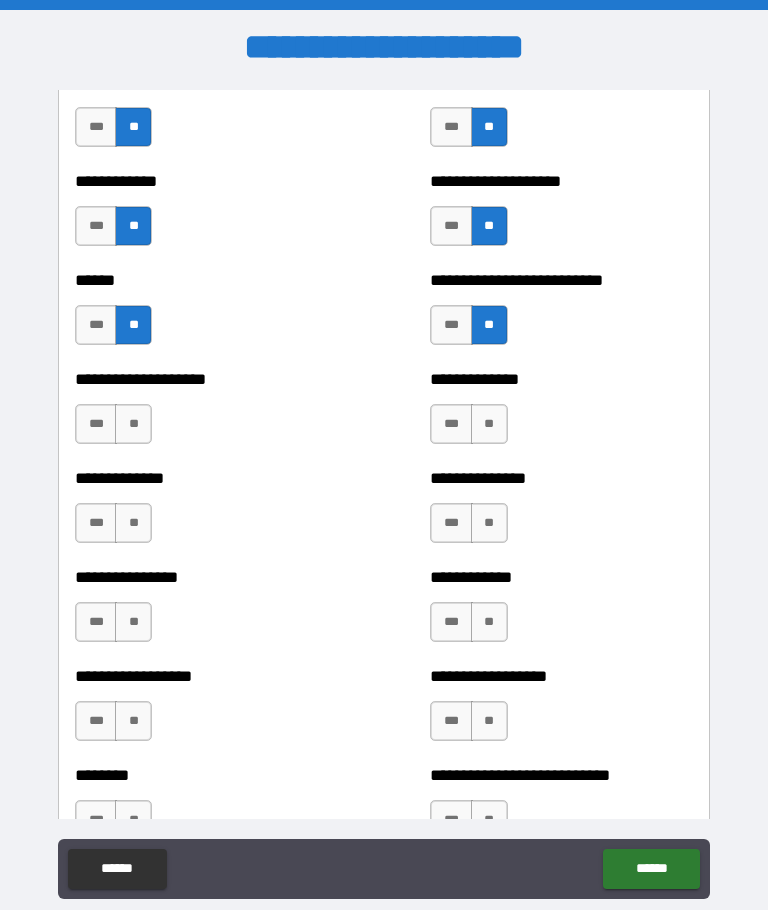 scroll, scrollTop: 4252, scrollLeft: 0, axis: vertical 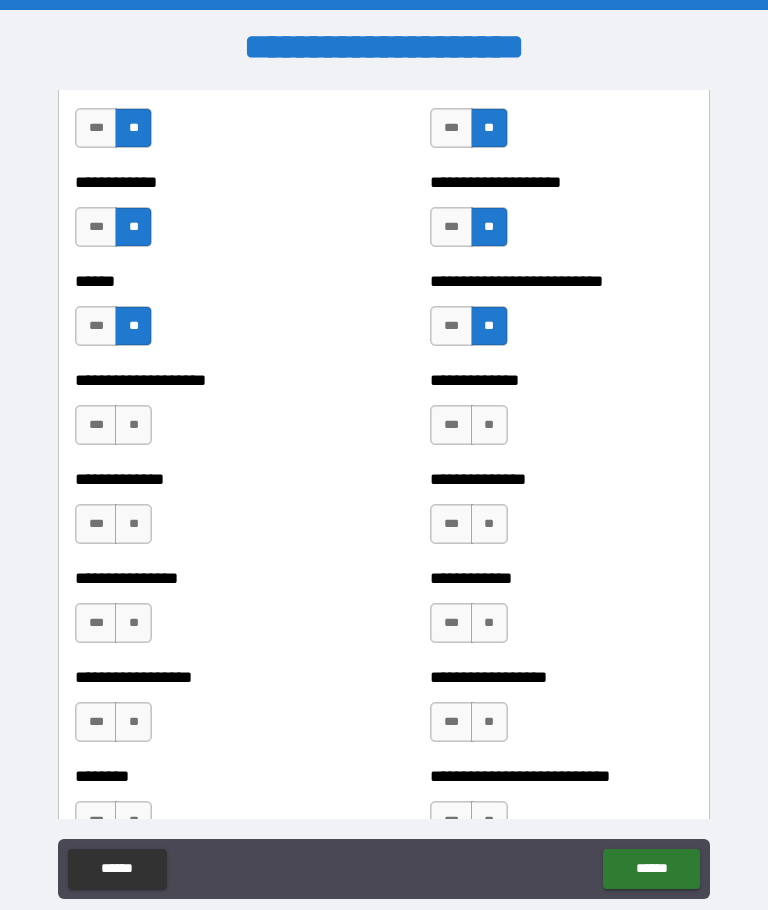 click on "**" at bounding box center [489, 425] 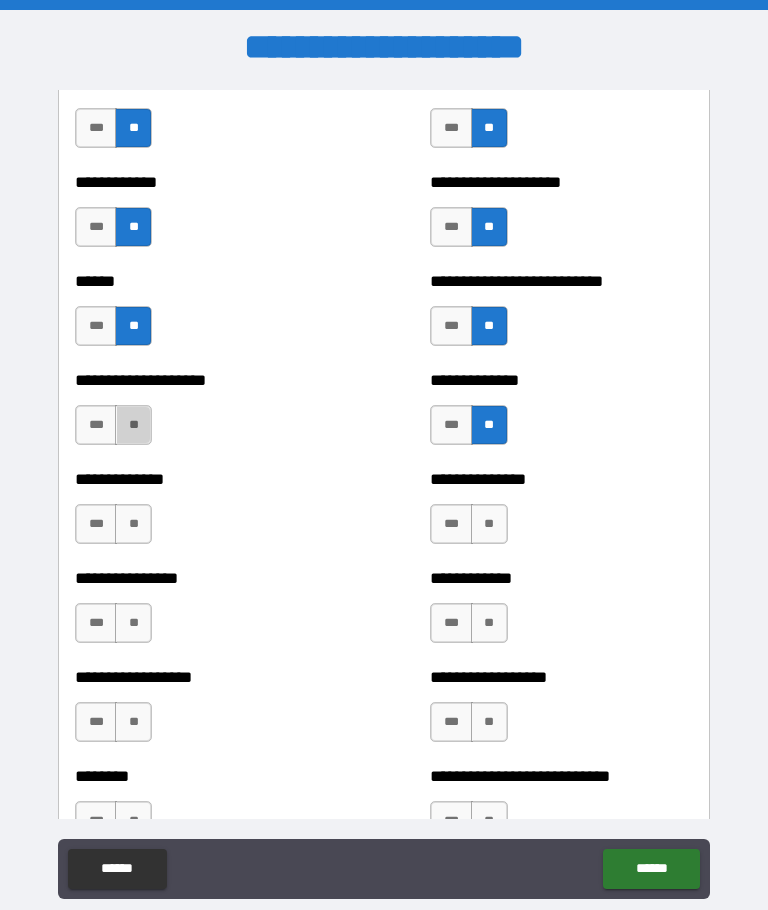 click on "**" at bounding box center [133, 425] 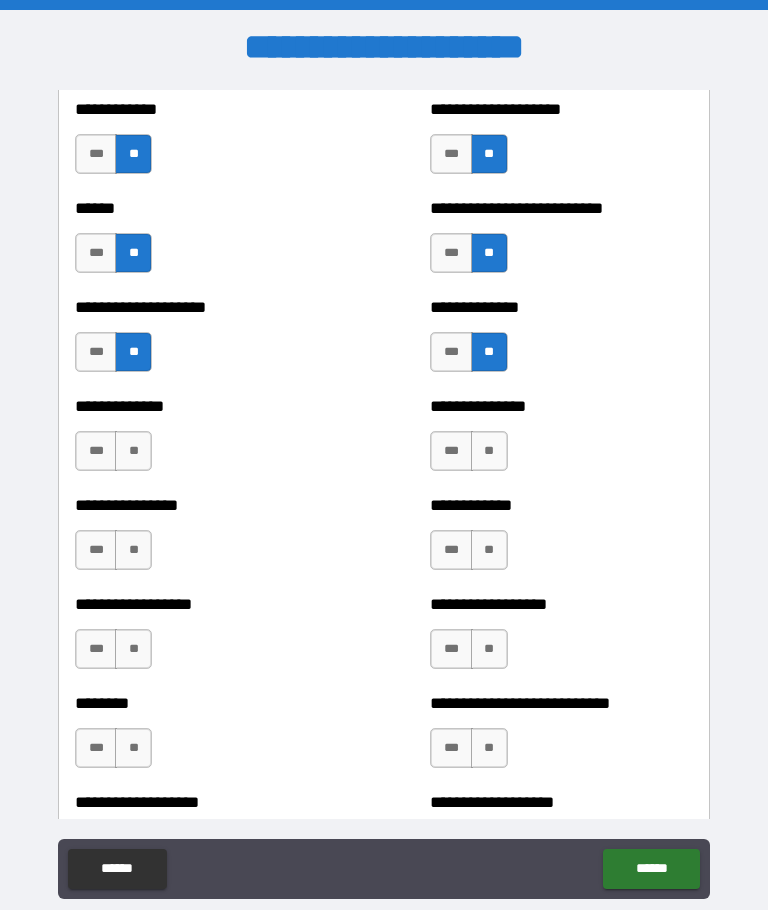 click on "**" at bounding box center (489, 451) 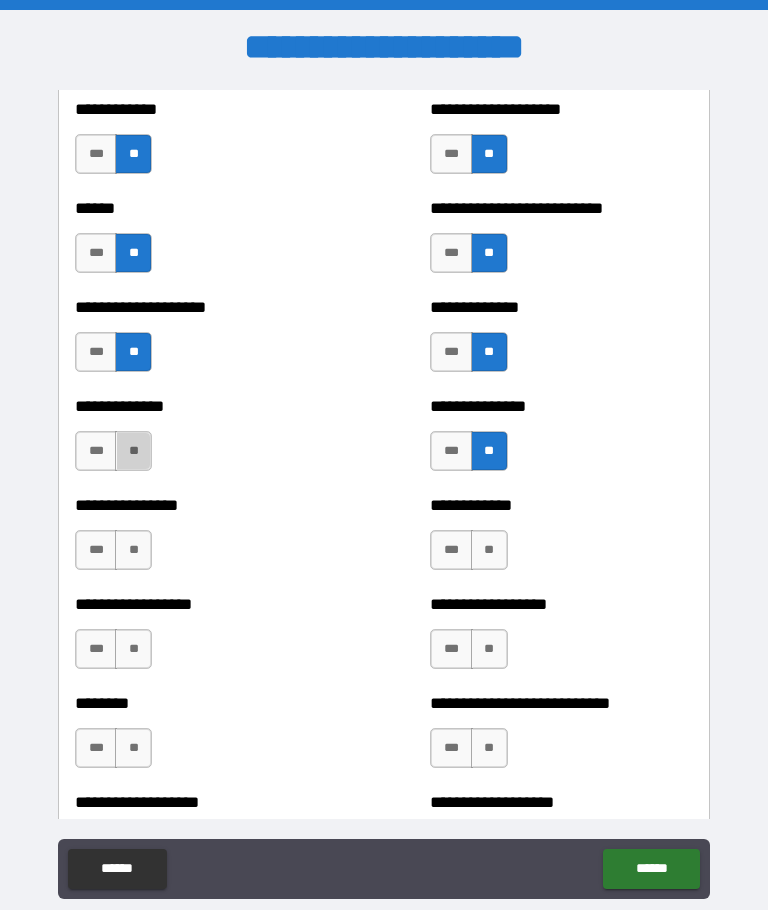 click on "**" at bounding box center (133, 451) 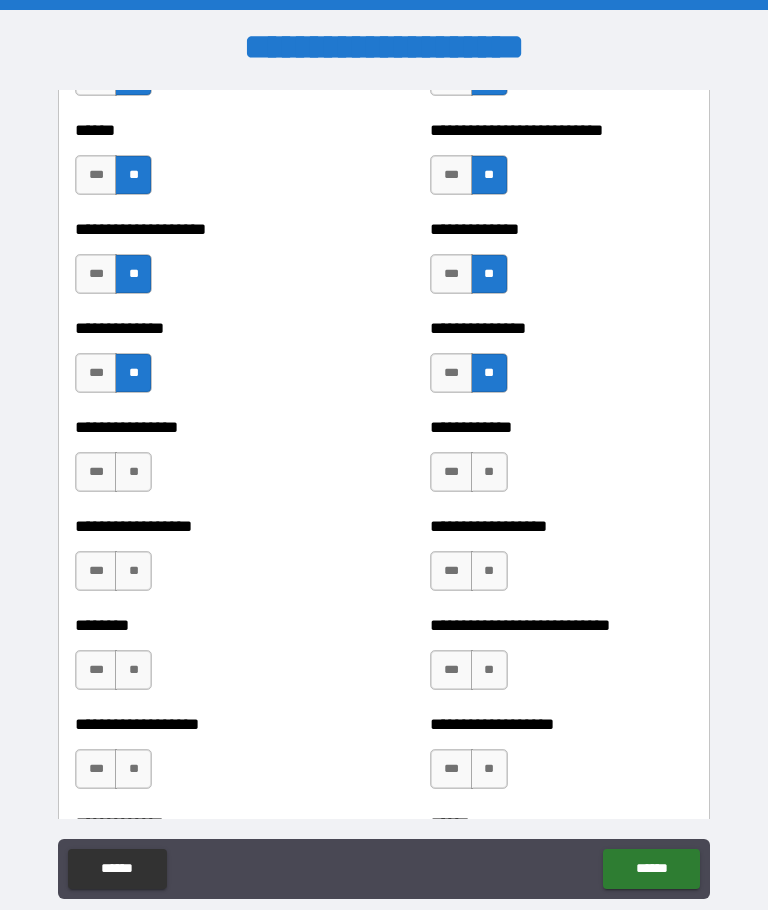 scroll, scrollTop: 4404, scrollLeft: 0, axis: vertical 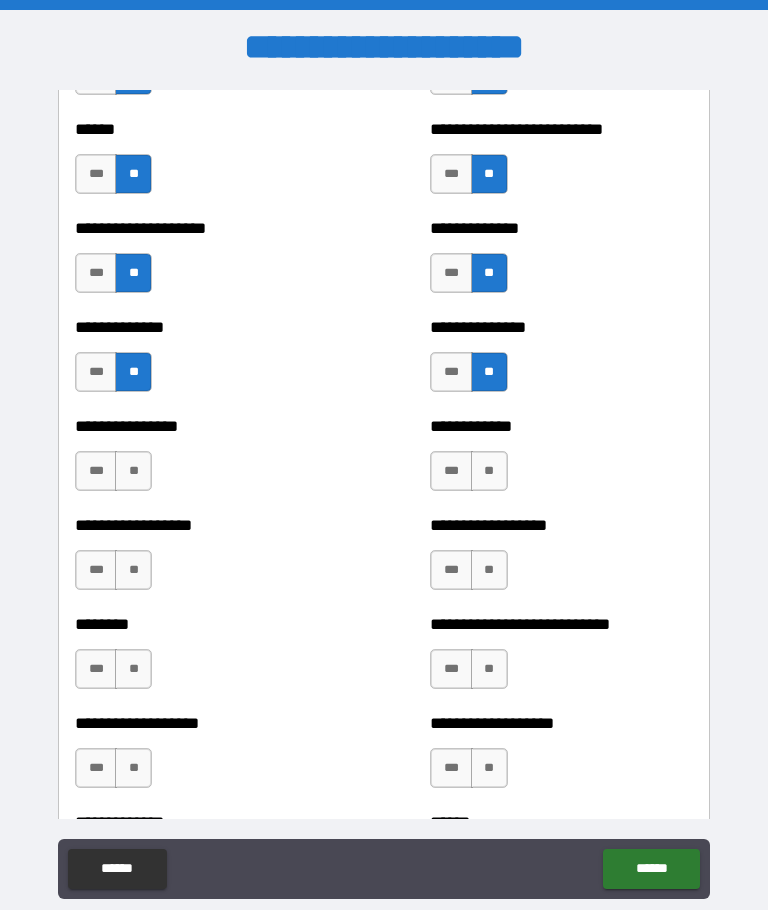 click on "**" at bounding box center (133, 471) 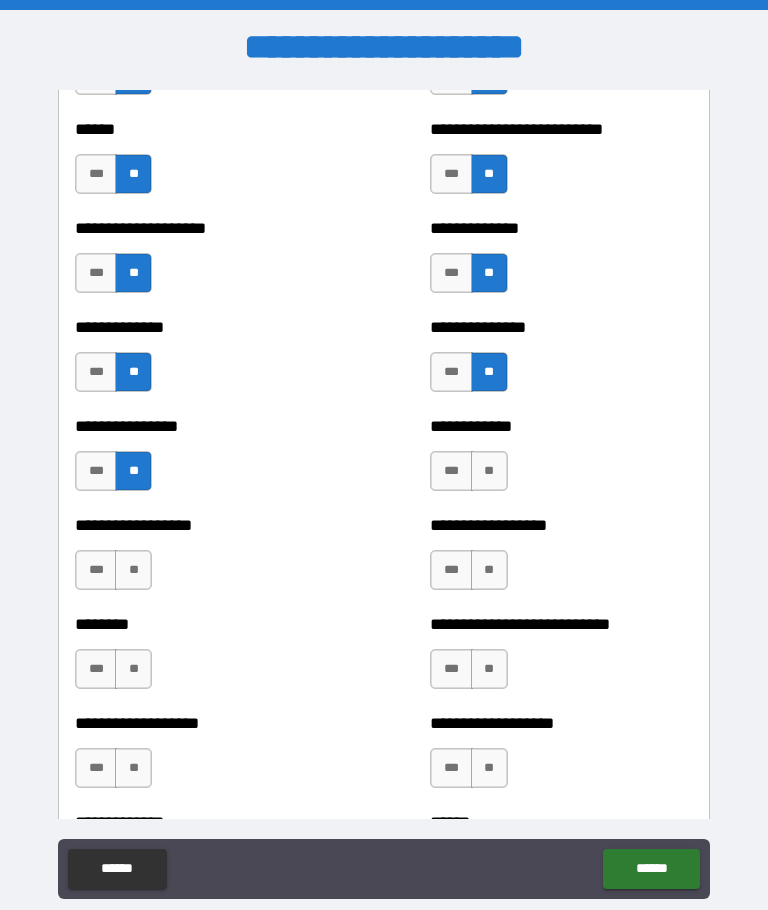 click on "**" at bounding box center (489, 471) 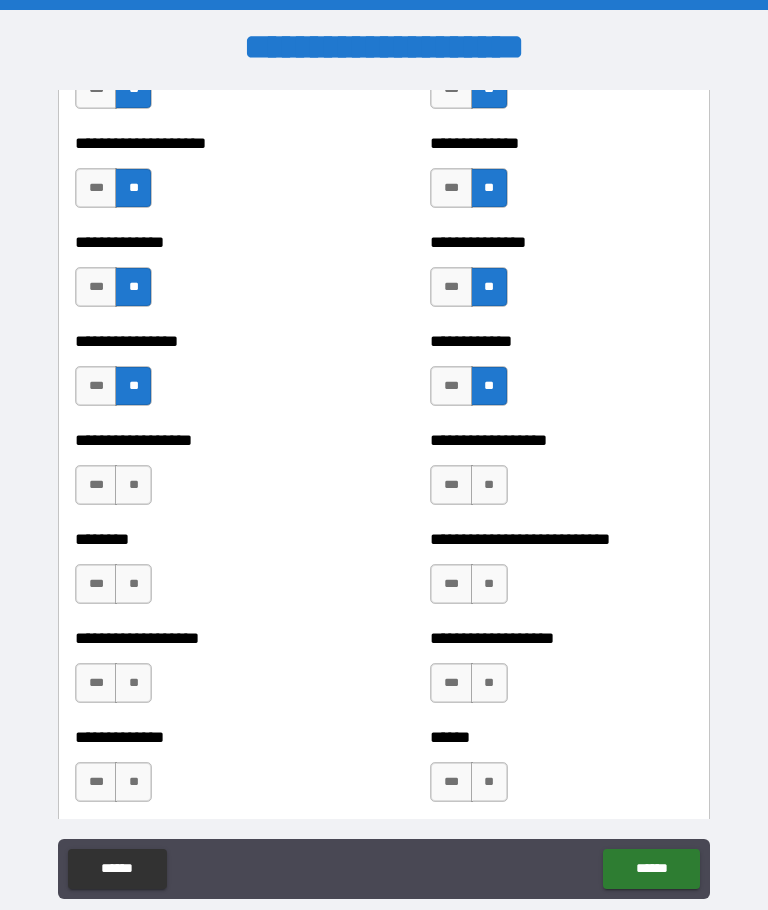 click on "**" at bounding box center [133, 485] 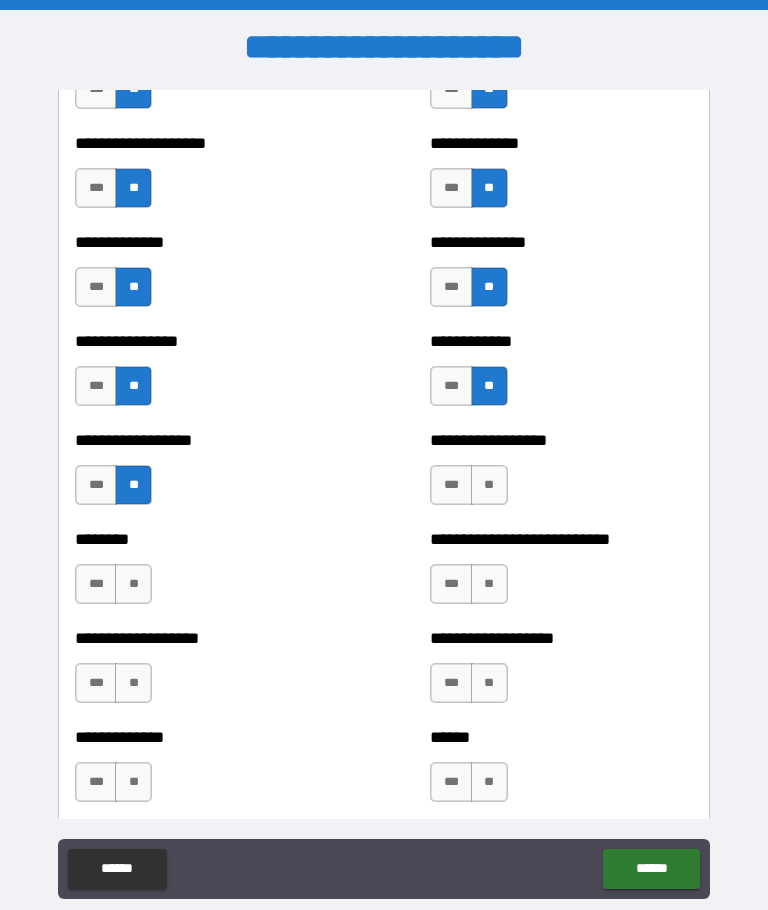 click on "**" at bounding box center [489, 485] 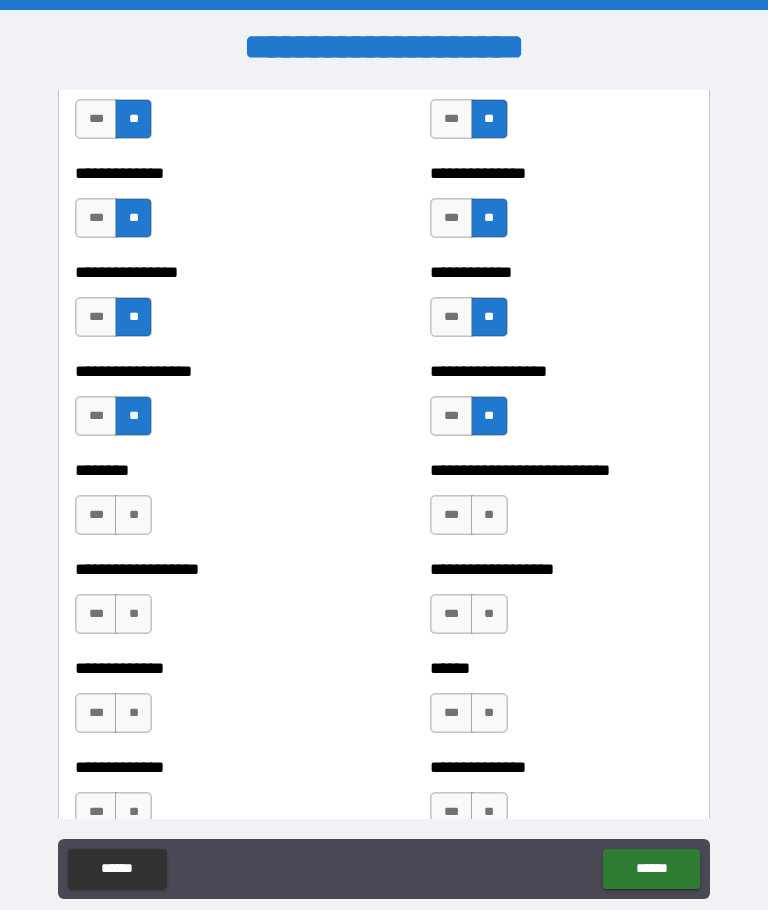 scroll, scrollTop: 4566, scrollLeft: 0, axis: vertical 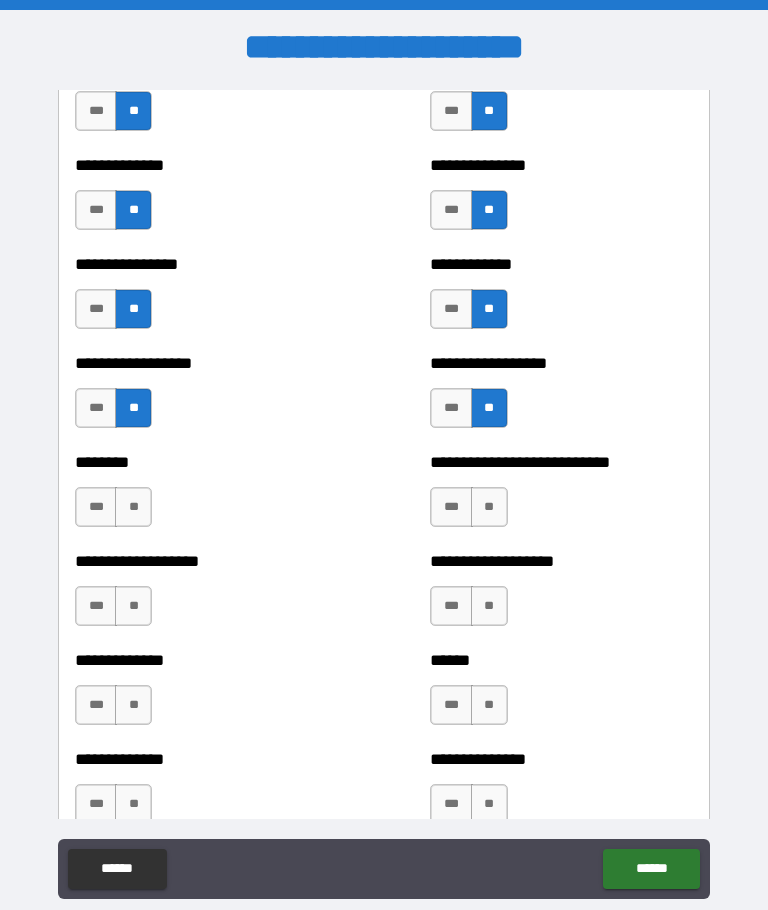 click on "**" at bounding box center (489, 507) 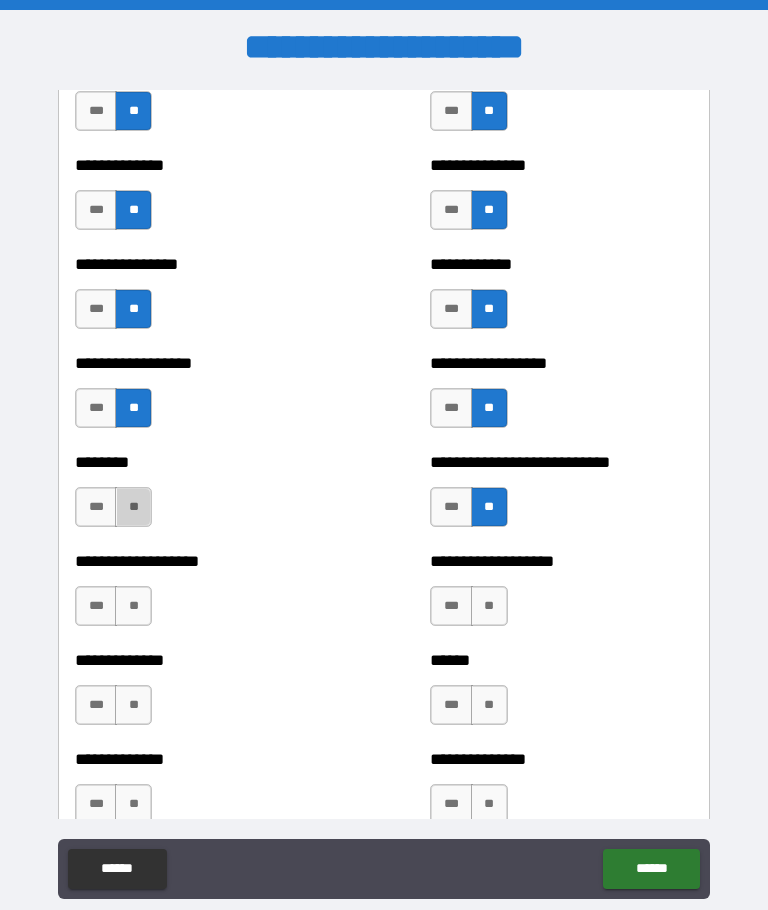 click on "**" at bounding box center (133, 507) 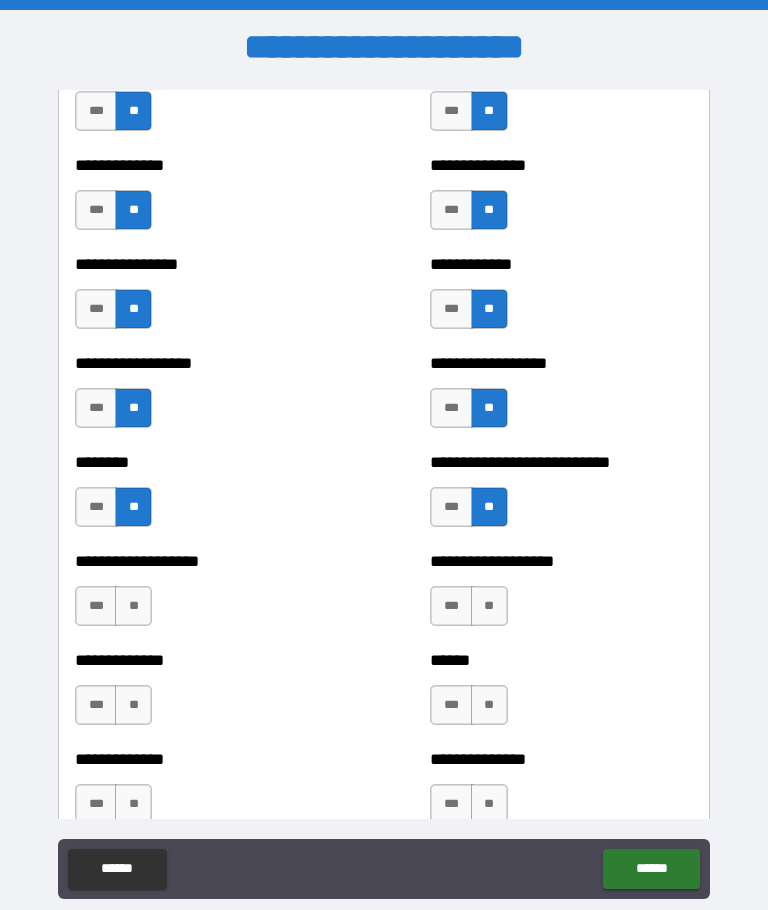 scroll, scrollTop: 4662, scrollLeft: 0, axis: vertical 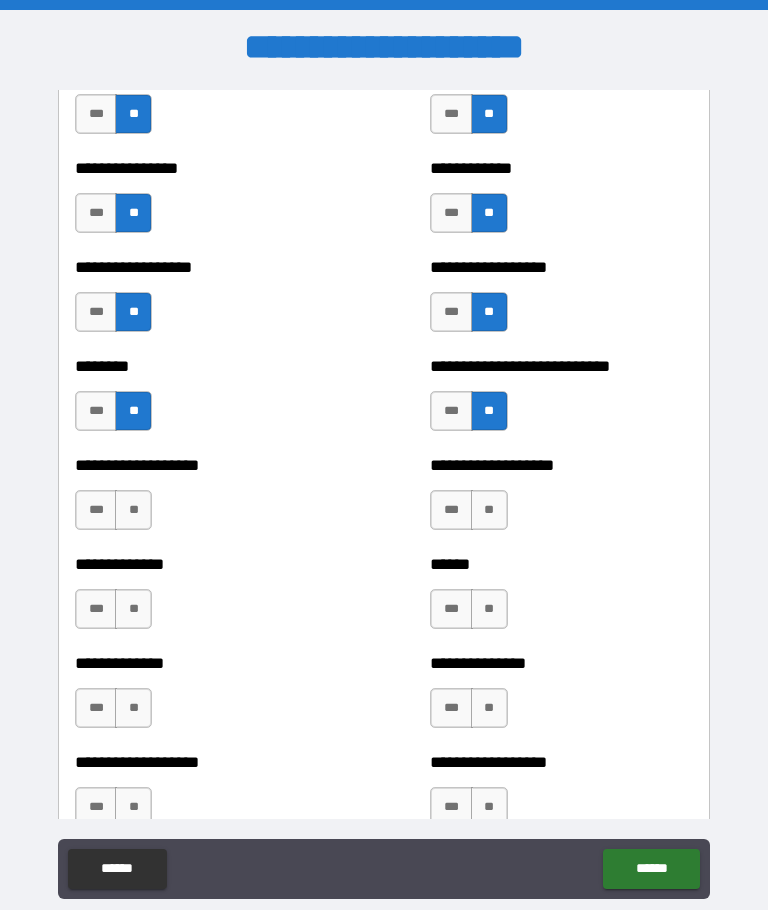 click on "**" at bounding box center [489, 510] 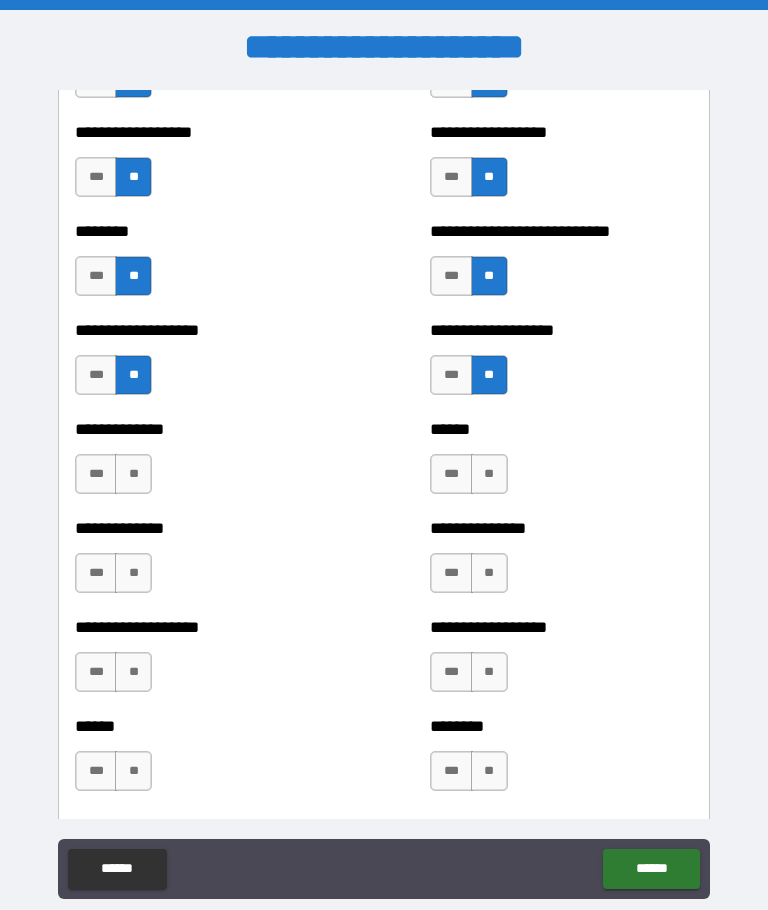 scroll, scrollTop: 4809, scrollLeft: 0, axis: vertical 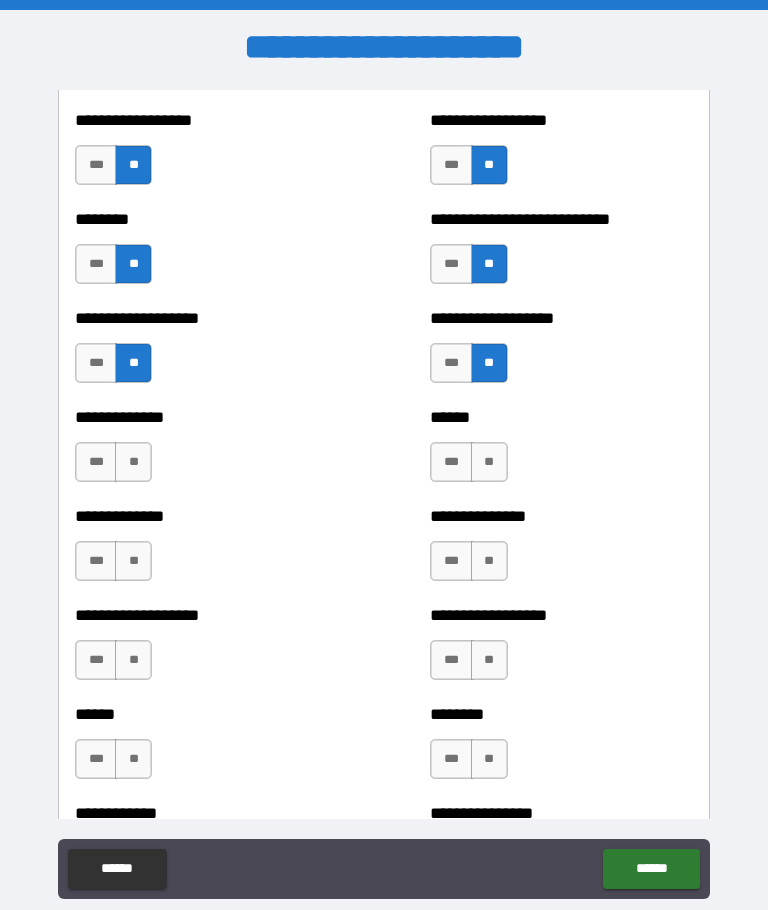 click on "**" at bounding box center (133, 462) 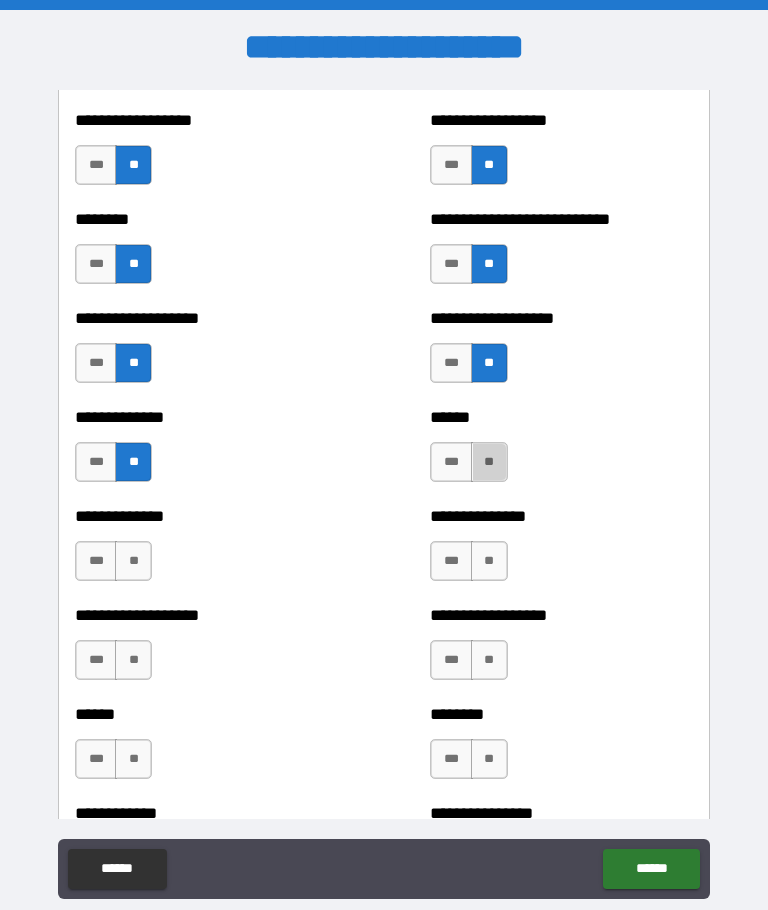 click on "**" at bounding box center [489, 462] 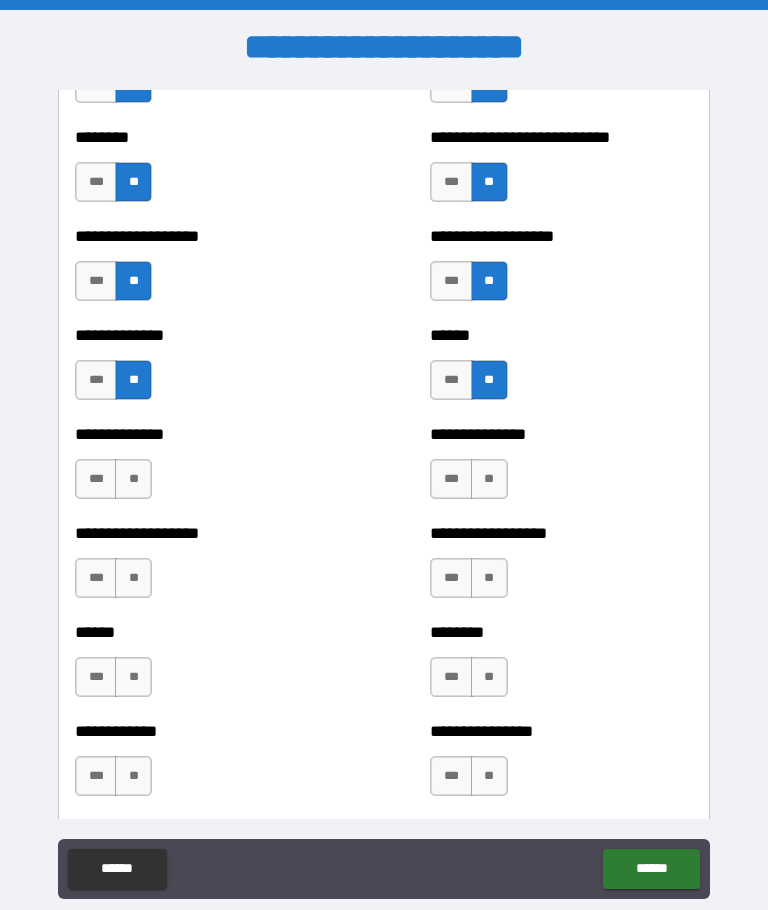 click on "**" at bounding box center [489, 479] 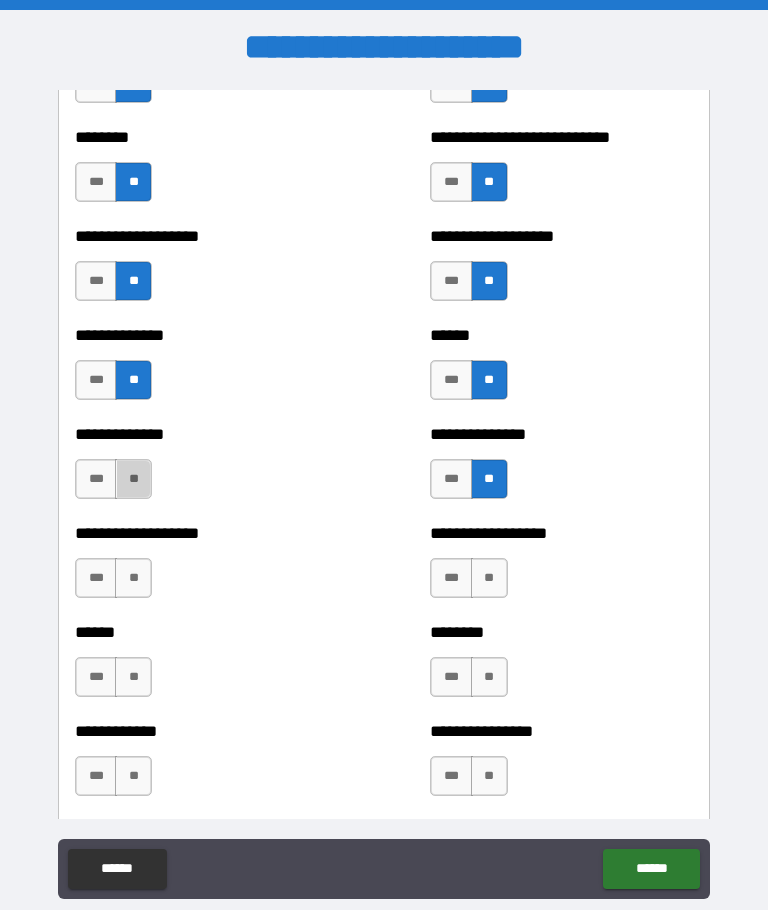 click on "**" at bounding box center (133, 479) 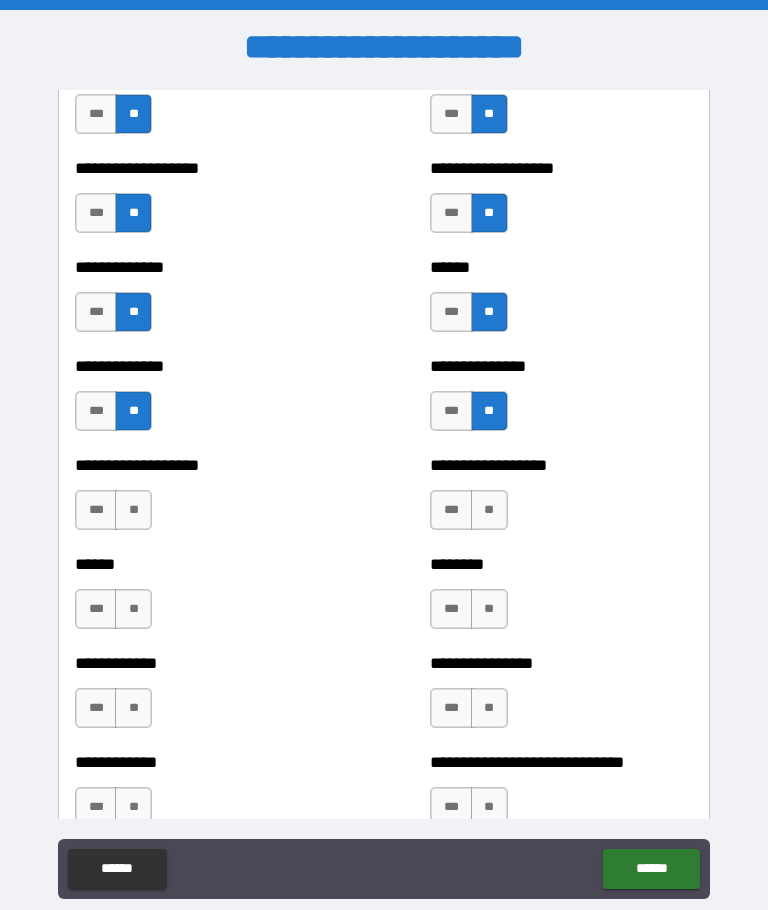 click on "**" at bounding box center [489, 510] 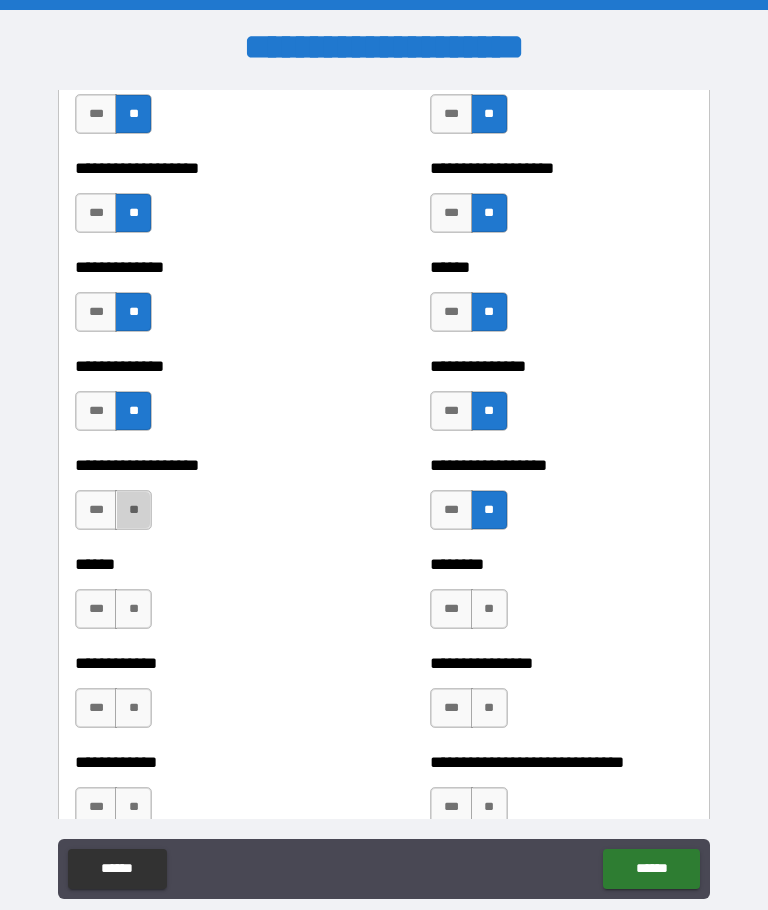 click on "**" at bounding box center [133, 510] 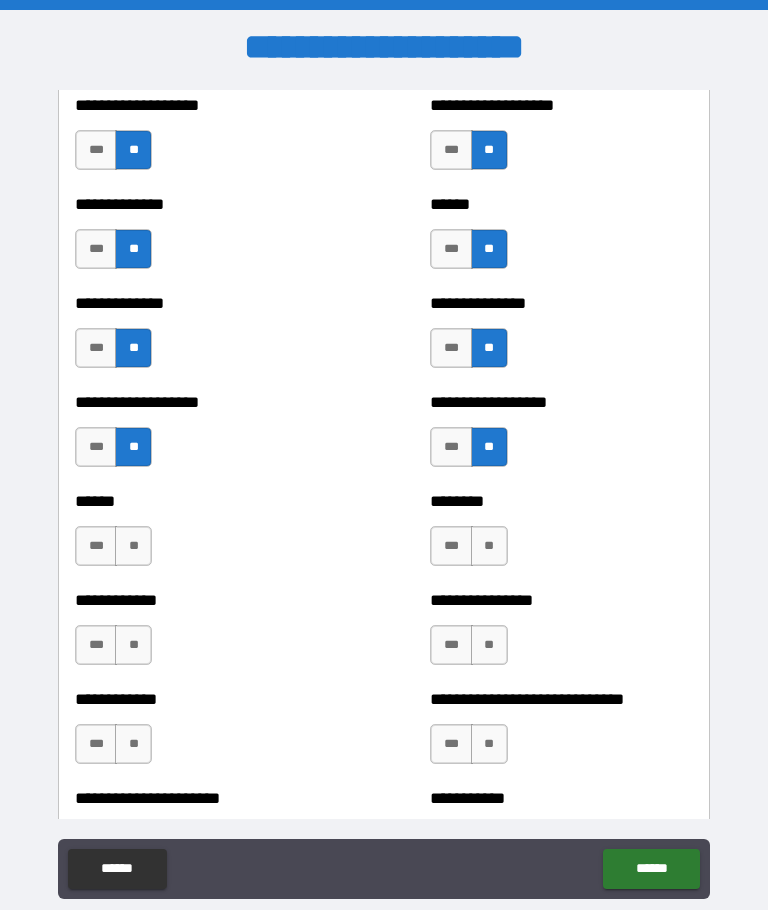 scroll, scrollTop: 5028, scrollLeft: 0, axis: vertical 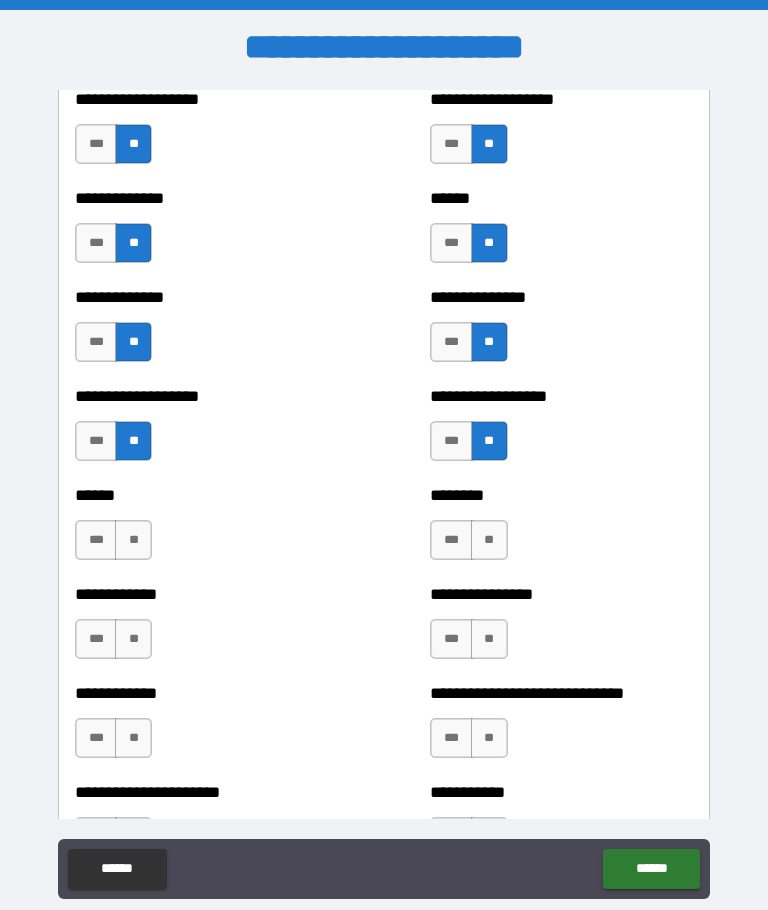click on "**" at bounding box center [489, 540] 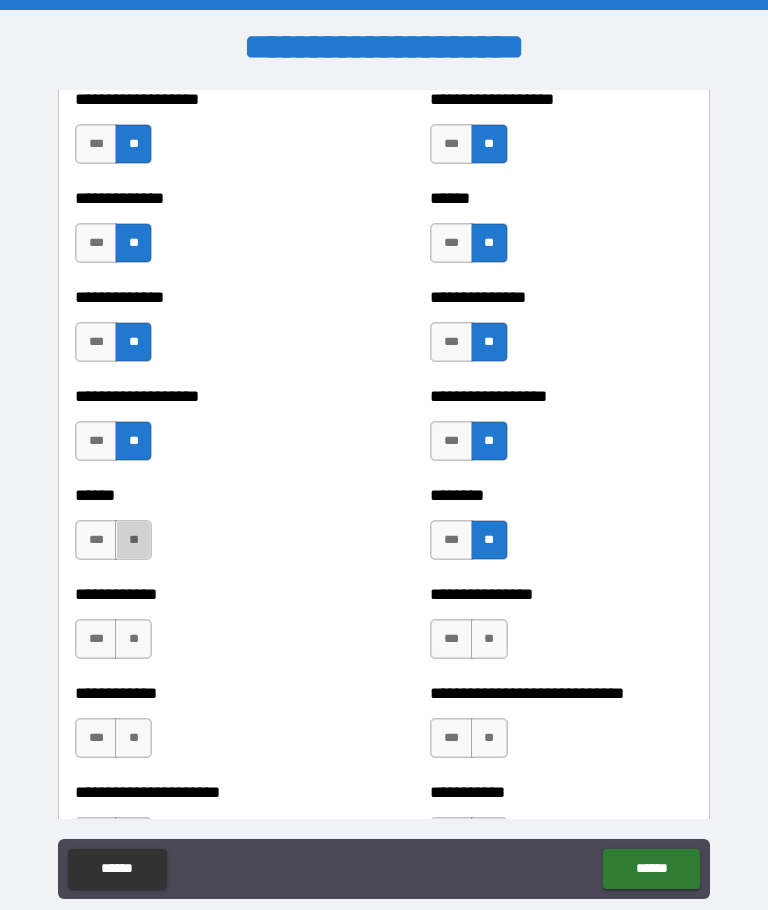 click on "**" at bounding box center [133, 540] 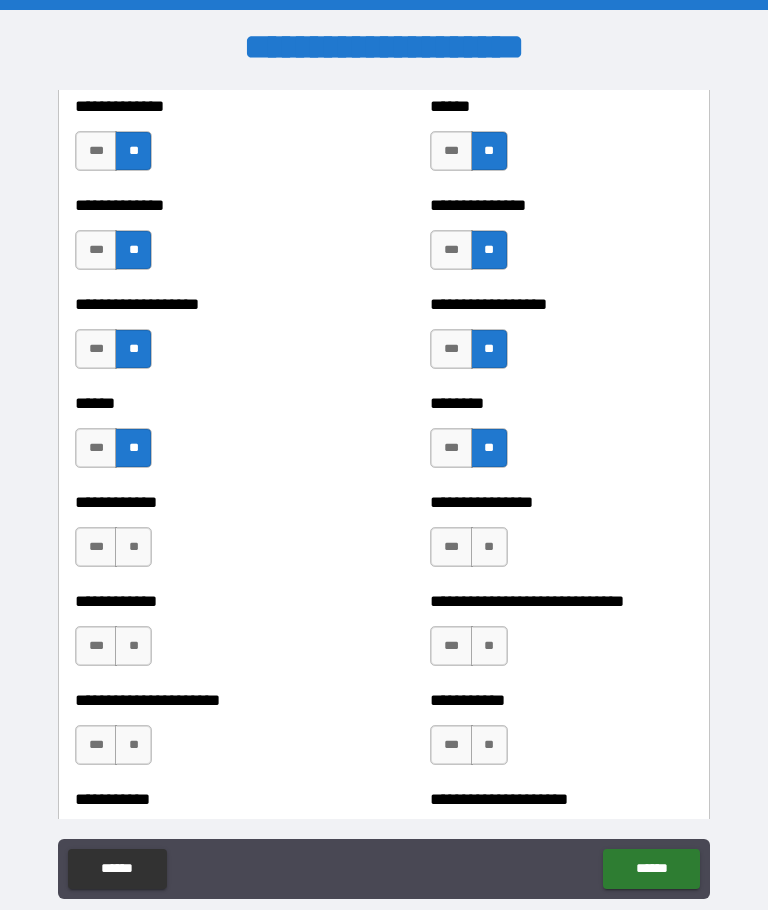 scroll, scrollTop: 5136, scrollLeft: 0, axis: vertical 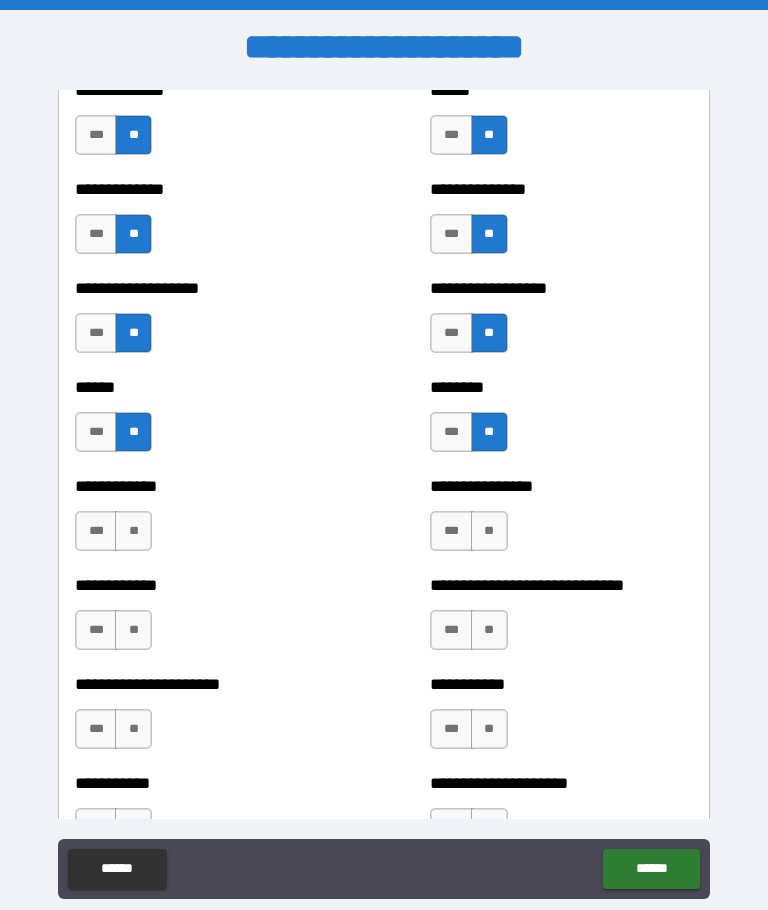 click on "**" at bounding box center (489, 531) 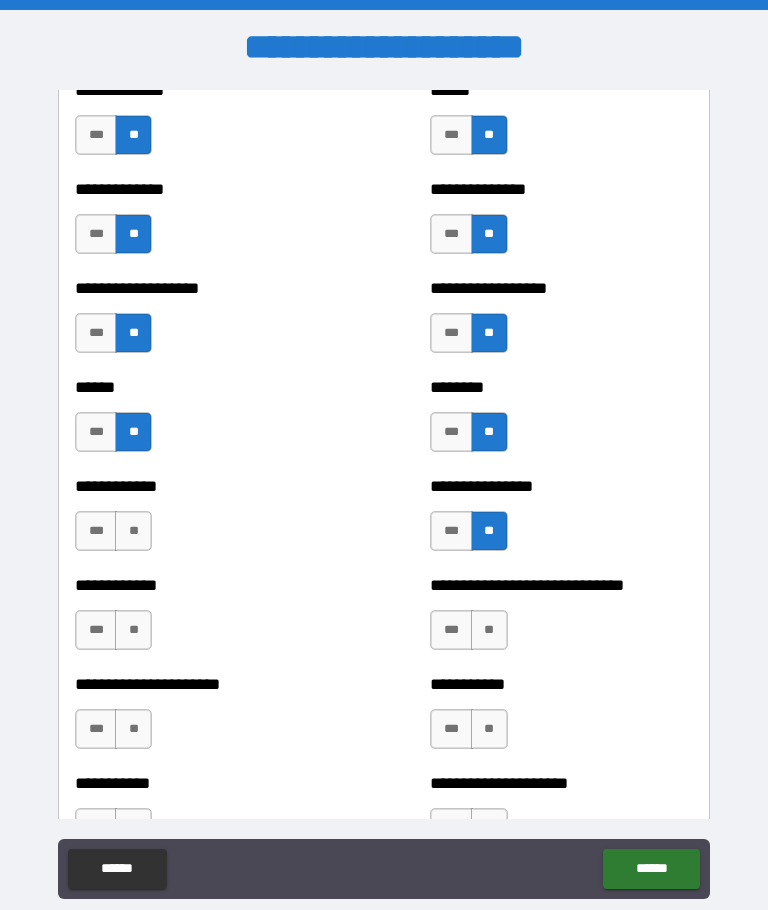 click on "**" at bounding box center (133, 531) 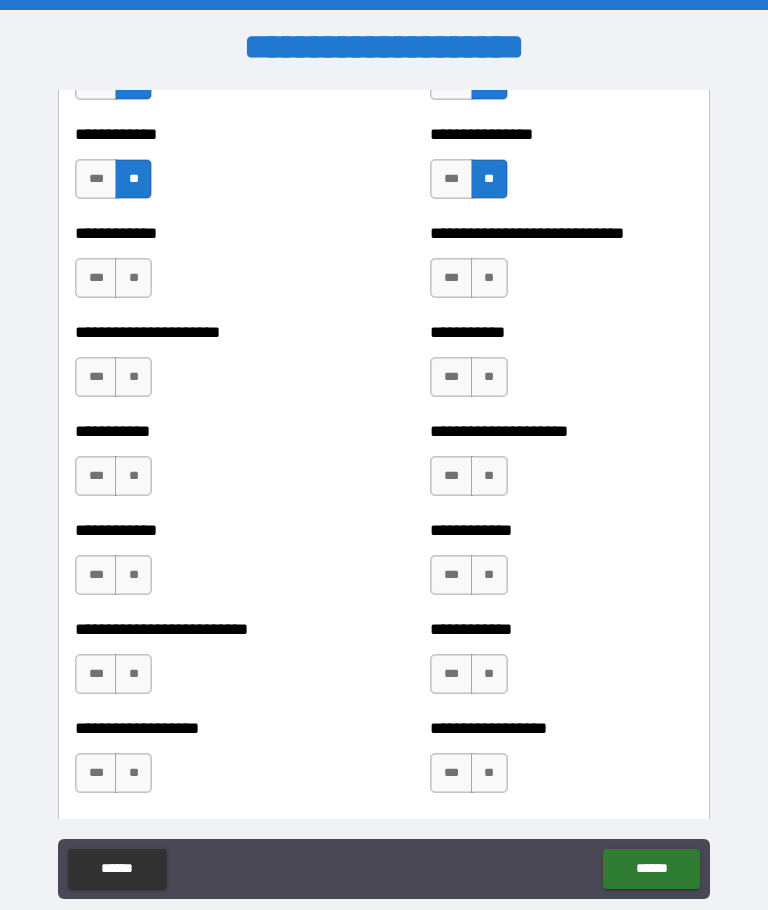 scroll, scrollTop: 5475, scrollLeft: 0, axis: vertical 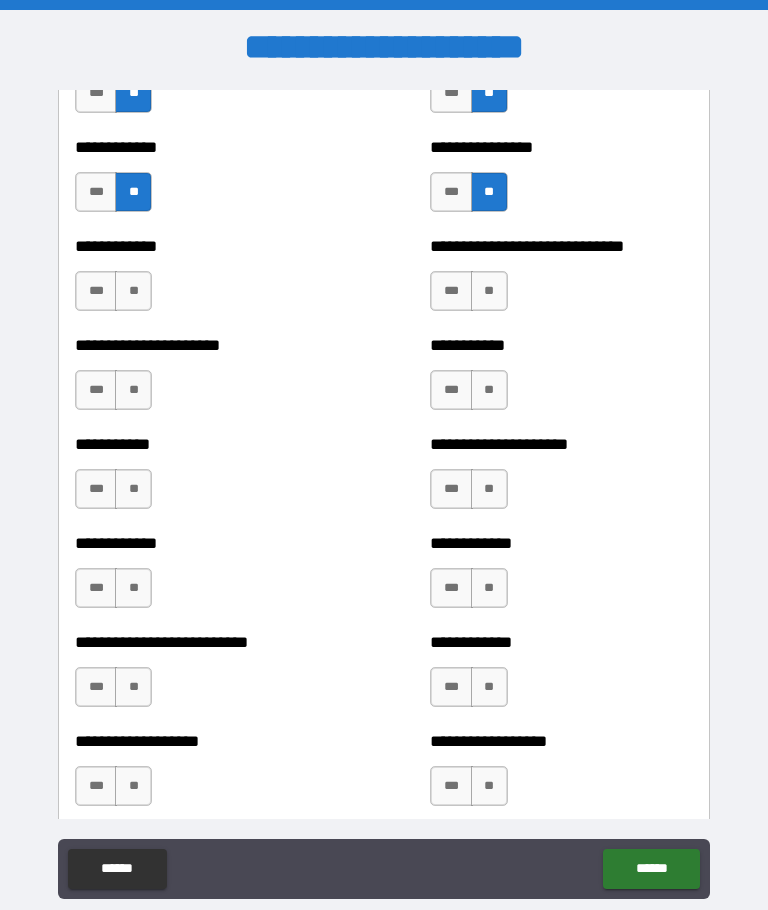 click on "**" at bounding box center (489, 291) 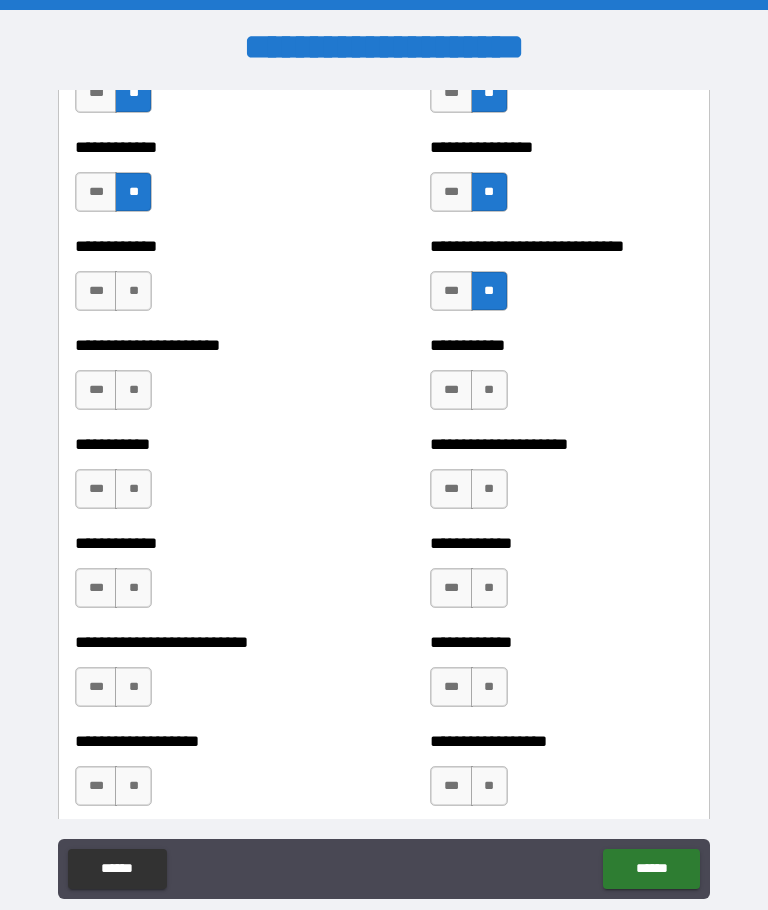 click on "**" at bounding box center (133, 291) 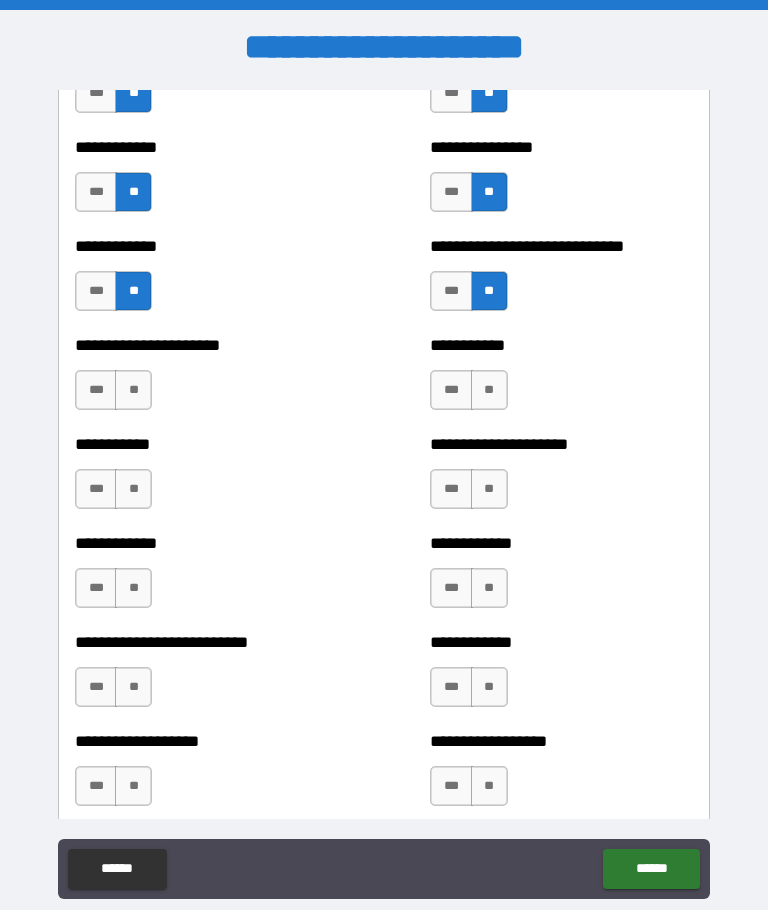 click on "**" at bounding box center (489, 390) 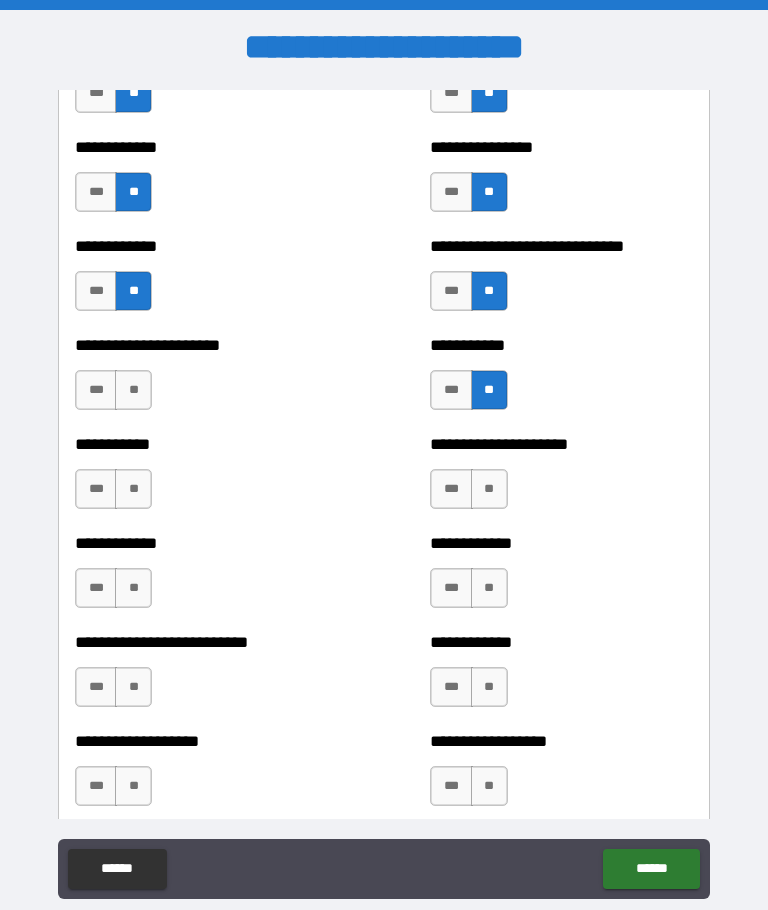 click on "**" at bounding box center (133, 390) 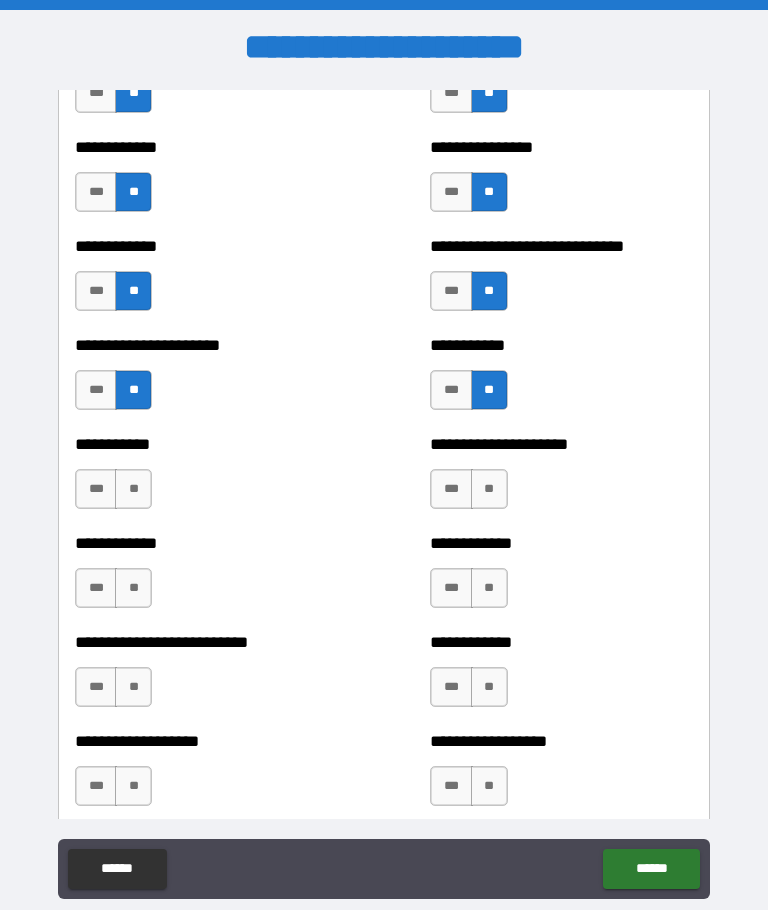 click on "**" at bounding box center (489, 489) 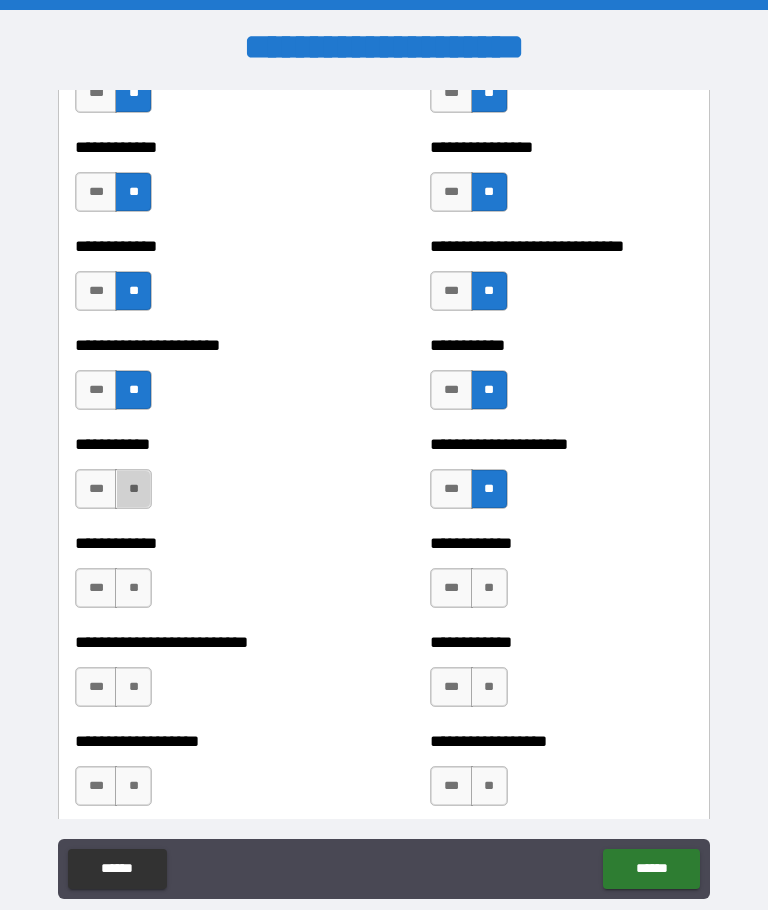 click on "**" at bounding box center (133, 489) 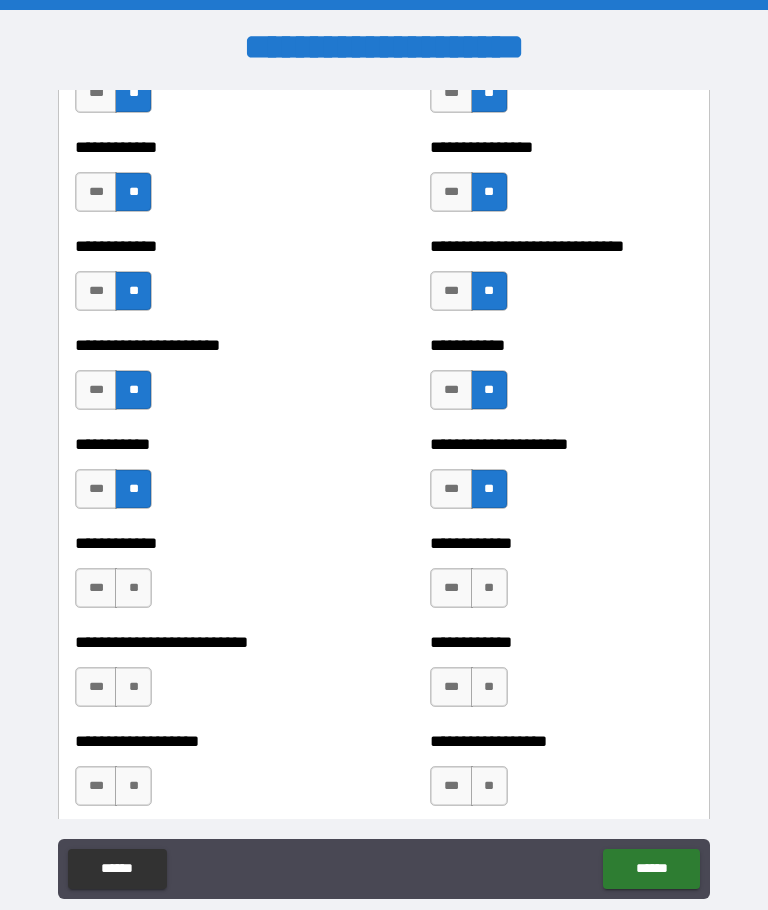 scroll, scrollTop: 5591, scrollLeft: 0, axis: vertical 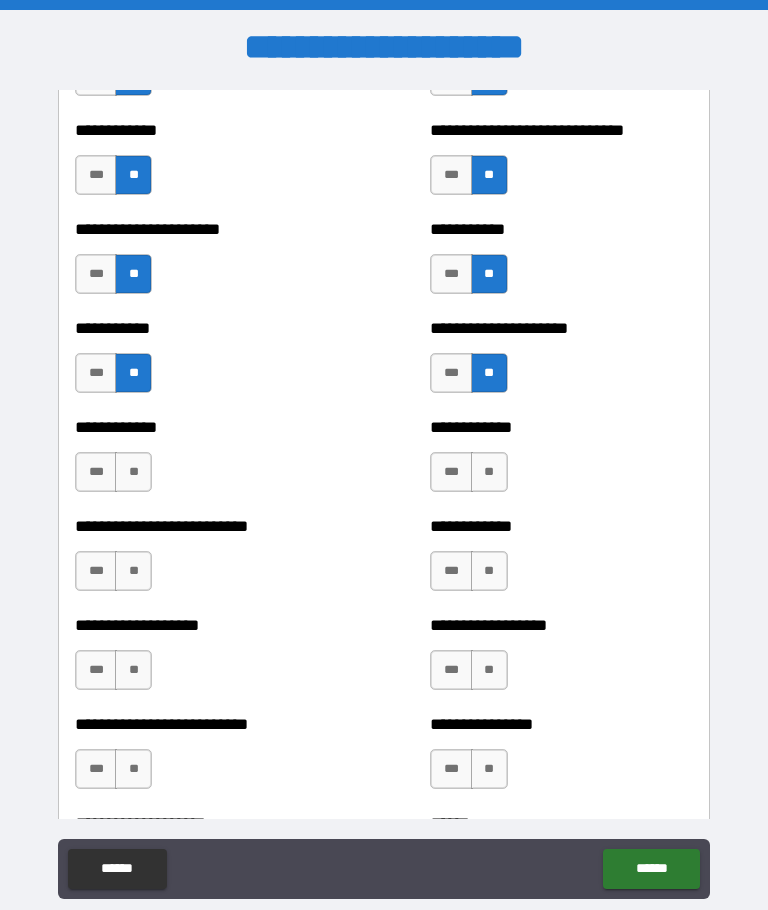 click on "**" at bounding box center [489, 472] 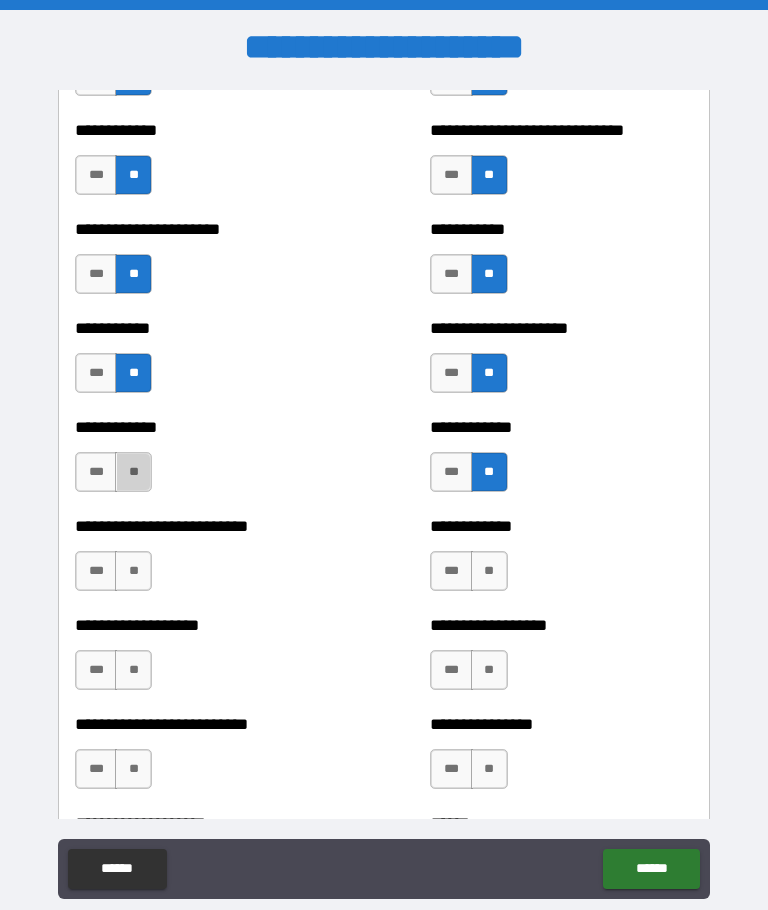 click on "**" at bounding box center [133, 472] 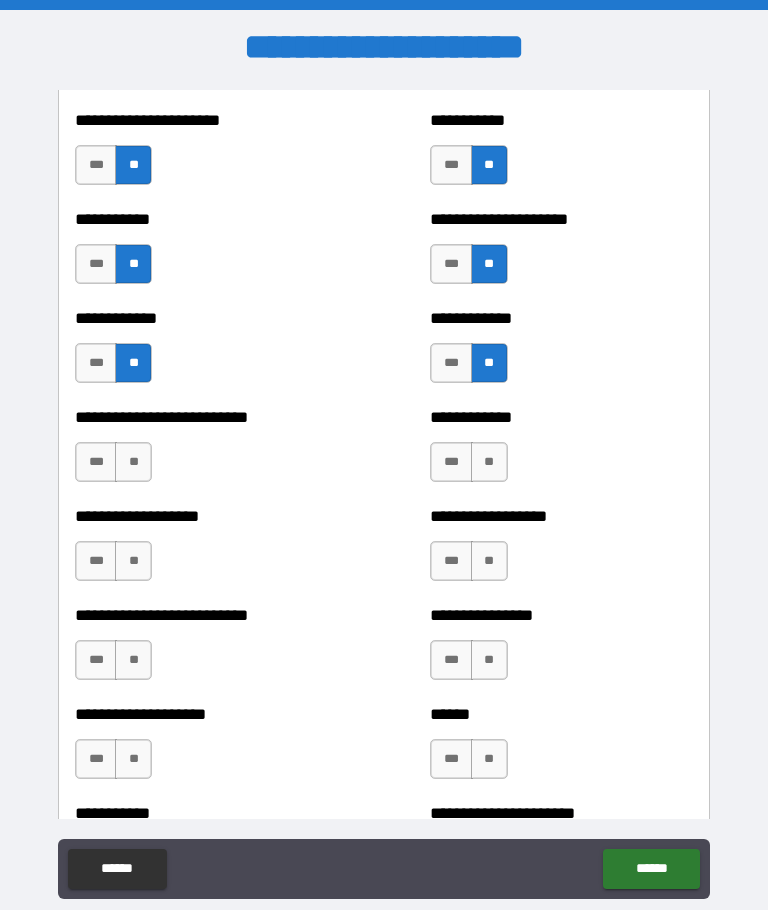 click on "**" at bounding box center [489, 462] 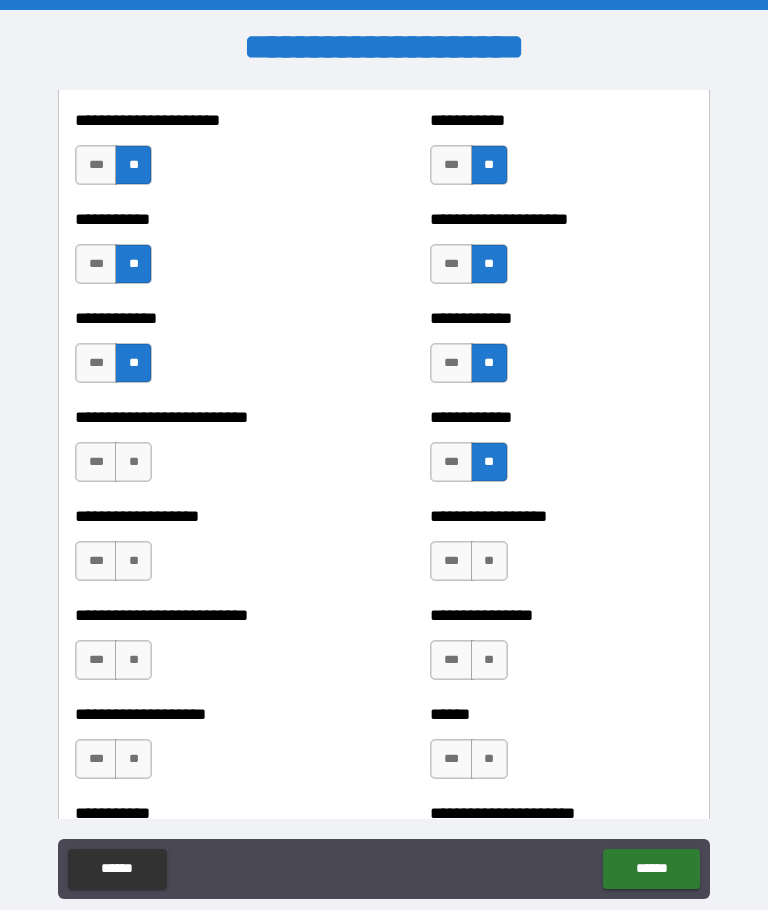 click on "**" at bounding box center (133, 462) 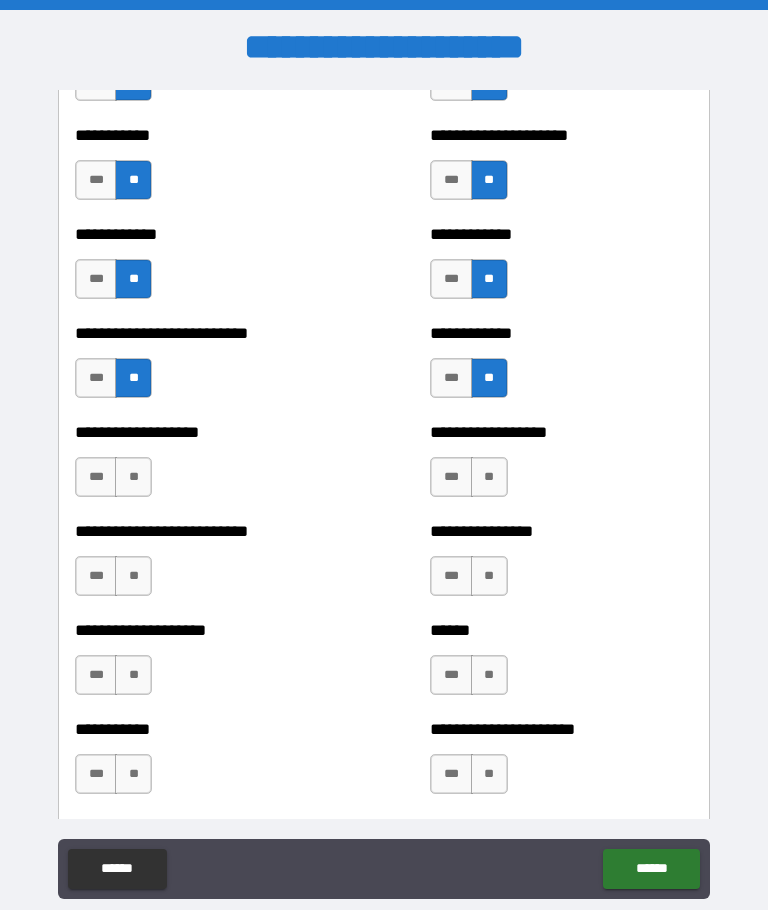 click on "**" at bounding box center [489, 477] 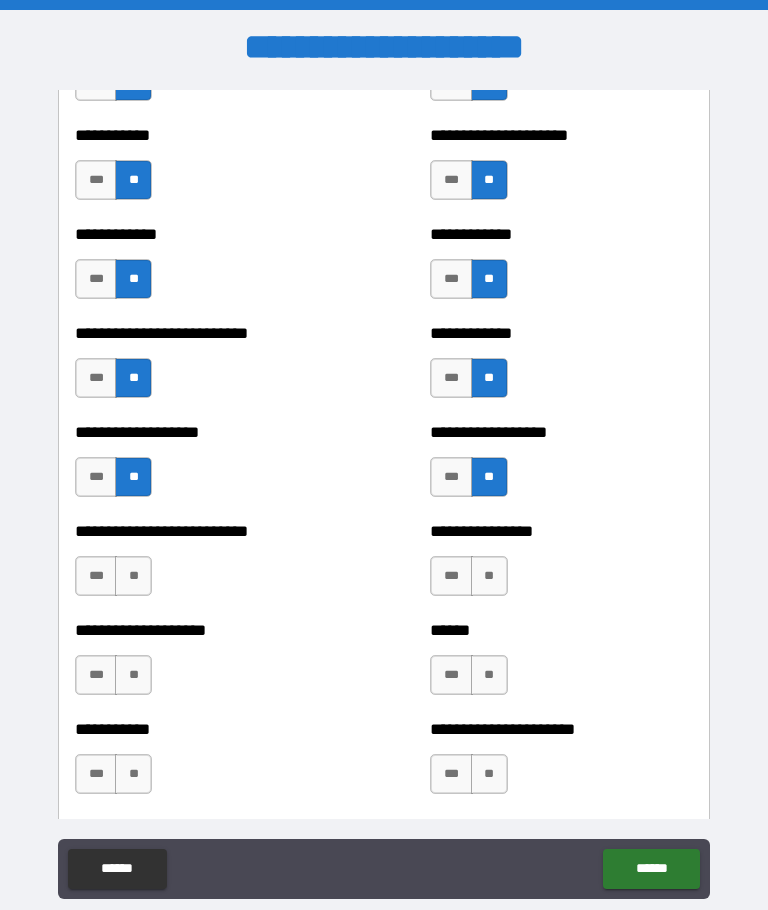 scroll, scrollTop: 5844, scrollLeft: 0, axis: vertical 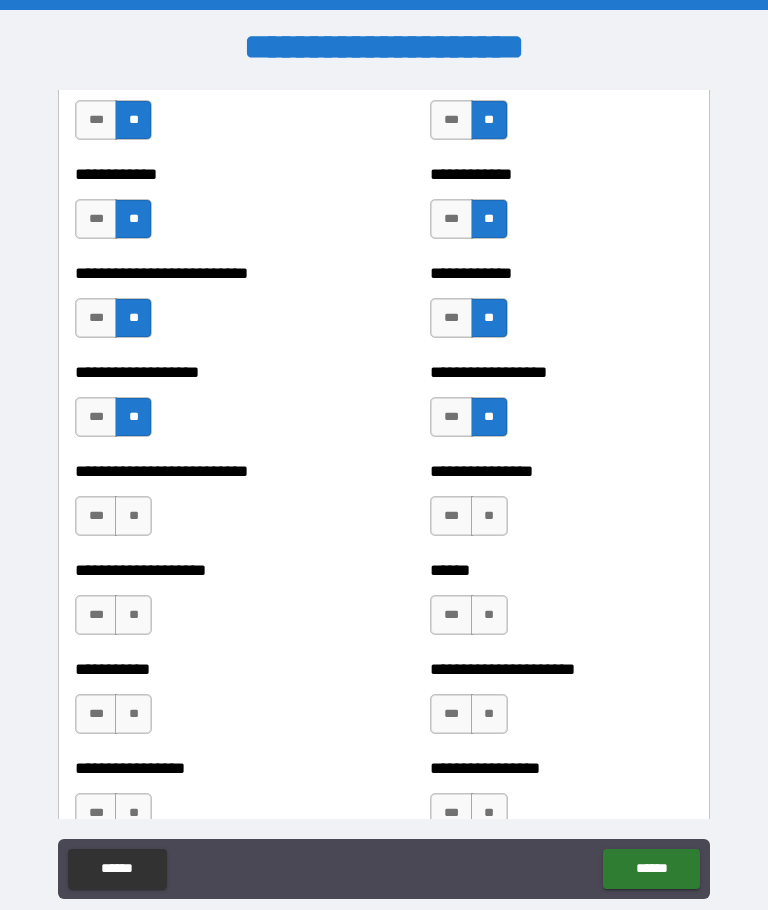 click on "**" at bounding box center (489, 516) 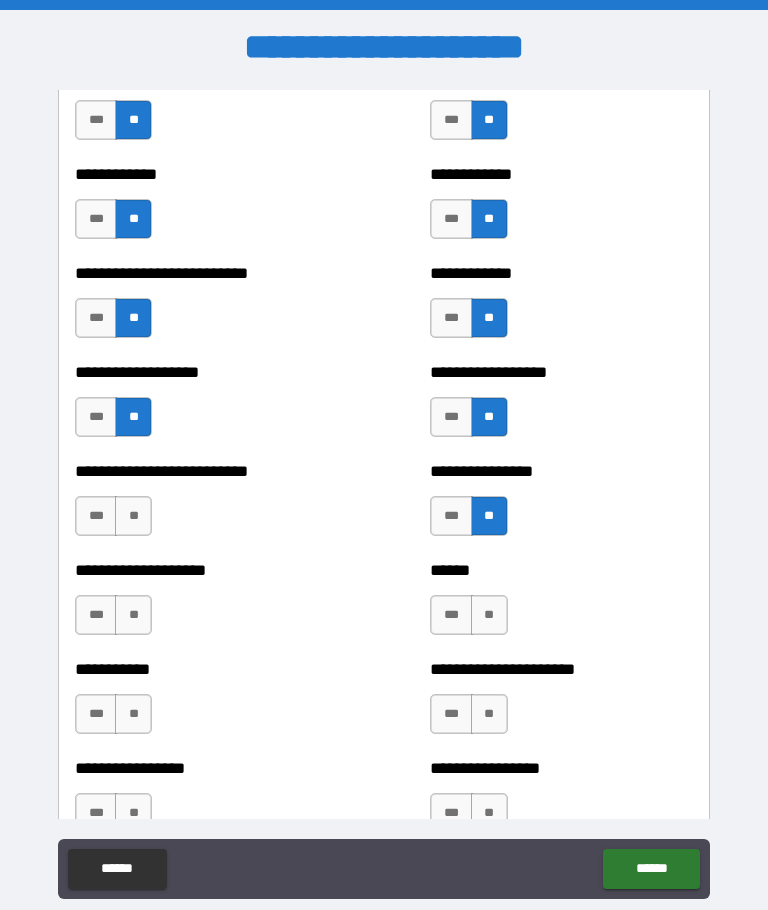 click on "**" at bounding box center (133, 516) 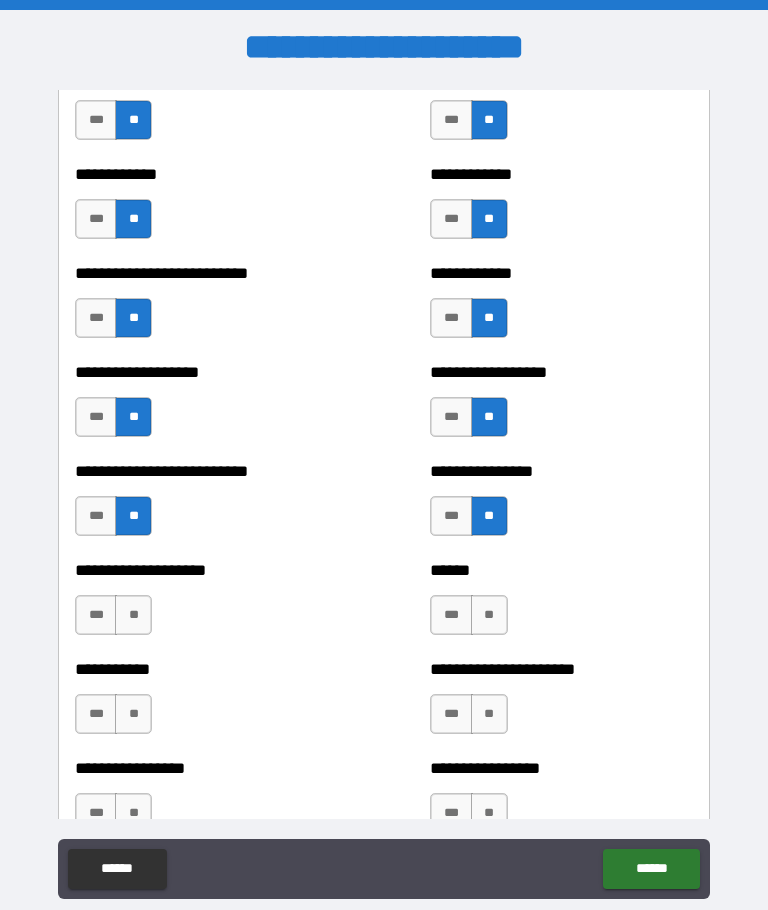 scroll, scrollTop: 5874, scrollLeft: 0, axis: vertical 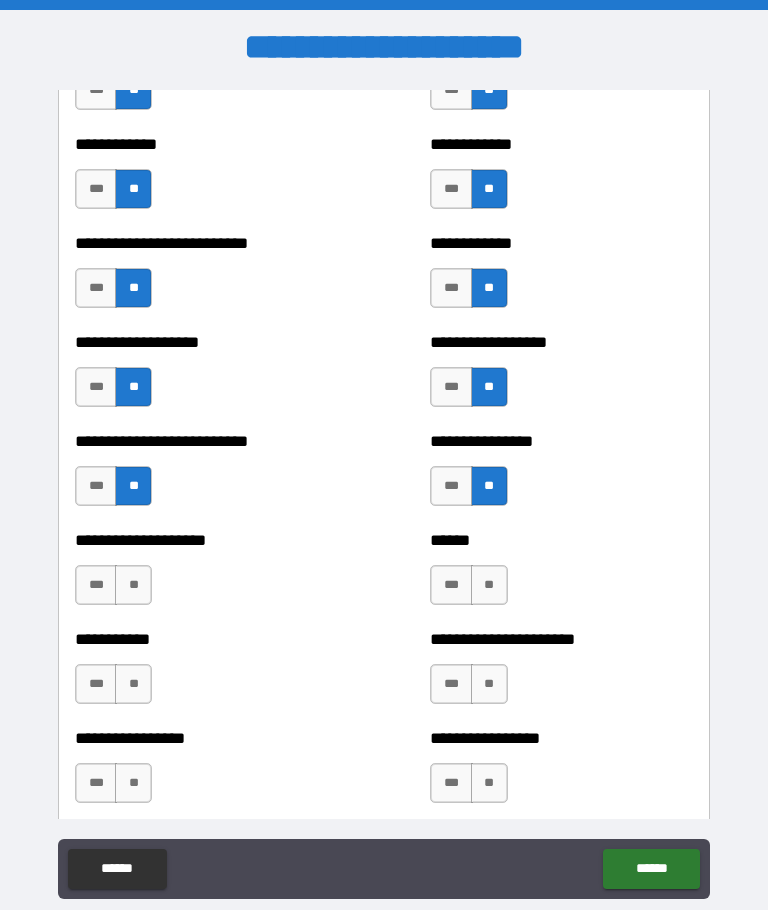 click on "**" at bounding box center [489, 585] 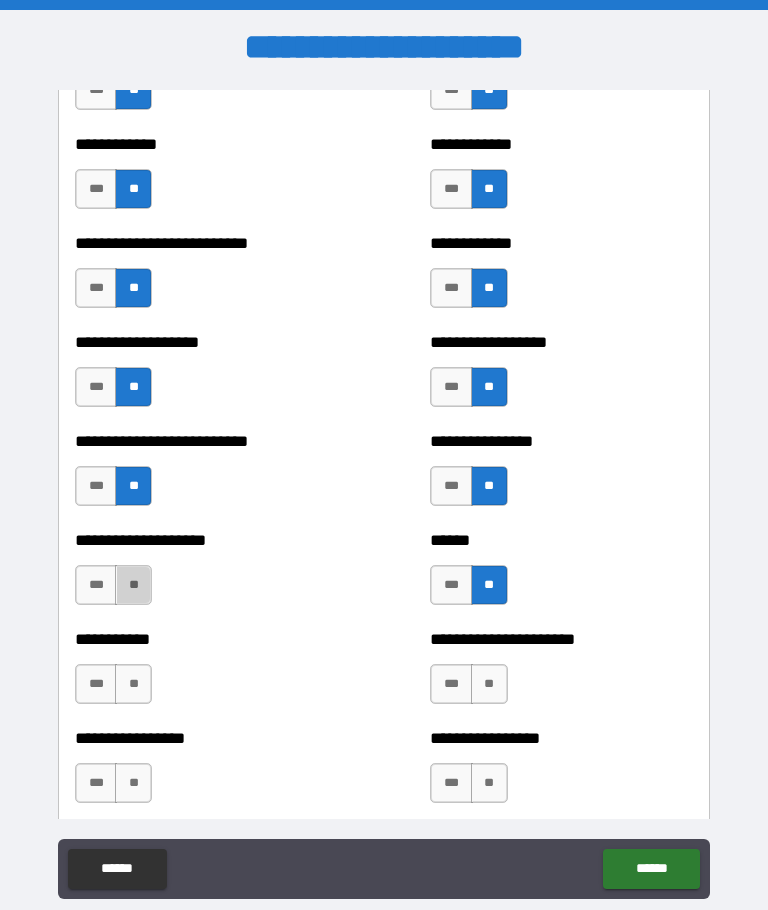 click on "**" at bounding box center (133, 585) 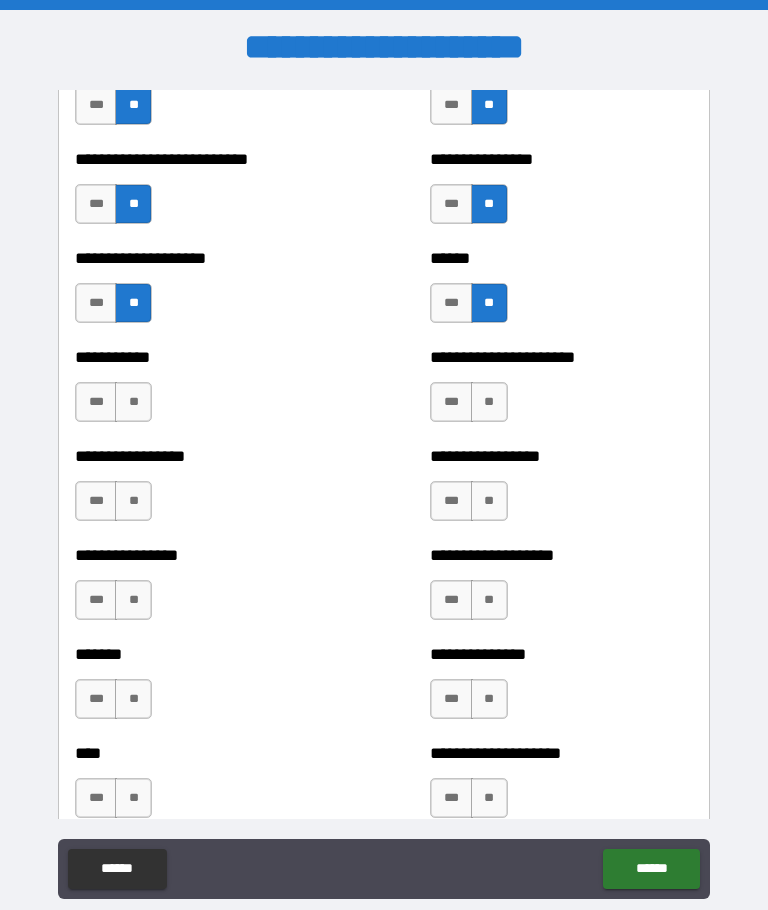 scroll, scrollTop: 6181, scrollLeft: 0, axis: vertical 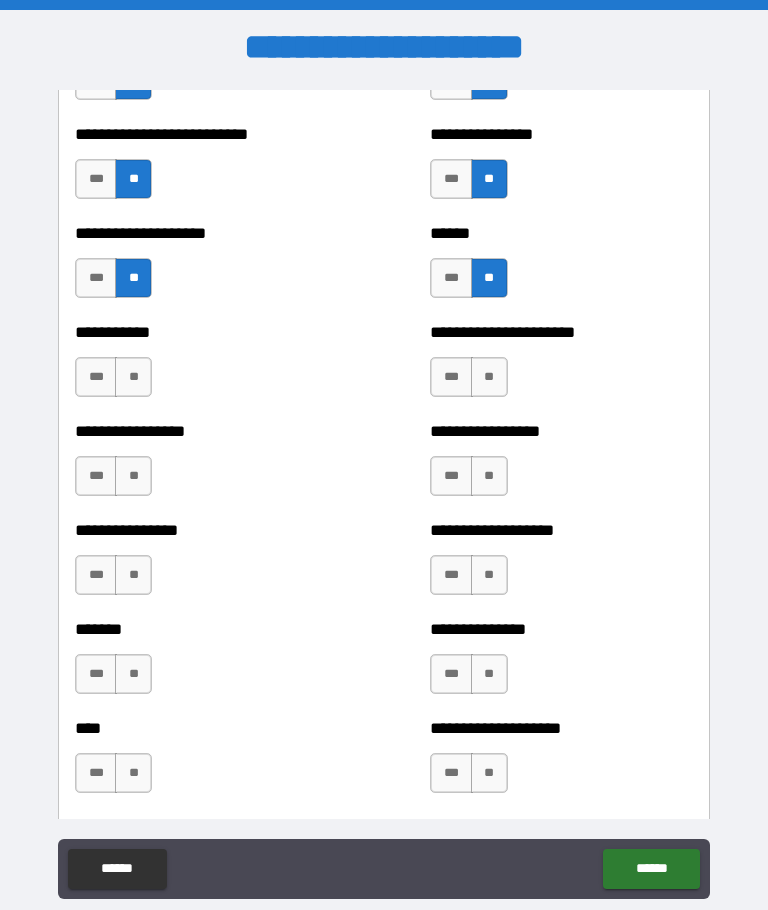 click on "**" at bounding box center [489, 377] 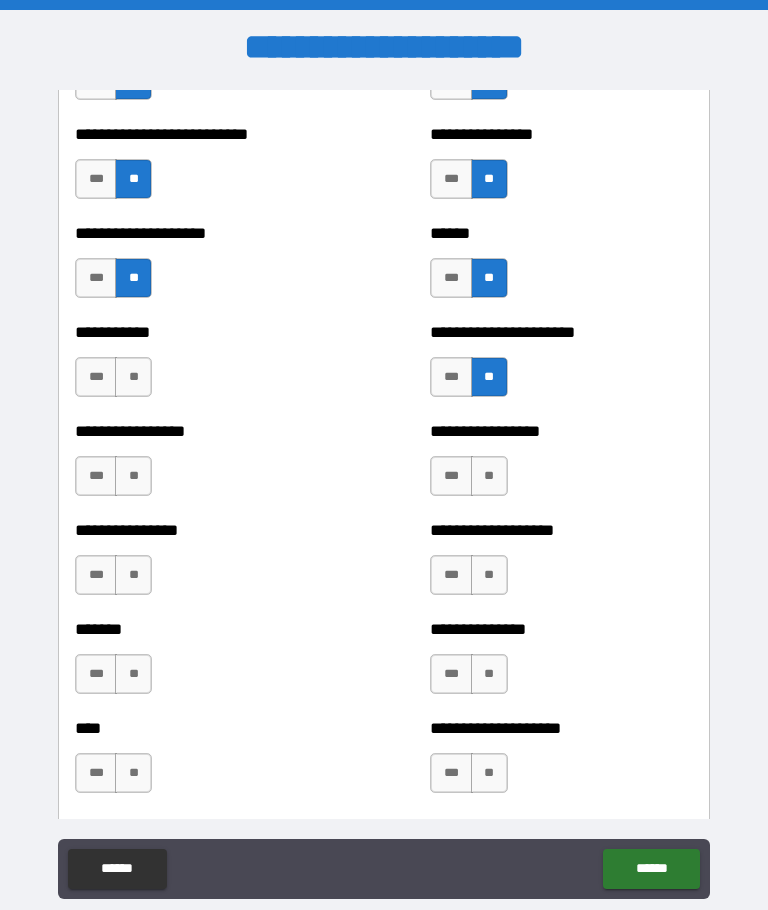 click on "**" at bounding box center (133, 377) 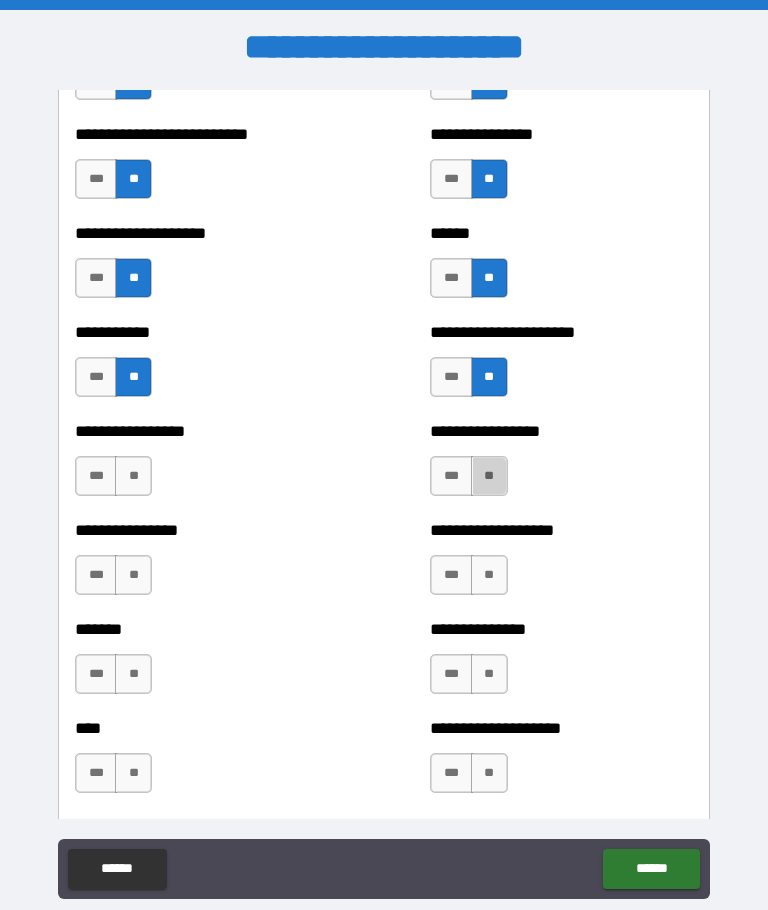 click on "**" at bounding box center (489, 476) 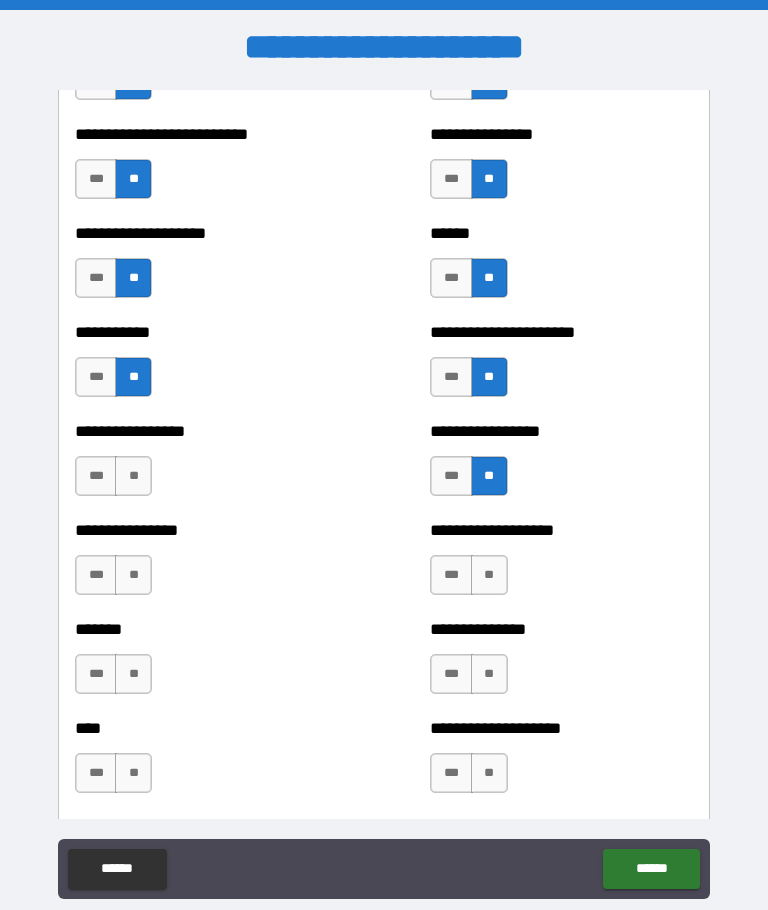 click on "**" at bounding box center (133, 476) 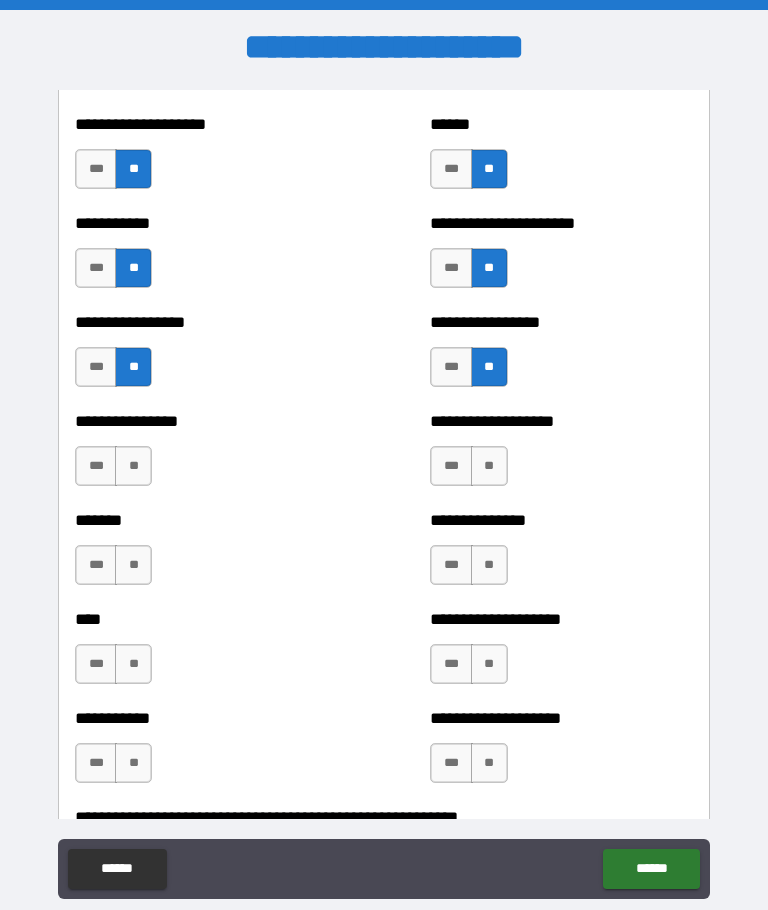 scroll, scrollTop: 6295, scrollLeft: 0, axis: vertical 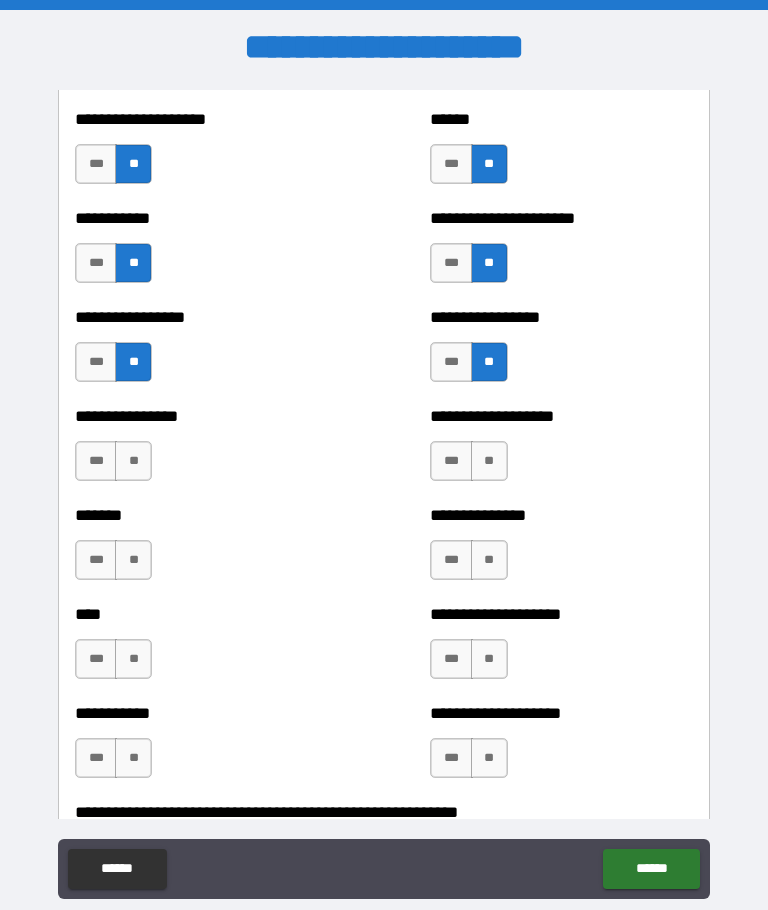 click on "**" at bounding box center (489, 461) 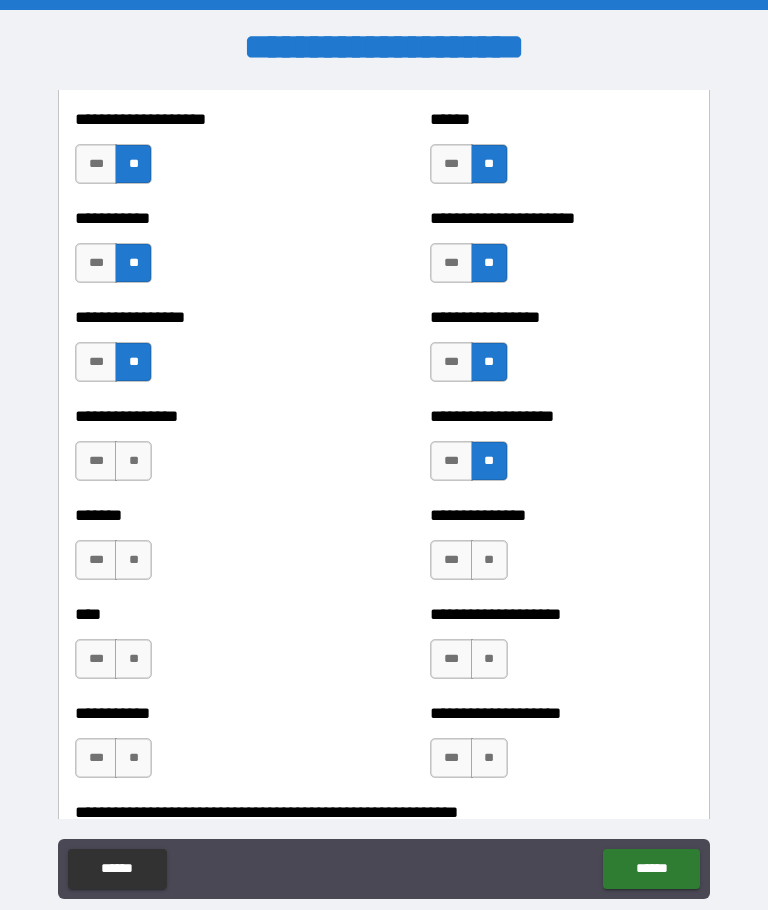 click on "**" at bounding box center [133, 461] 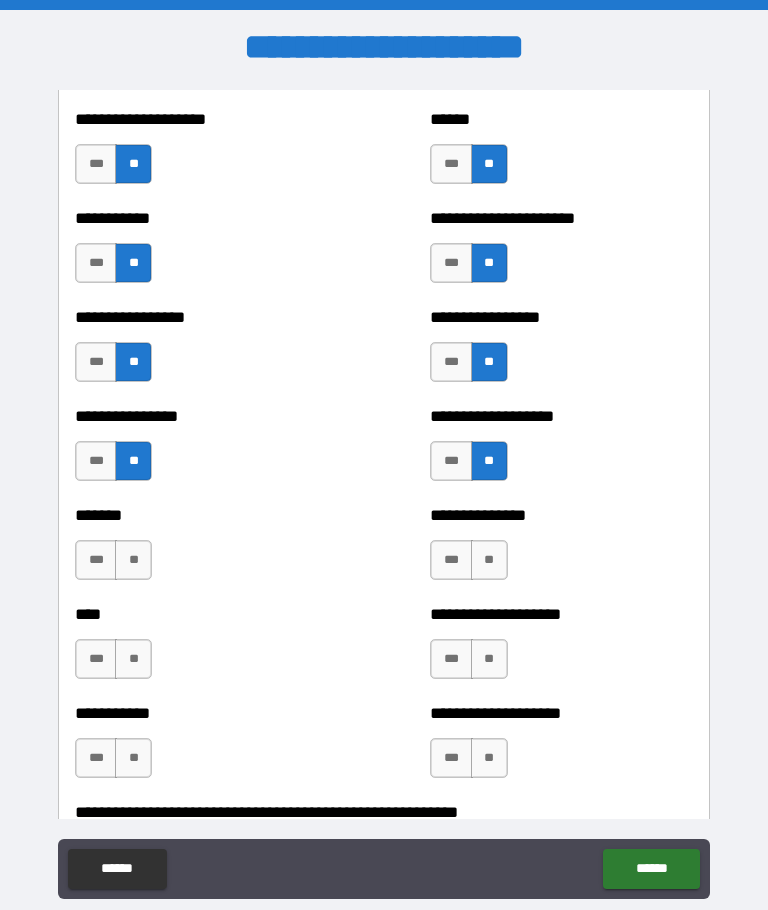 scroll, scrollTop: 6398, scrollLeft: 0, axis: vertical 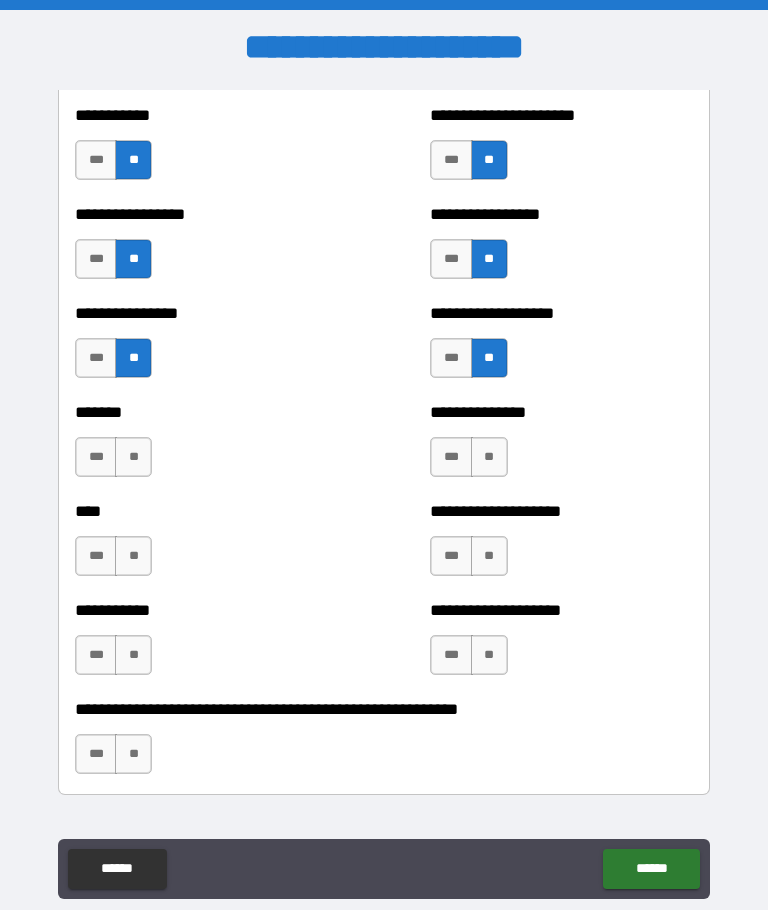 click on "**" at bounding box center [489, 457] 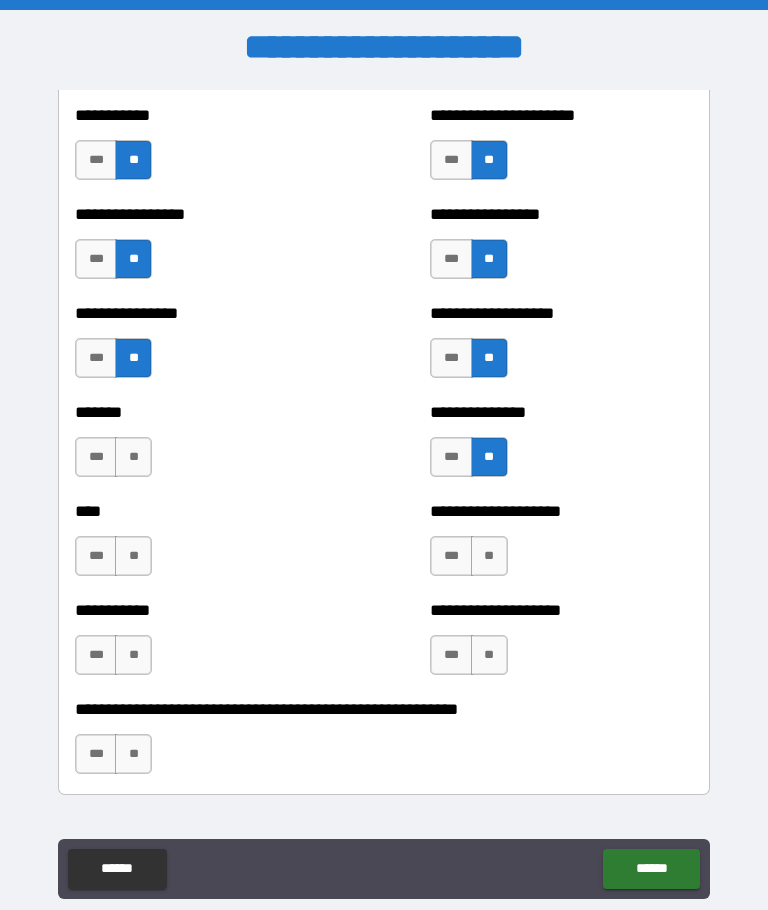click on "**" at bounding box center (133, 457) 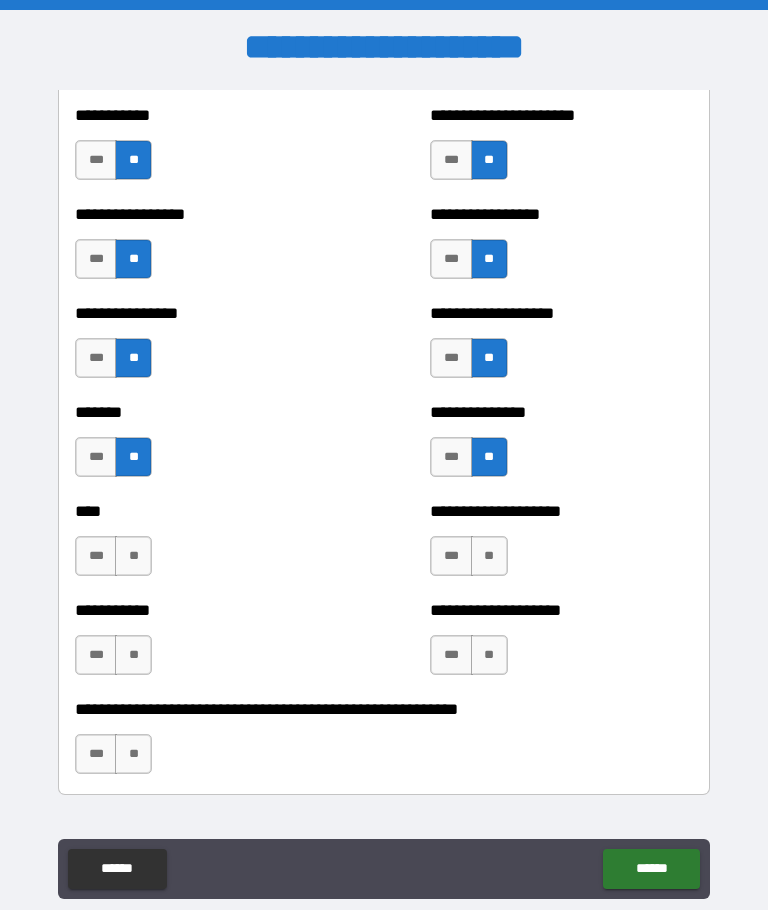 click on "**" at bounding box center (489, 556) 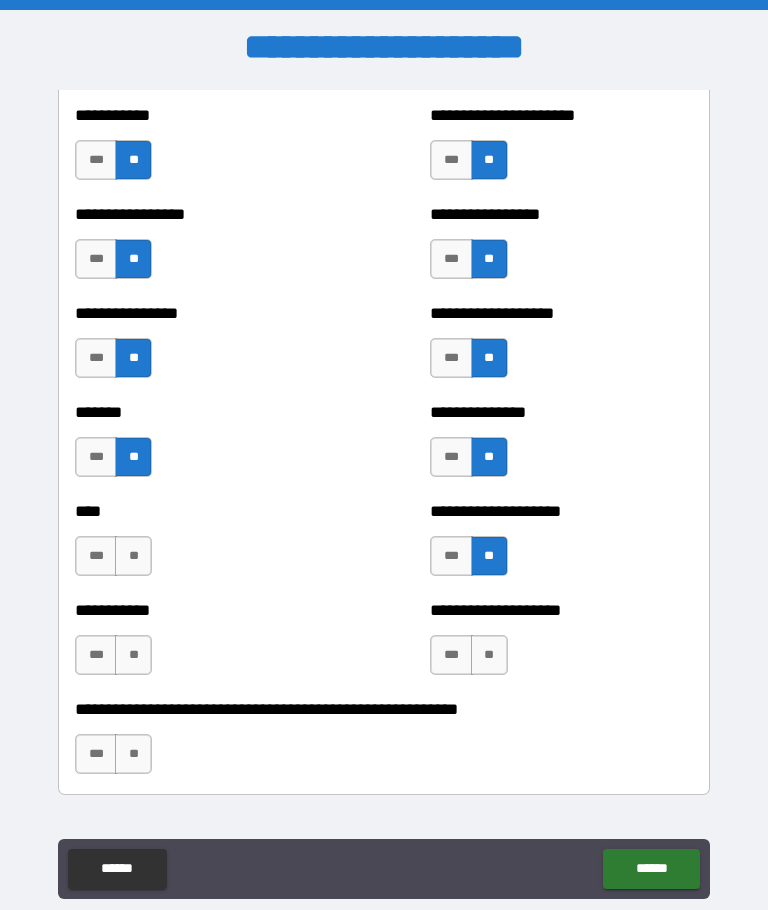 click on "**" at bounding box center [133, 556] 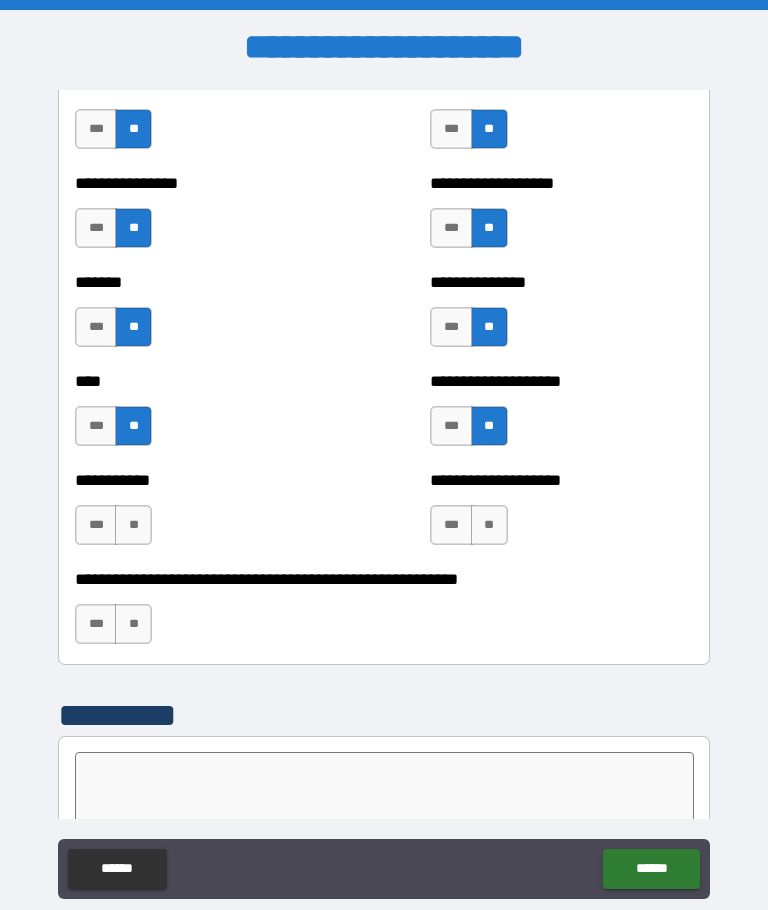 scroll, scrollTop: 6529, scrollLeft: 0, axis: vertical 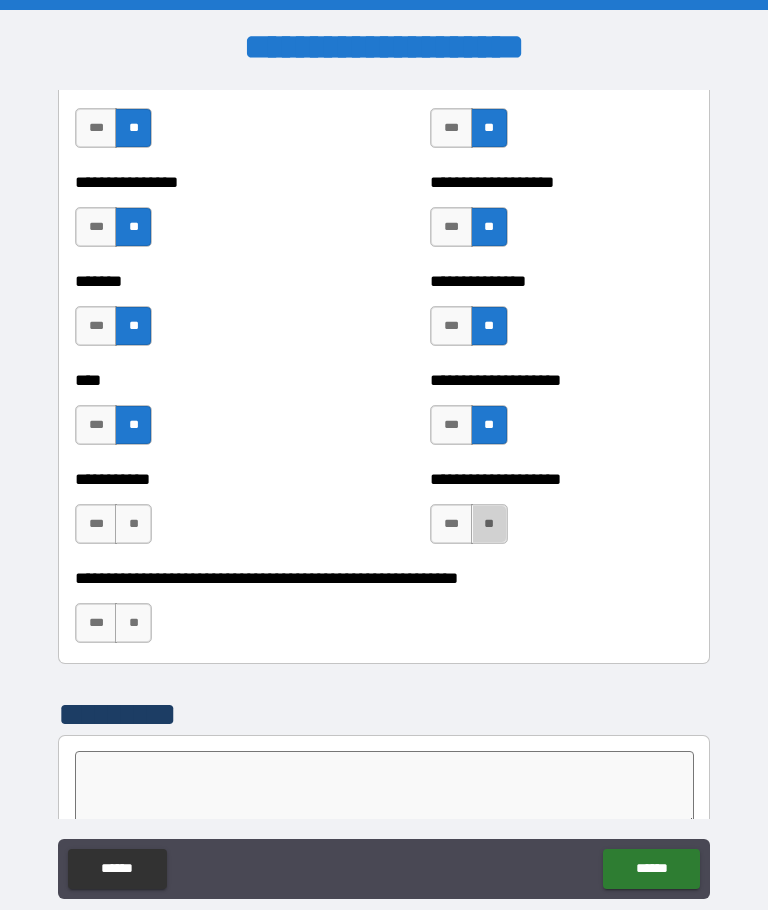 click on "**" at bounding box center [489, 524] 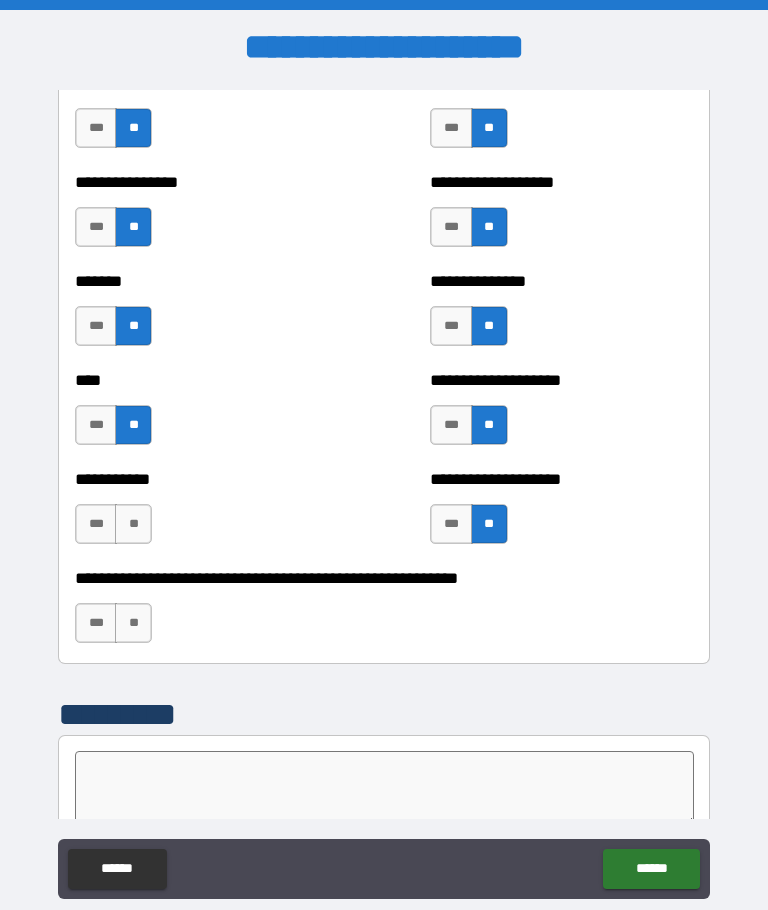 click on "**" at bounding box center [133, 524] 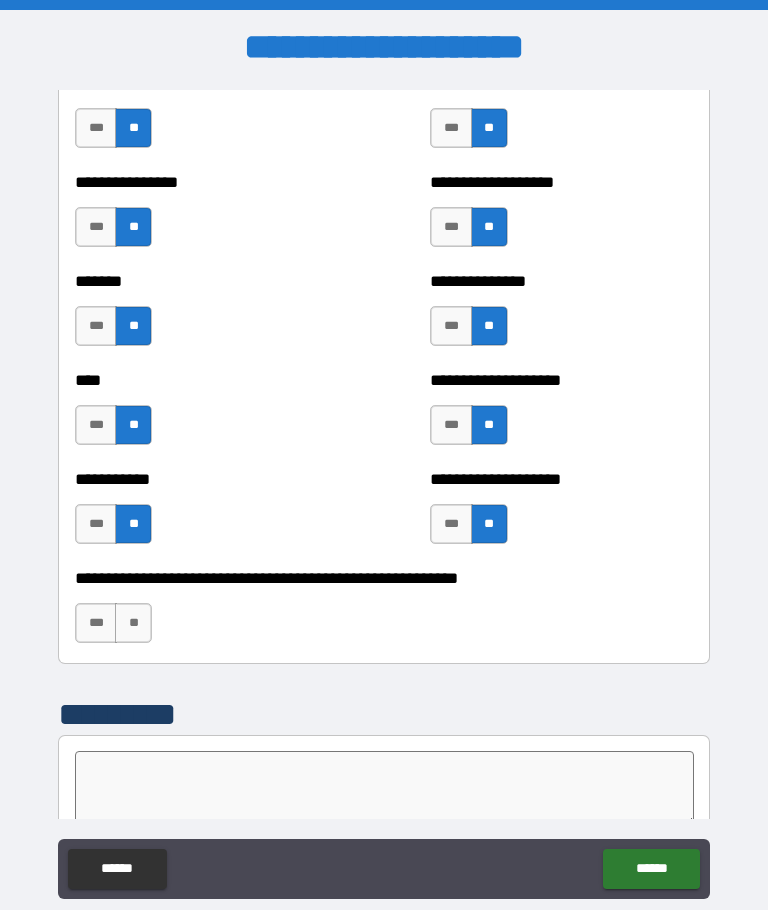 click on "**" at bounding box center [133, 623] 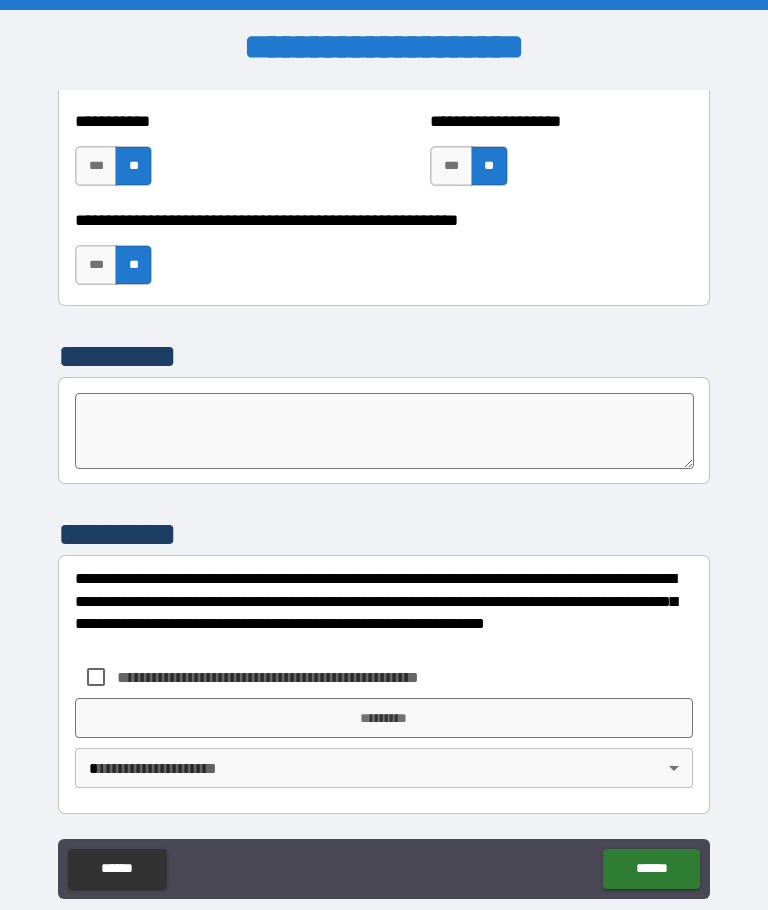 scroll, scrollTop: 6887, scrollLeft: 0, axis: vertical 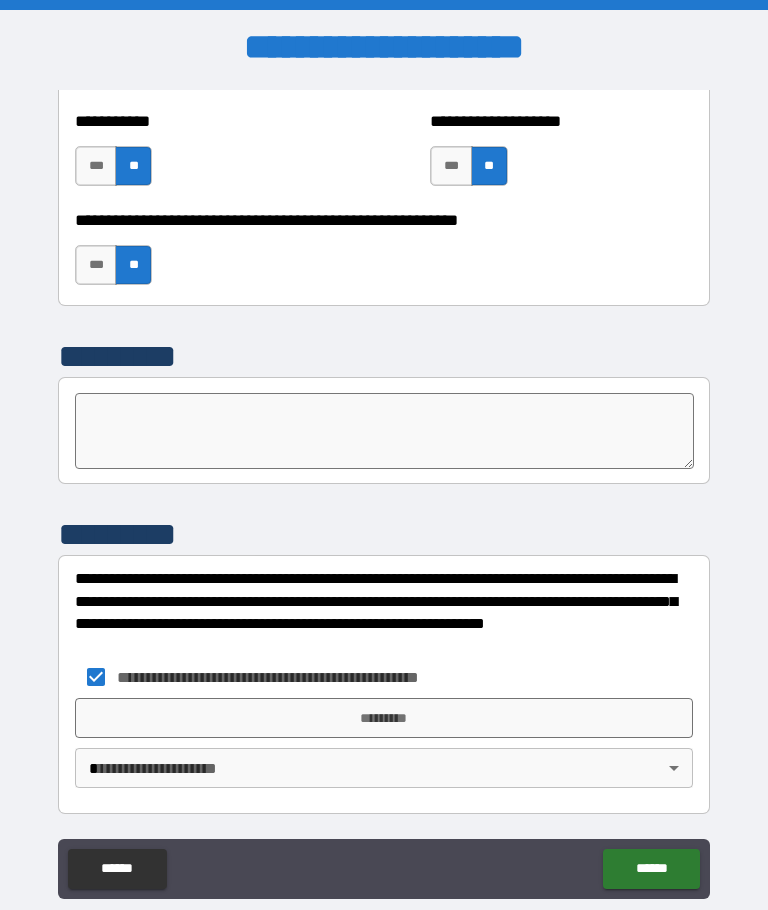 click on "*********" at bounding box center (384, 718) 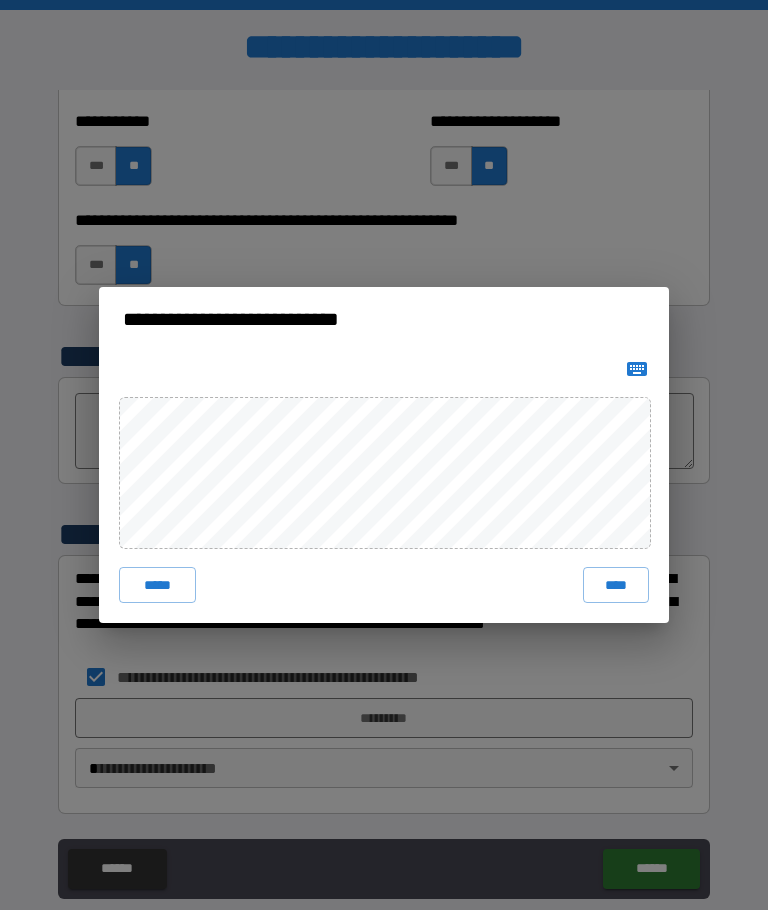 click on "****" at bounding box center (616, 585) 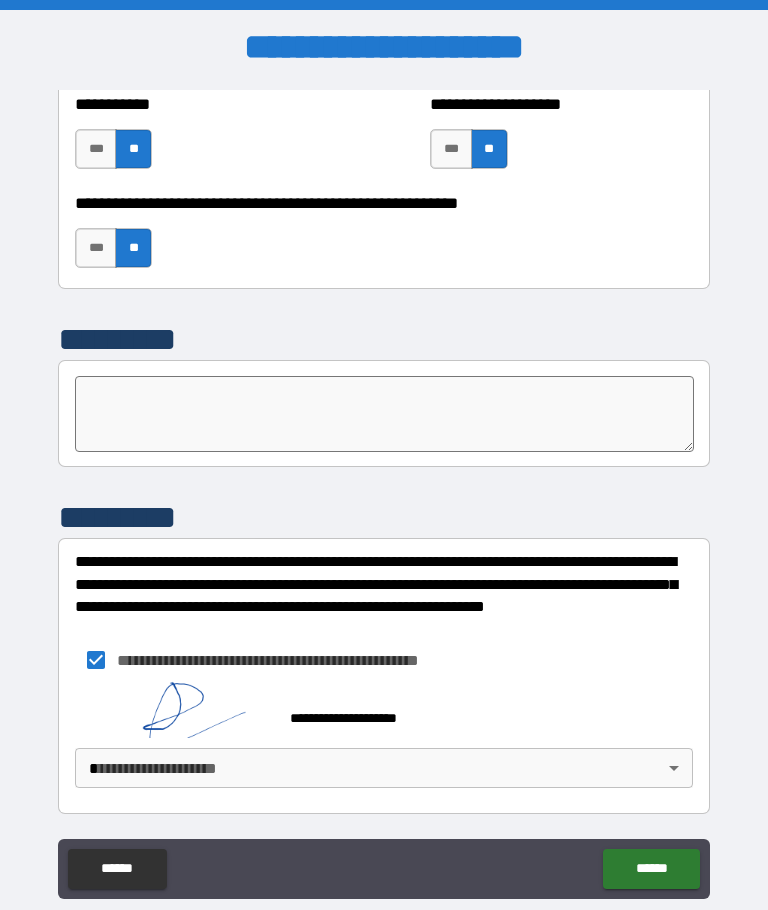 scroll, scrollTop: 6904, scrollLeft: 0, axis: vertical 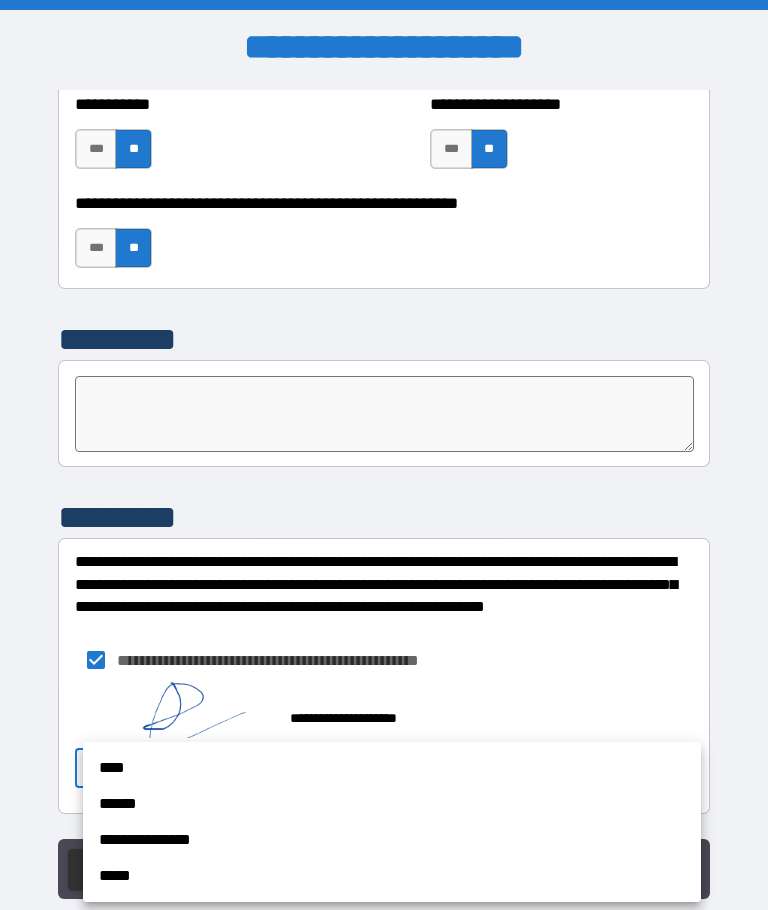 click on "****" at bounding box center [392, 768] 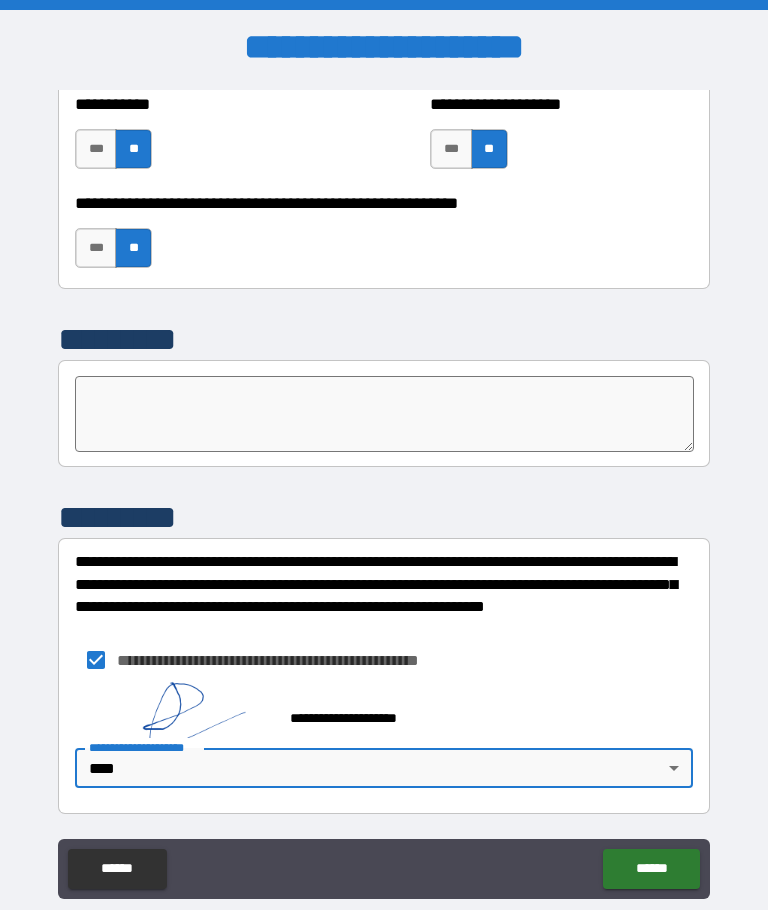 type on "****" 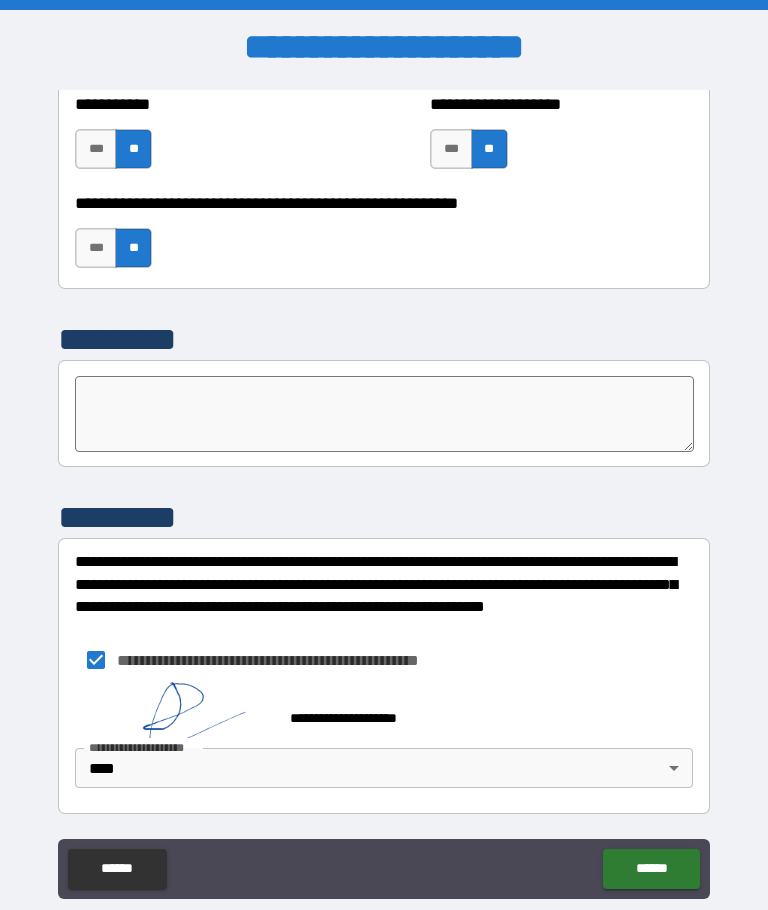 click at bounding box center (175, 709) 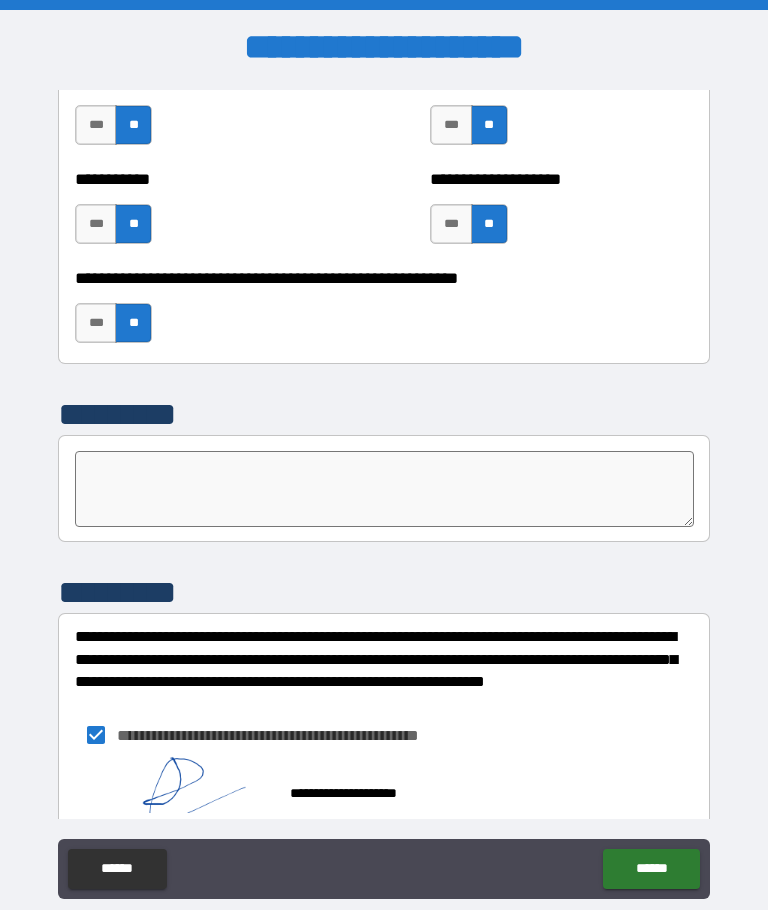 scroll, scrollTop: 6828, scrollLeft: 0, axis: vertical 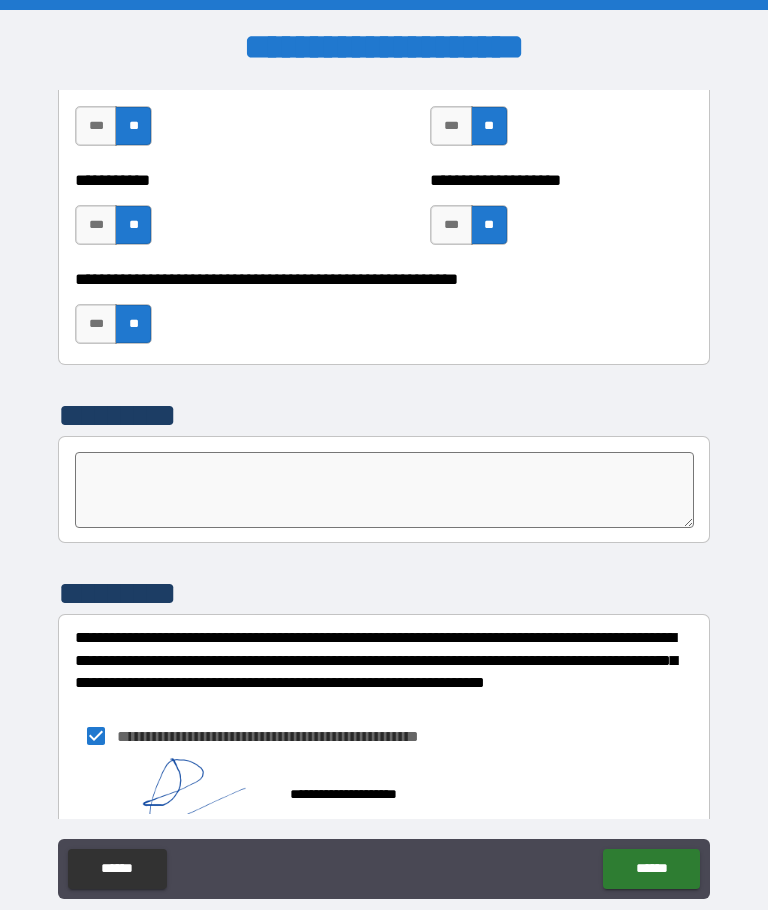 click on "******" at bounding box center [651, 869] 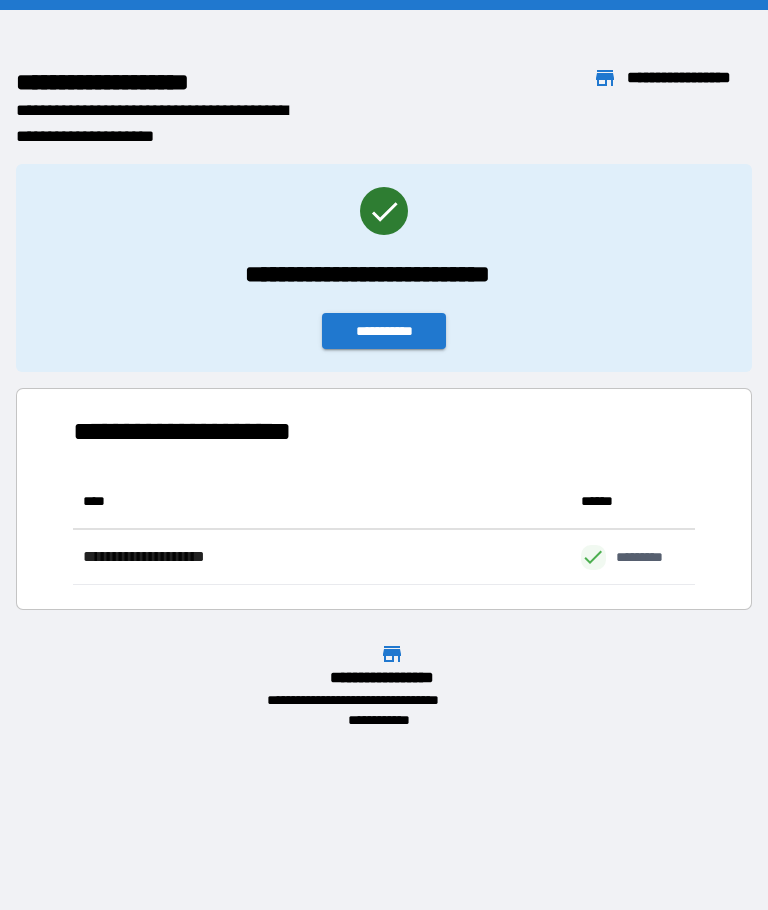 scroll, scrollTop: 1, scrollLeft: 1, axis: both 